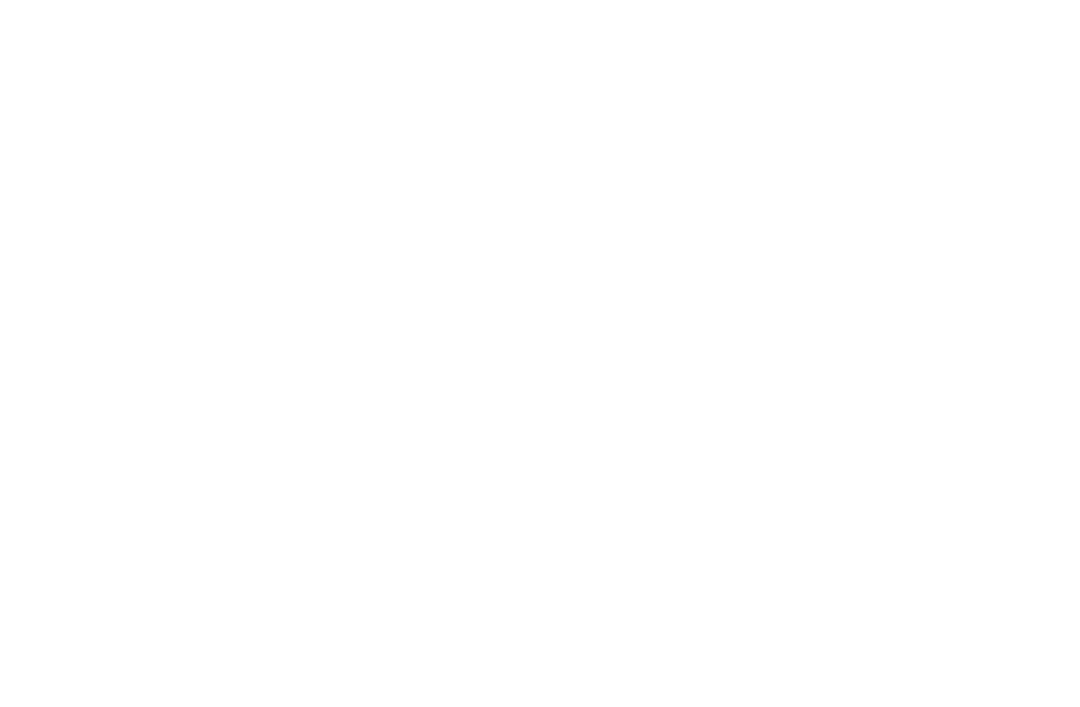 scroll, scrollTop: 64, scrollLeft: 0, axis: vertical 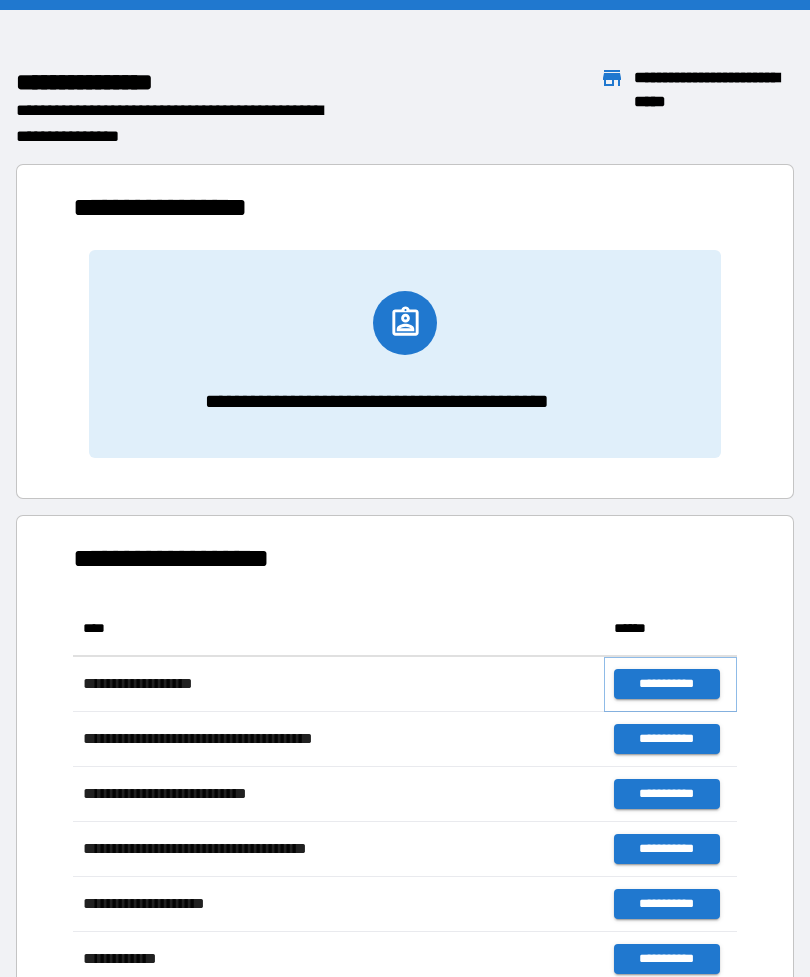 click on "**********" at bounding box center (666, 684) 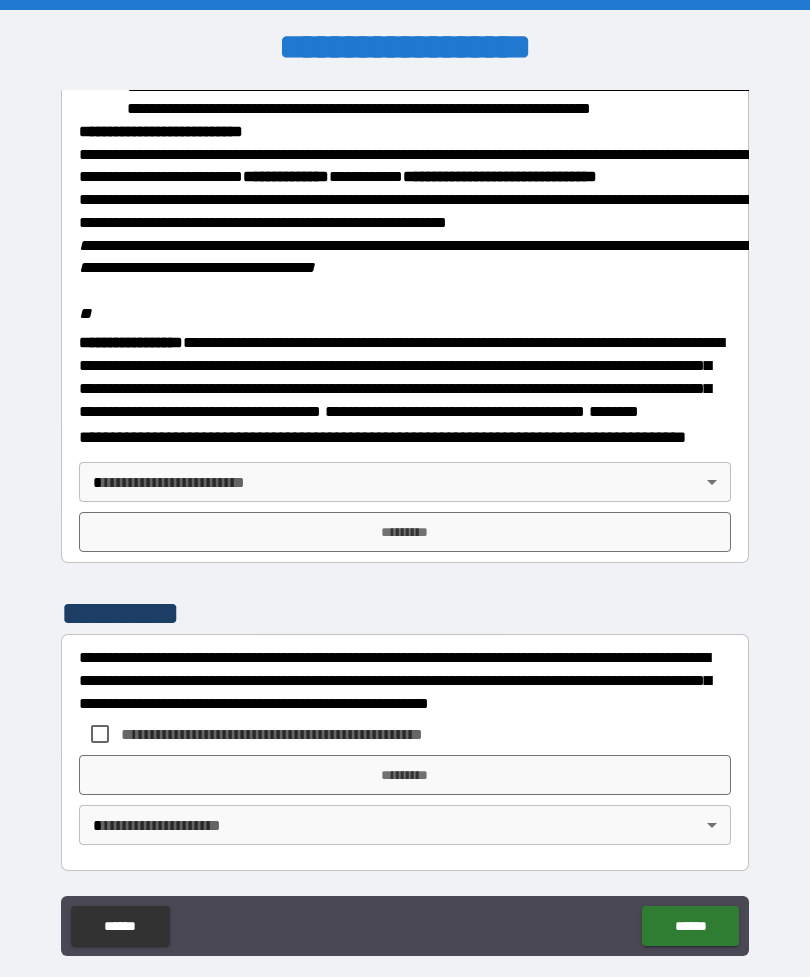 scroll, scrollTop: 2257, scrollLeft: 0, axis: vertical 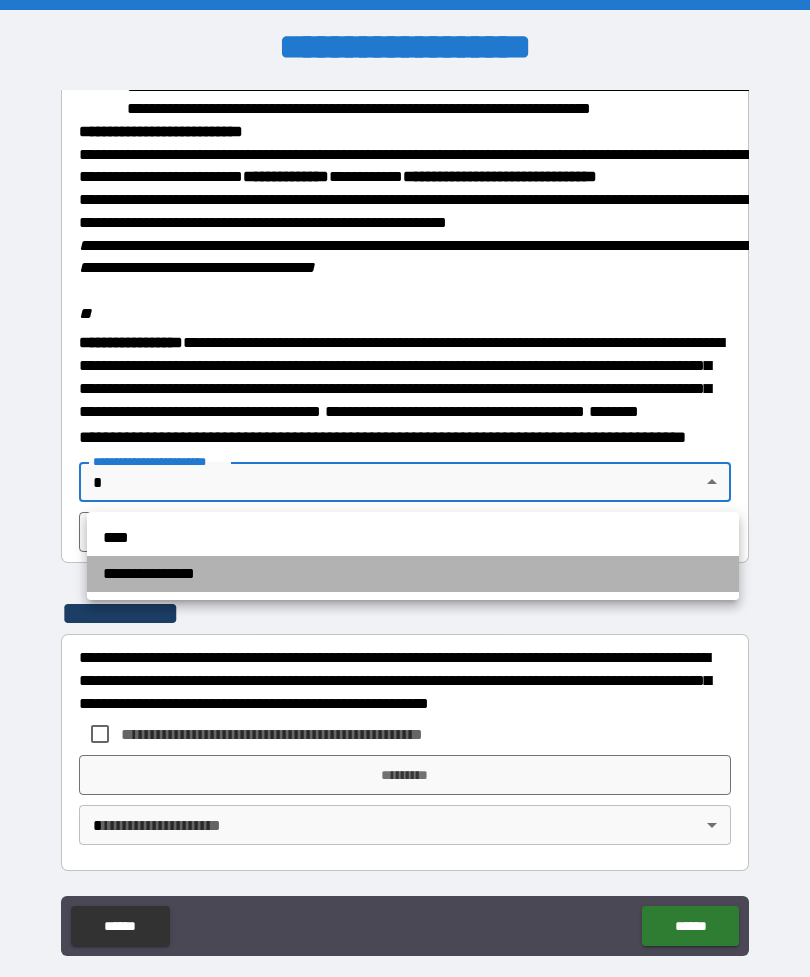 click on "**********" at bounding box center (413, 574) 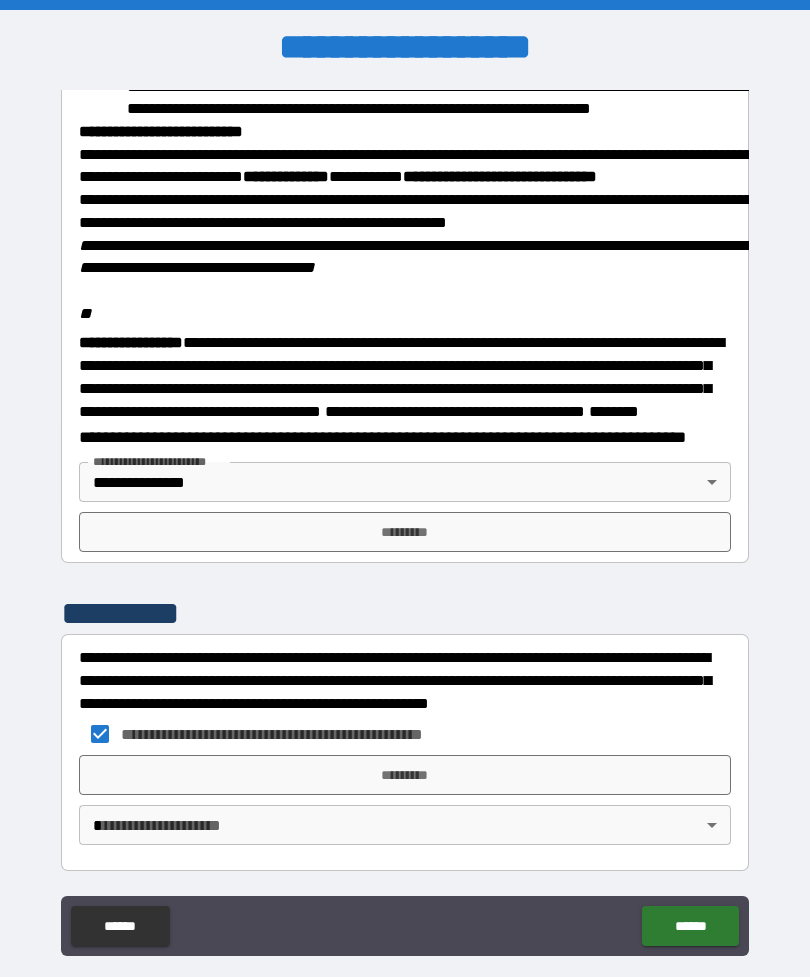 click on "*********" at bounding box center (405, 532) 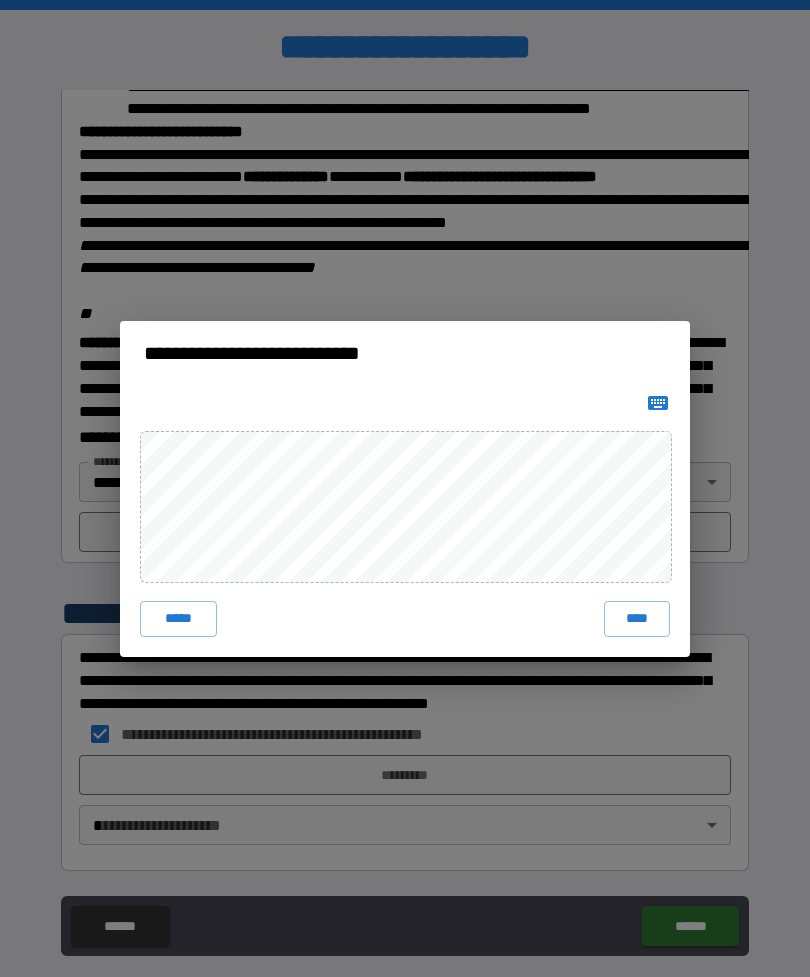 click on "****" at bounding box center (637, 619) 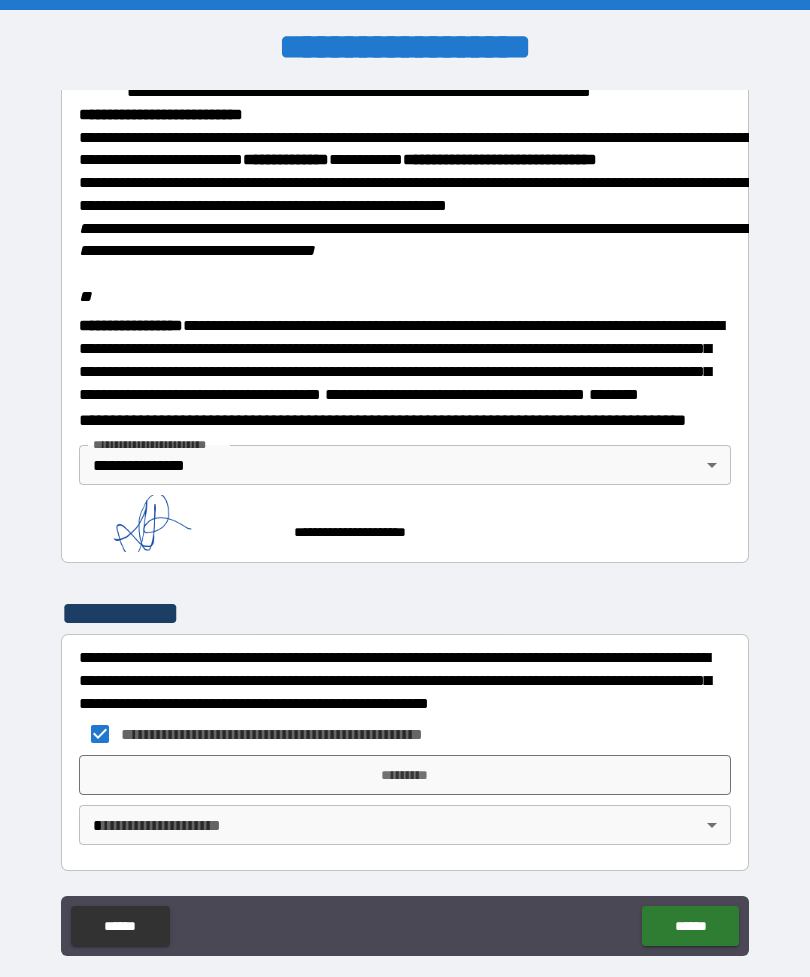 scroll, scrollTop: 2274, scrollLeft: 0, axis: vertical 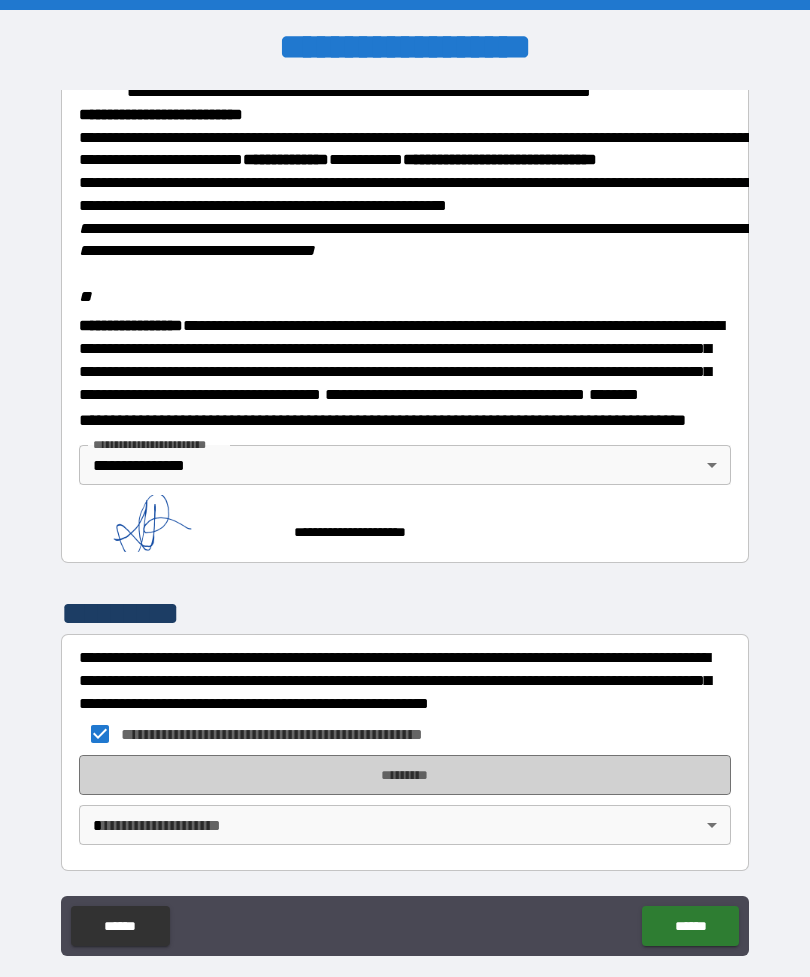 click on "*********" at bounding box center (405, 775) 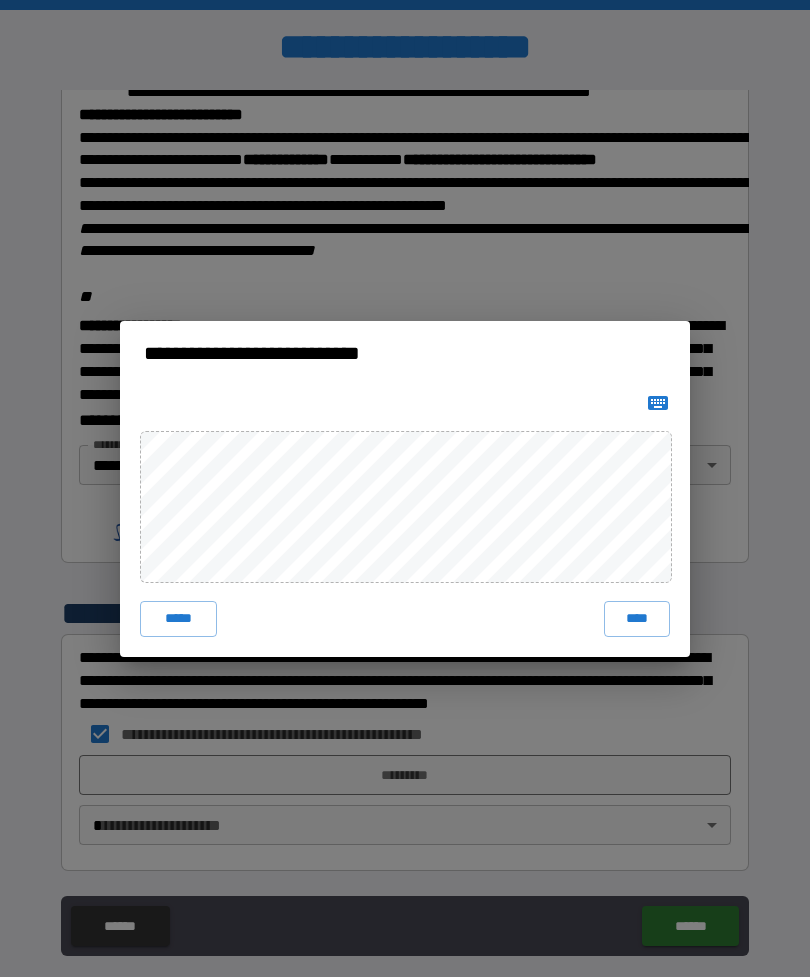 click on "****" at bounding box center [637, 619] 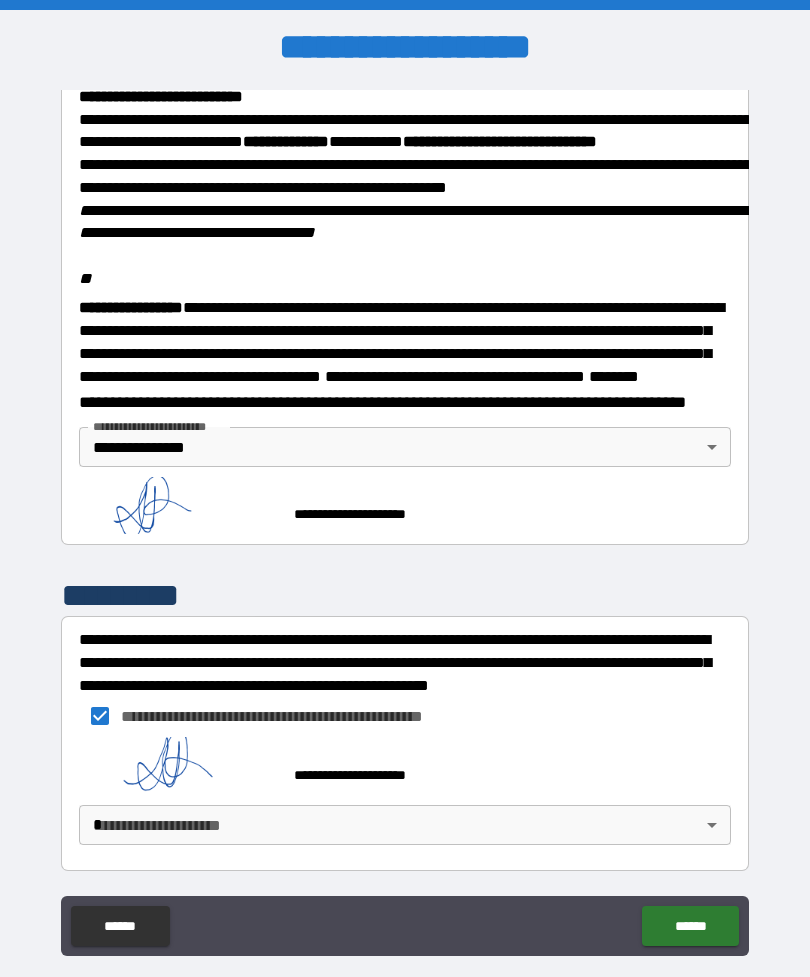 scroll, scrollTop: 2291, scrollLeft: 0, axis: vertical 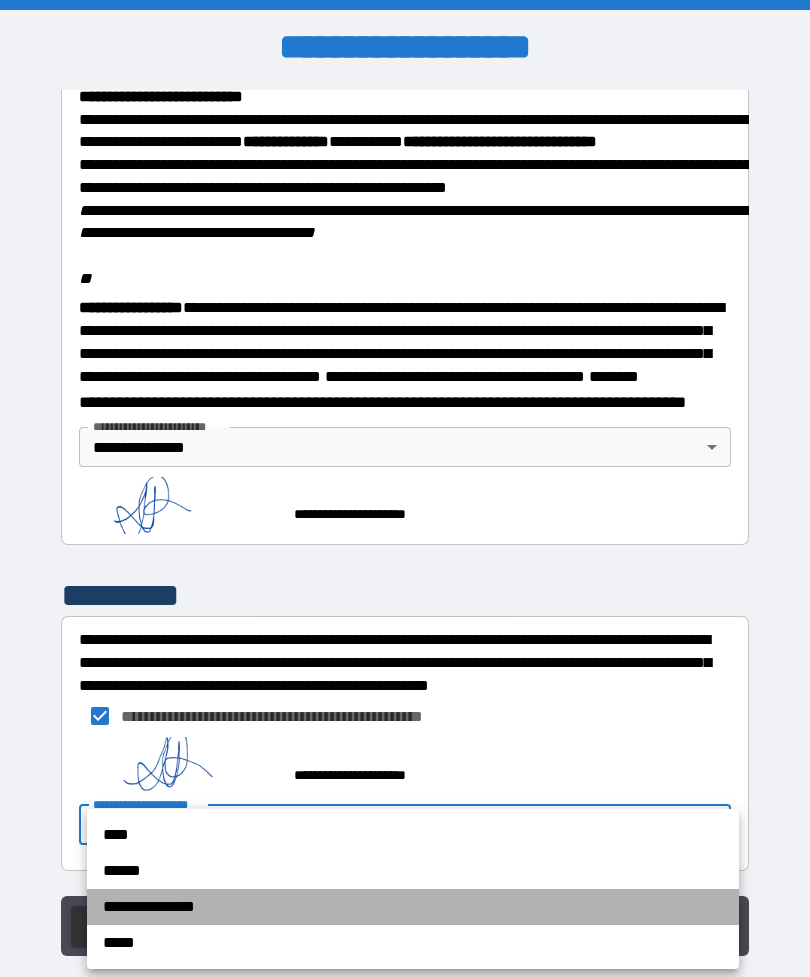 click on "**********" at bounding box center [413, 907] 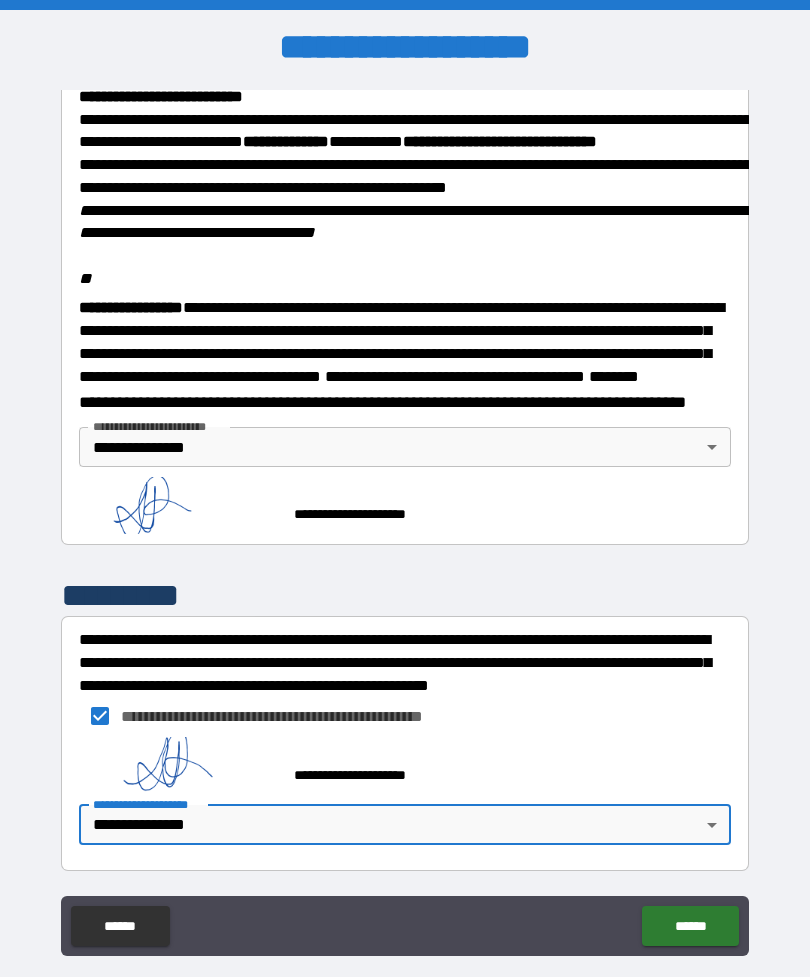click on "******" at bounding box center (690, 926) 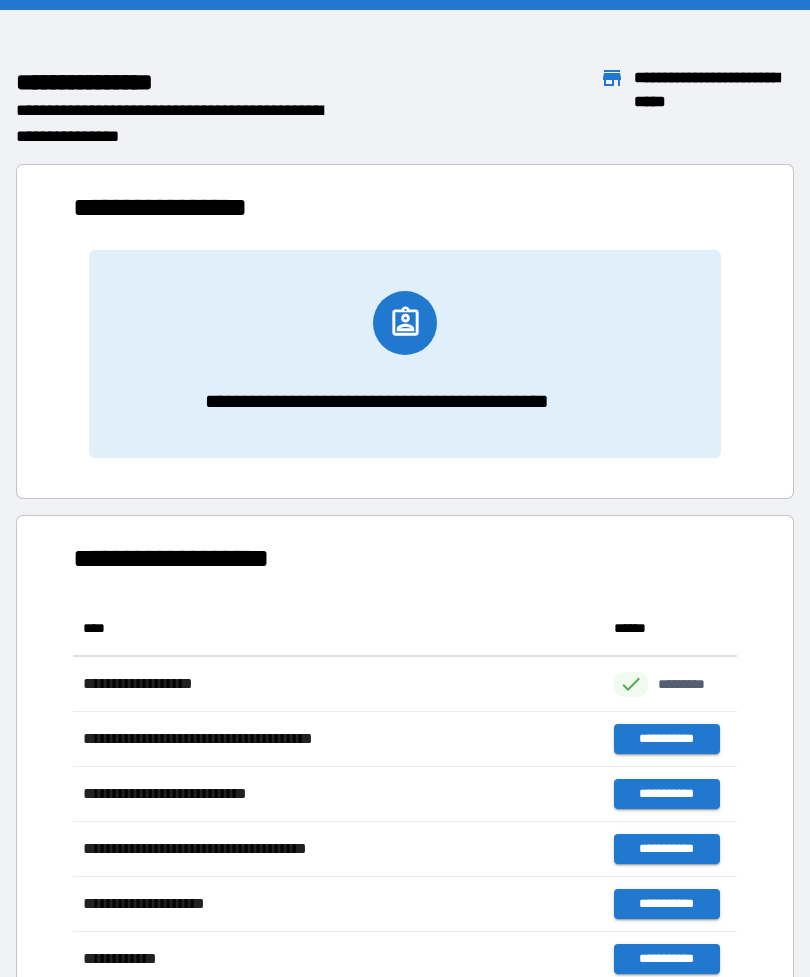 scroll, scrollTop: 1, scrollLeft: 1, axis: both 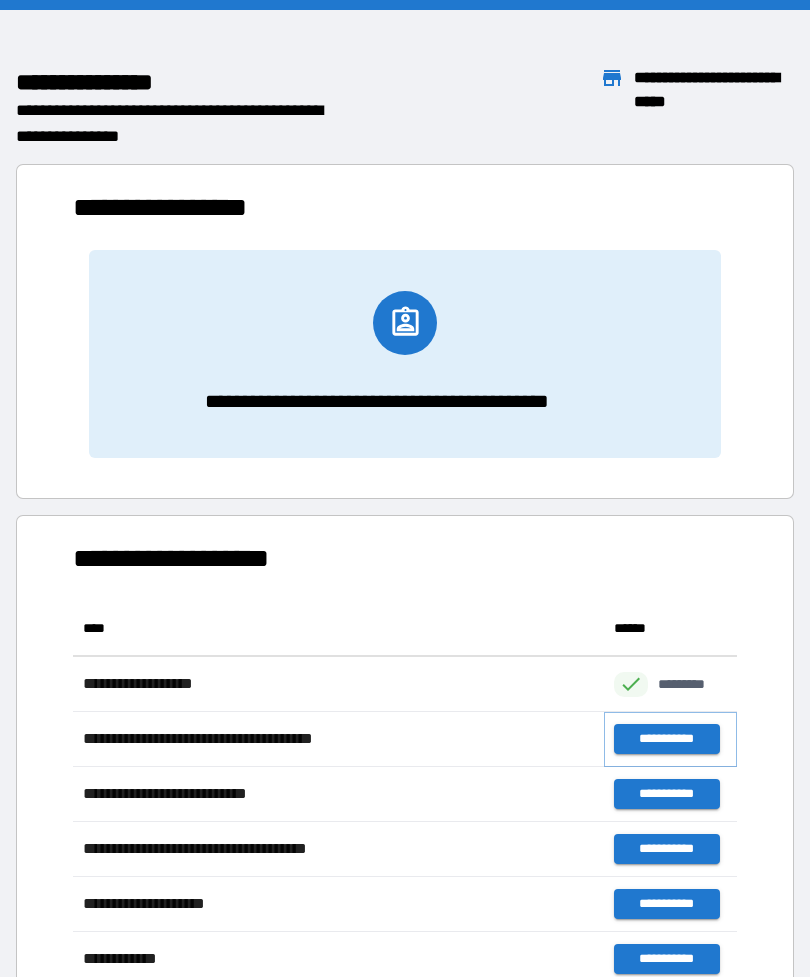 click on "**********" at bounding box center (666, 739) 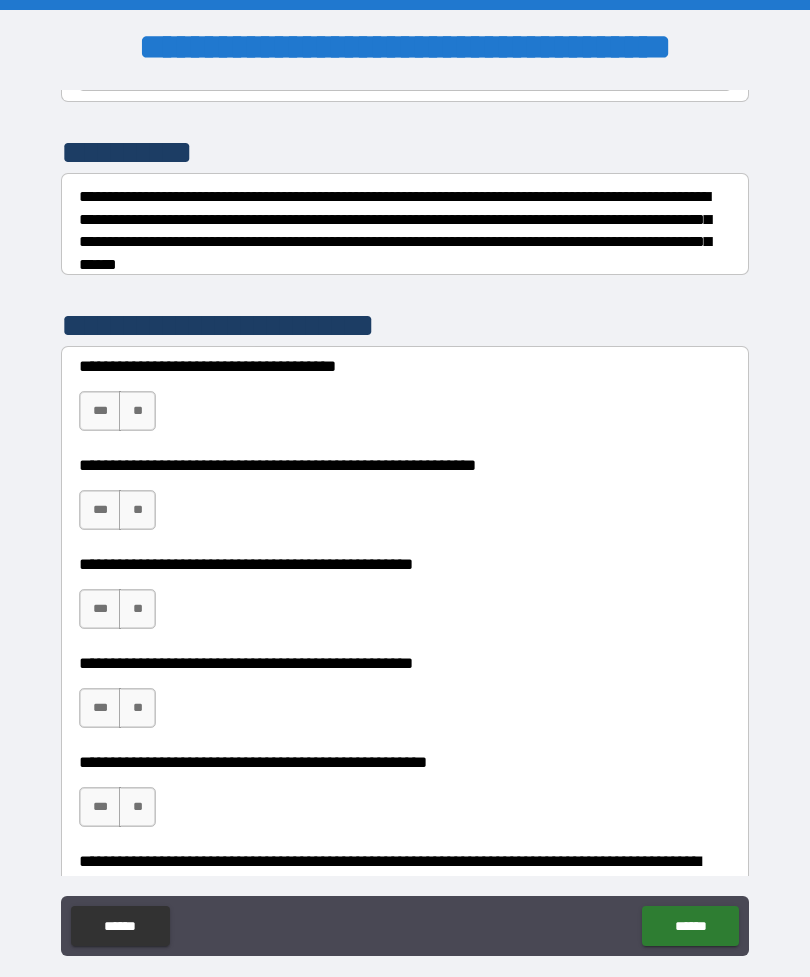 scroll, scrollTop: 245, scrollLeft: 0, axis: vertical 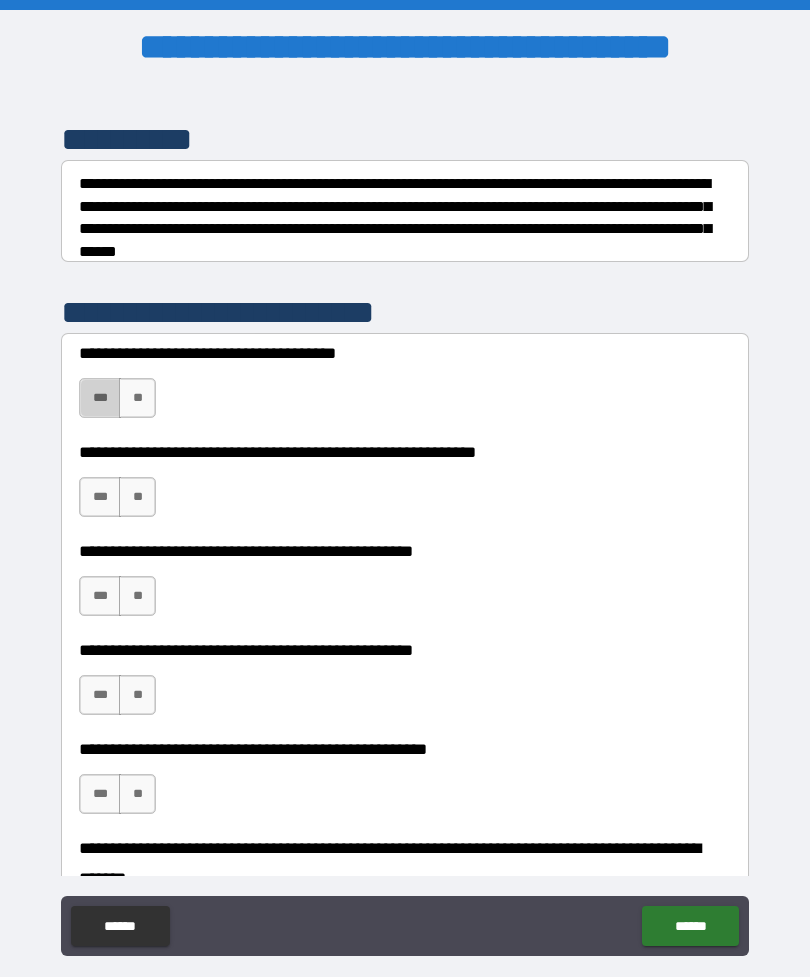 click on "***" at bounding box center [100, 398] 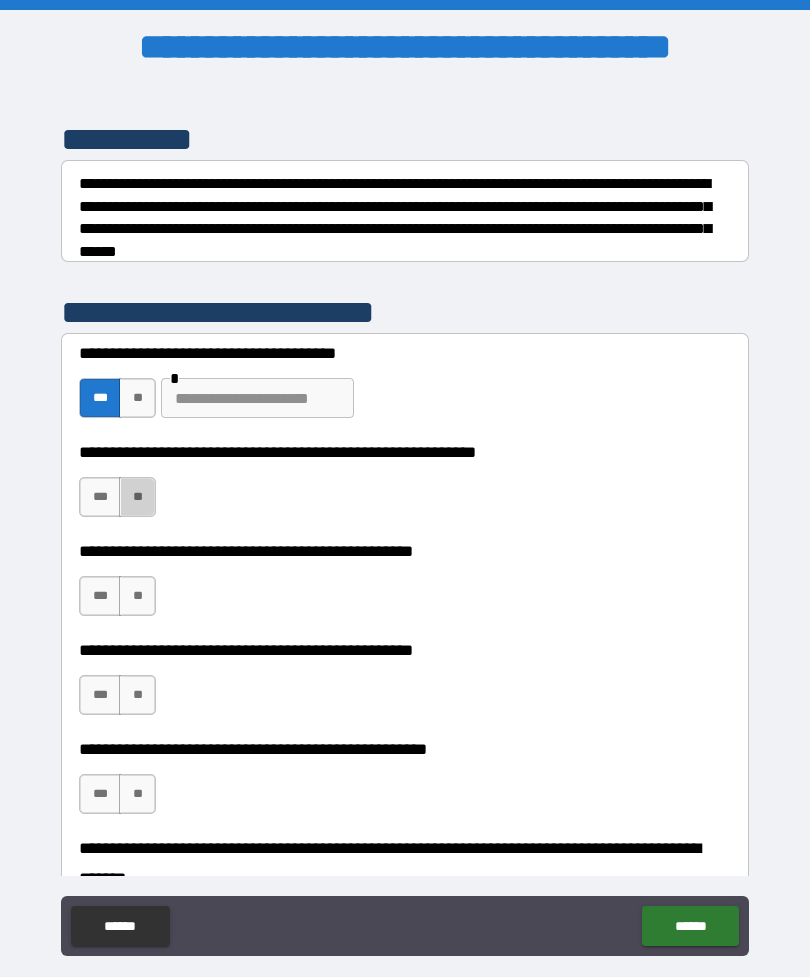 click on "**" at bounding box center (137, 497) 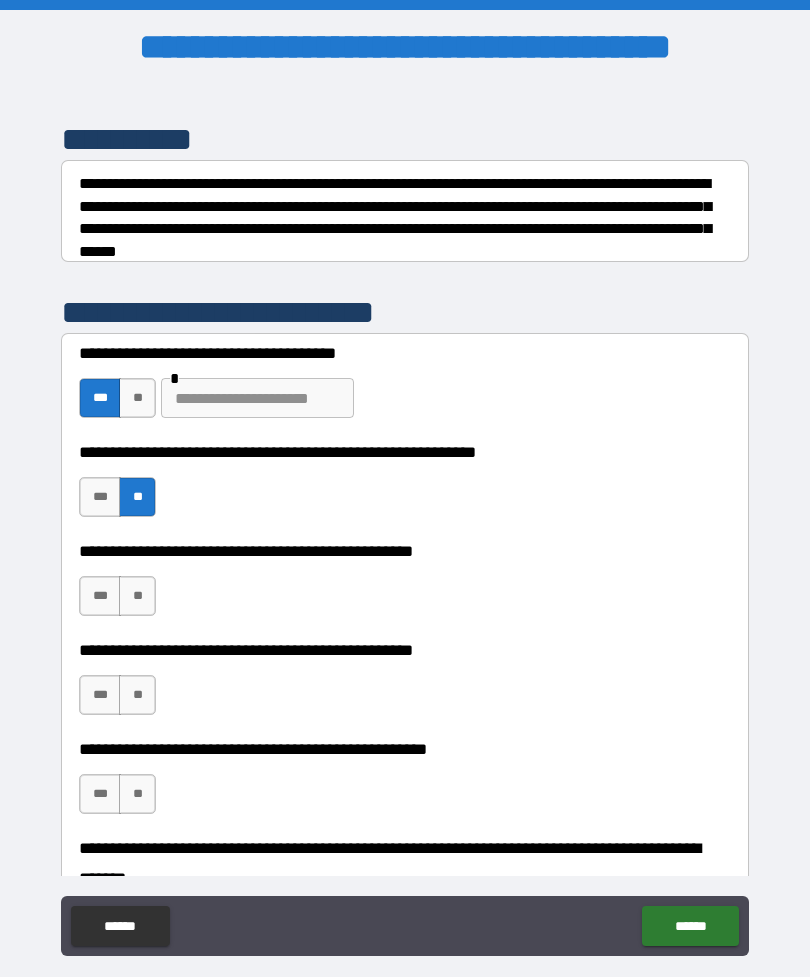 click on "**" at bounding box center (137, 596) 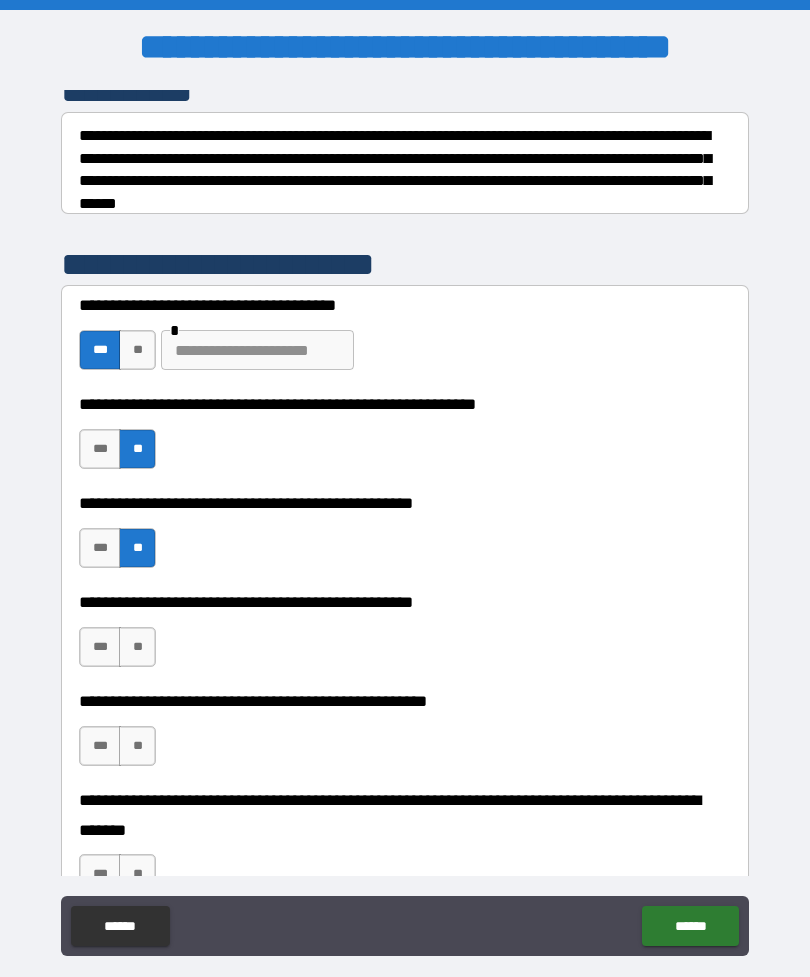 scroll, scrollTop: 305, scrollLeft: 0, axis: vertical 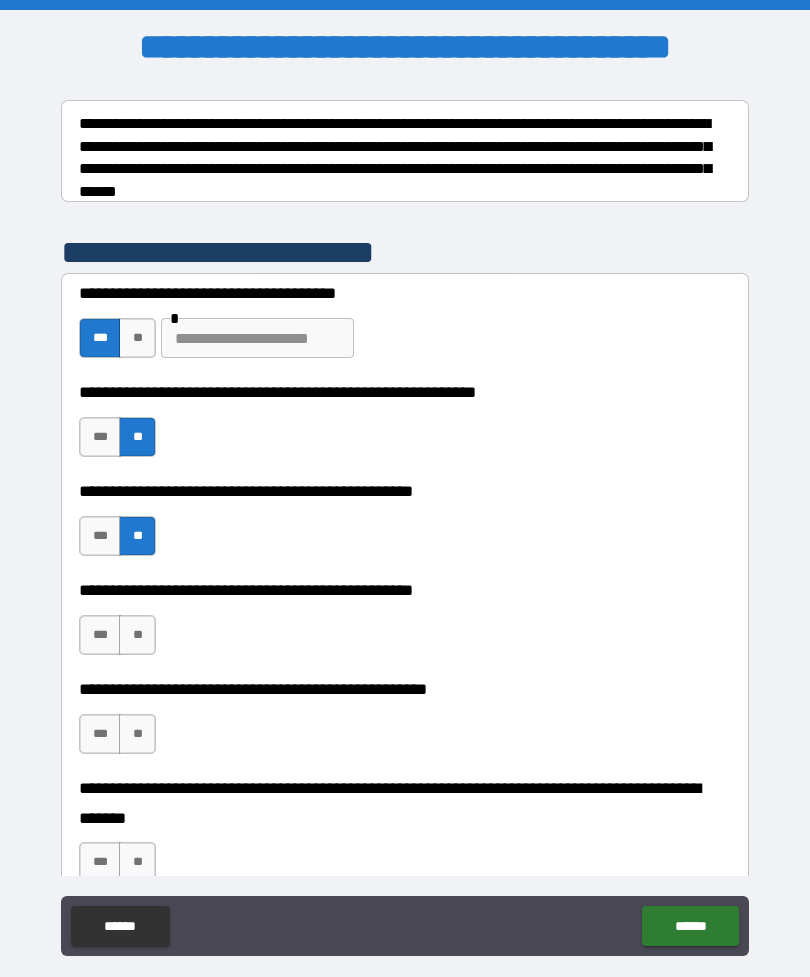 click on "***" at bounding box center [100, 635] 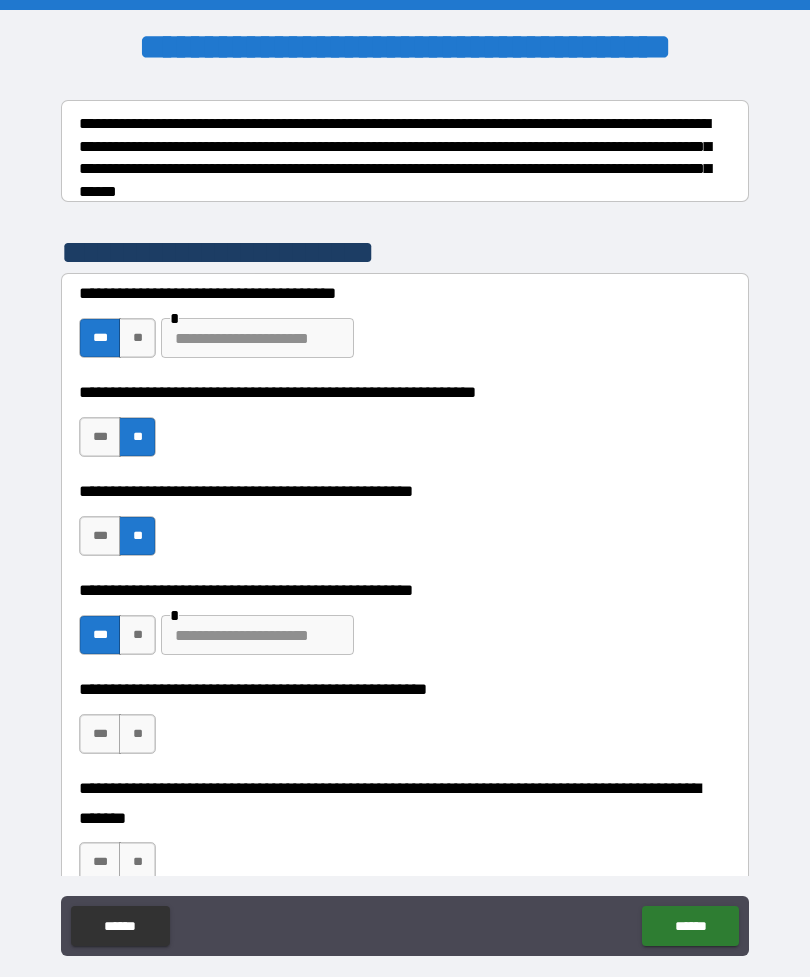 click at bounding box center [257, 635] 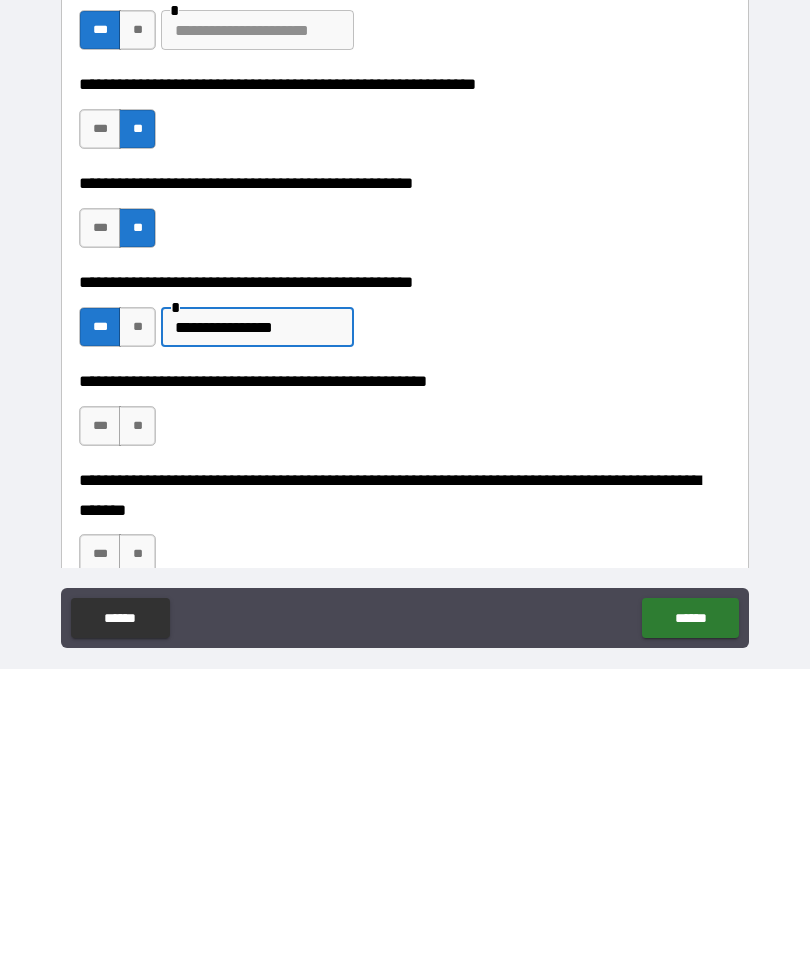 type on "**********" 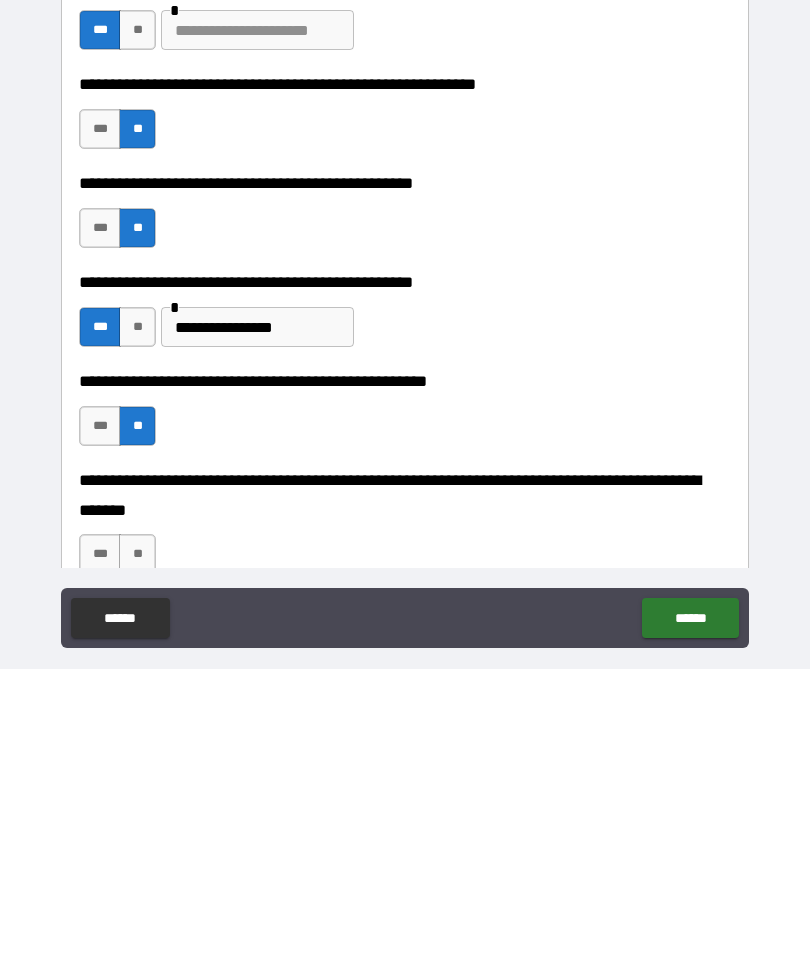 scroll, scrollTop: 64, scrollLeft: 0, axis: vertical 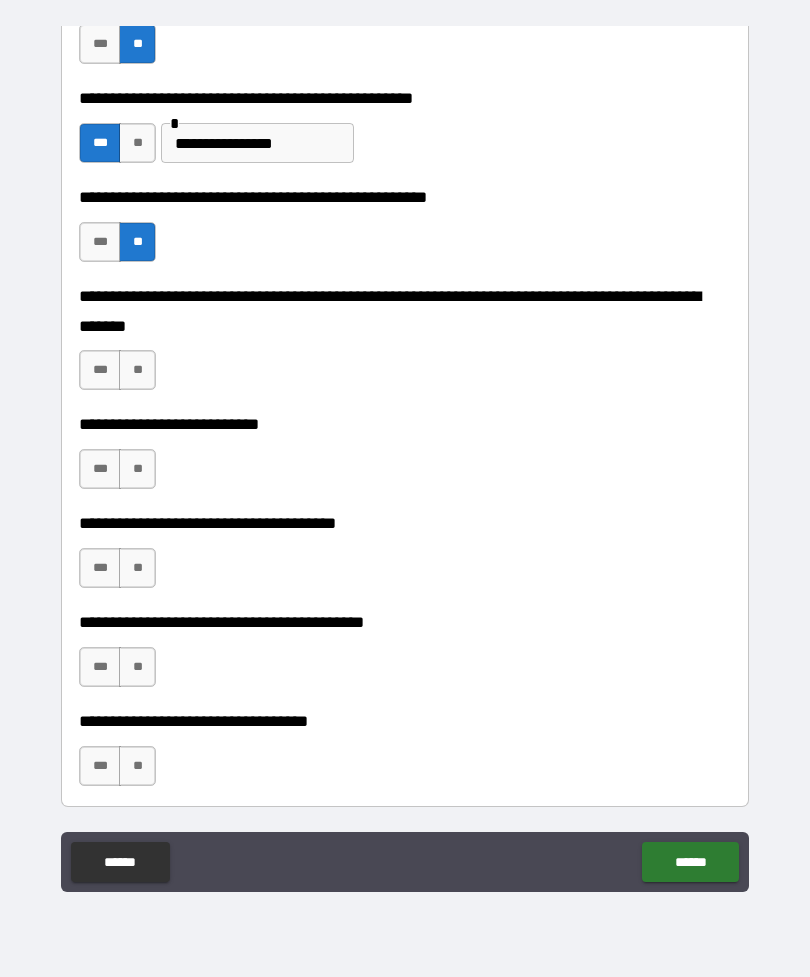 click on "**" at bounding box center [137, 370] 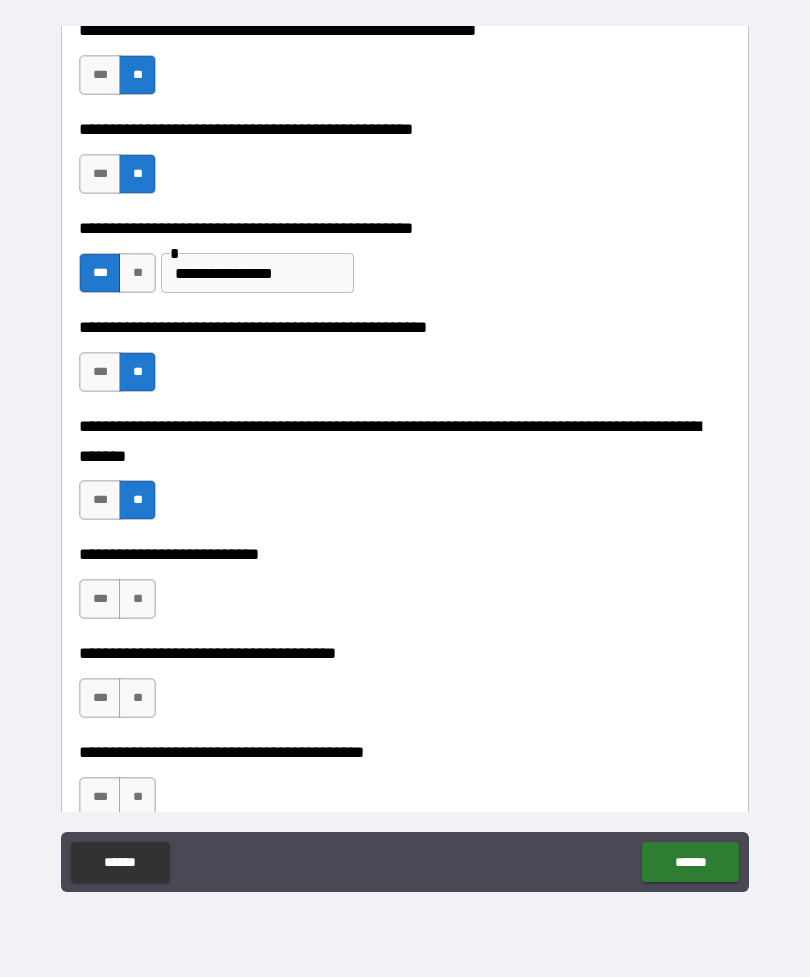 scroll, scrollTop: 601, scrollLeft: 0, axis: vertical 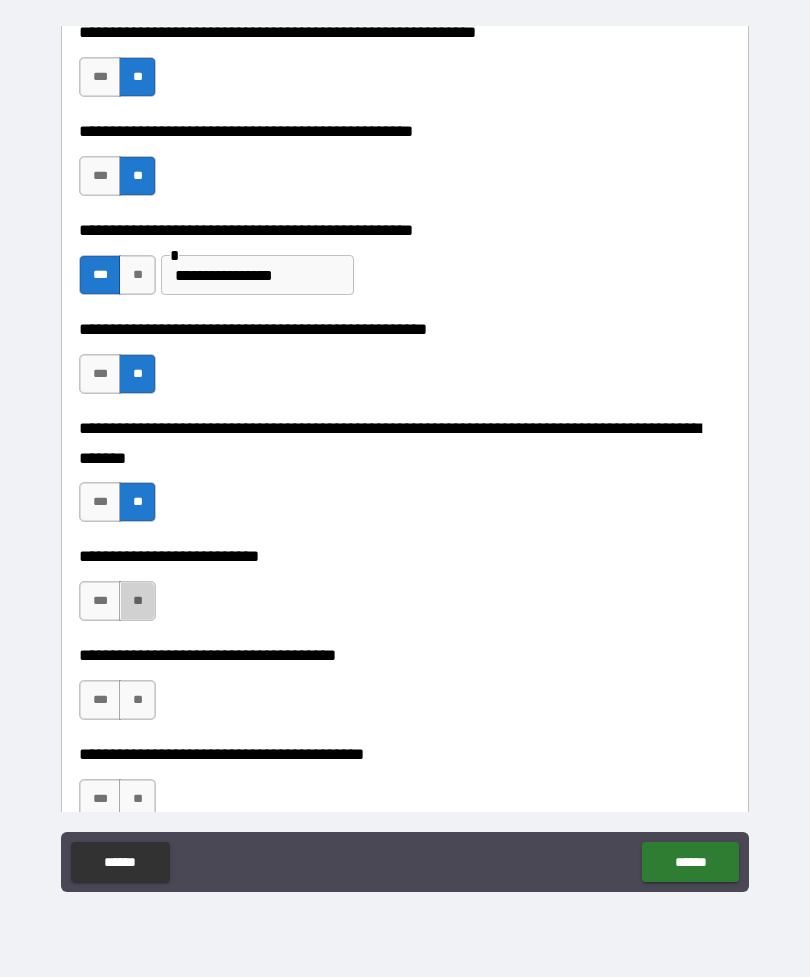 click on "**" at bounding box center [137, 601] 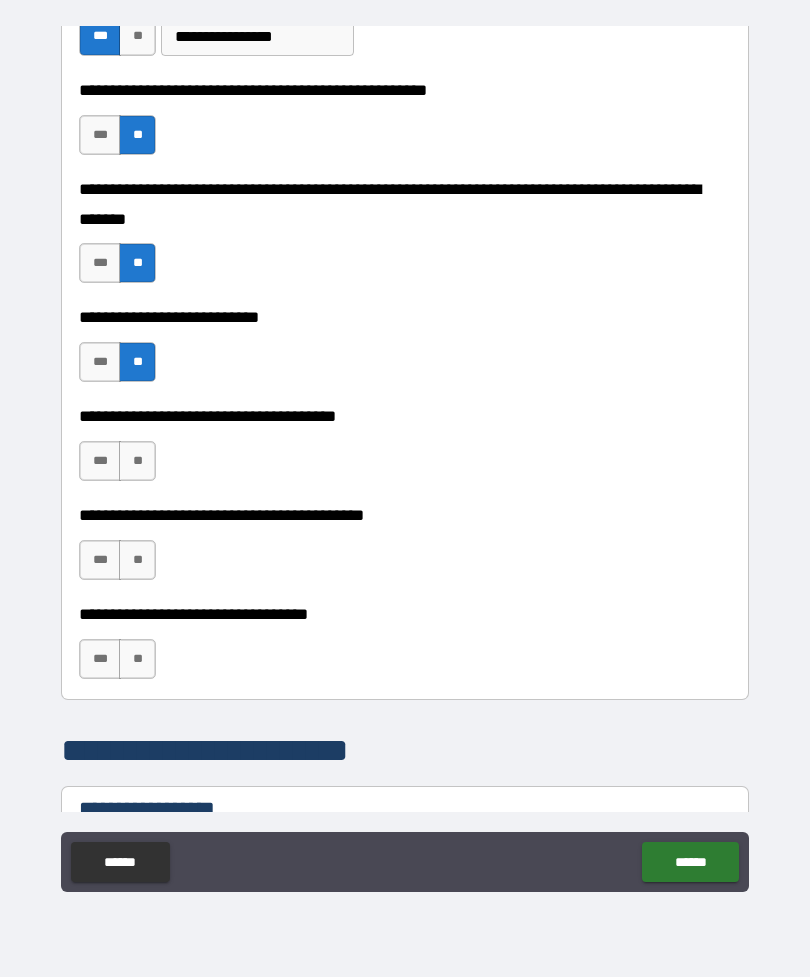 scroll, scrollTop: 847, scrollLeft: 0, axis: vertical 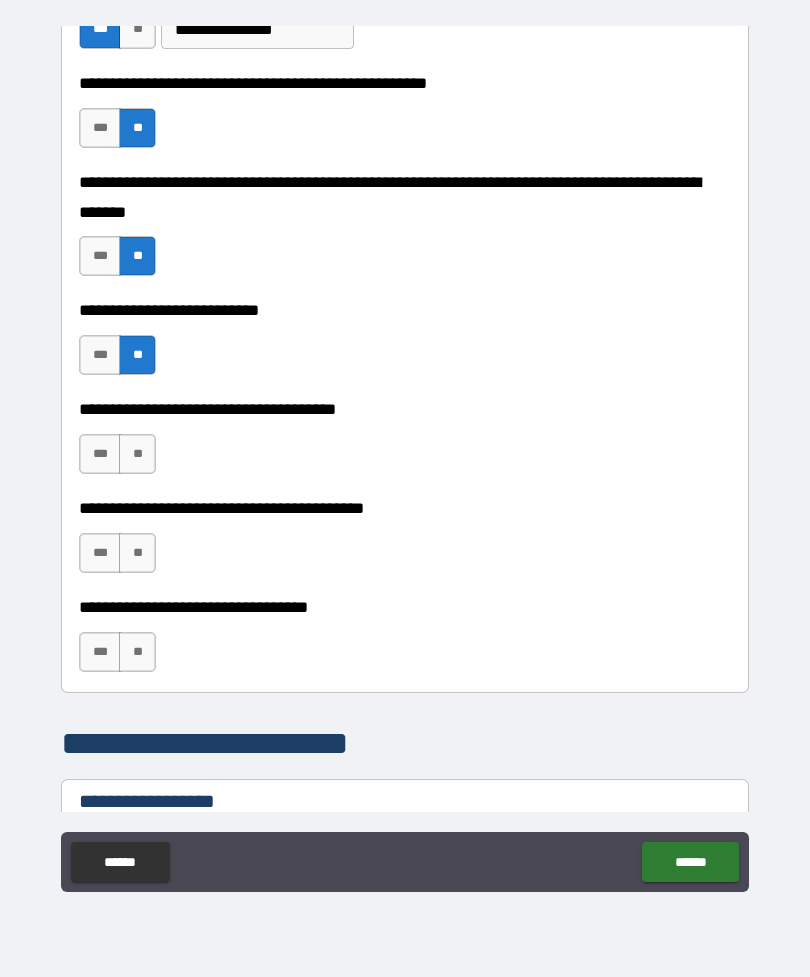 click on "**" at bounding box center (137, 454) 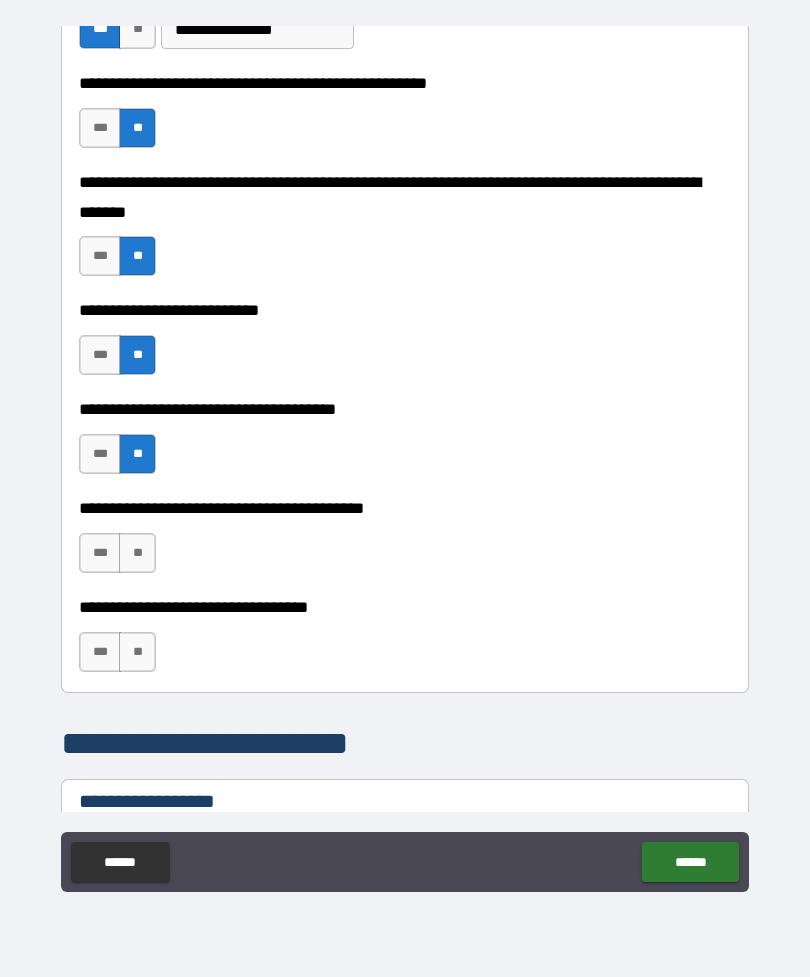 click on "**" at bounding box center [137, 553] 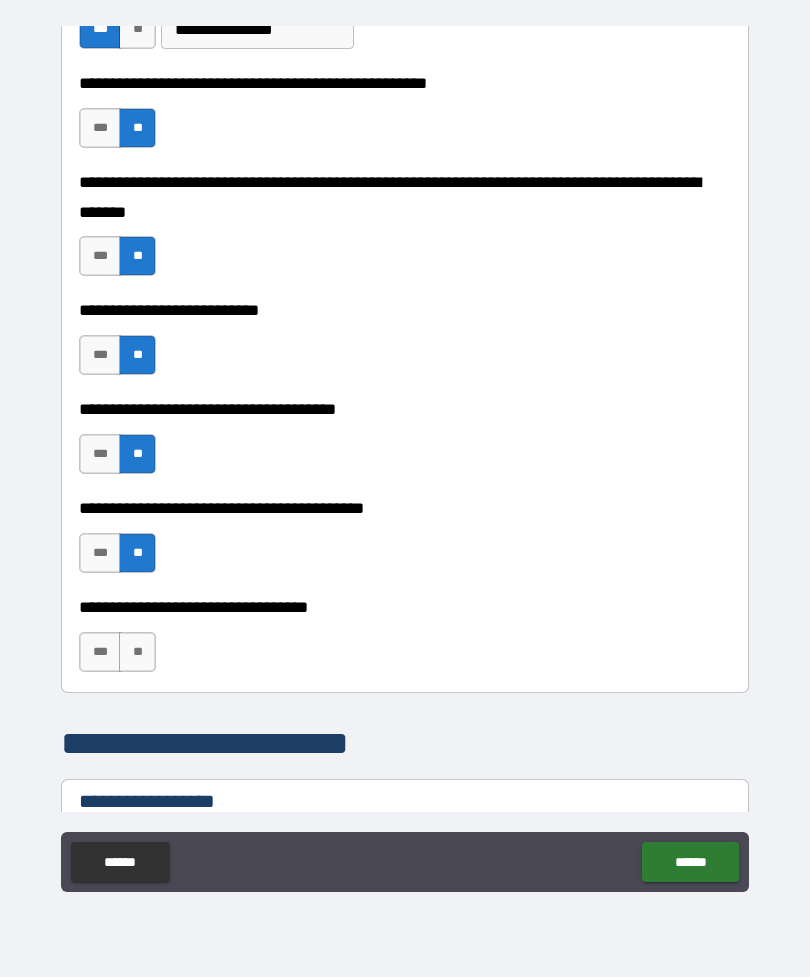 click on "**" at bounding box center (137, 652) 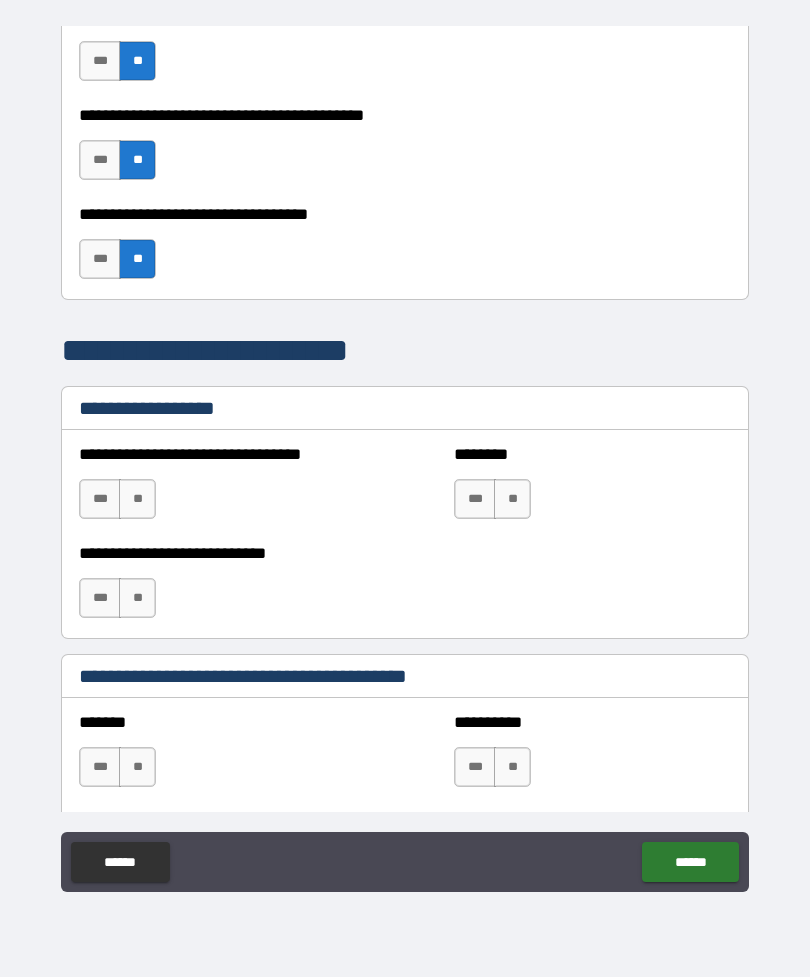 scroll, scrollTop: 1241, scrollLeft: 0, axis: vertical 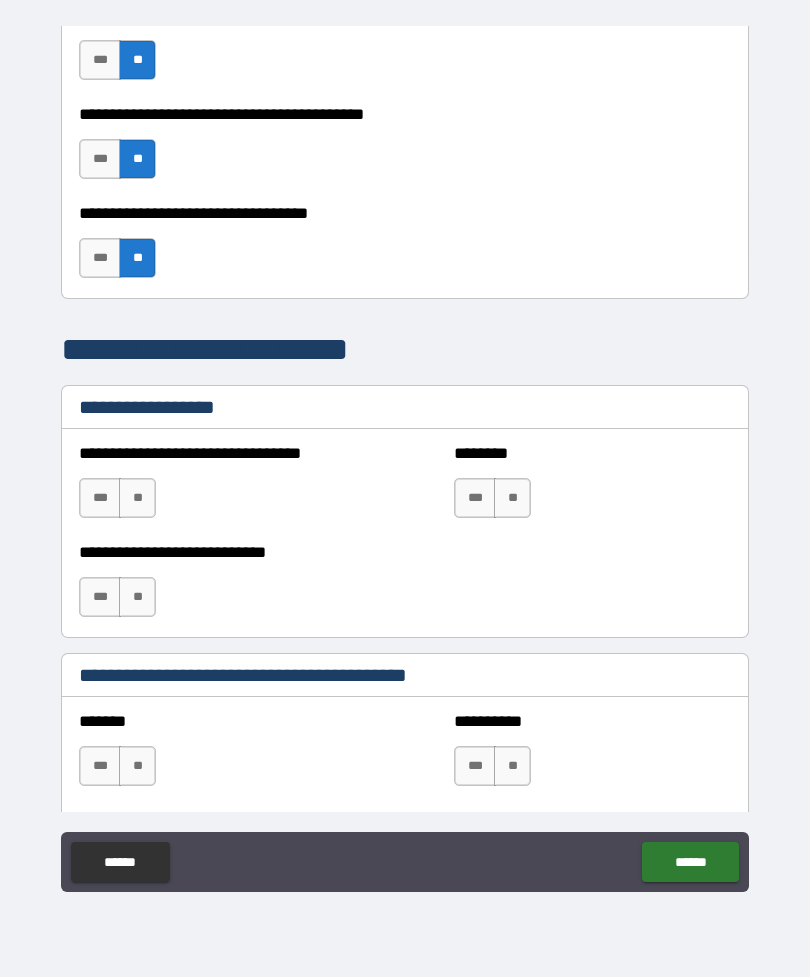 click on "**" at bounding box center [137, 498] 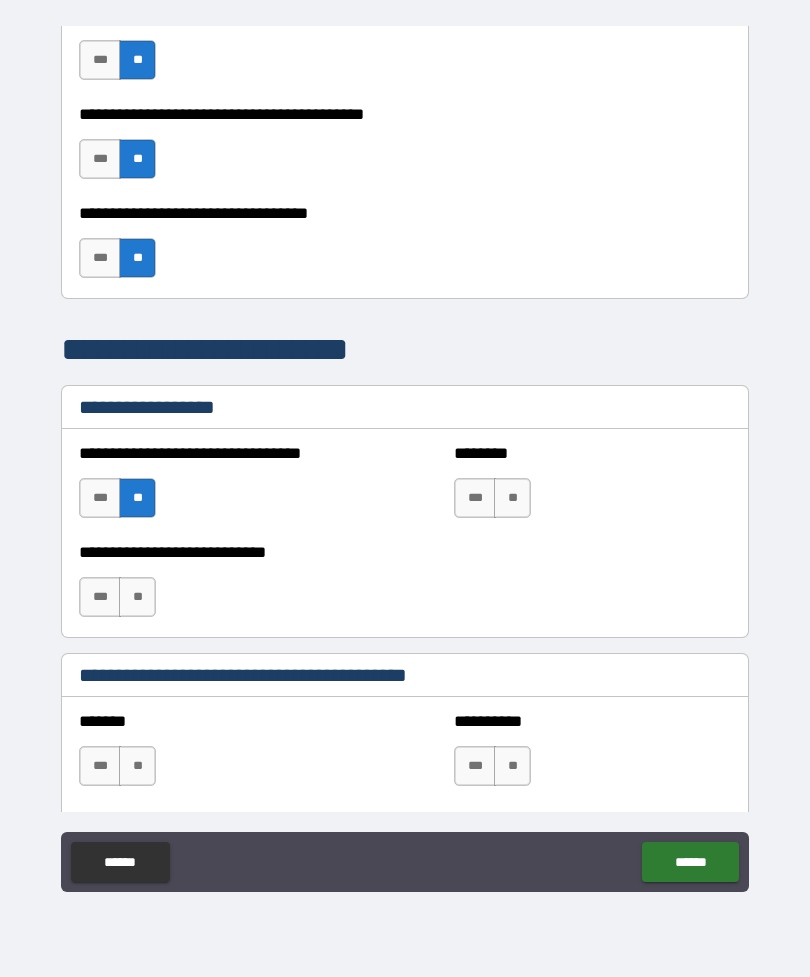 click on "**" at bounding box center (512, 498) 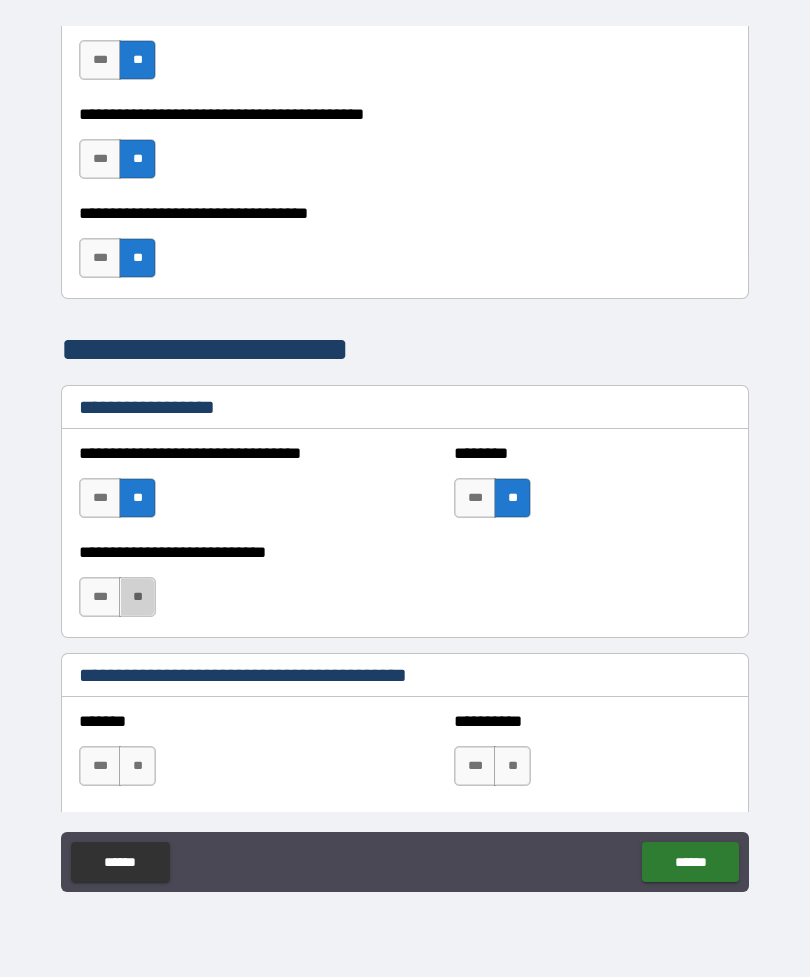 click on "**" at bounding box center (137, 597) 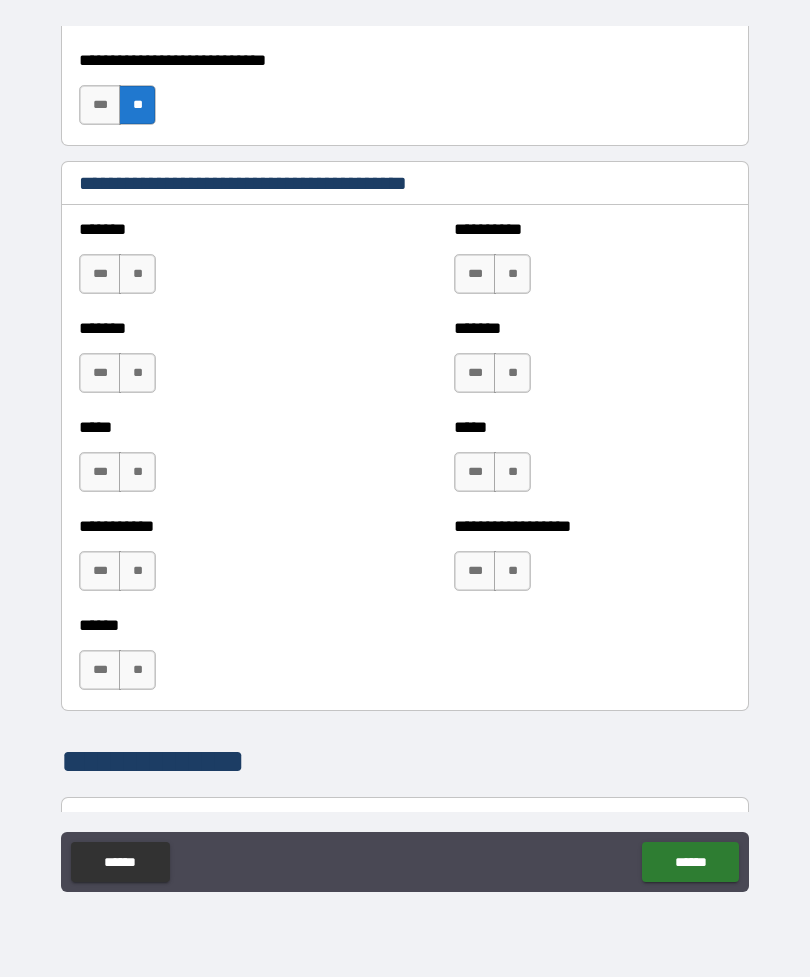 scroll, scrollTop: 1739, scrollLeft: 0, axis: vertical 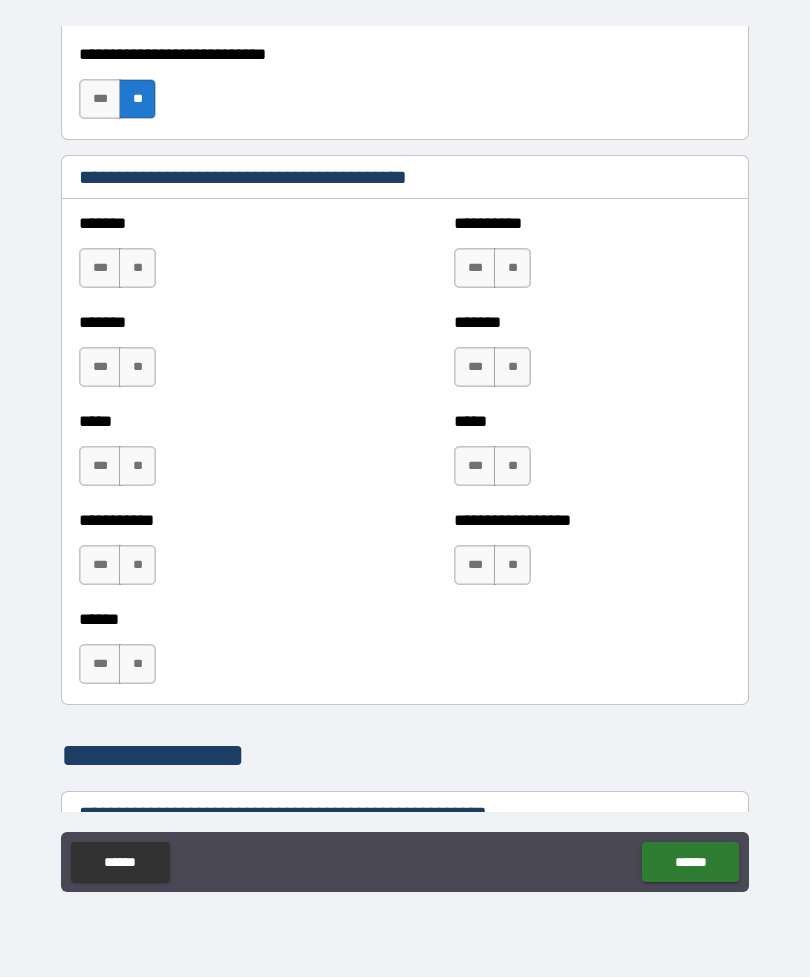 click on "**" at bounding box center [512, 565] 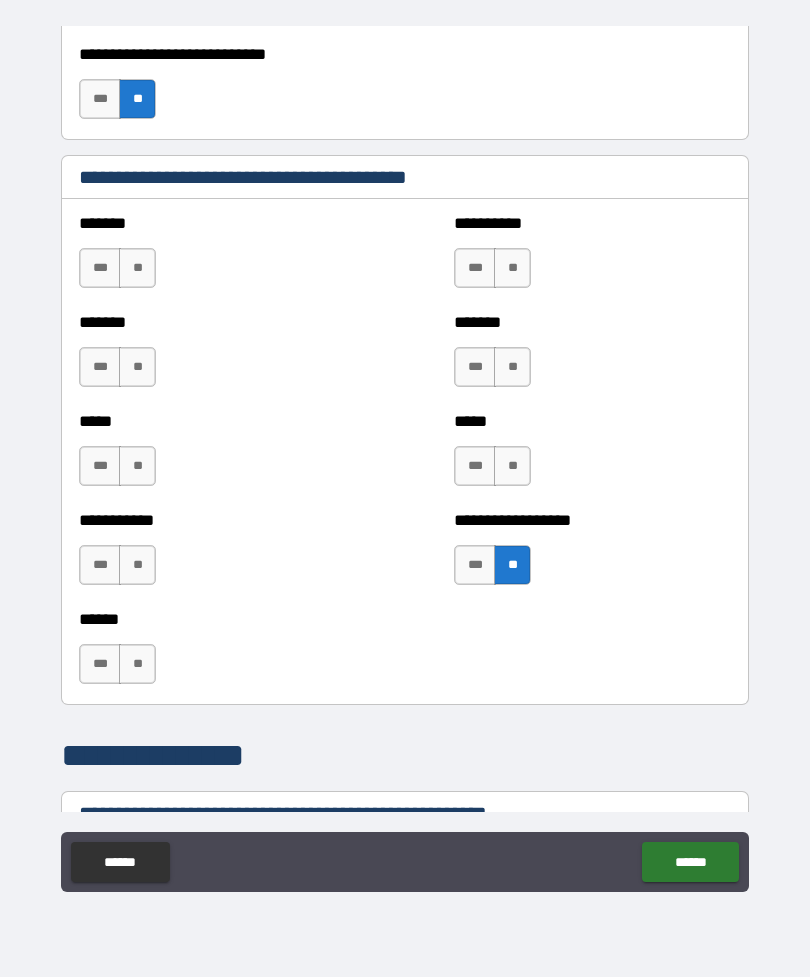 click on "**" at bounding box center (512, 466) 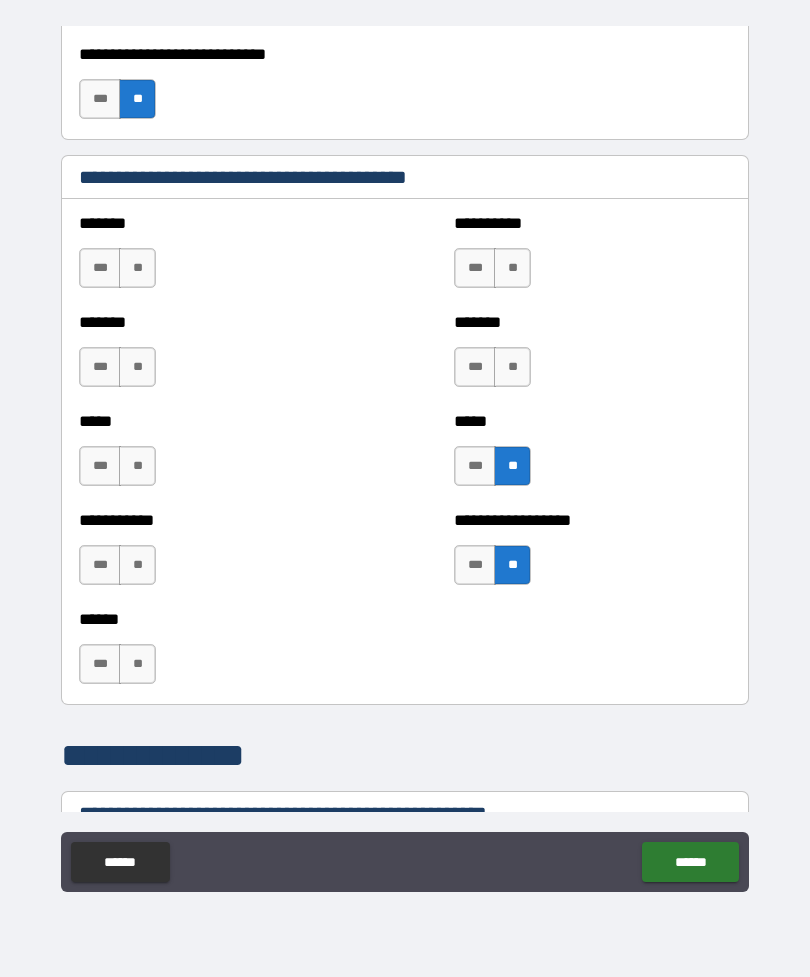 click on "**" at bounding box center (512, 367) 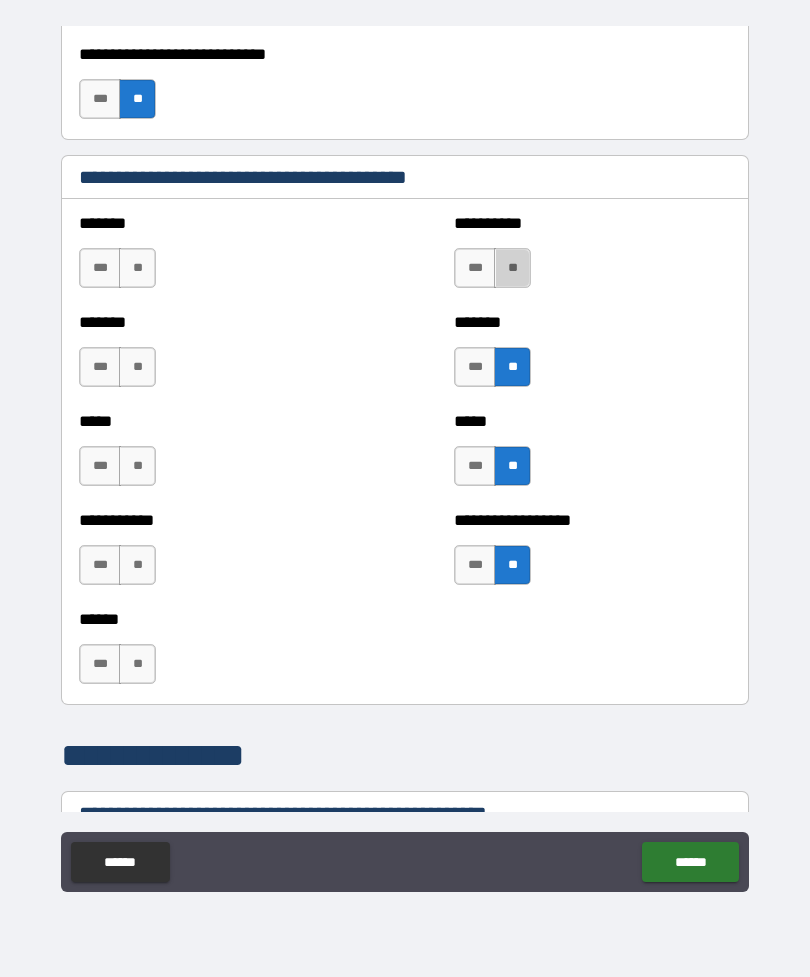 click on "**" at bounding box center [512, 268] 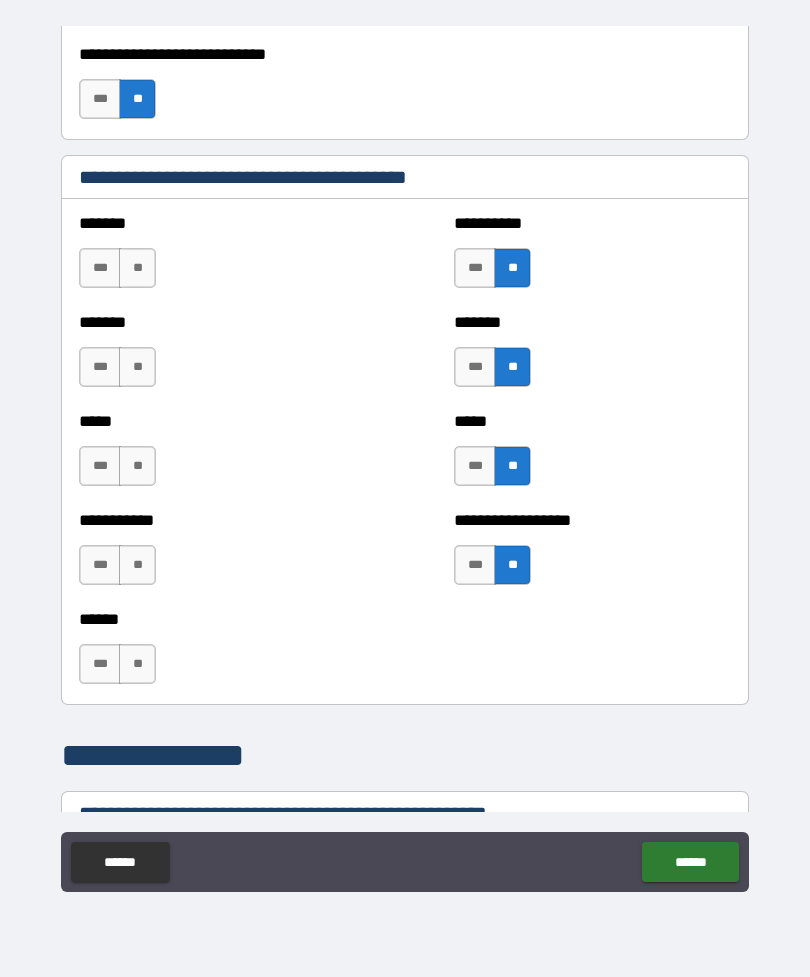 click on "**" at bounding box center (137, 268) 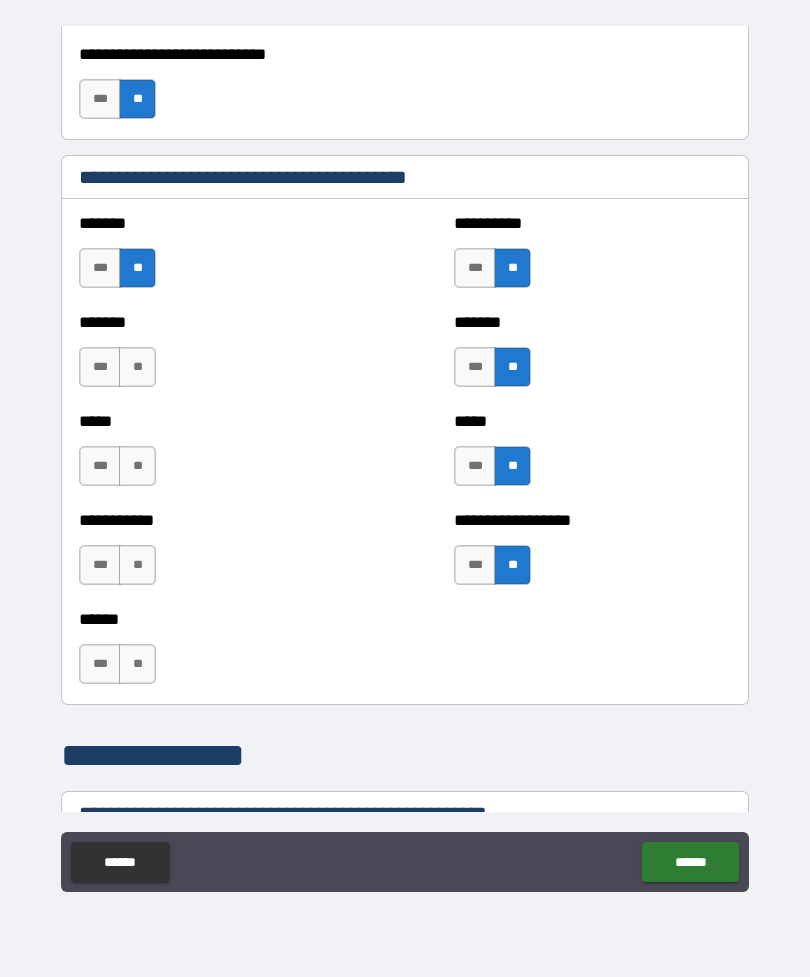 click on "**" at bounding box center (137, 367) 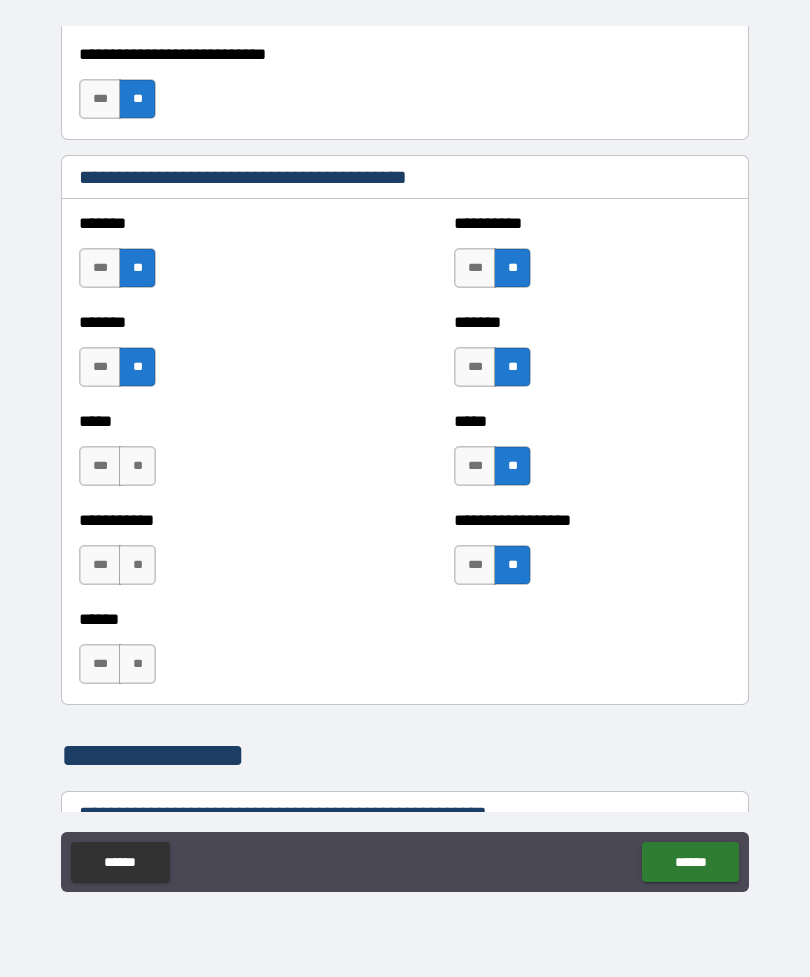 click on "**" at bounding box center [137, 466] 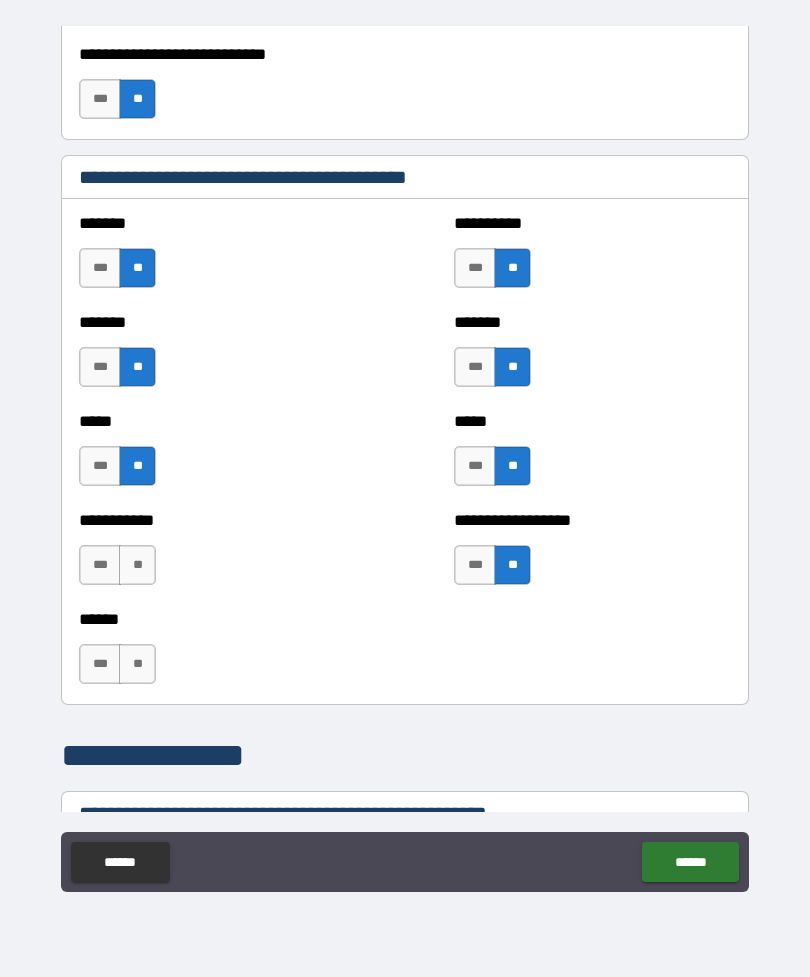 click on "**" at bounding box center [137, 565] 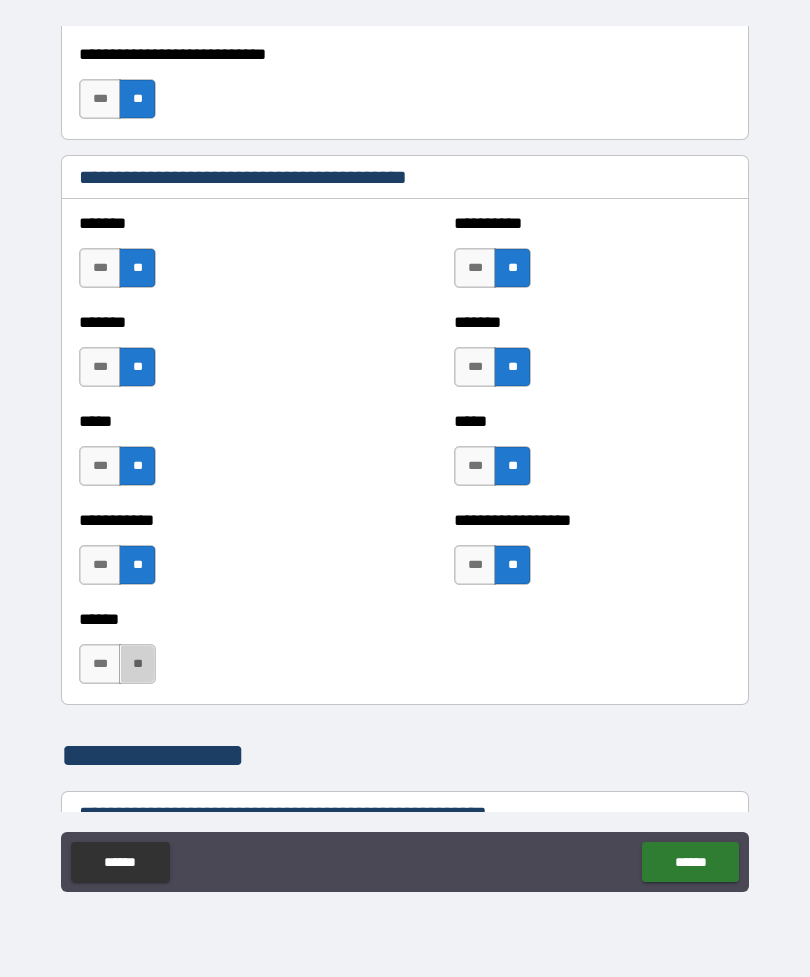 click on "**" at bounding box center [137, 664] 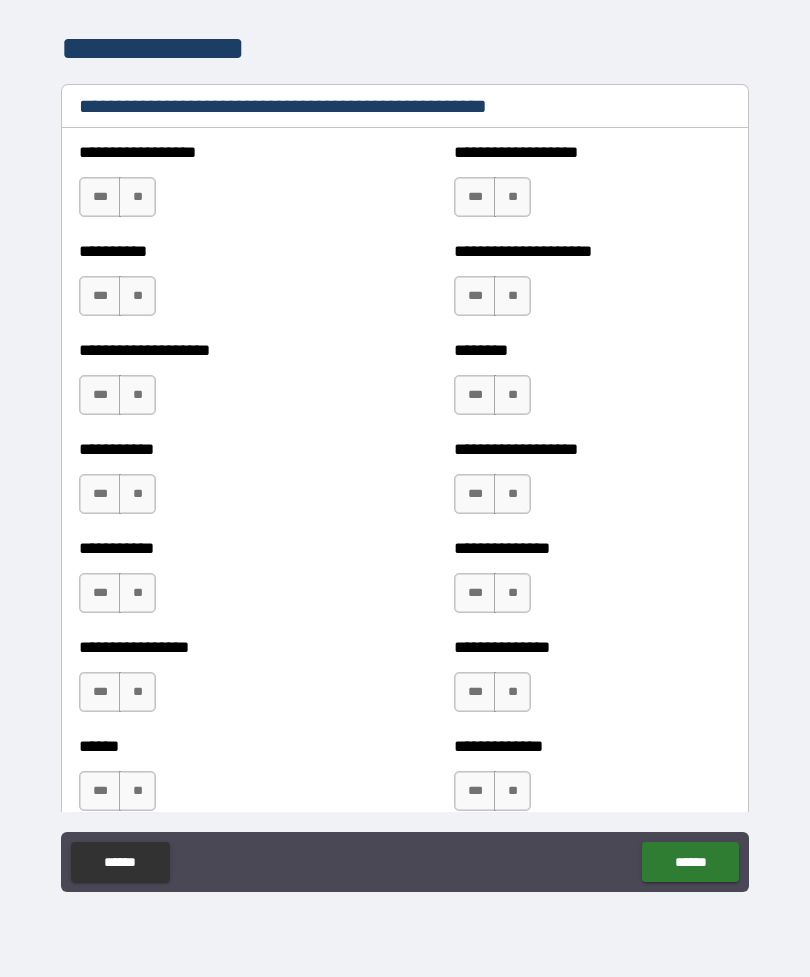 scroll, scrollTop: 2448, scrollLeft: 0, axis: vertical 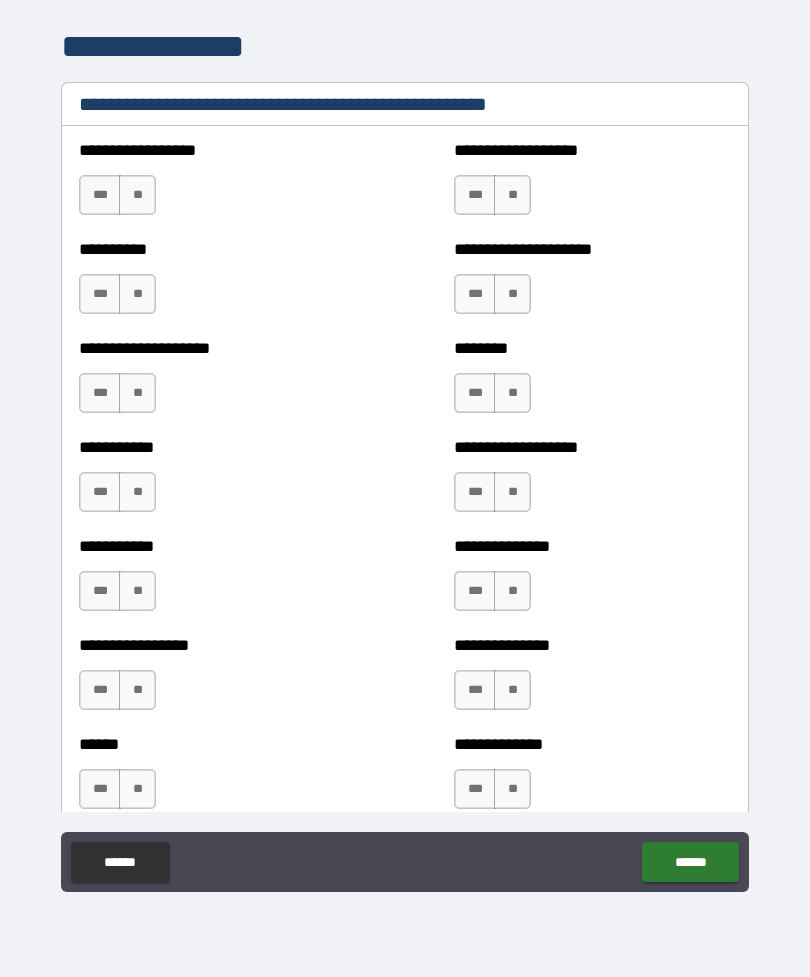 click on "**" at bounding box center (512, 195) 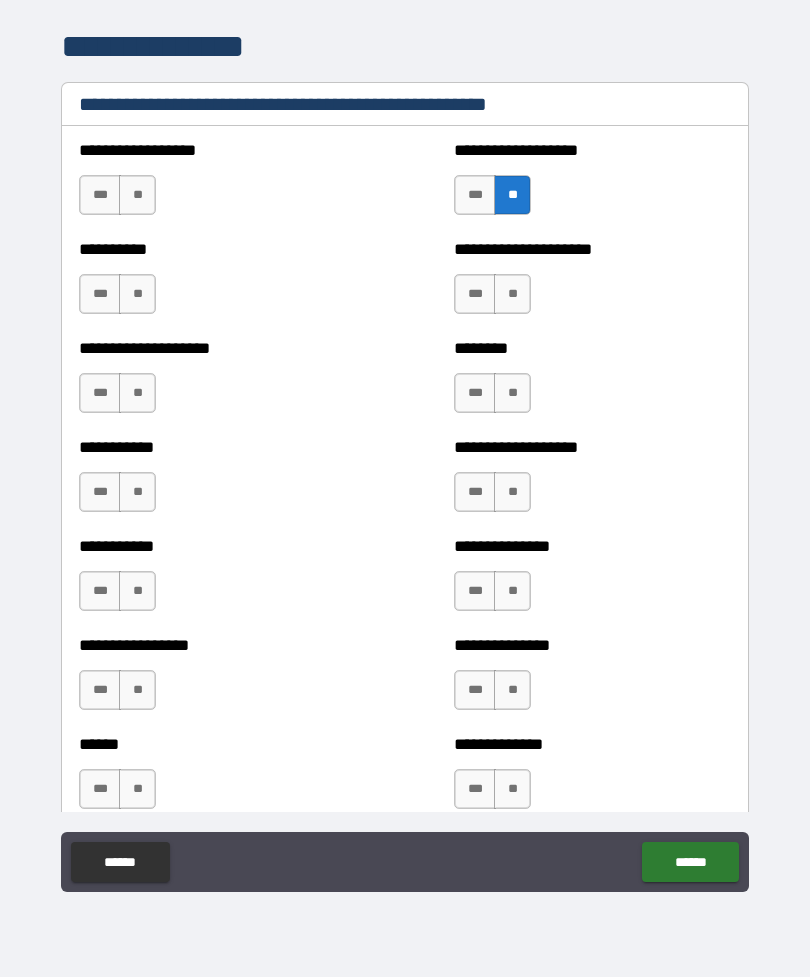 click on "**" at bounding box center [137, 195] 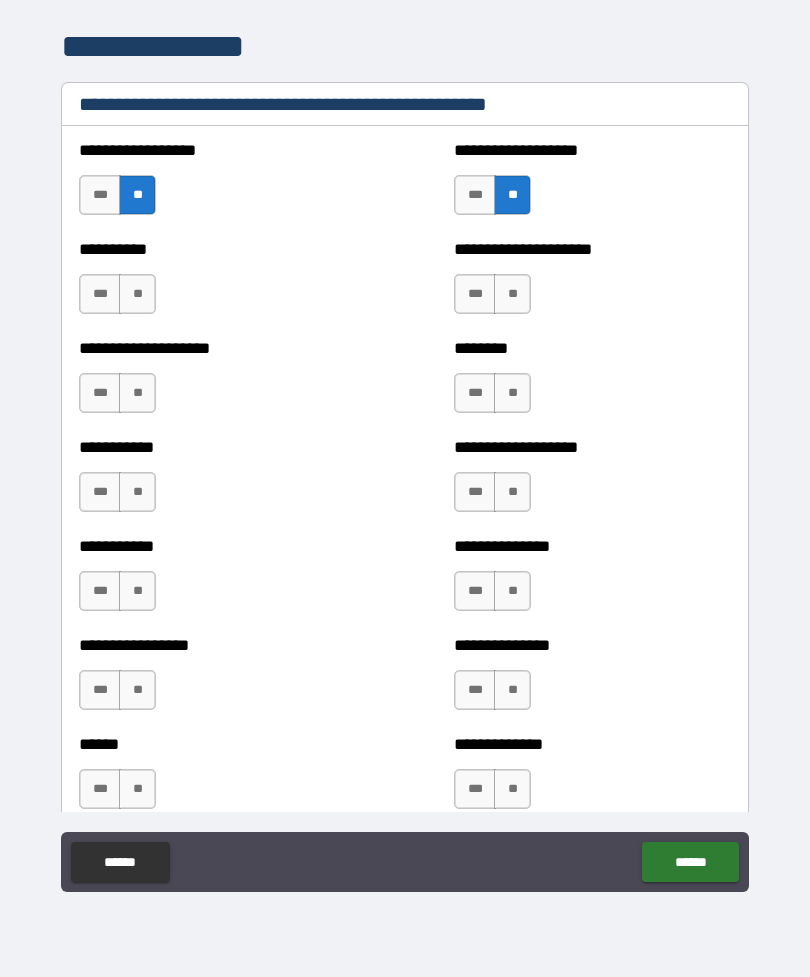 click on "**" at bounding box center (137, 294) 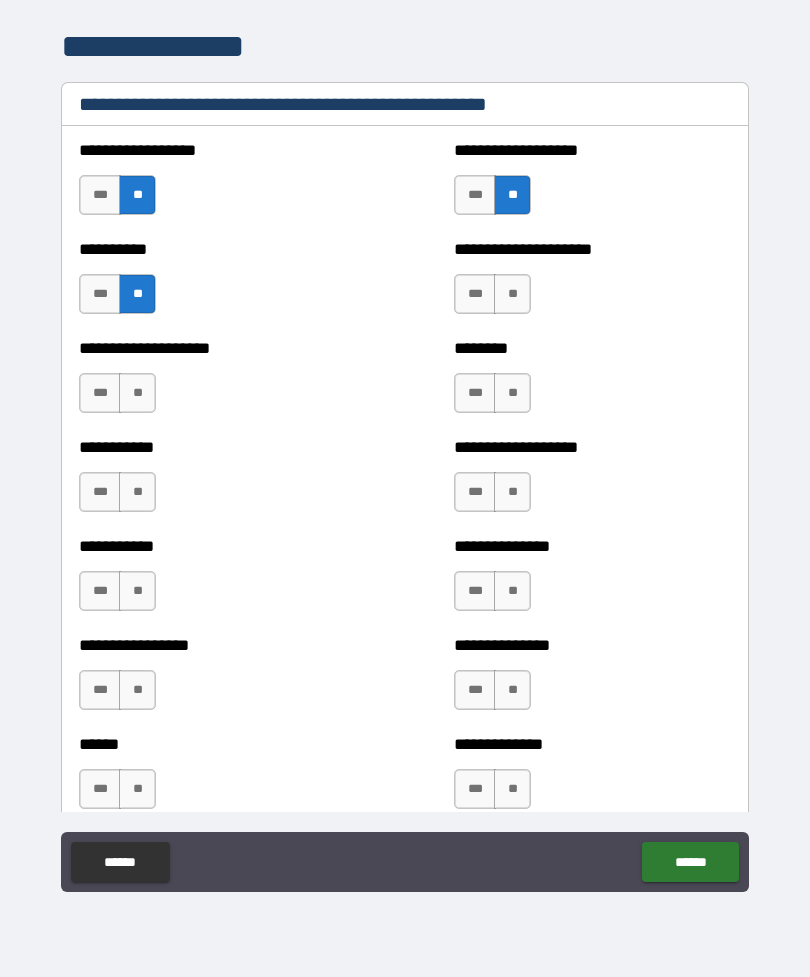 click on "**" at bounding box center [512, 294] 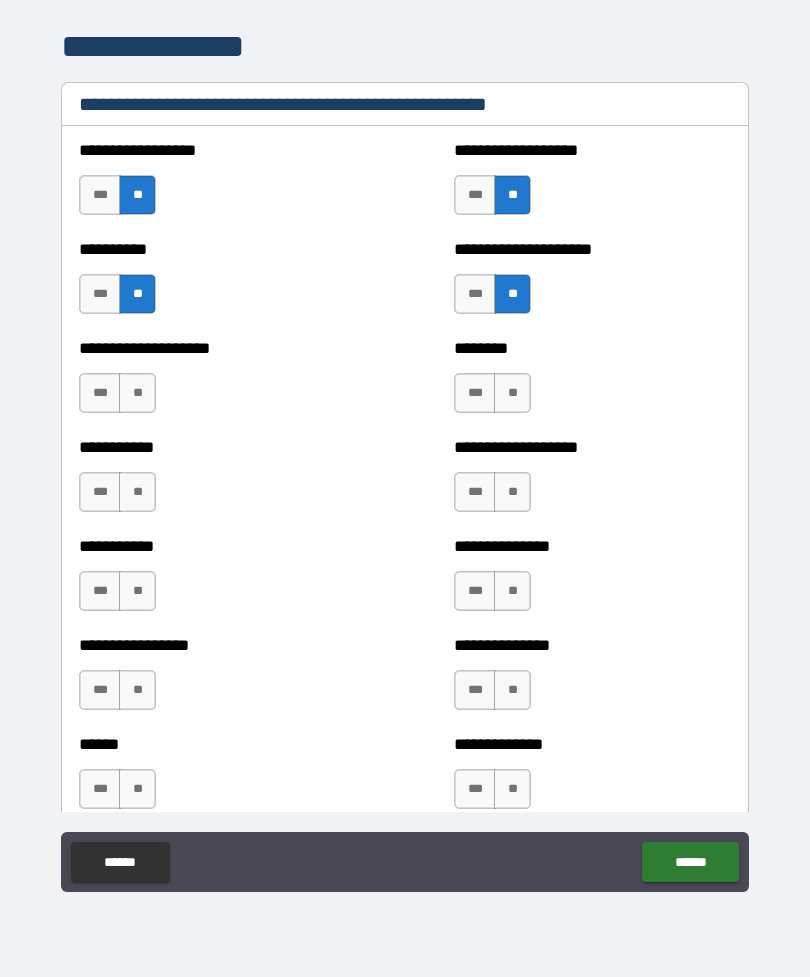 click on "**" at bounding box center [137, 393] 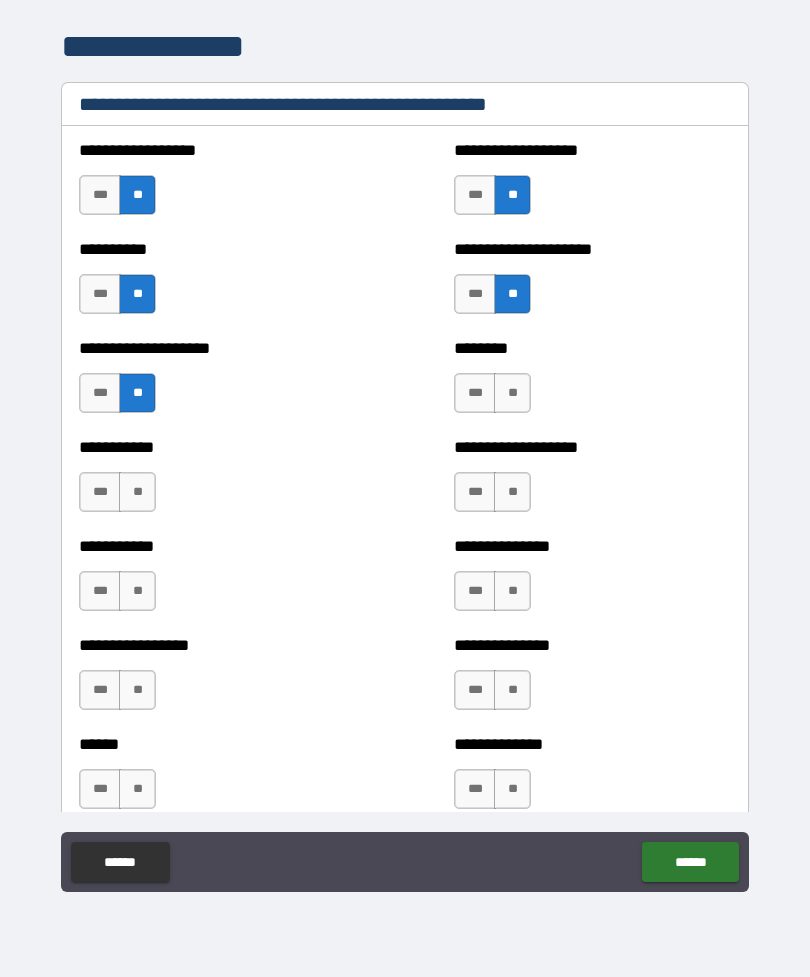 click on "**" at bounding box center (512, 393) 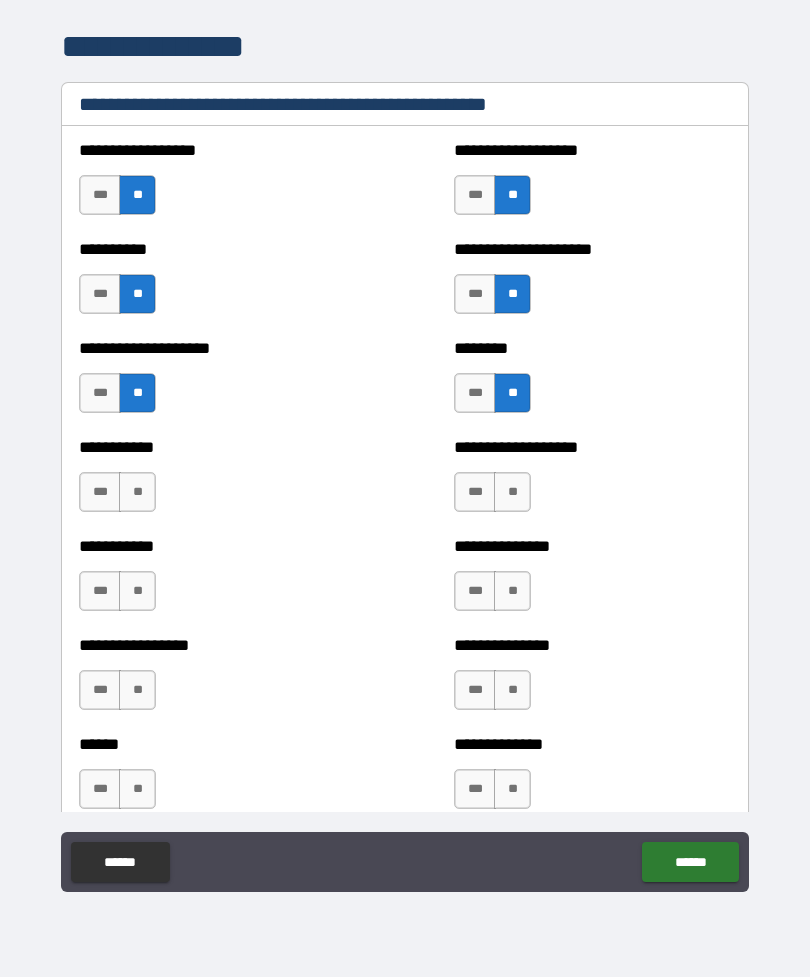 click on "**" at bounding box center (137, 492) 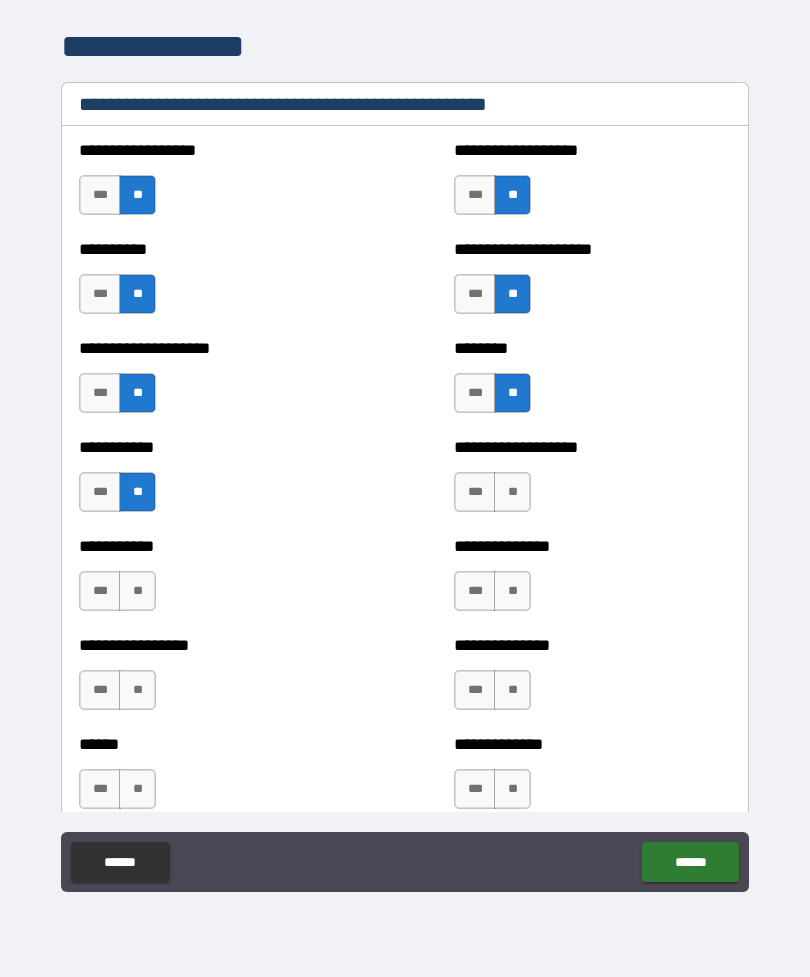 click on "**" at bounding box center (512, 492) 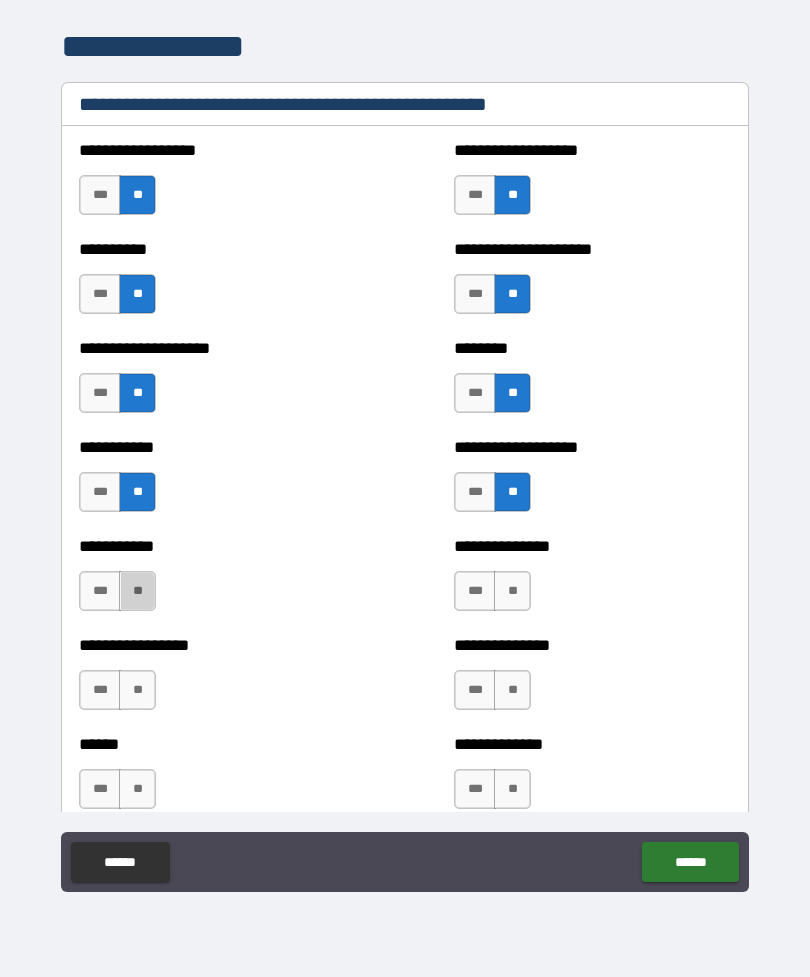 click on "**" at bounding box center [137, 591] 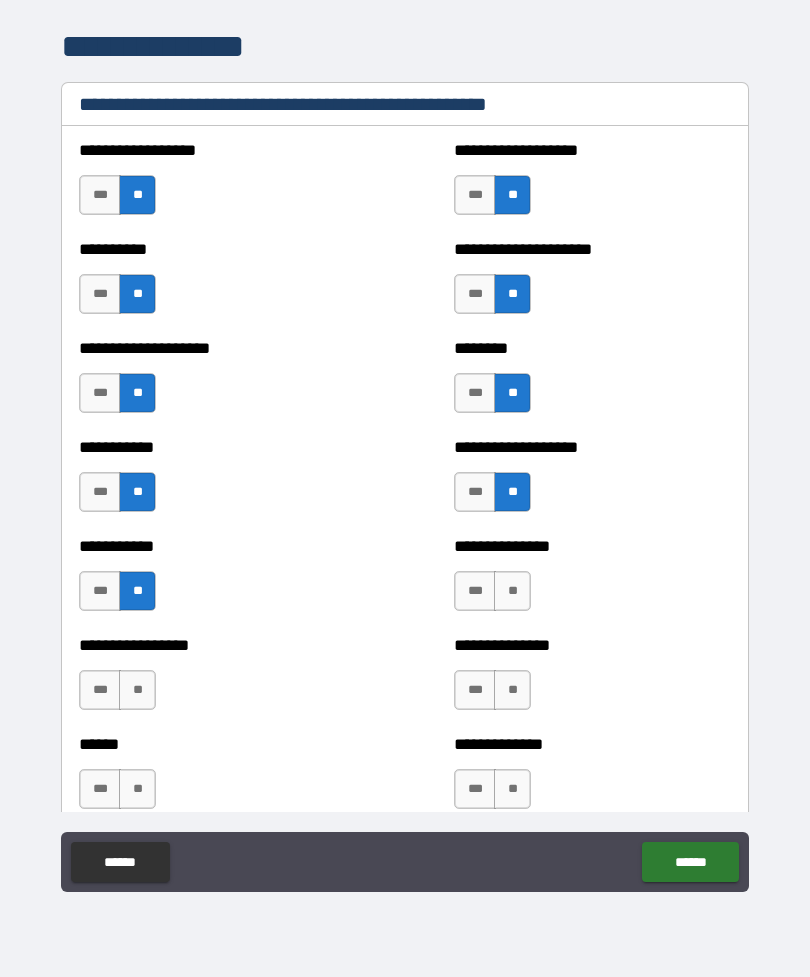 click on "**" at bounding box center (512, 591) 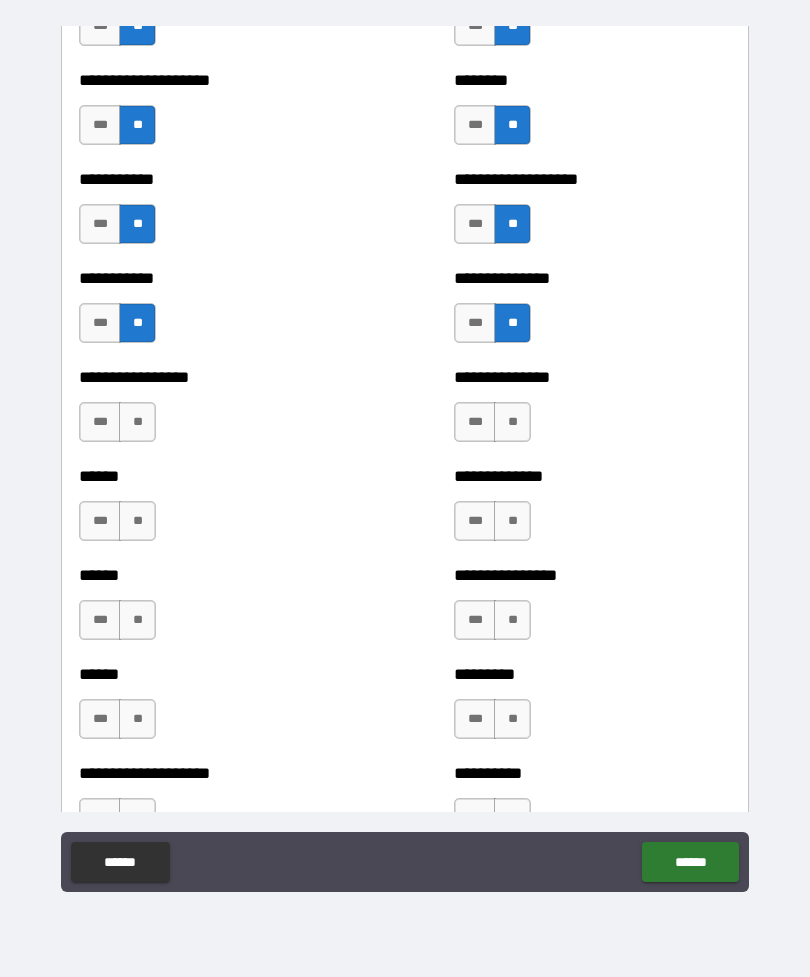 scroll, scrollTop: 2719, scrollLeft: 0, axis: vertical 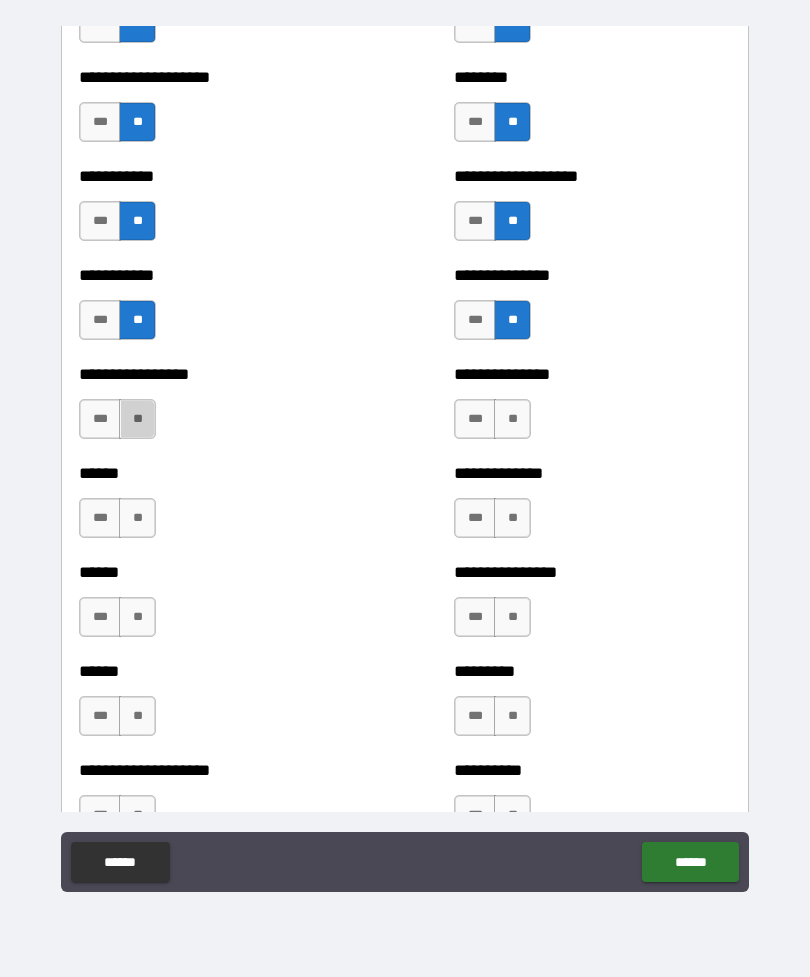click on "**" at bounding box center [137, 419] 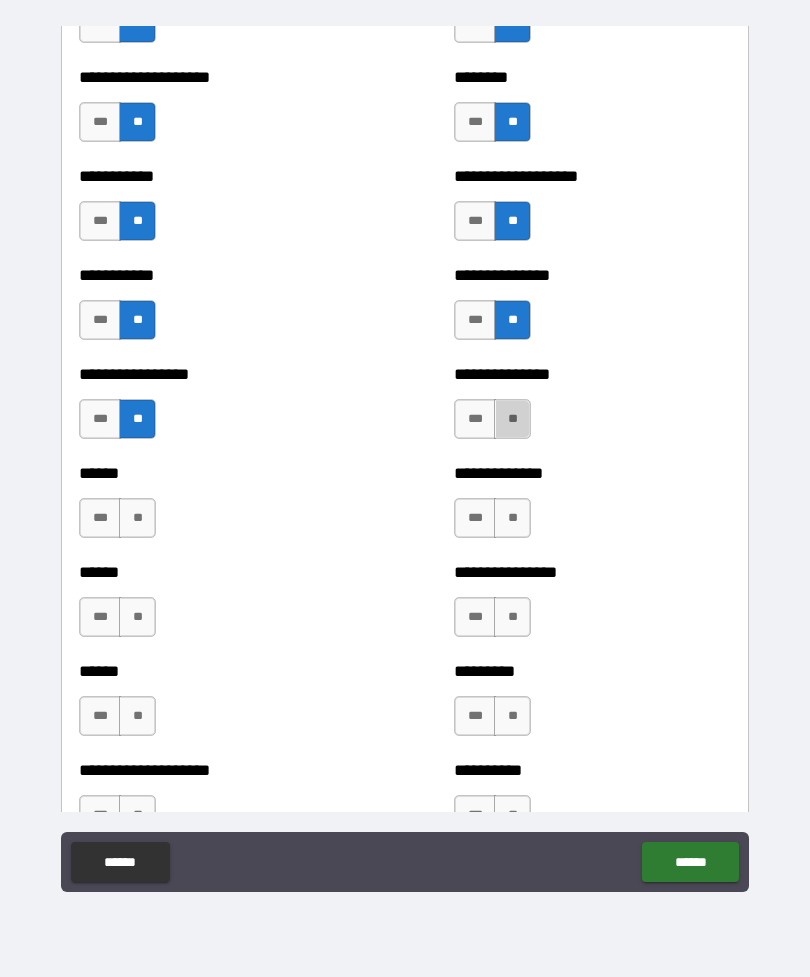 click on "**" at bounding box center (512, 419) 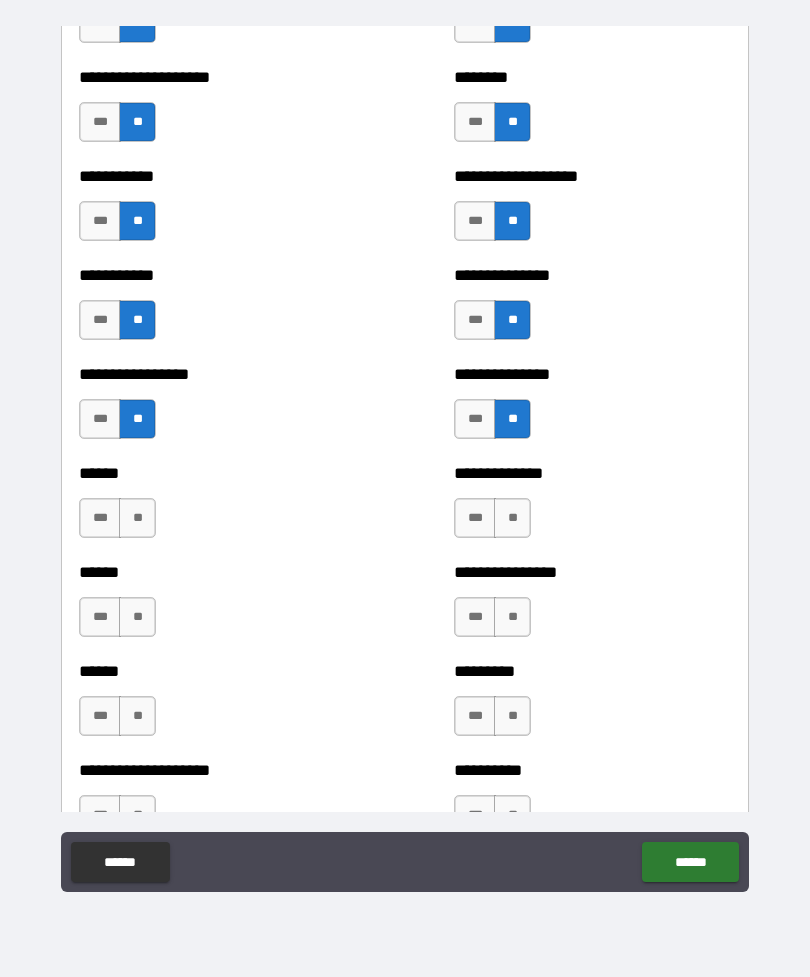 click on "**" at bounding box center [137, 518] 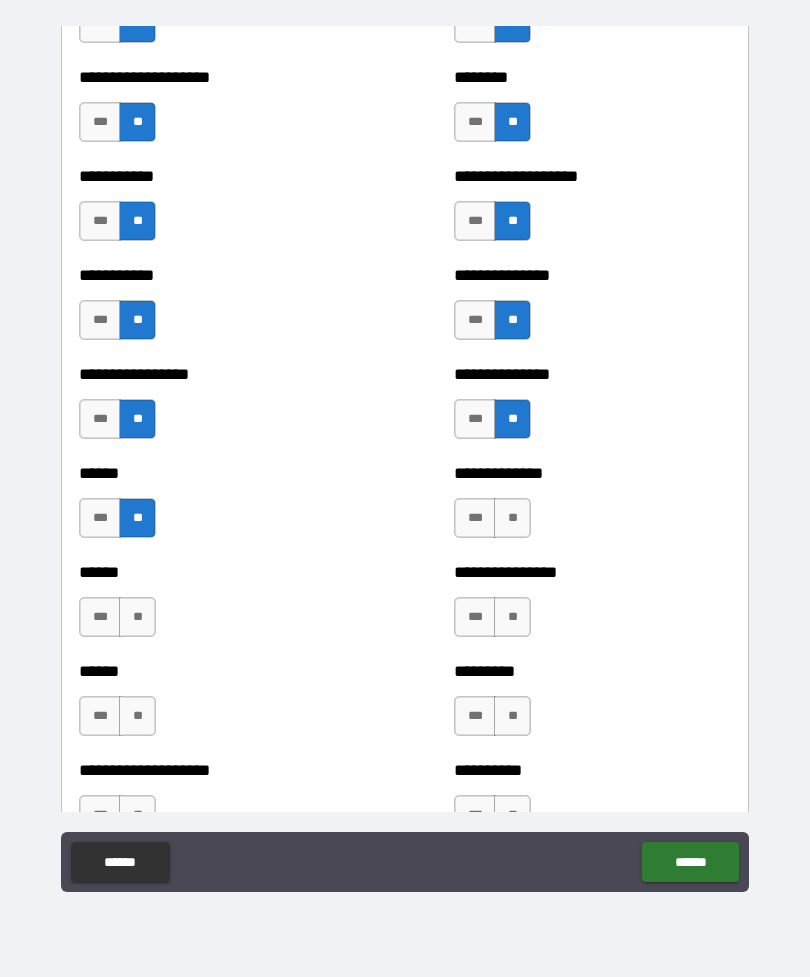 click on "**" at bounding box center [512, 518] 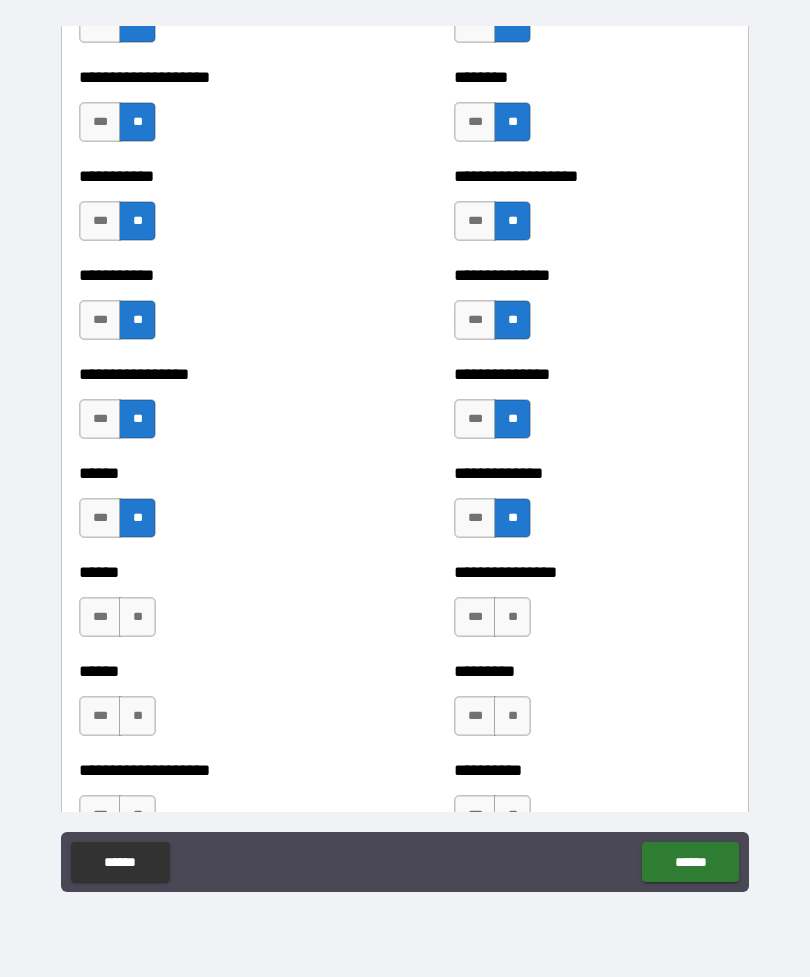 click on "**" at bounding box center [137, 617] 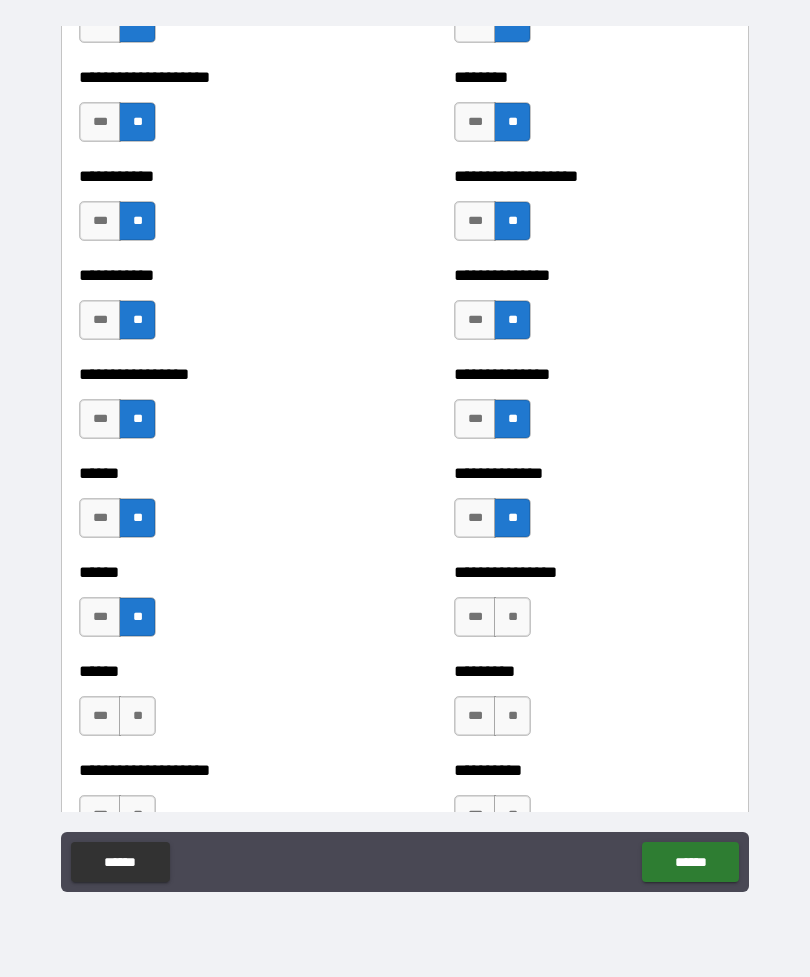 click on "**" at bounding box center (512, 617) 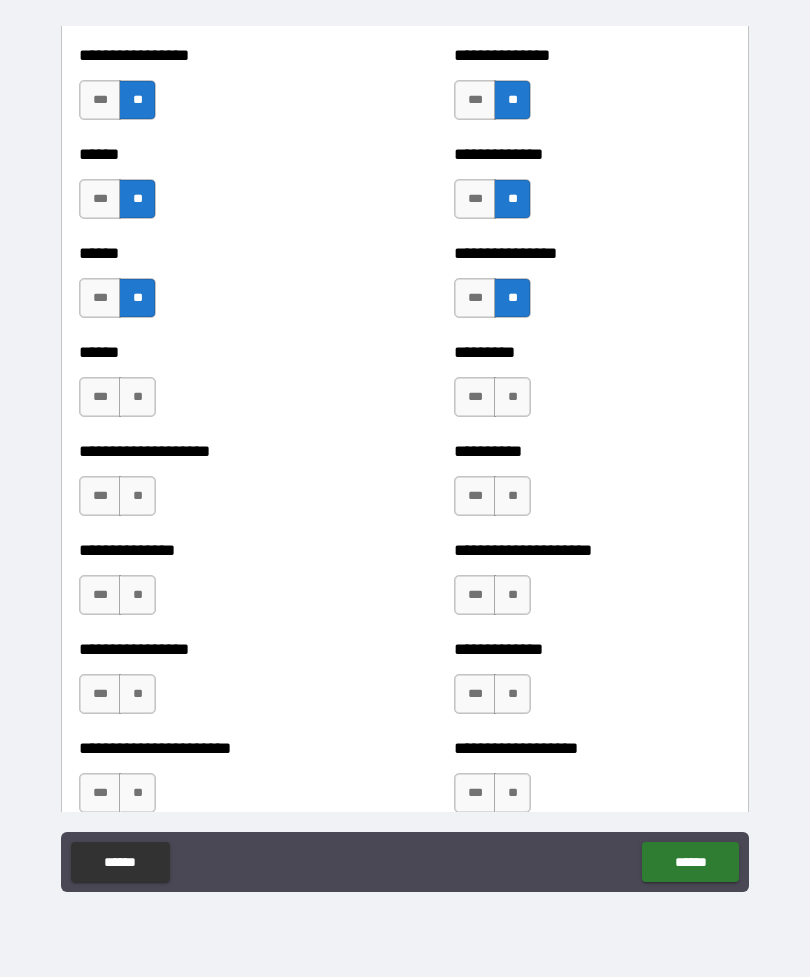 scroll, scrollTop: 3040, scrollLeft: 0, axis: vertical 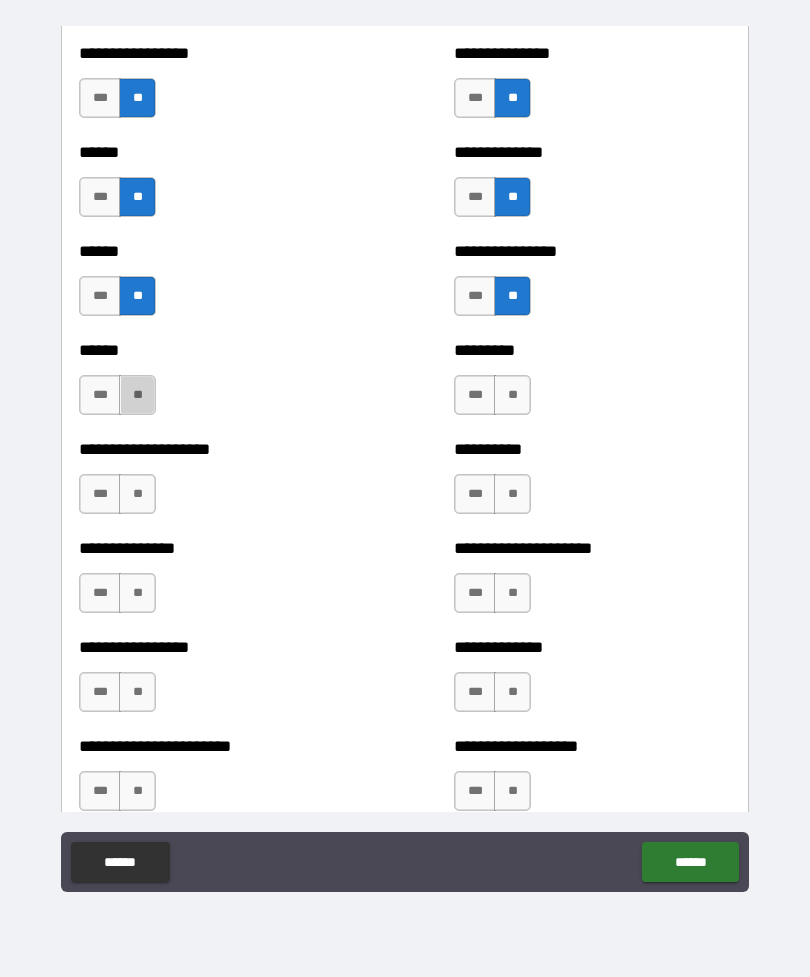 click on "**" at bounding box center [137, 395] 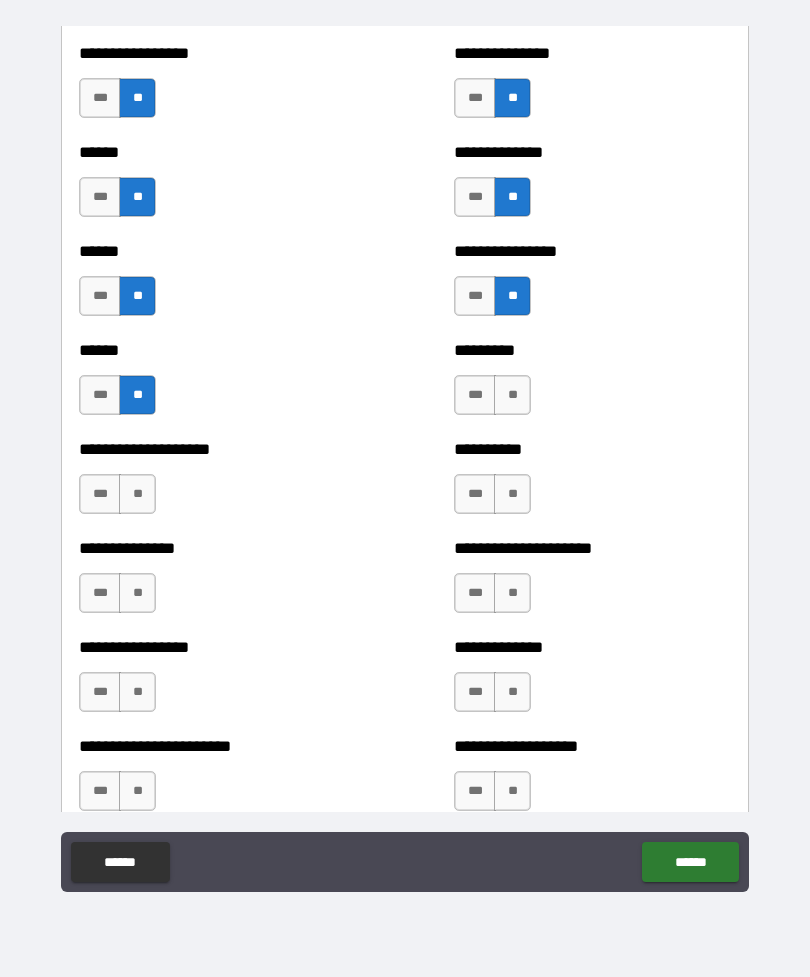 click on "**" at bounding box center (512, 395) 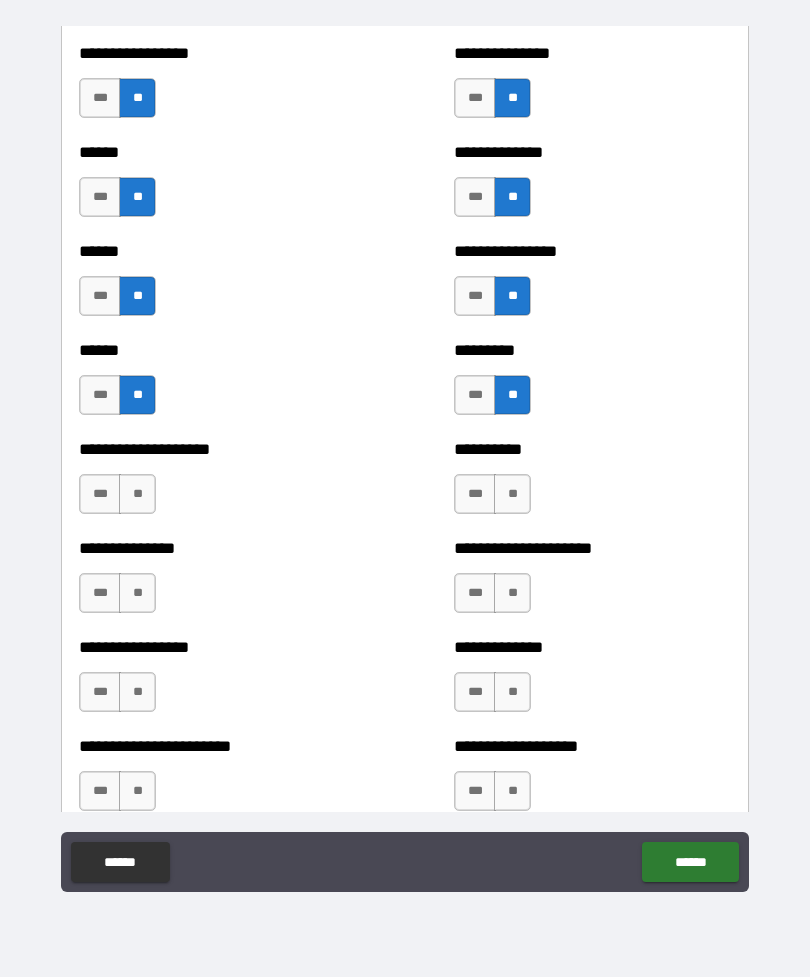 click on "**" at bounding box center [137, 494] 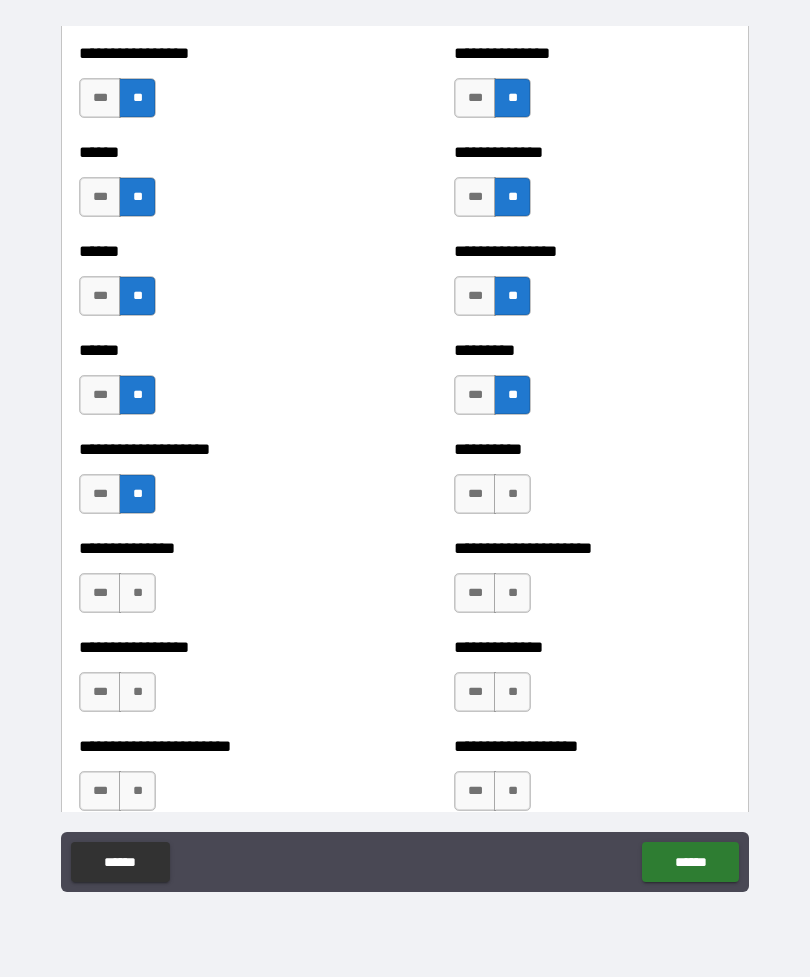 click on "**" at bounding box center (512, 494) 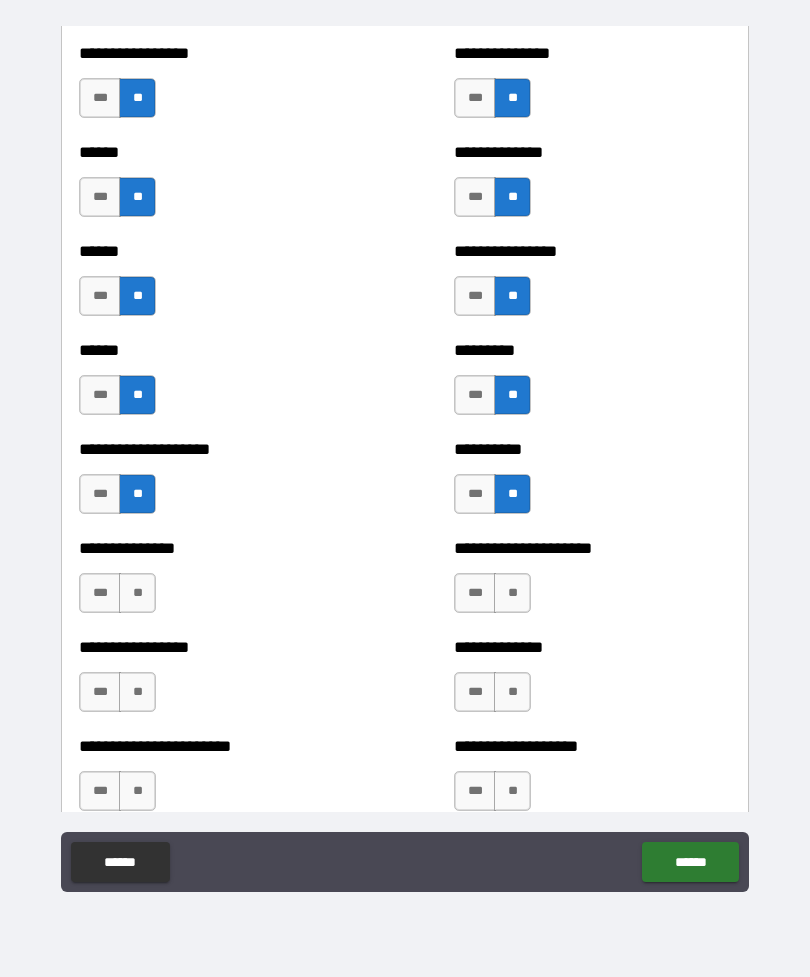 click on "**" at bounding box center (137, 593) 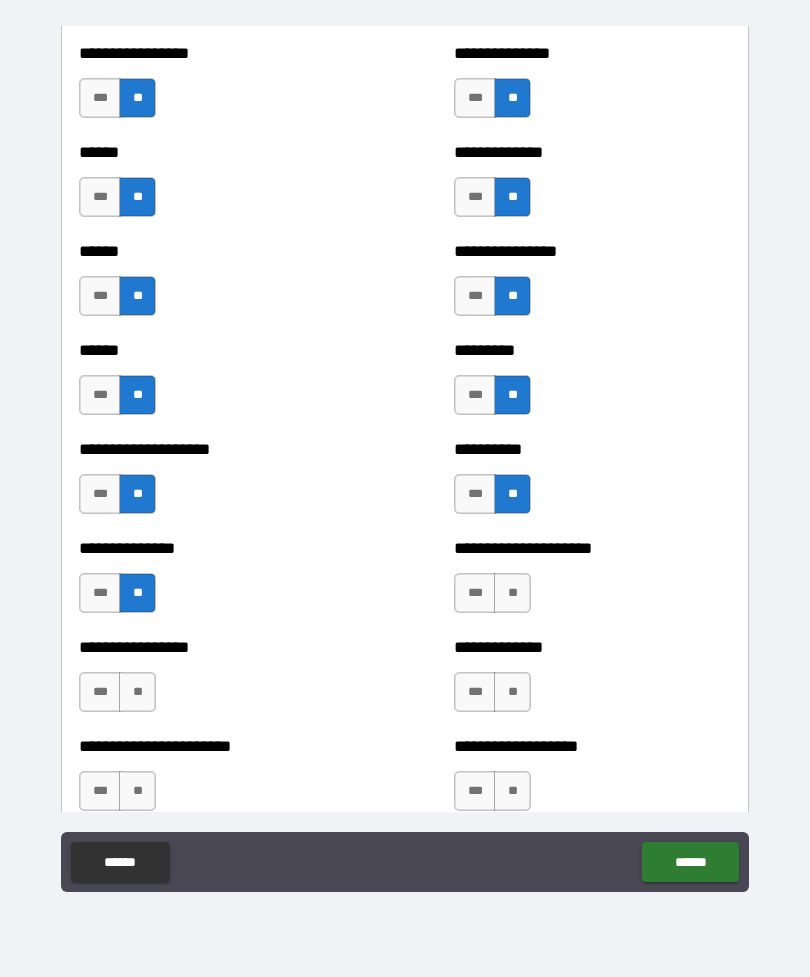 click on "**" at bounding box center [512, 593] 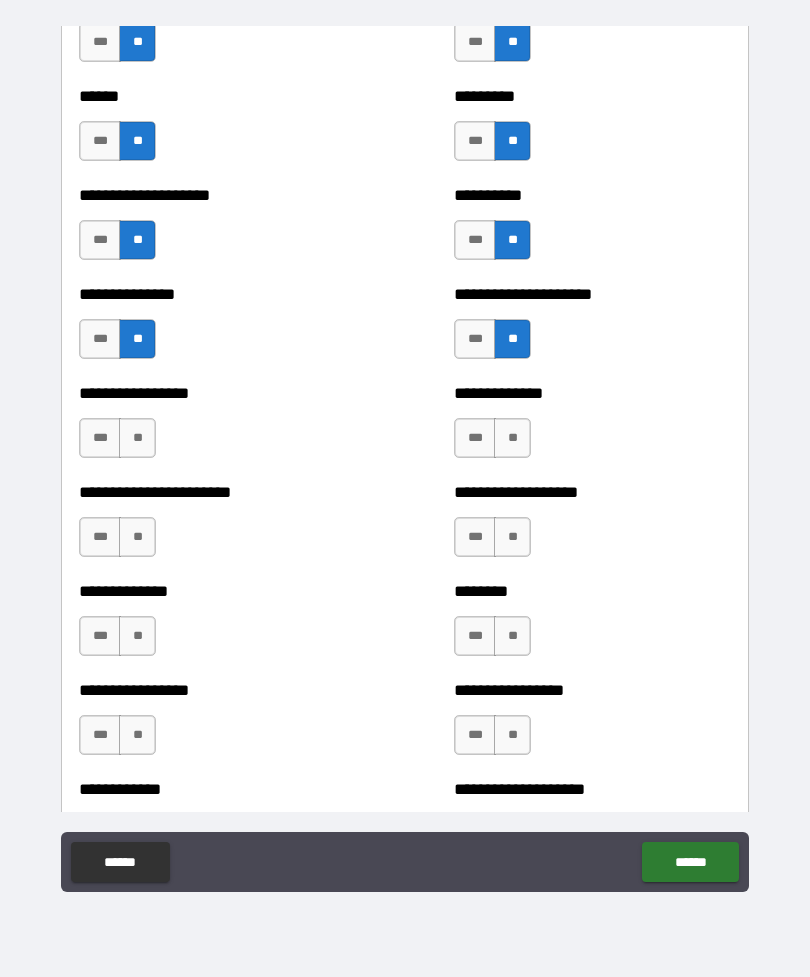 scroll, scrollTop: 3302, scrollLeft: 0, axis: vertical 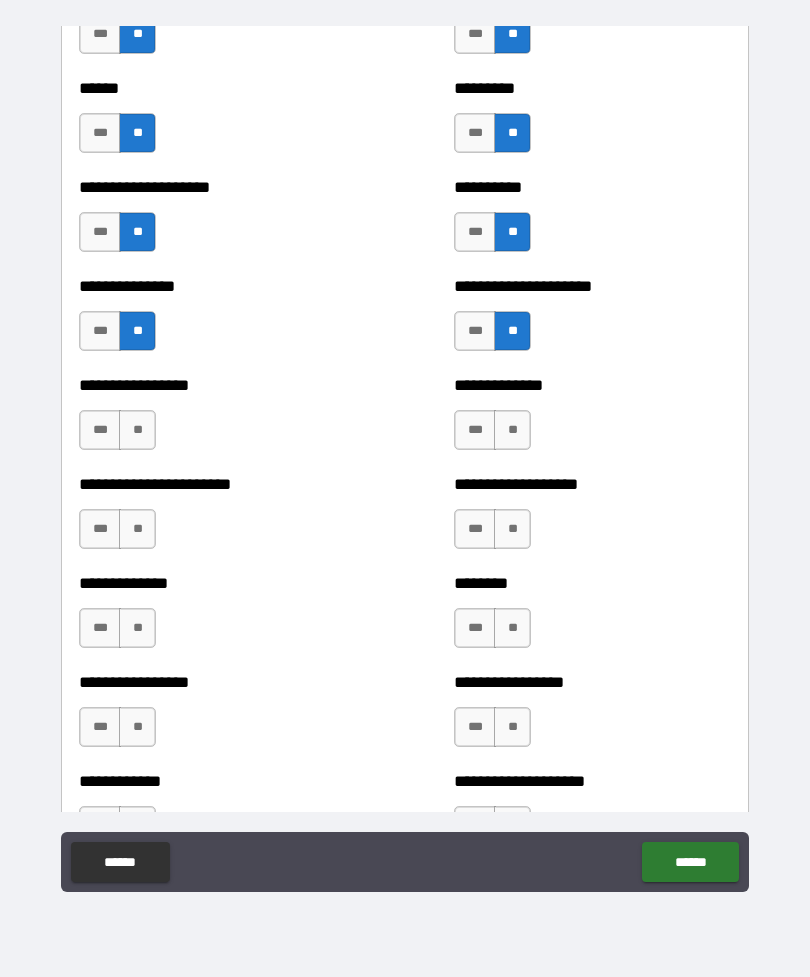 click on "**" at bounding box center (137, 430) 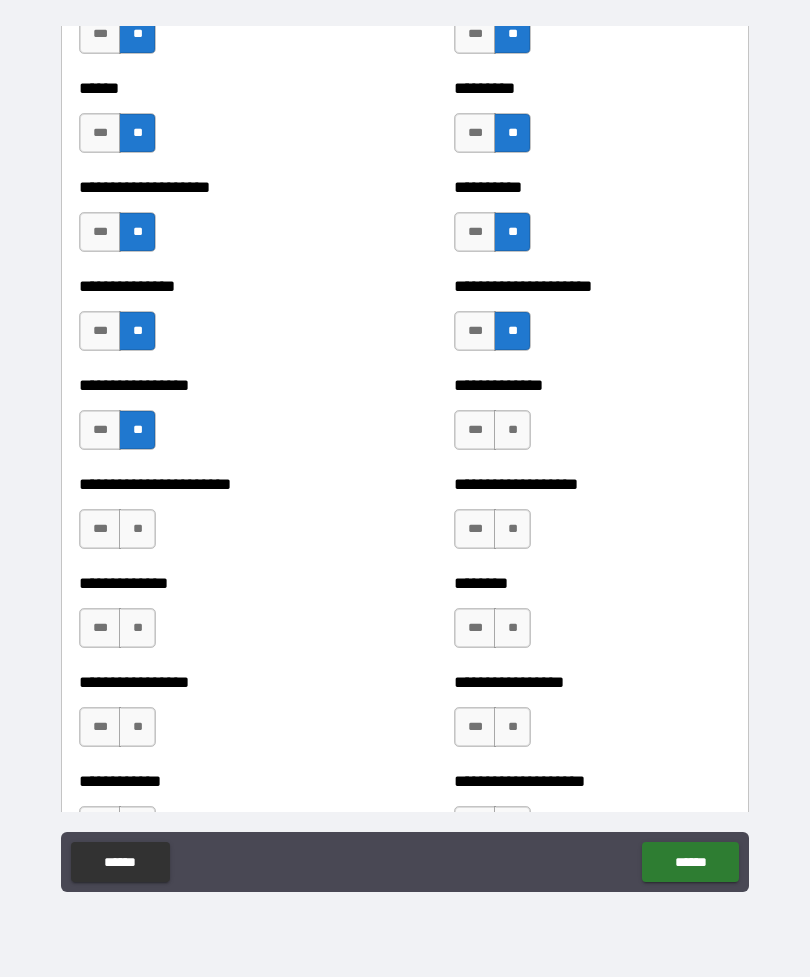 click on "**" at bounding box center (512, 430) 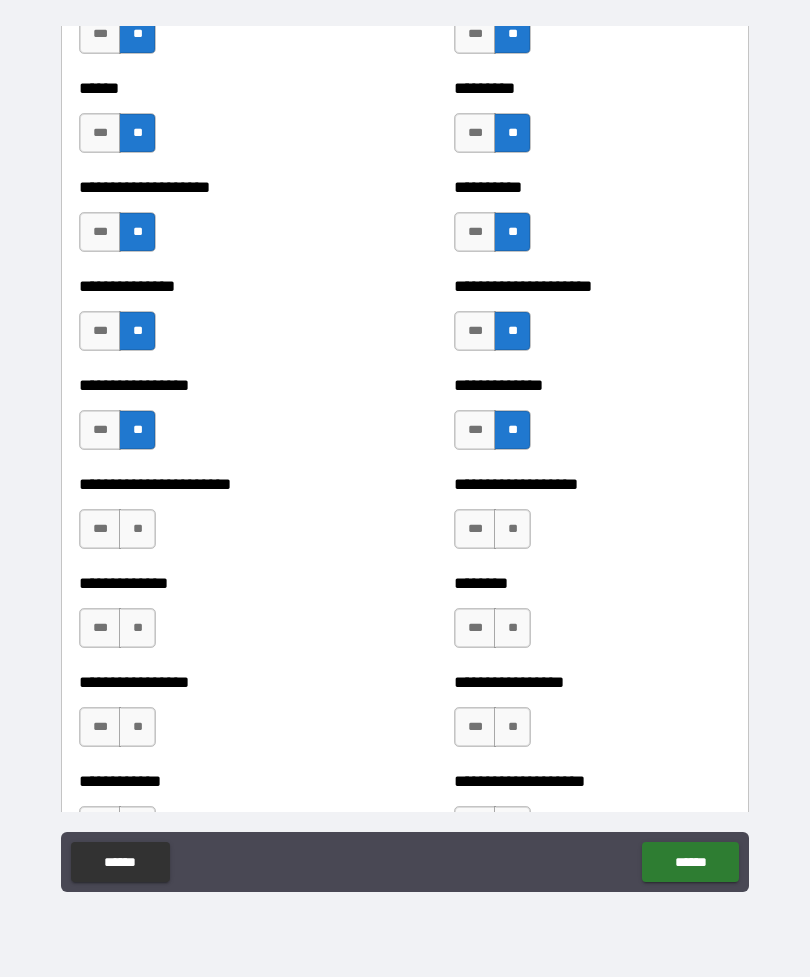click on "**" at bounding box center [137, 529] 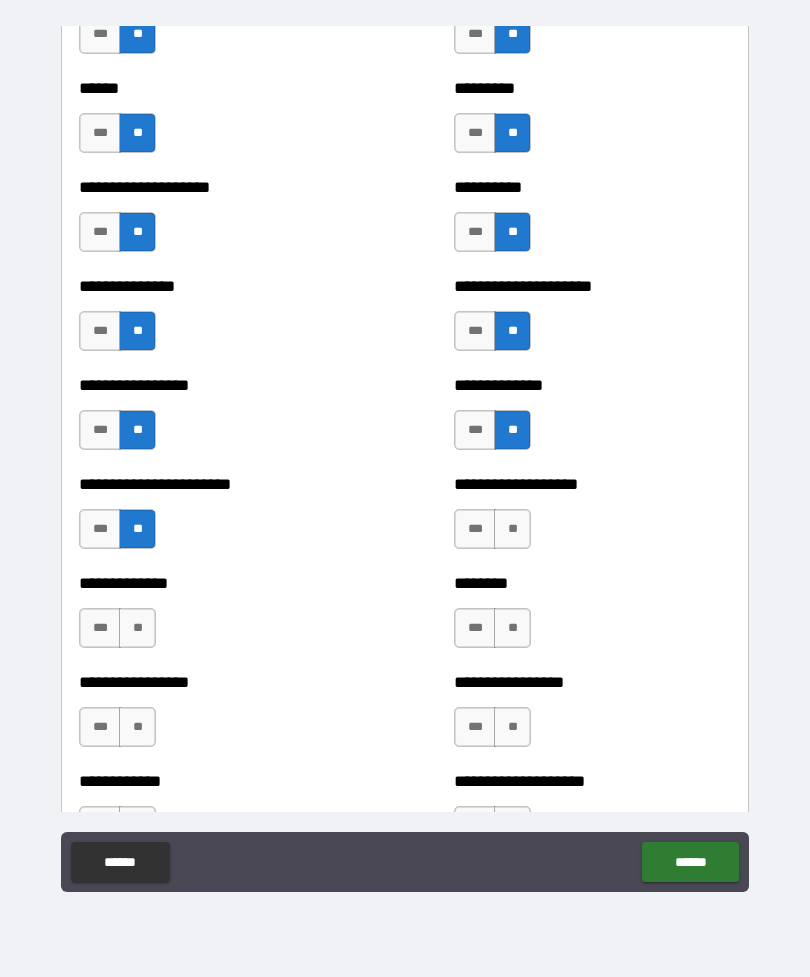 click on "**" at bounding box center [512, 529] 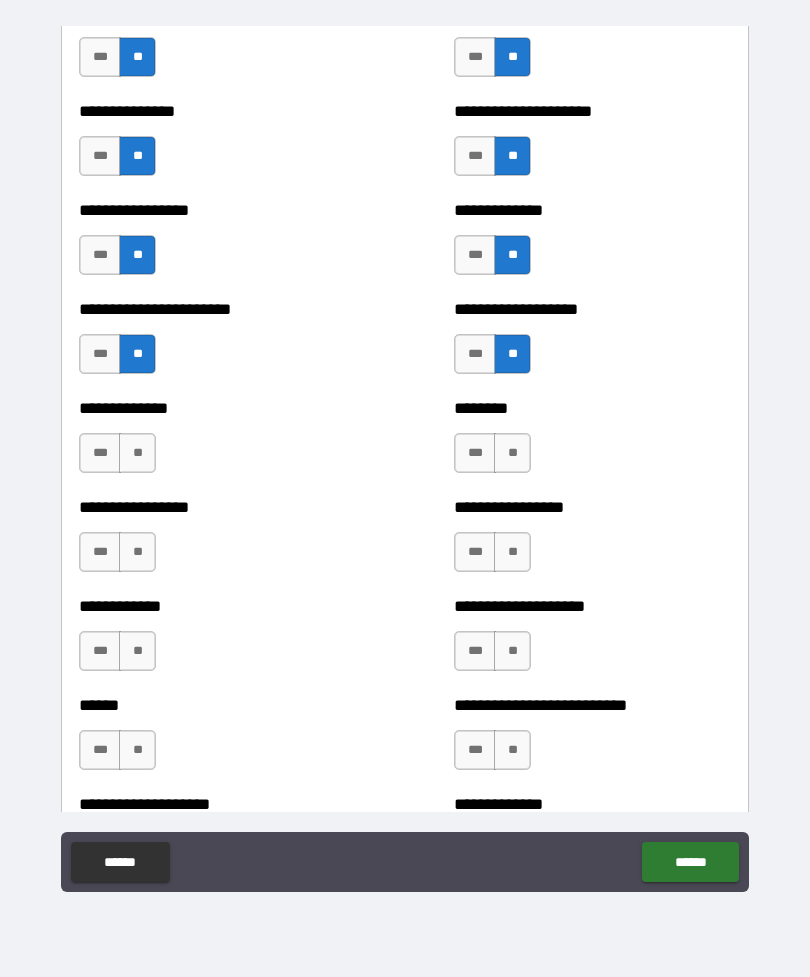 scroll, scrollTop: 3491, scrollLeft: 0, axis: vertical 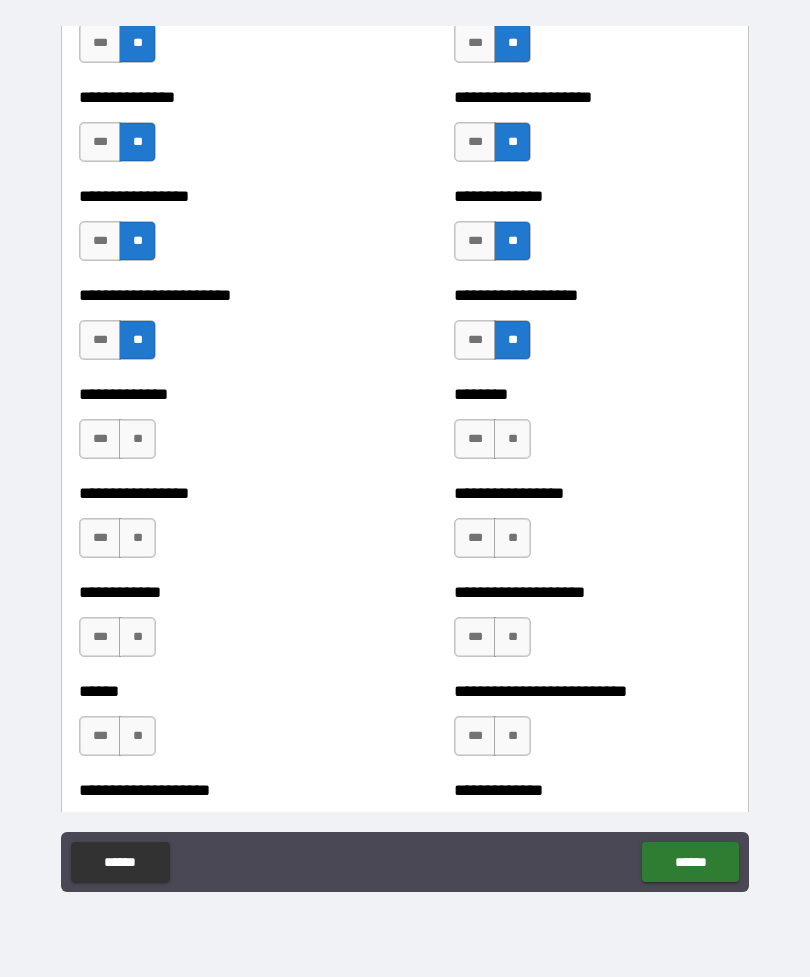 click on "**" at bounding box center (137, 439) 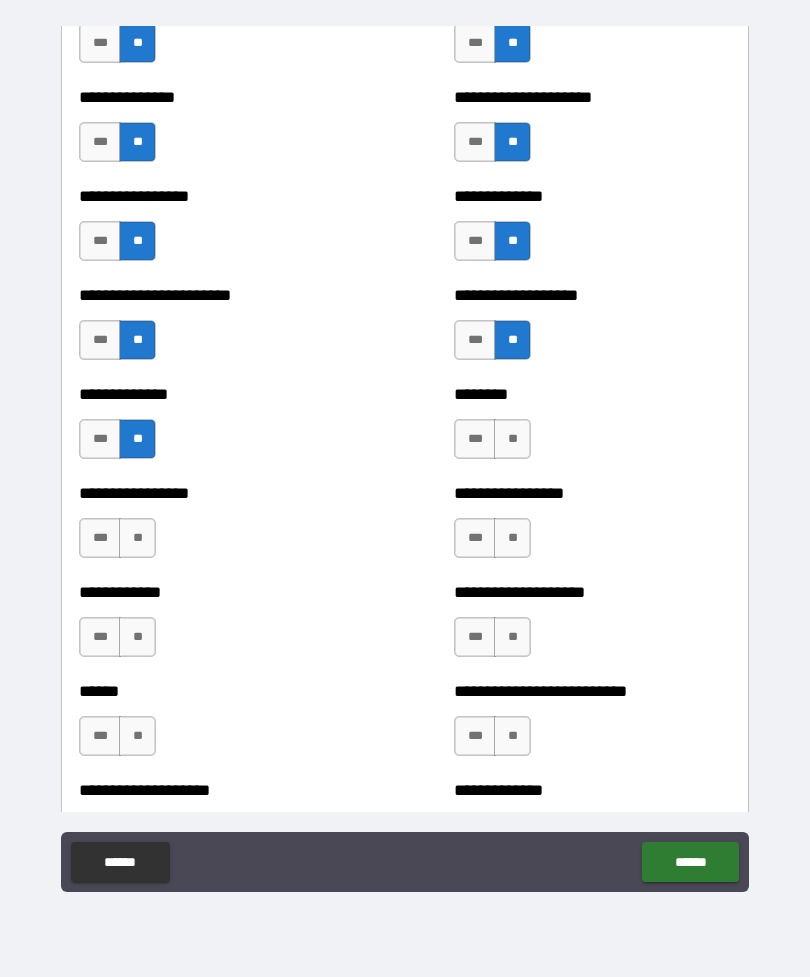 click on "**" at bounding box center (512, 439) 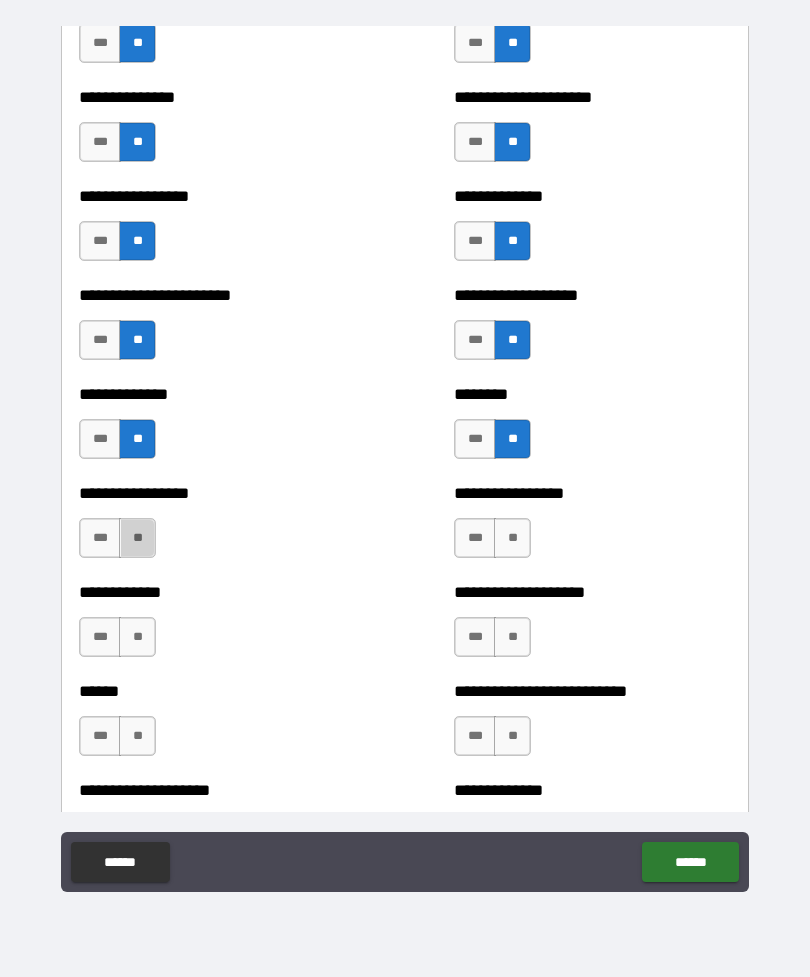 click on "**" at bounding box center (137, 538) 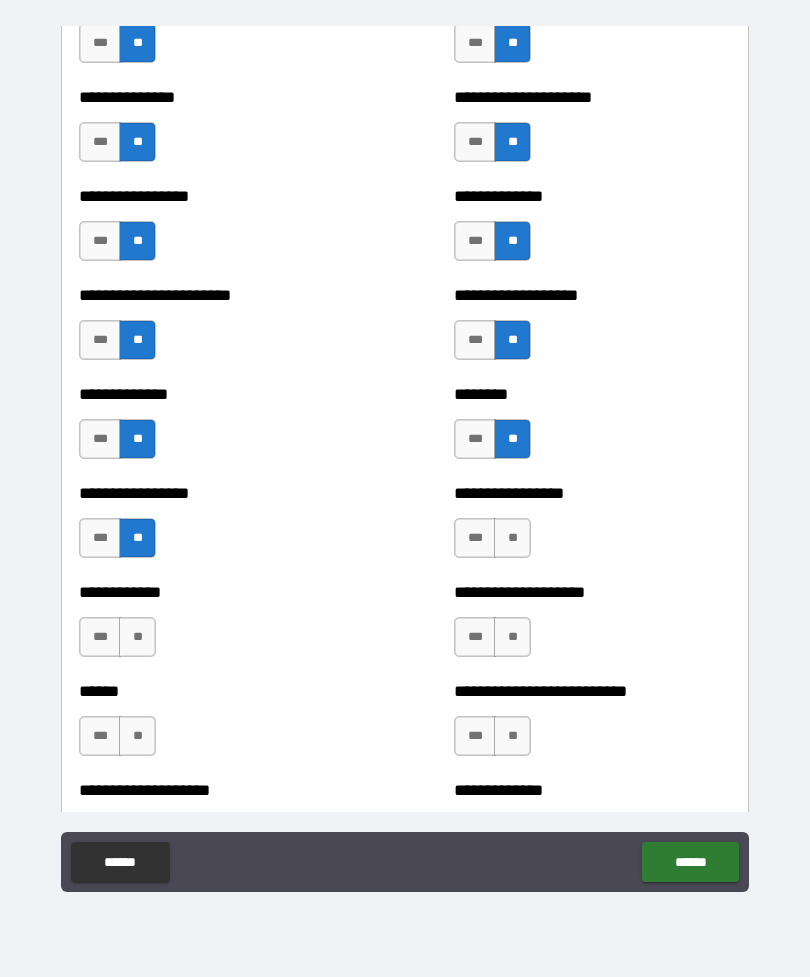 click on "**" at bounding box center [512, 538] 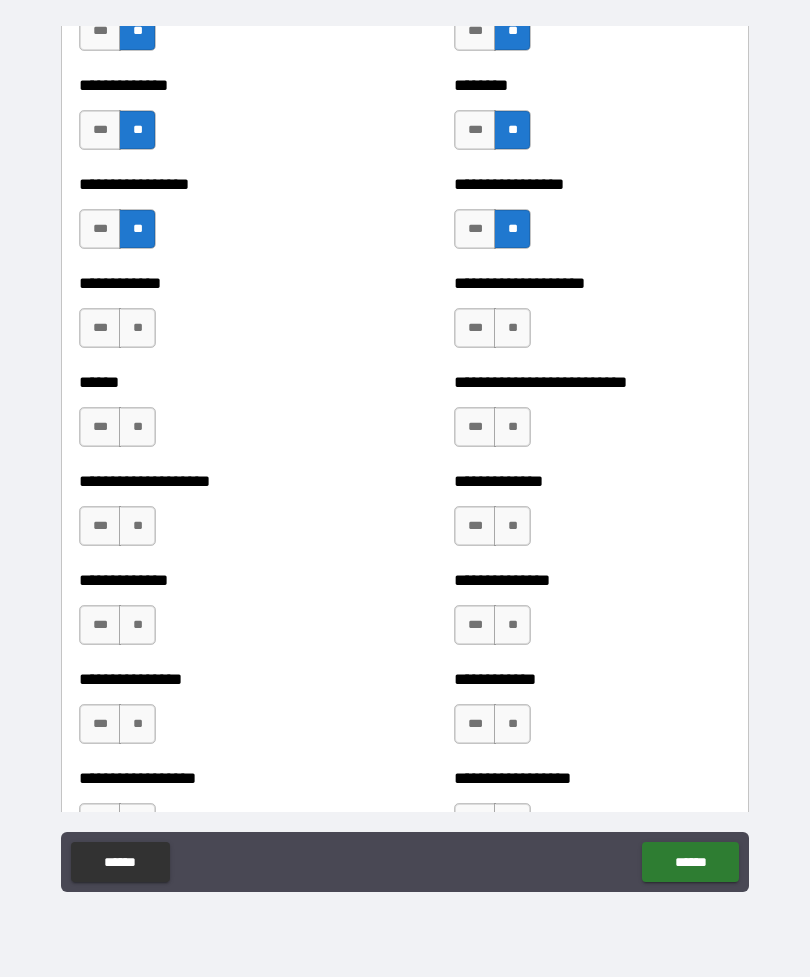 scroll, scrollTop: 3806, scrollLeft: 0, axis: vertical 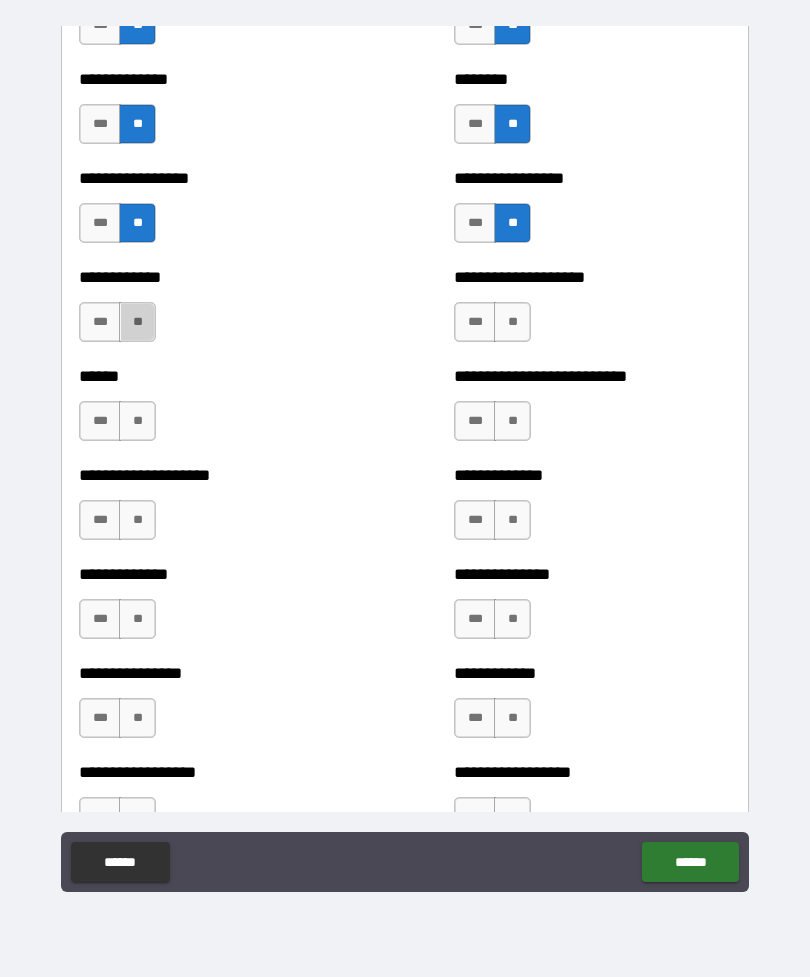 click on "**" at bounding box center [137, 322] 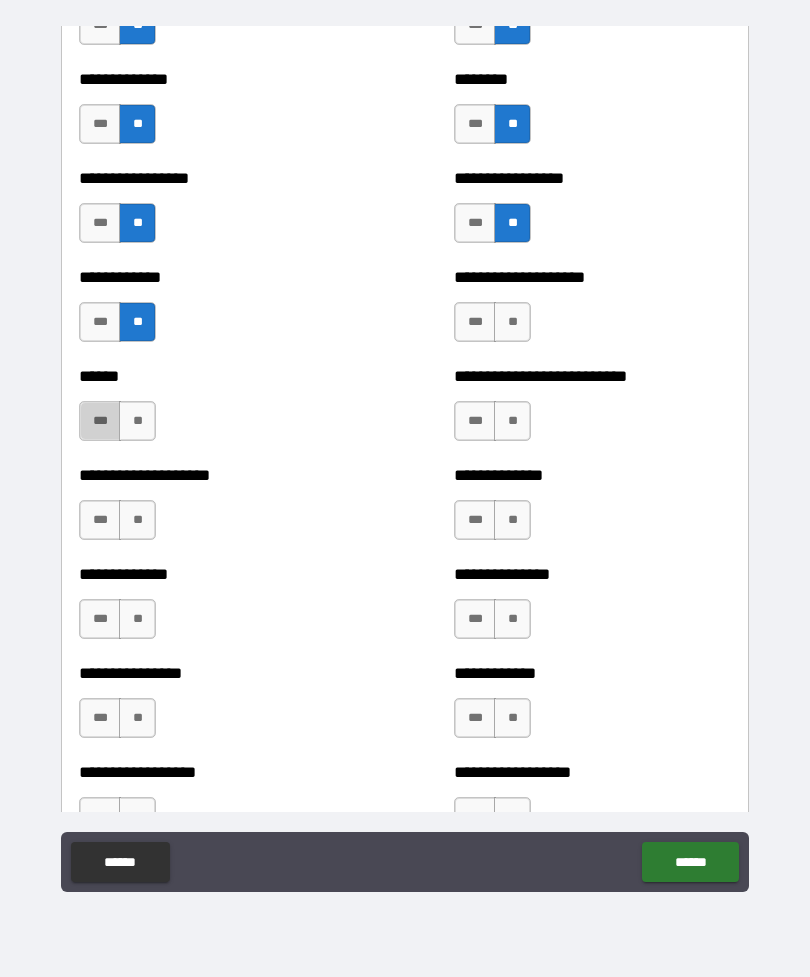 click on "***" at bounding box center (100, 421) 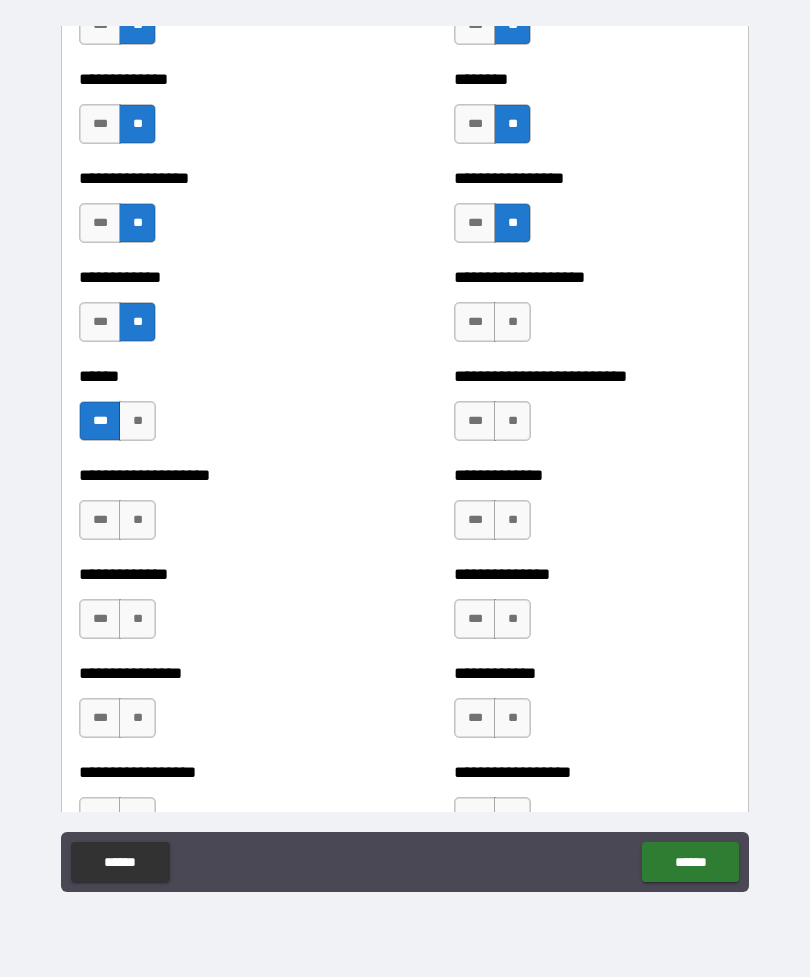click on "**" at bounding box center [137, 520] 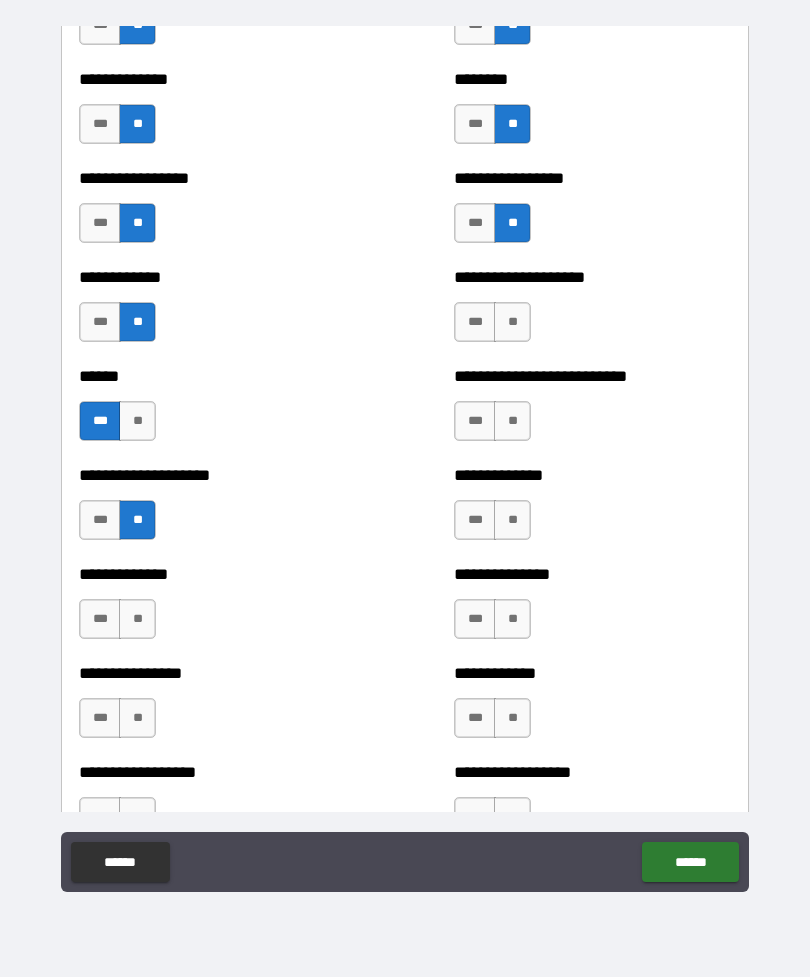 click on "**" at bounding box center (137, 619) 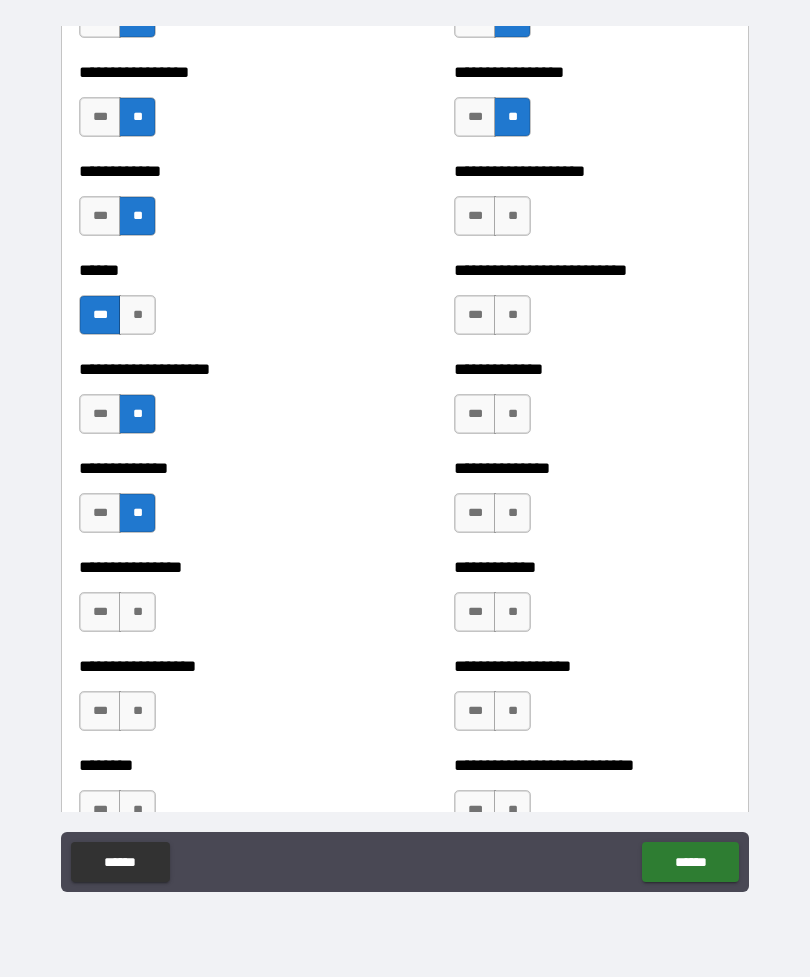 scroll, scrollTop: 3869, scrollLeft: 0, axis: vertical 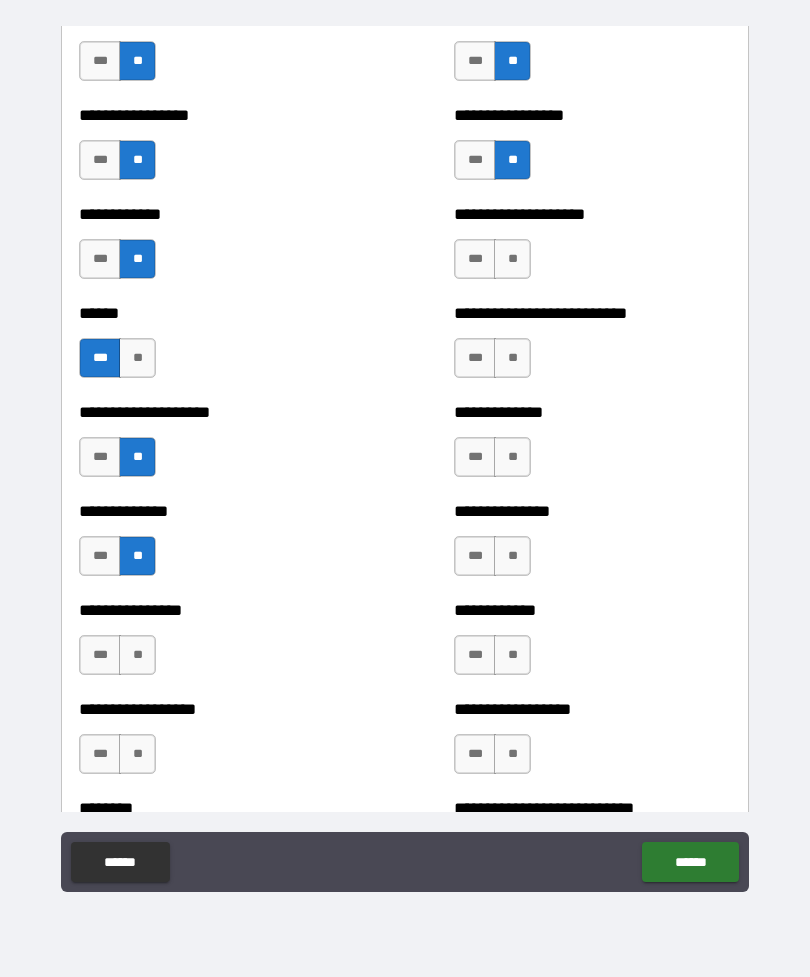 click on "**" at bounding box center [512, 259] 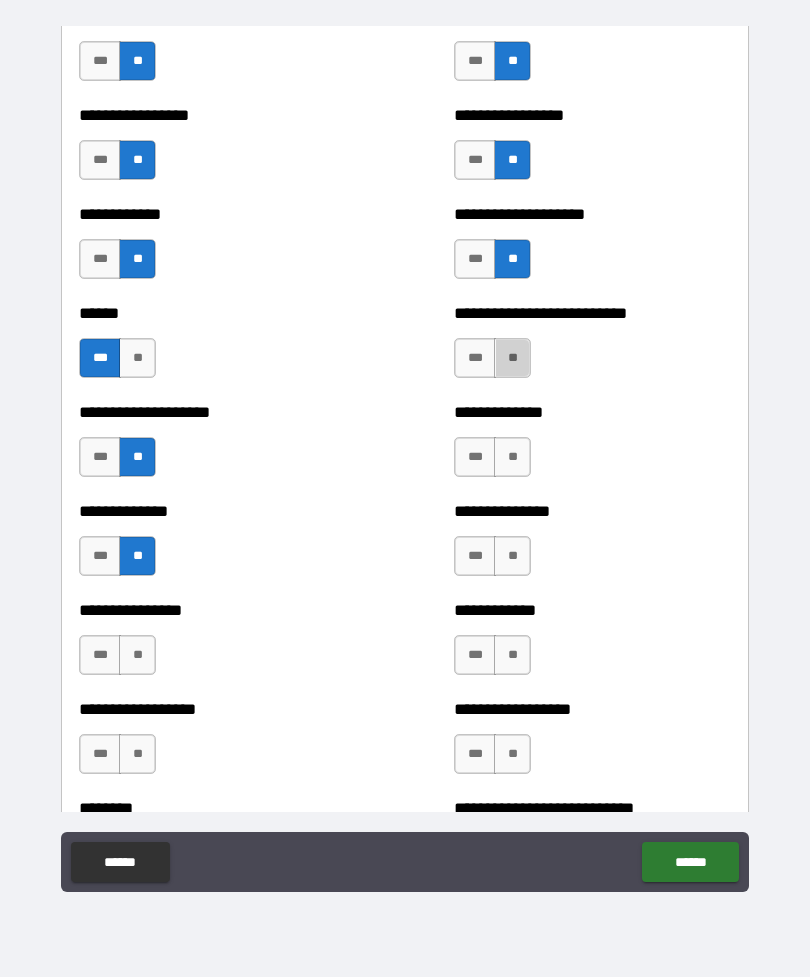 click on "**" at bounding box center (512, 358) 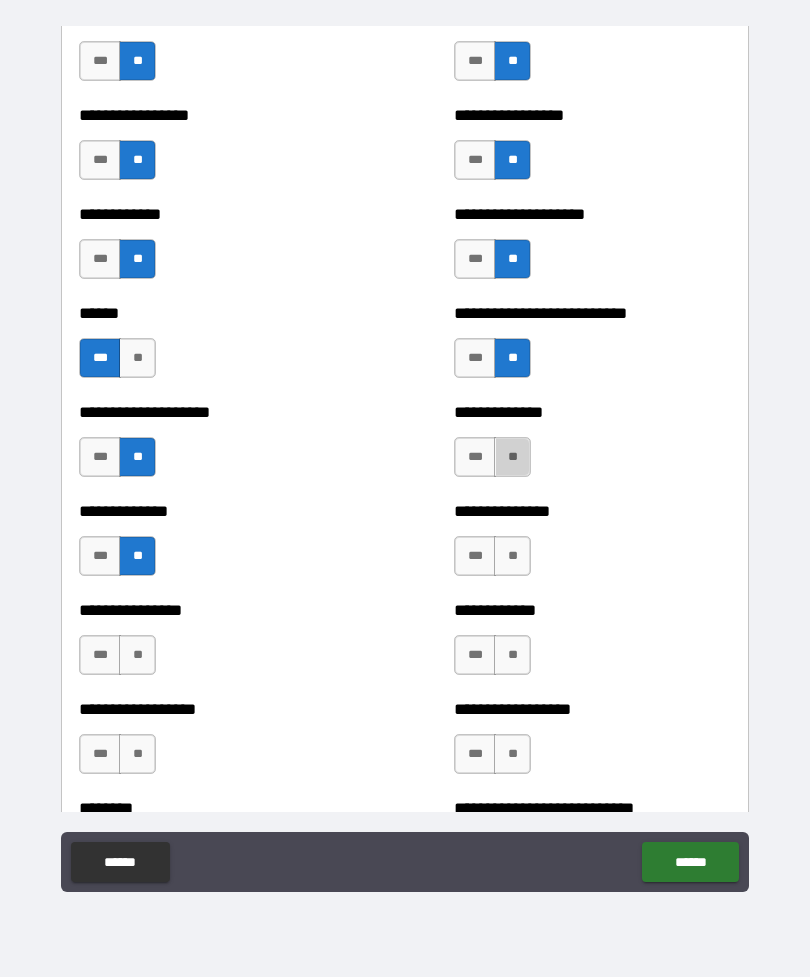 click on "**" at bounding box center [512, 457] 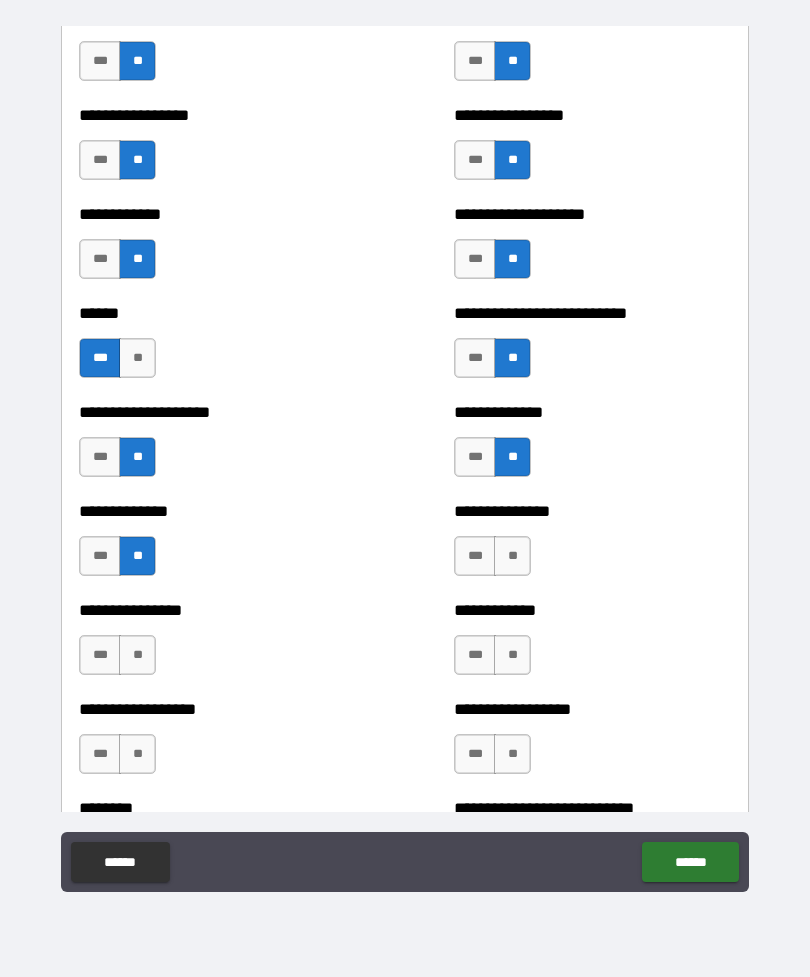 click on "**" at bounding box center [512, 556] 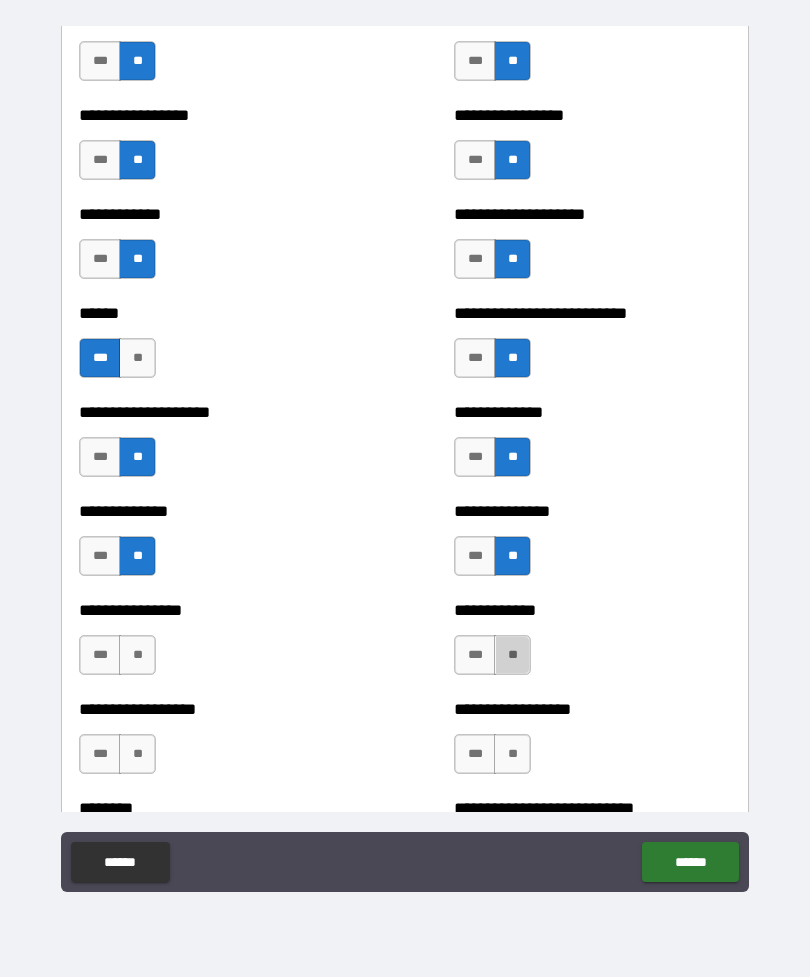 click on "**" at bounding box center (512, 655) 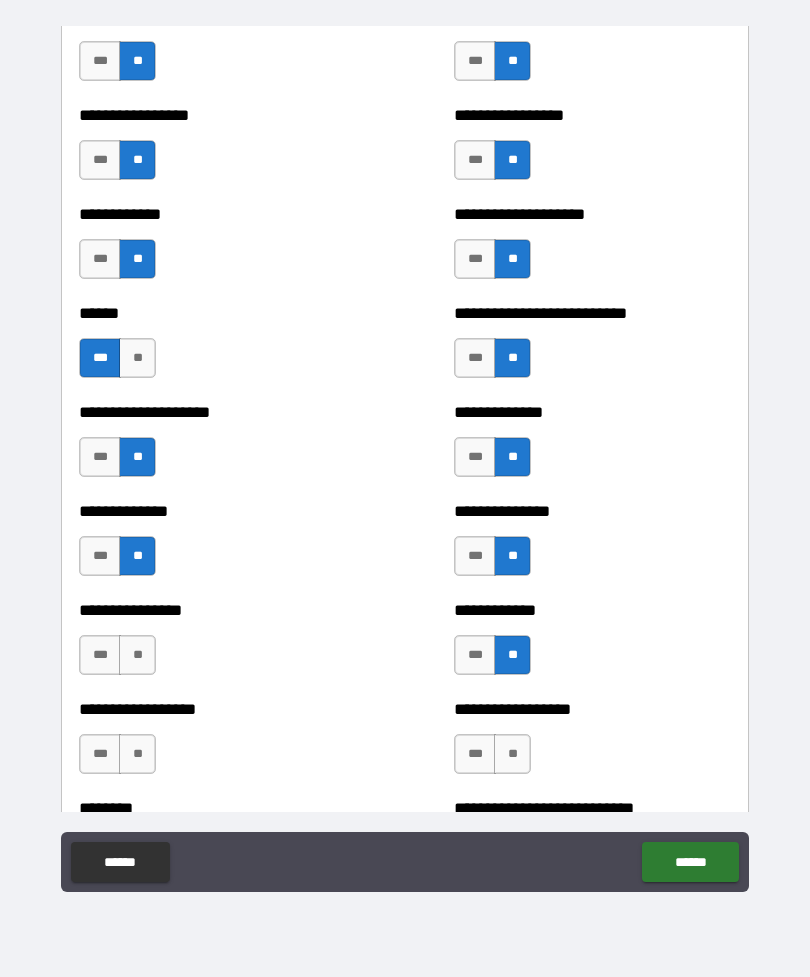 click on "**" at bounding box center [137, 655] 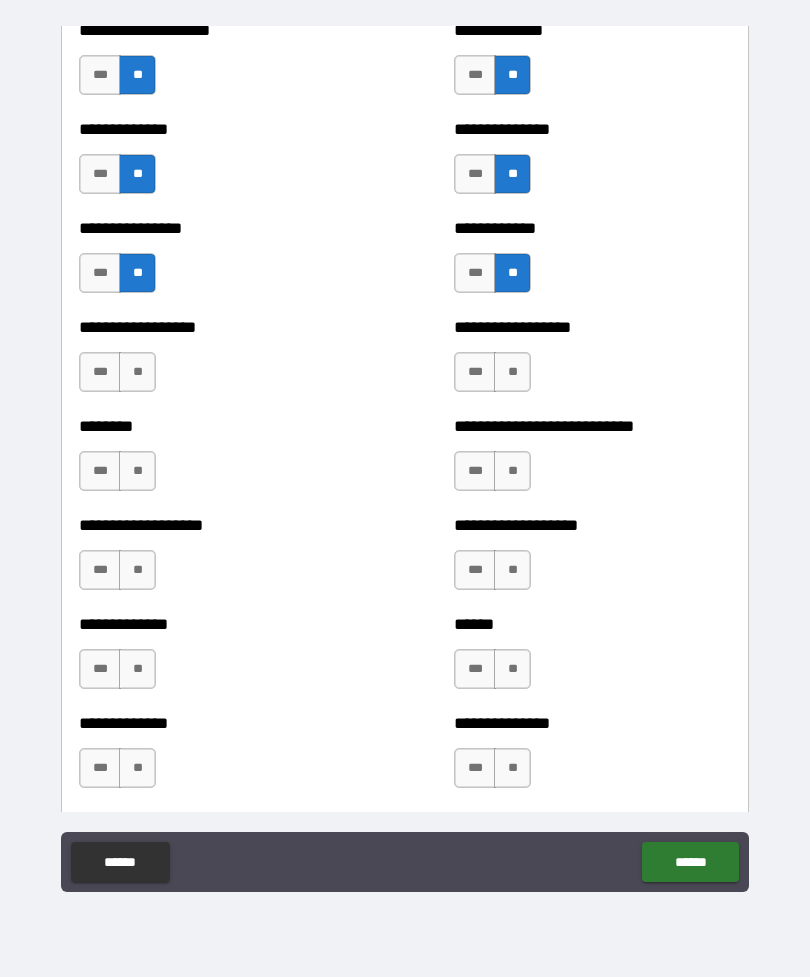 scroll, scrollTop: 4254, scrollLeft: 0, axis: vertical 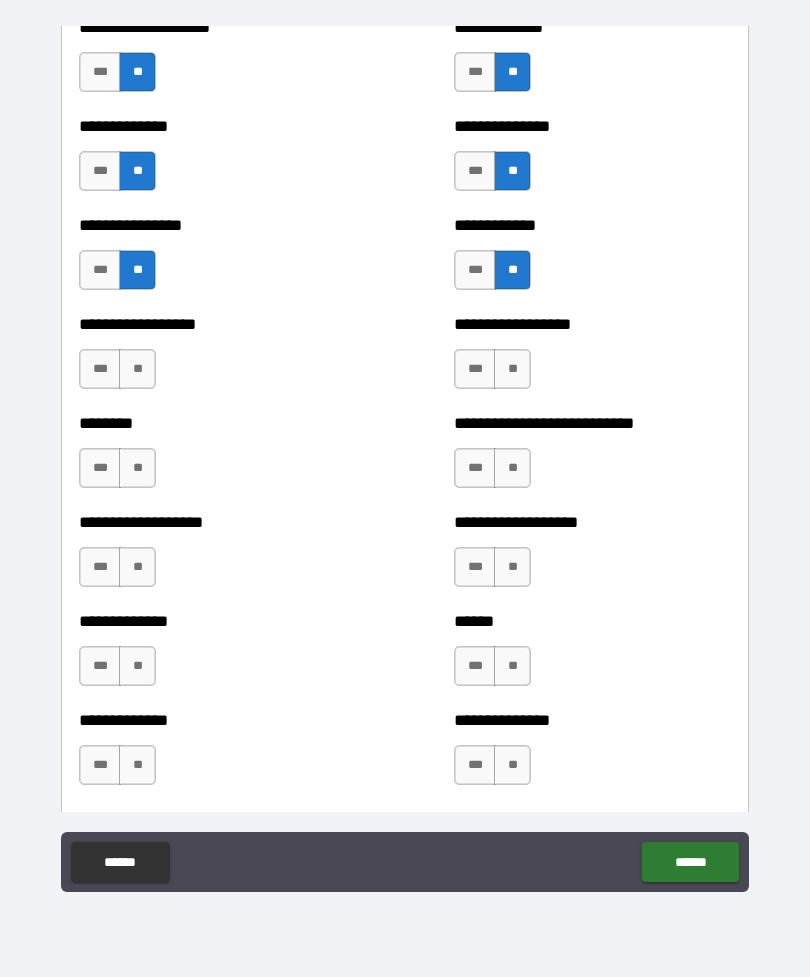 click on "**" at bounding box center (137, 369) 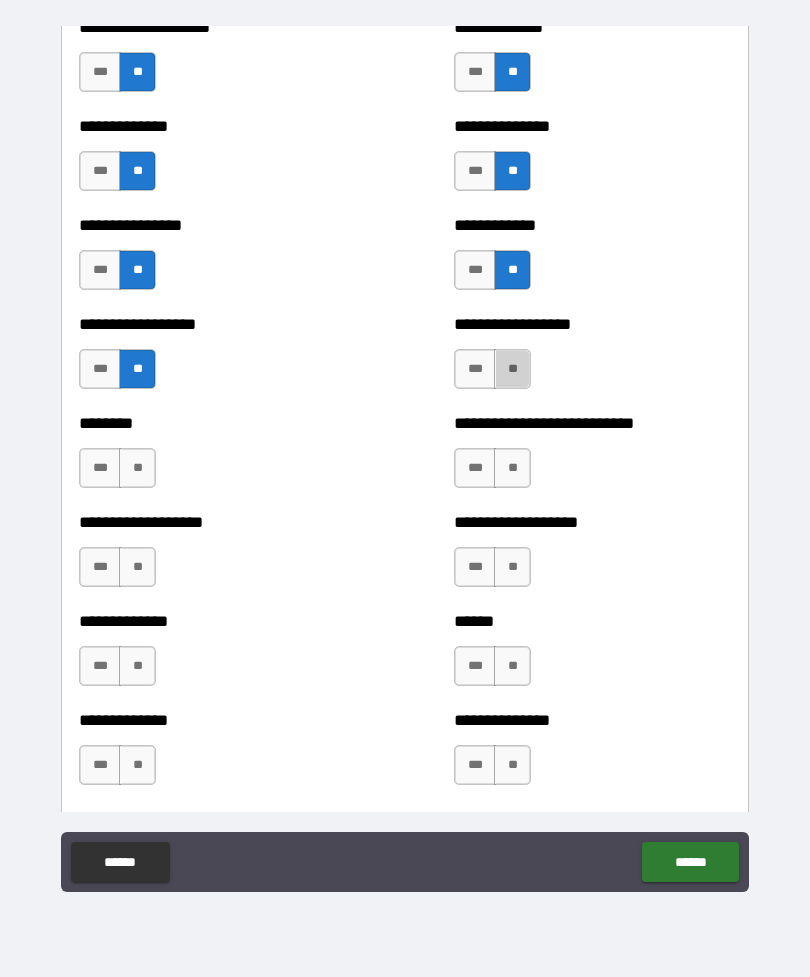 click on "**" at bounding box center (512, 369) 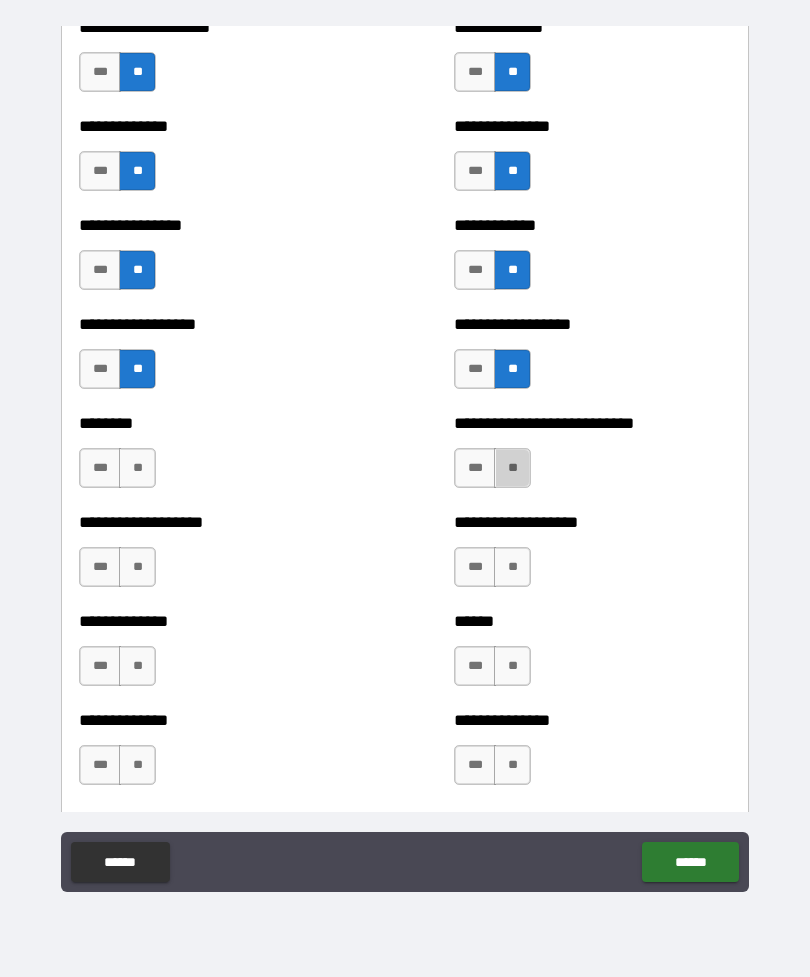 click on "**" at bounding box center [512, 468] 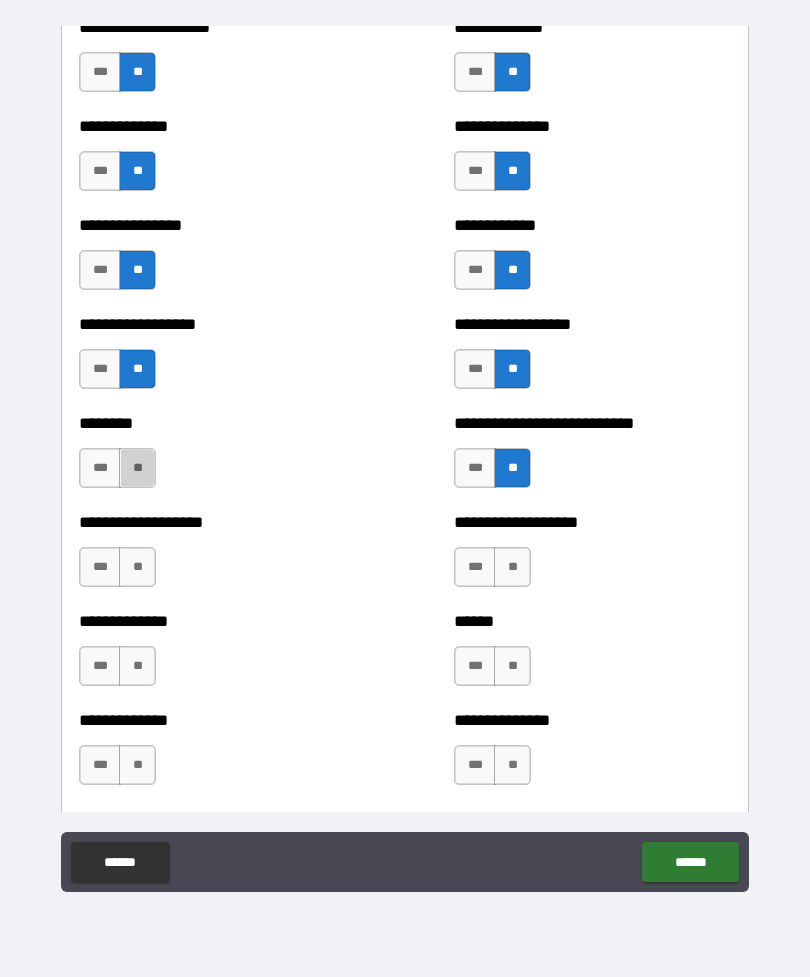 click on "**" at bounding box center (137, 468) 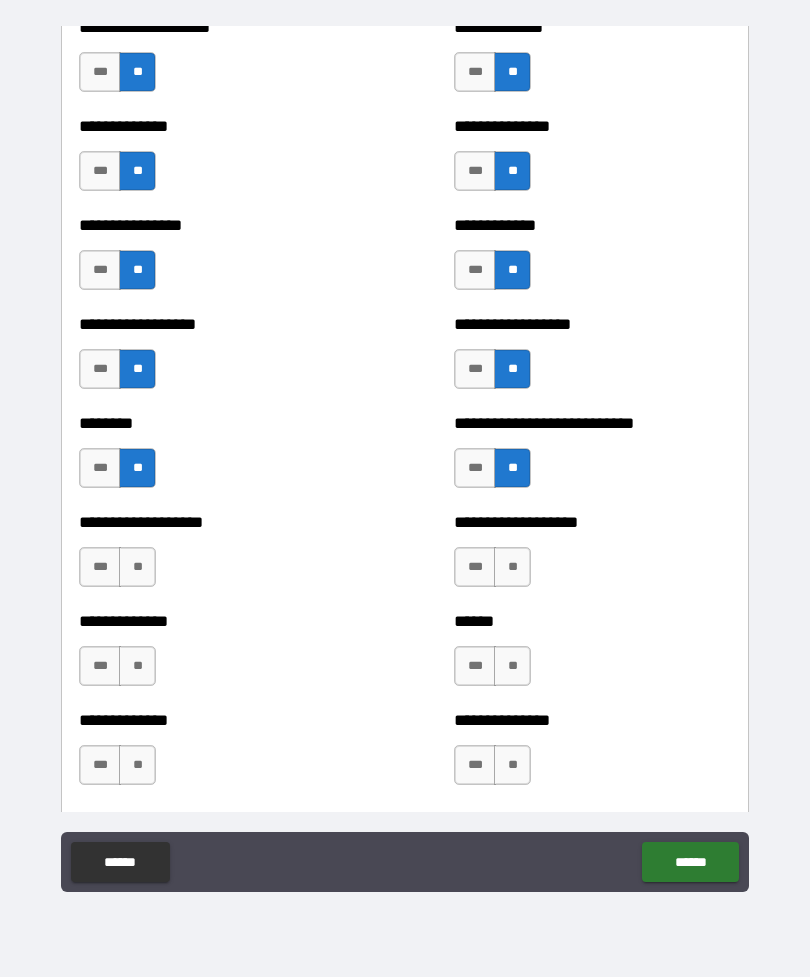 click on "**" at bounding box center (137, 567) 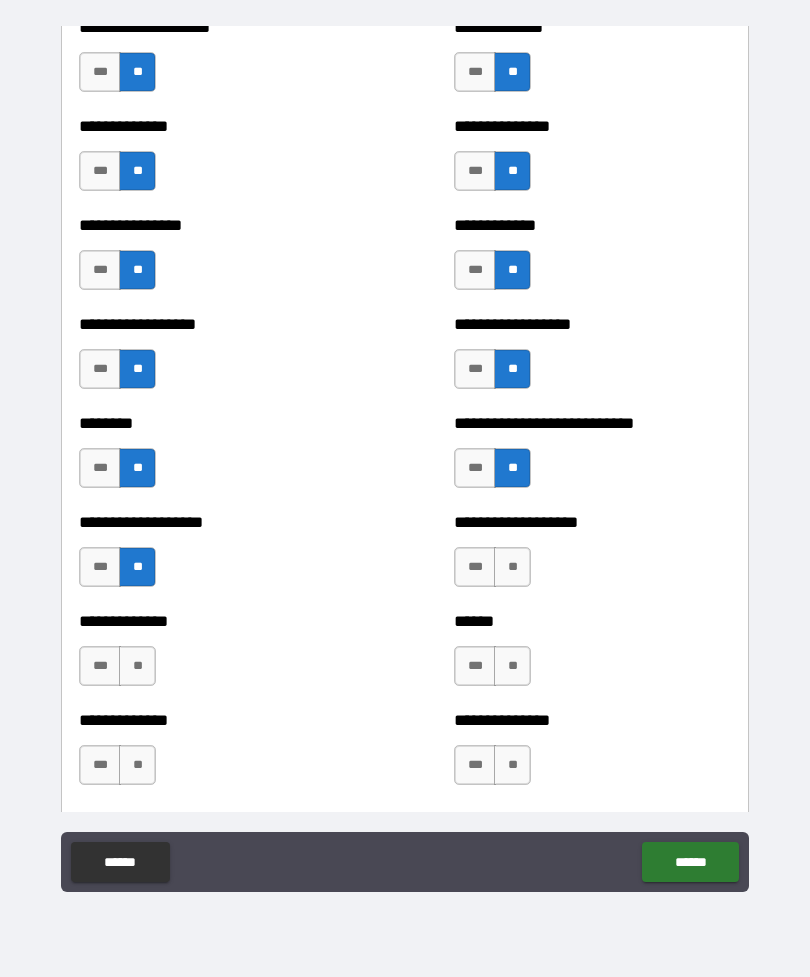 click on "**" at bounding box center (512, 567) 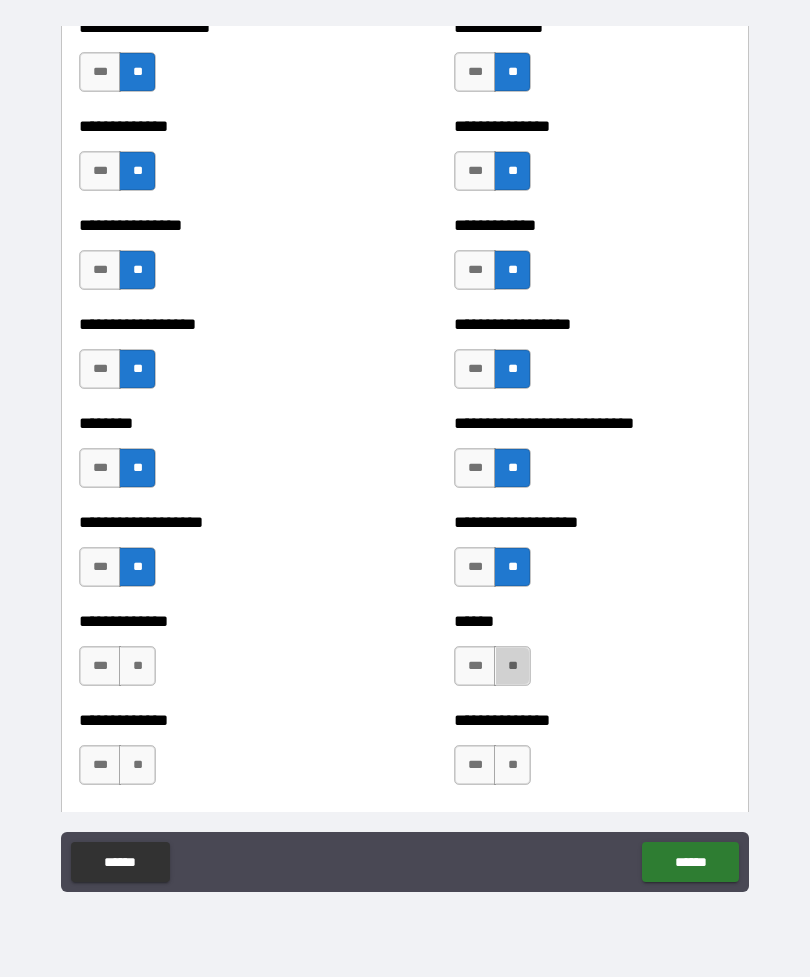 click on "**" at bounding box center [512, 666] 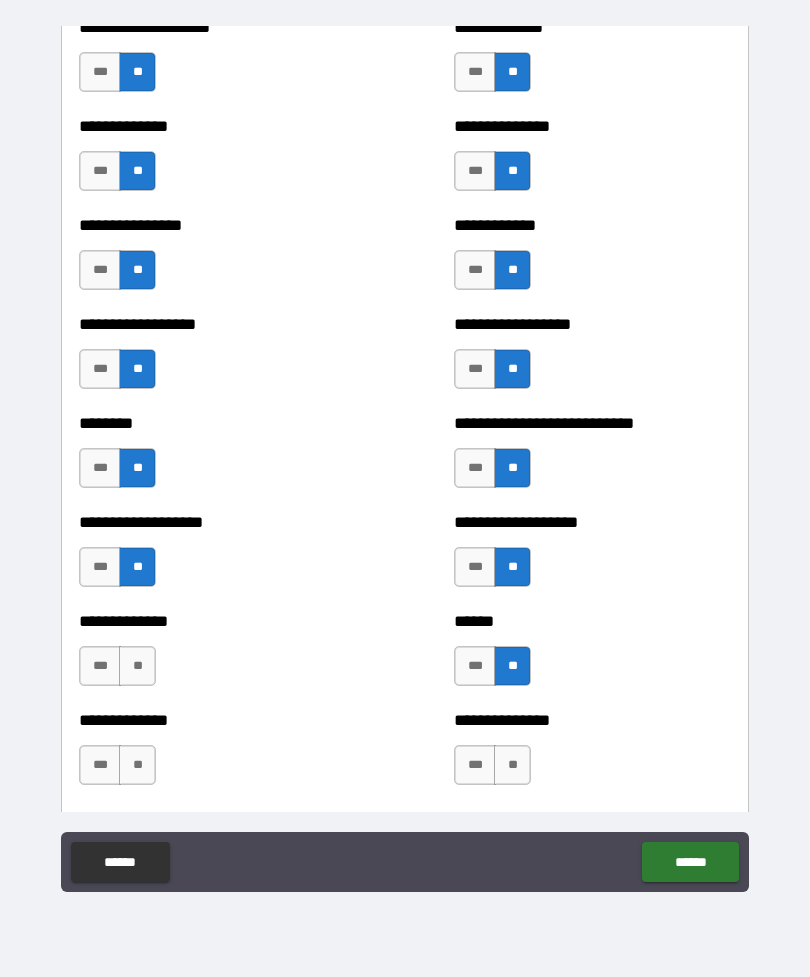 click on "**" at bounding box center (137, 666) 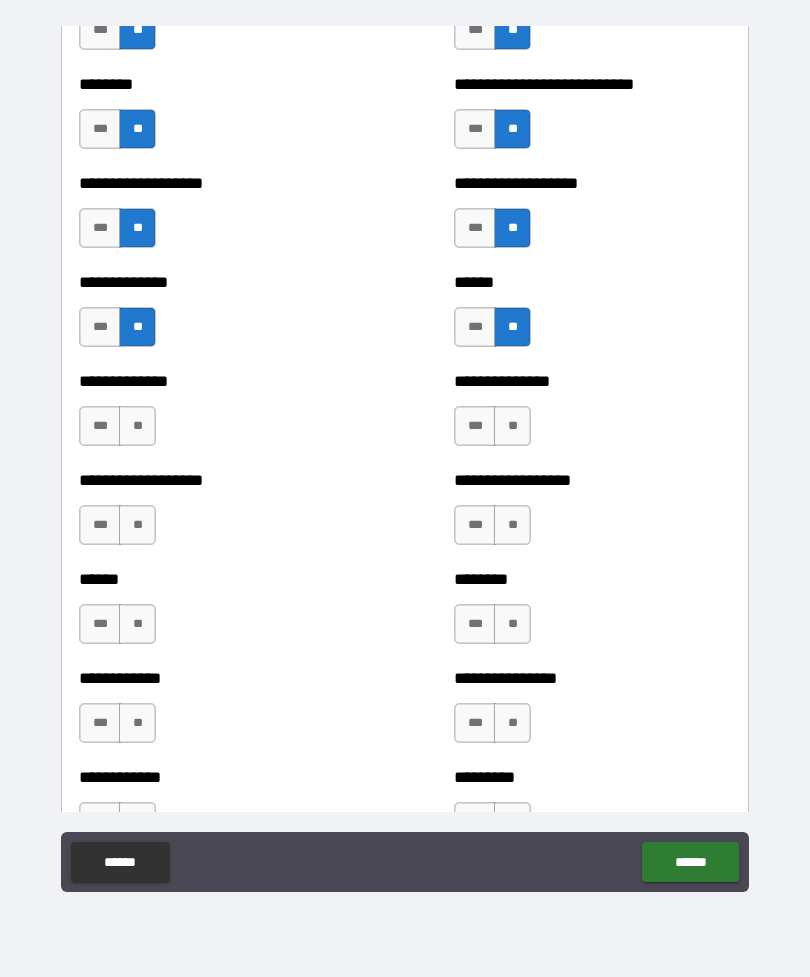 scroll, scrollTop: 4598, scrollLeft: 0, axis: vertical 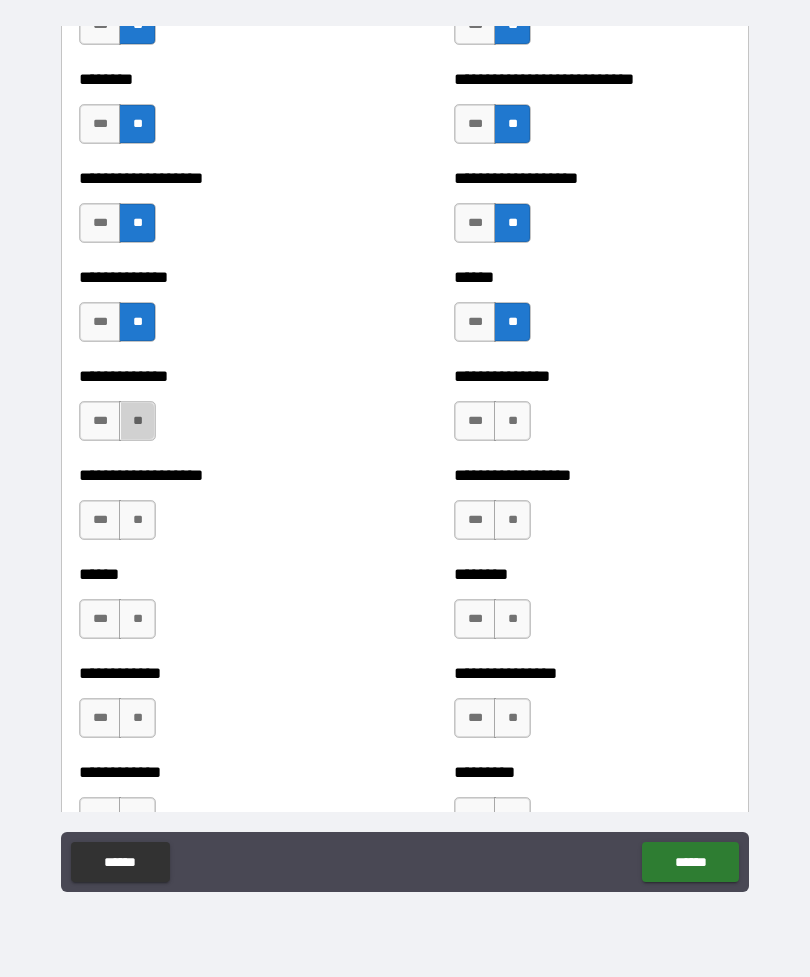 click on "**" at bounding box center (137, 421) 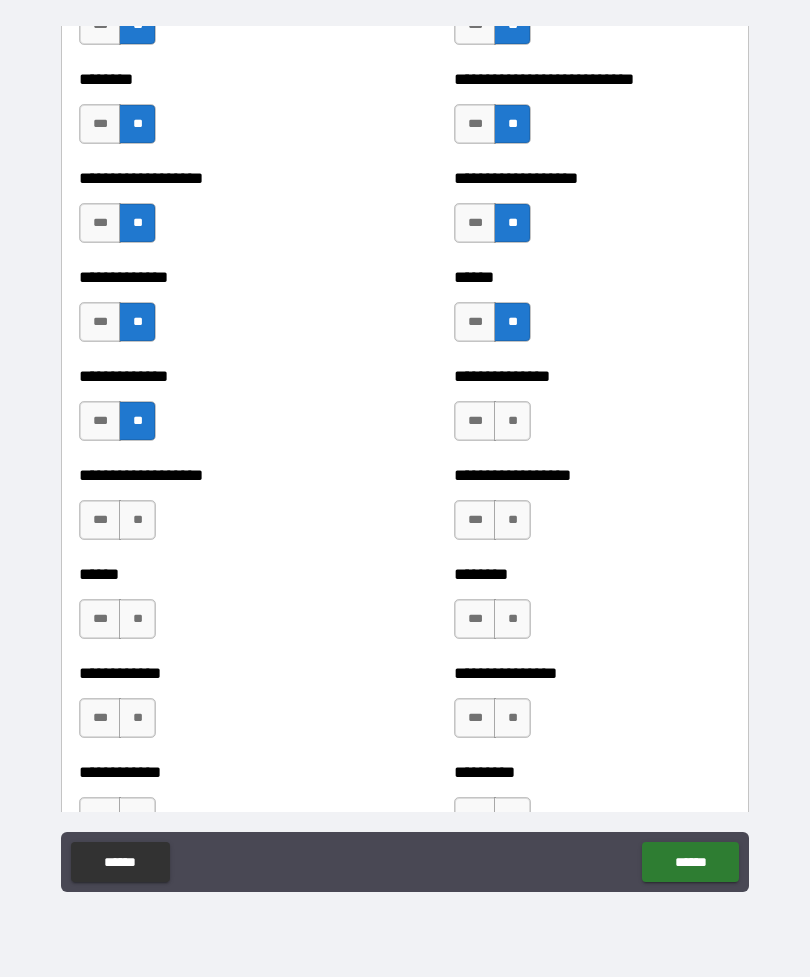 click on "**" at bounding box center [512, 421] 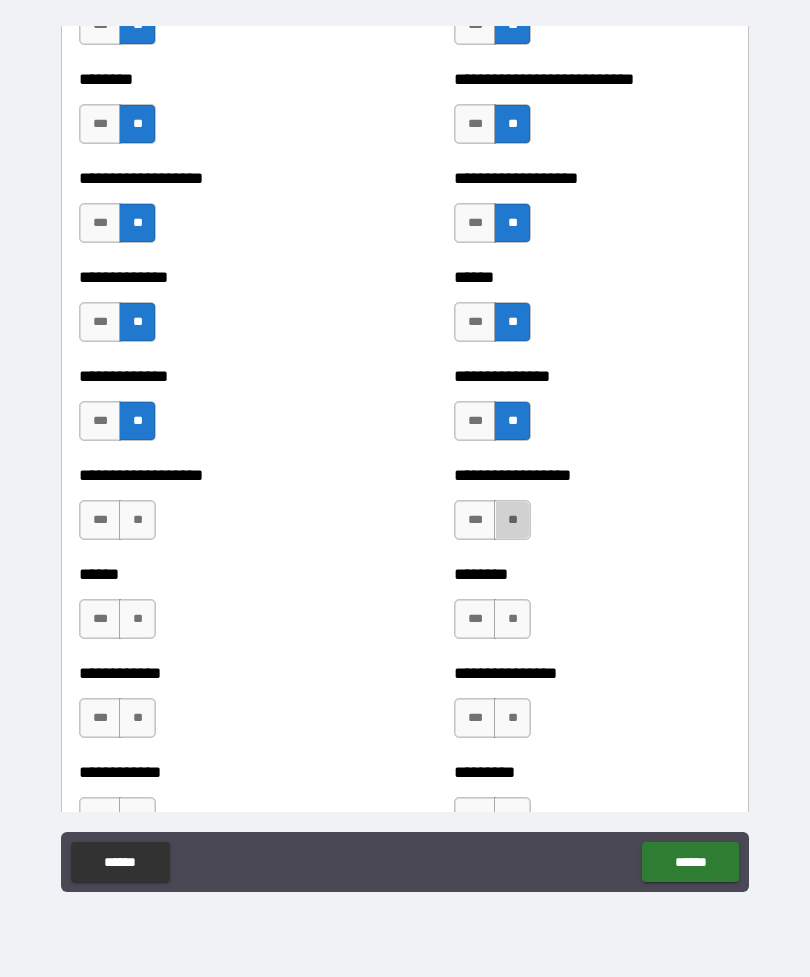 click on "**" at bounding box center [512, 520] 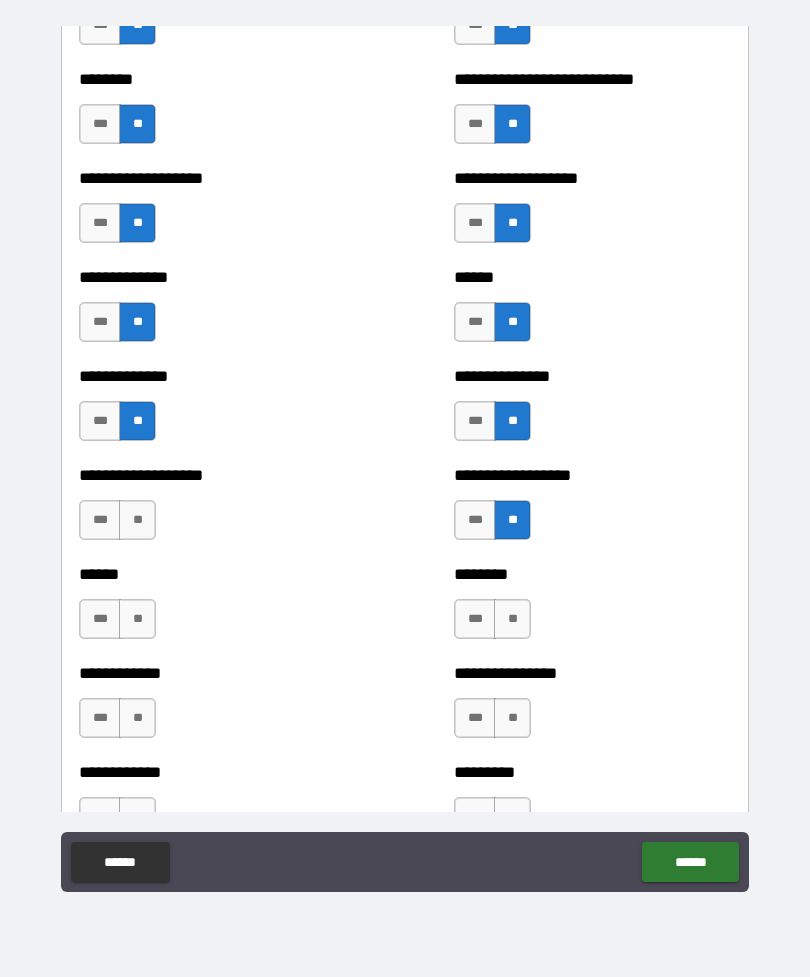 click on "**" at bounding box center (137, 520) 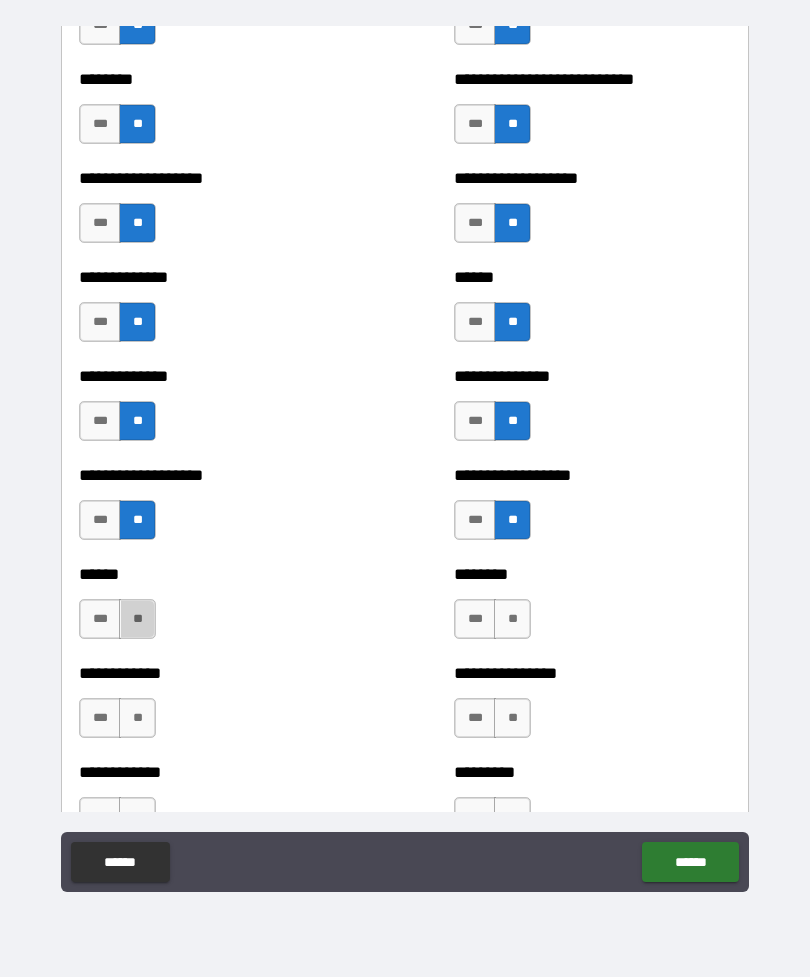 click on "**" at bounding box center [137, 619] 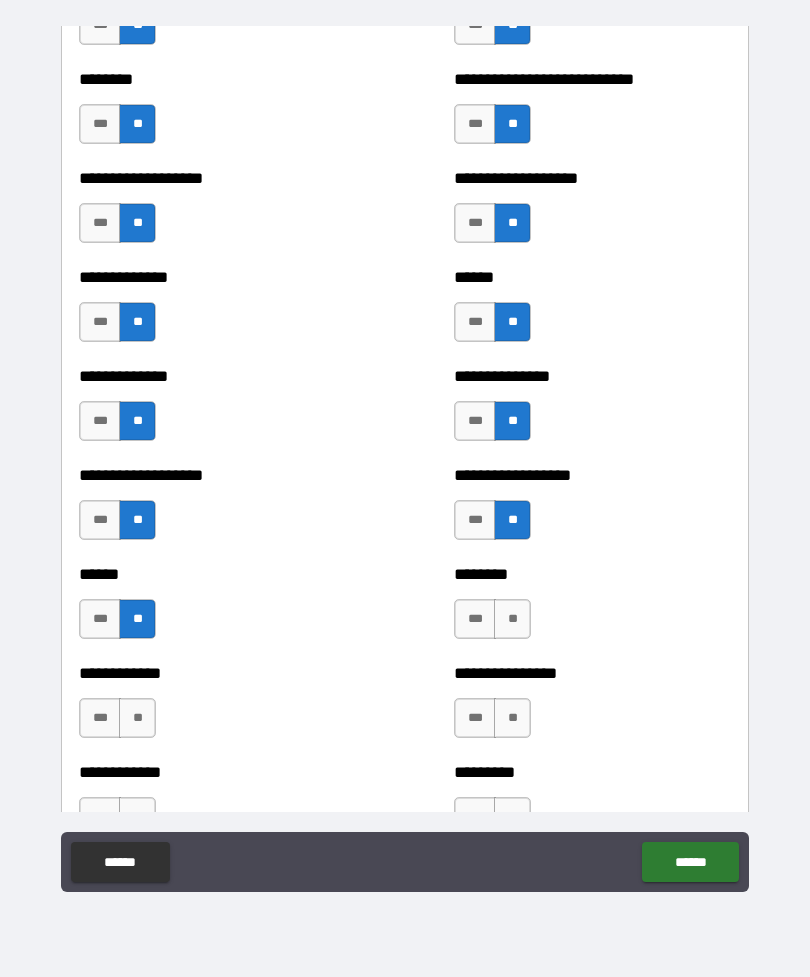 click on "**" at bounding box center [512, 619] 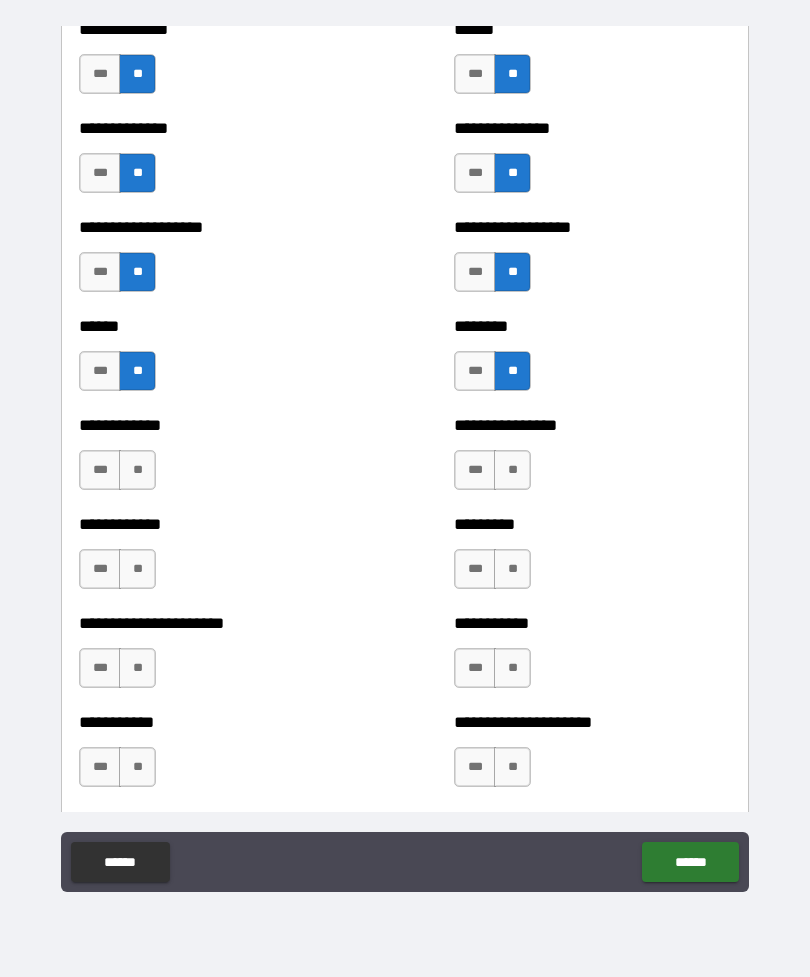 scroll, scrollTop: 4862, scrollLeft: 0, axis: vertical 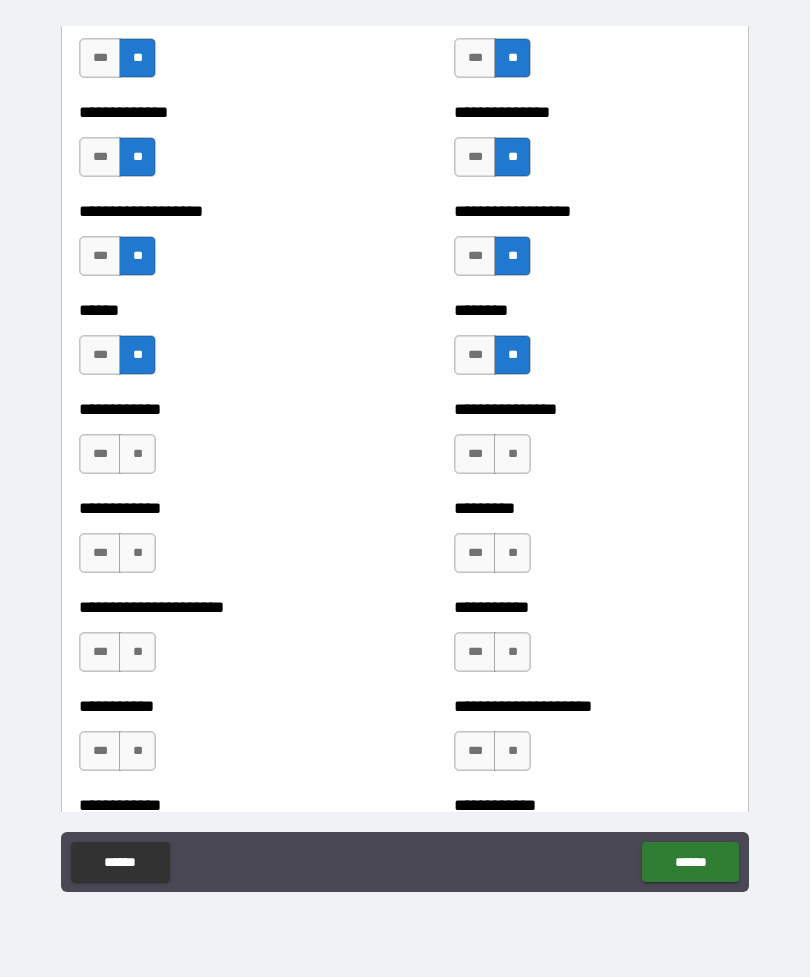 click on "**" at bounding box center [137, 454] 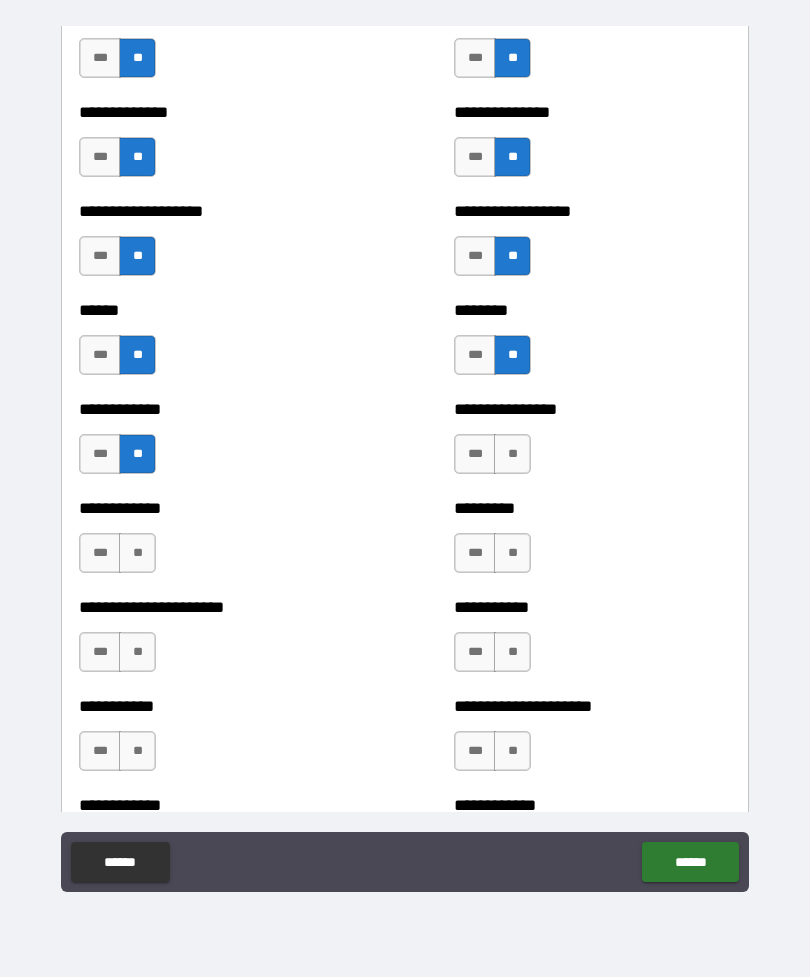 click on "**" at bounding box center [512, 454] 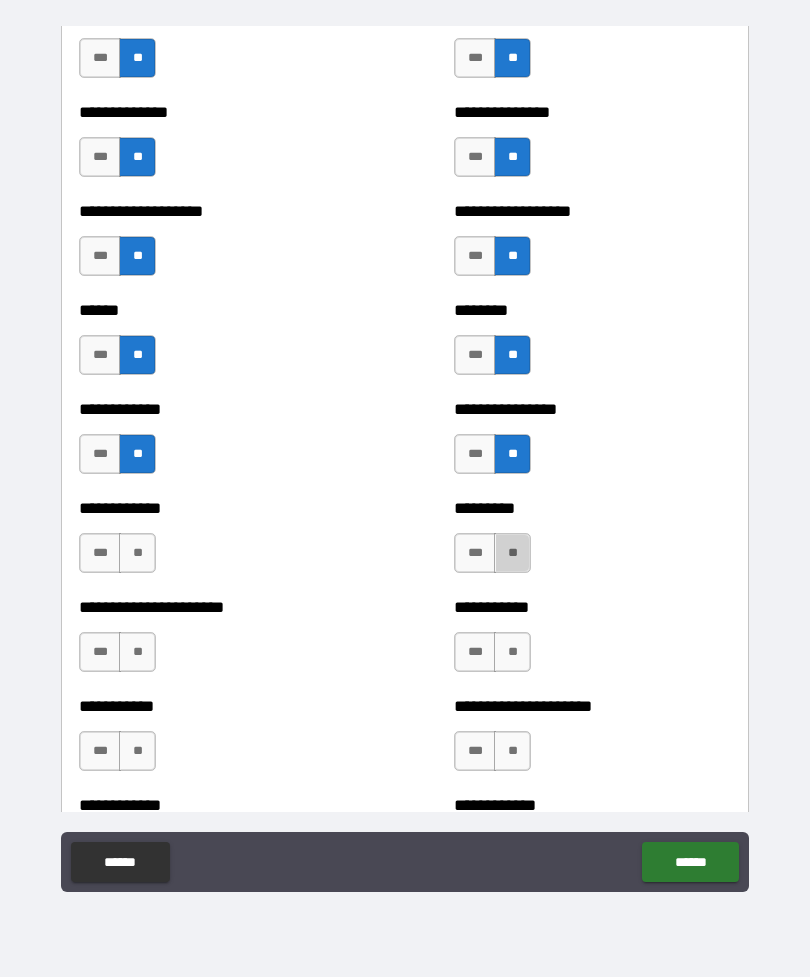 click on "**" at bounding box center (512, 553) 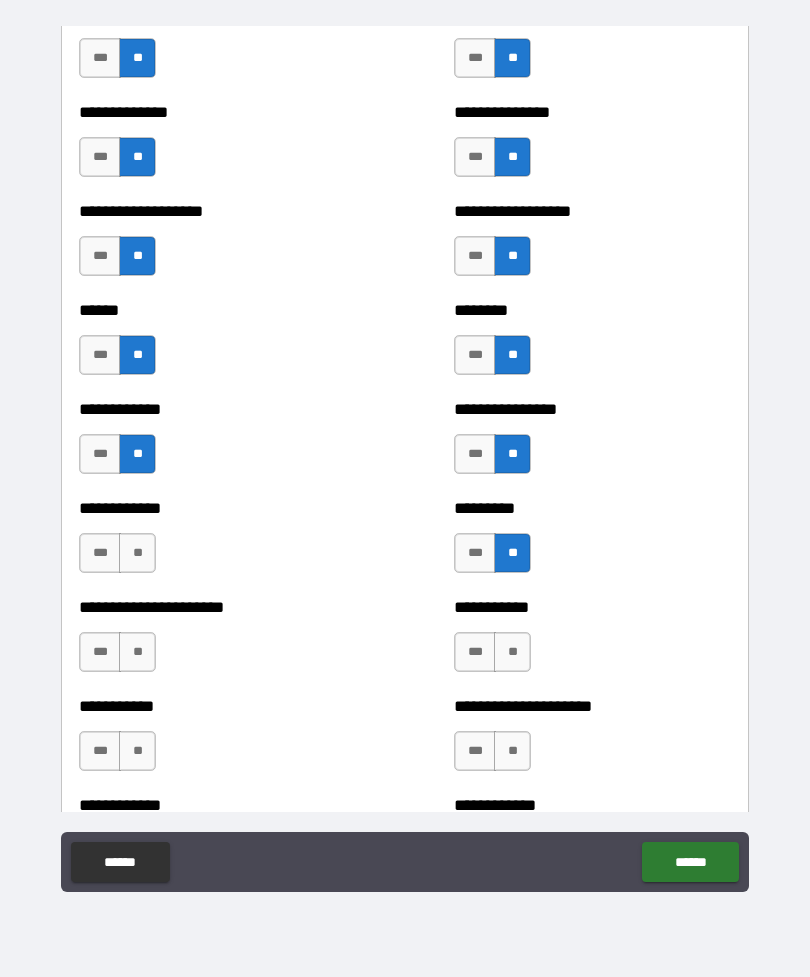 click on "**" at bounding box center (137, 553) 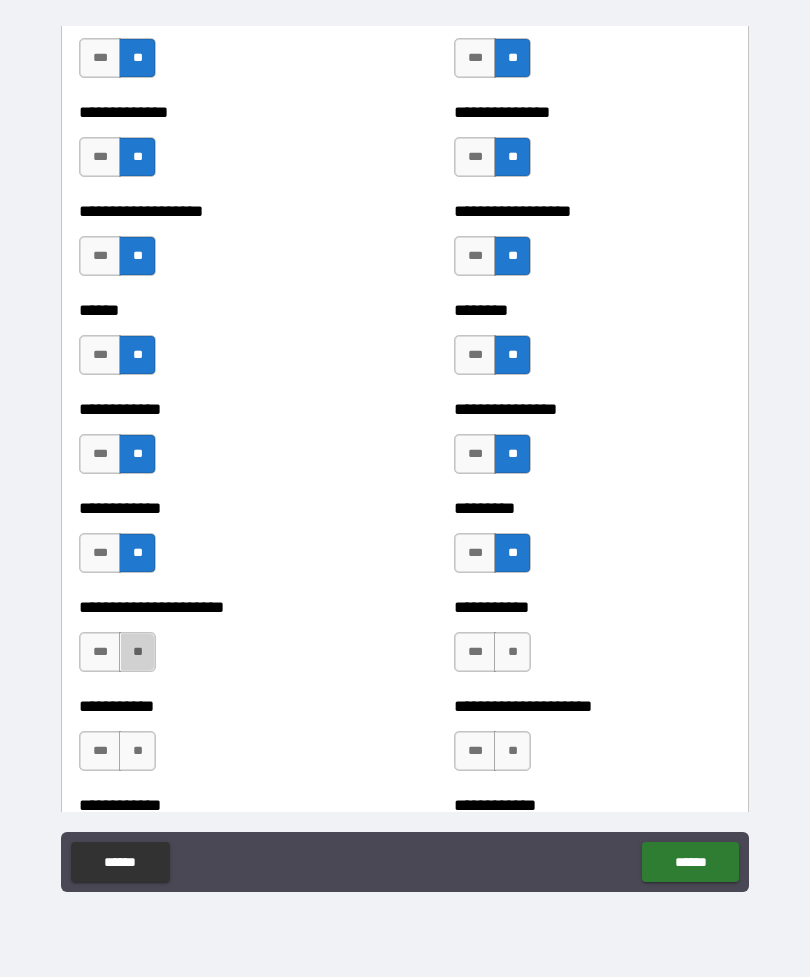 click on "**" at bounding box center (137, 652) 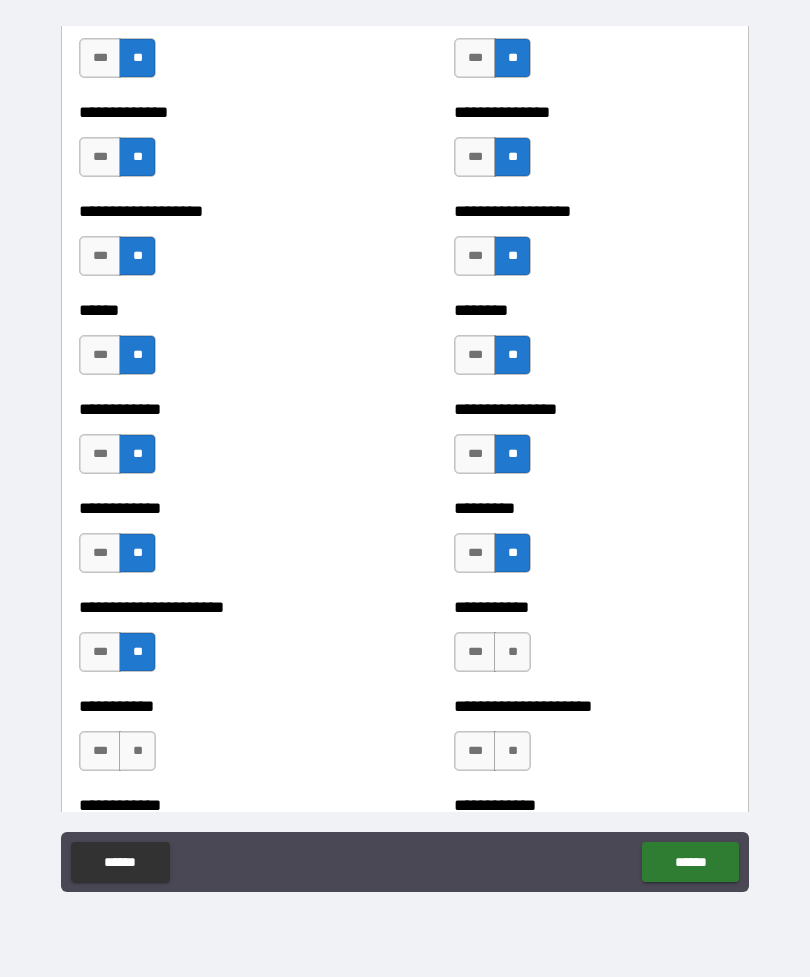 click on "**" at bounding box center (512, 652) 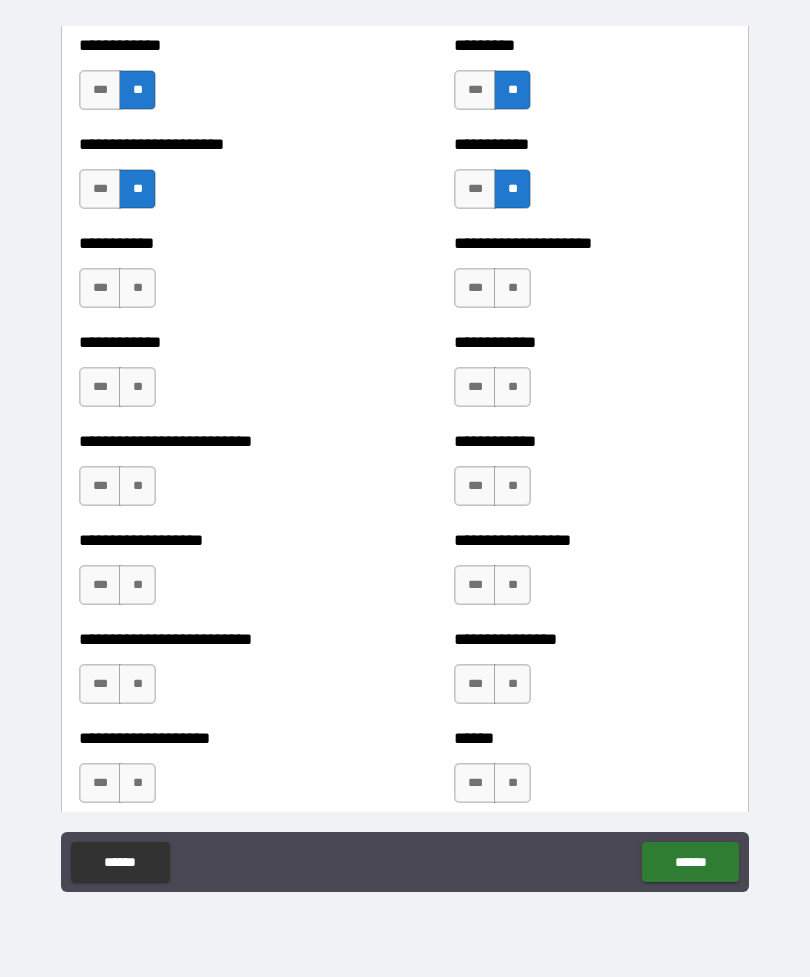 scroll, scrollTop: 5330, scrollLeft: 0, axis: vertical 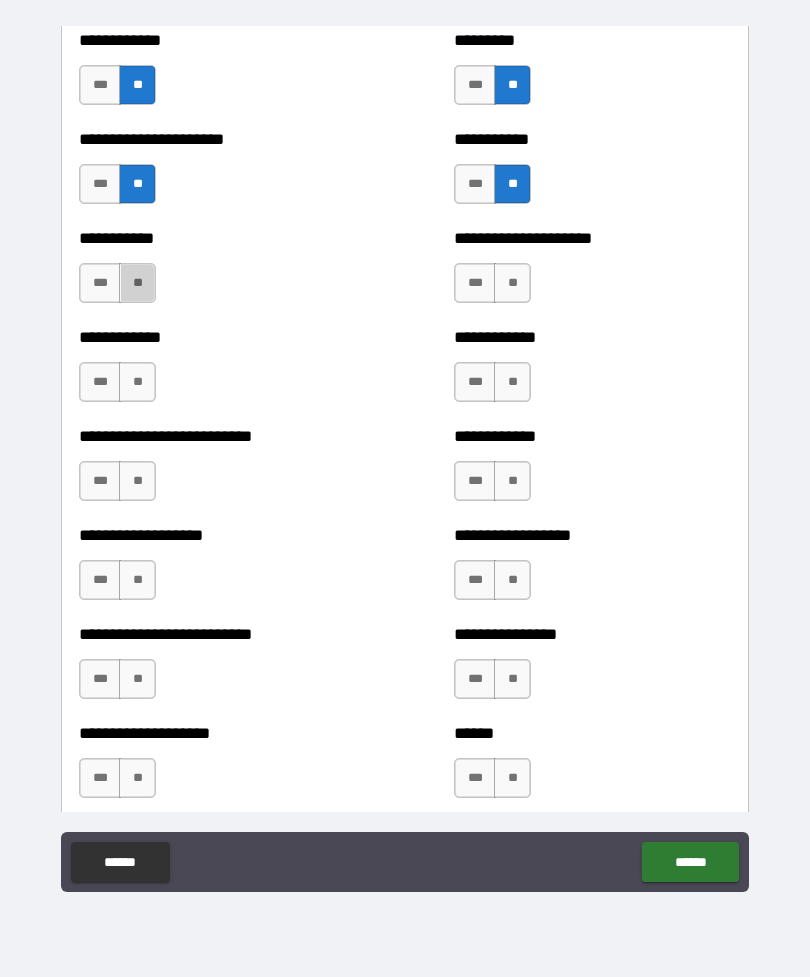 click on "**" at bounding box center [137, 283] 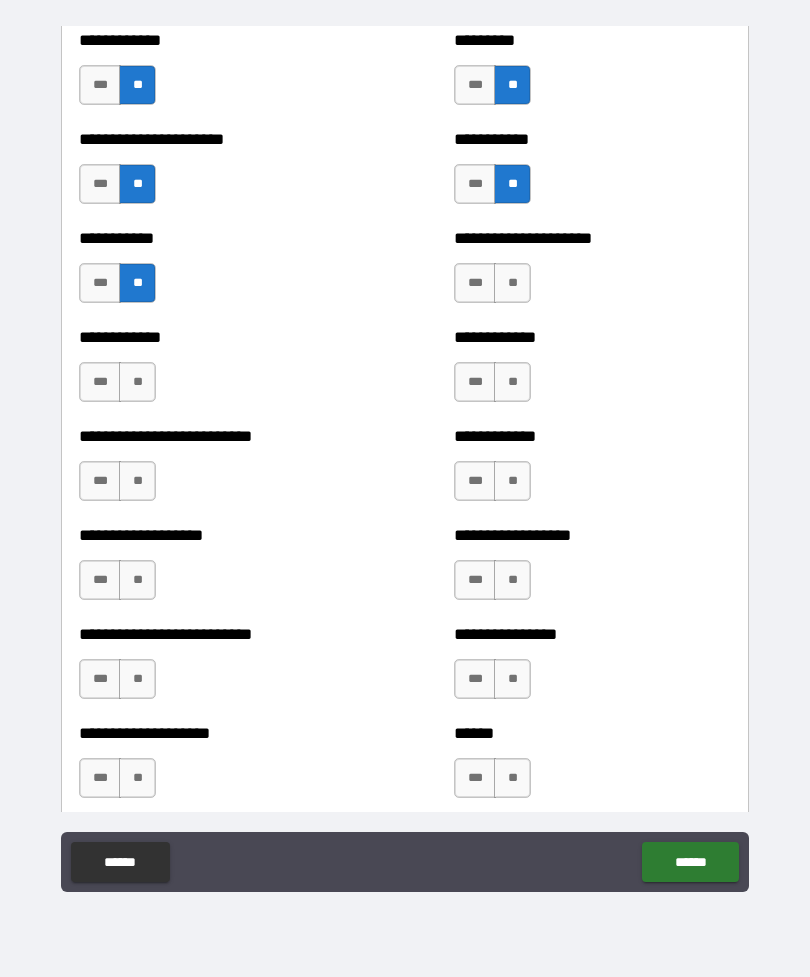 click on "**" at bounding box center (512, 283) 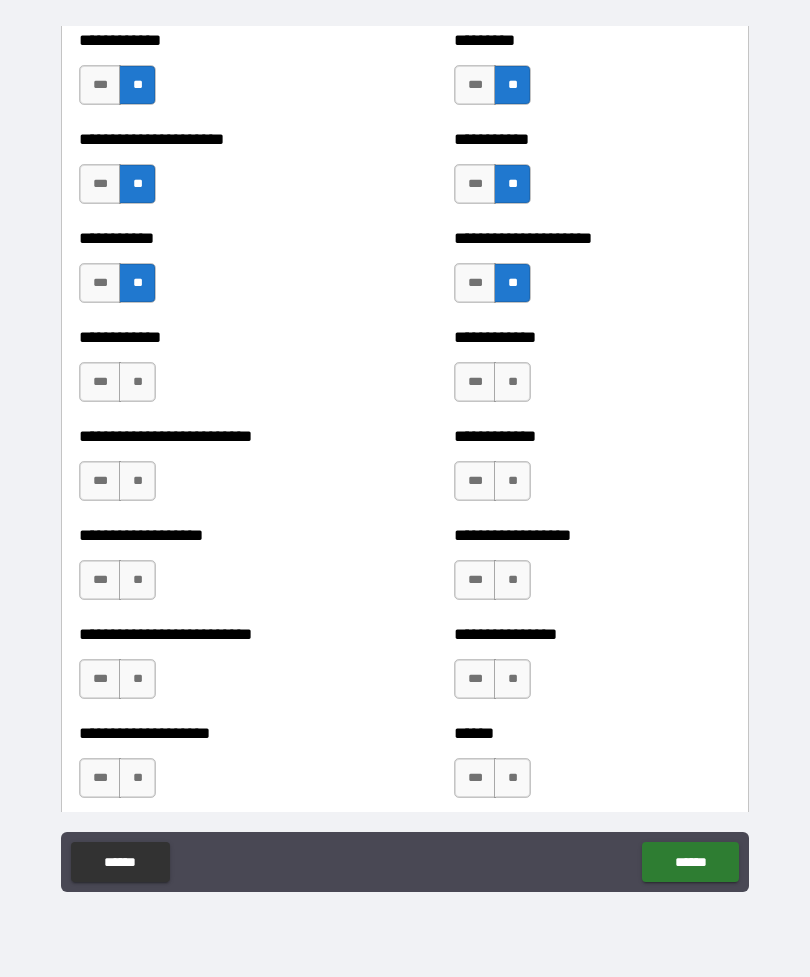 click on "**" at bounding box center [137, 382] 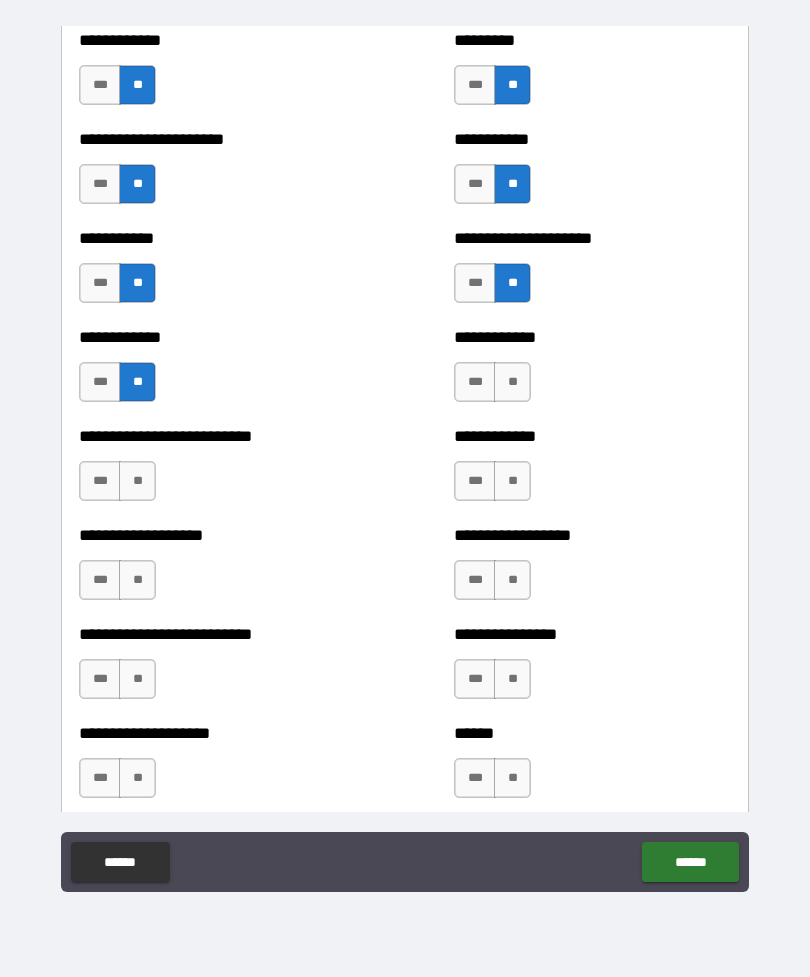 click on "**" at bounding box center (512, 382) 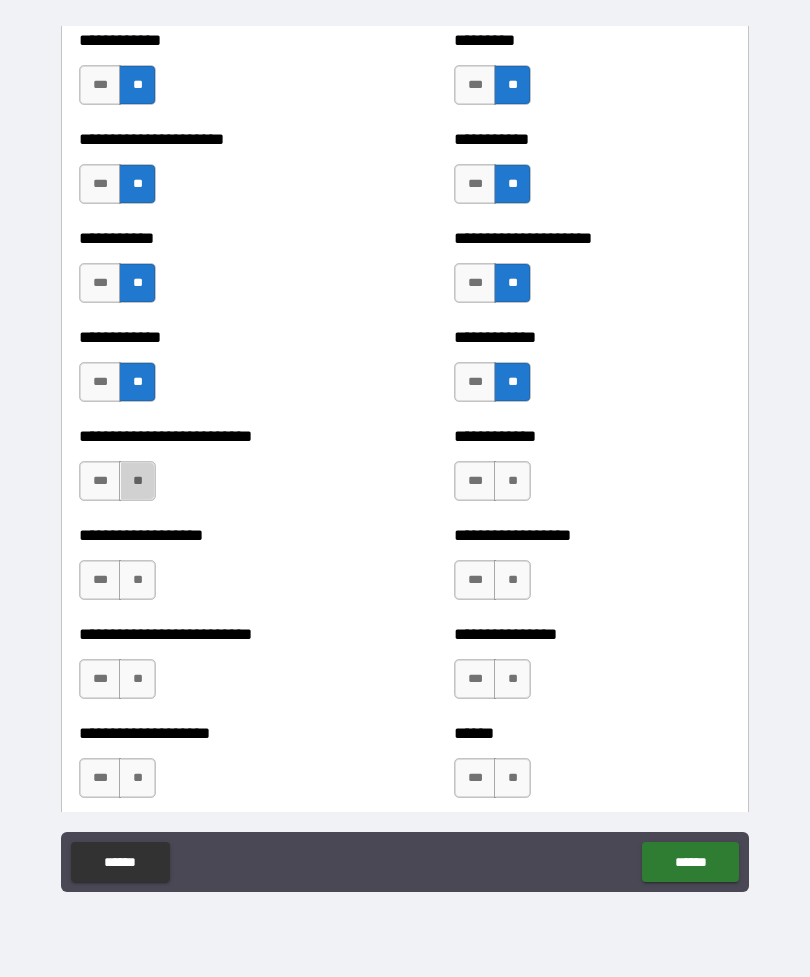 click on "**" at bounding box center [137, 481] 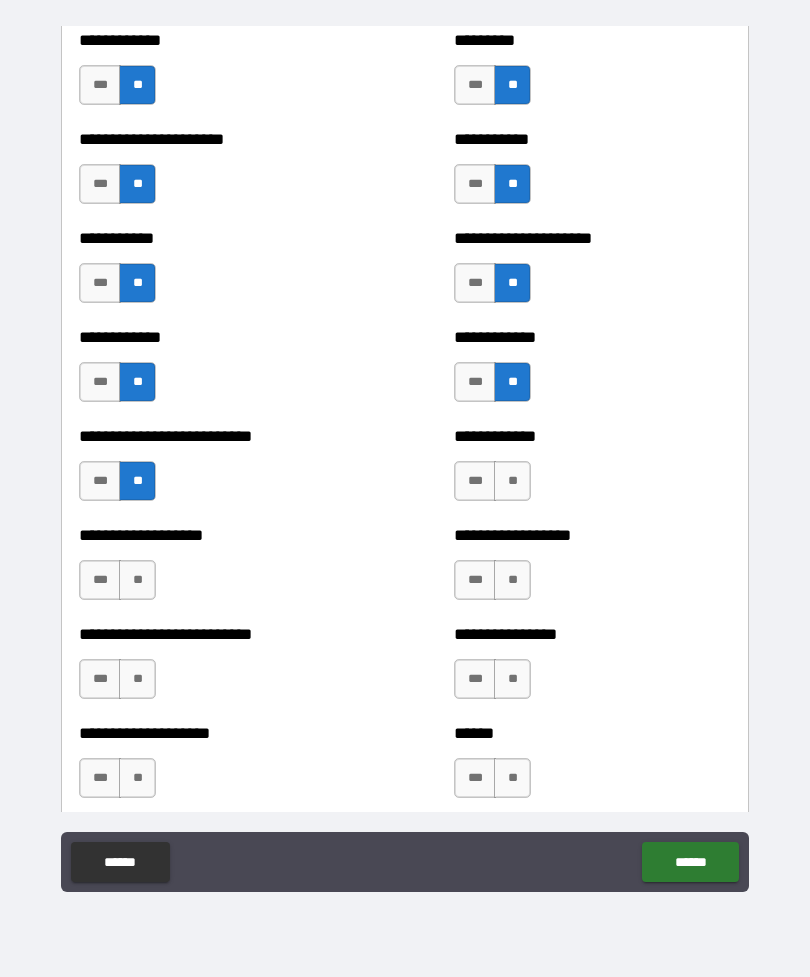 click on "**" at bounding box center (512, 481) 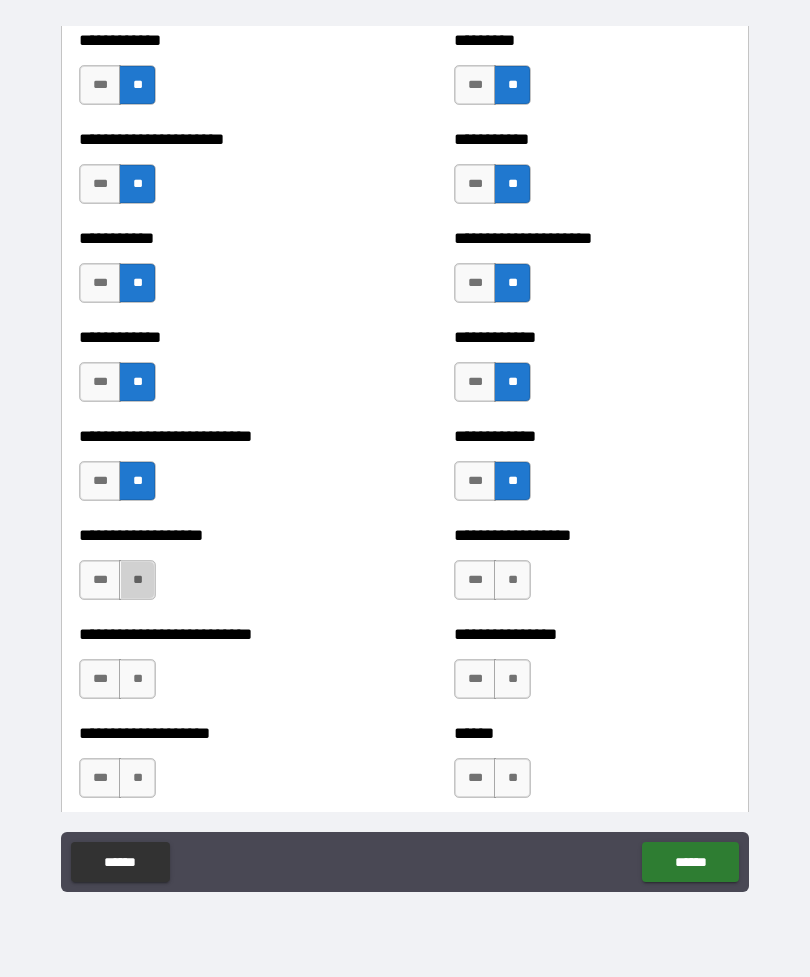 click on "**" at bounding box center (137, 580) 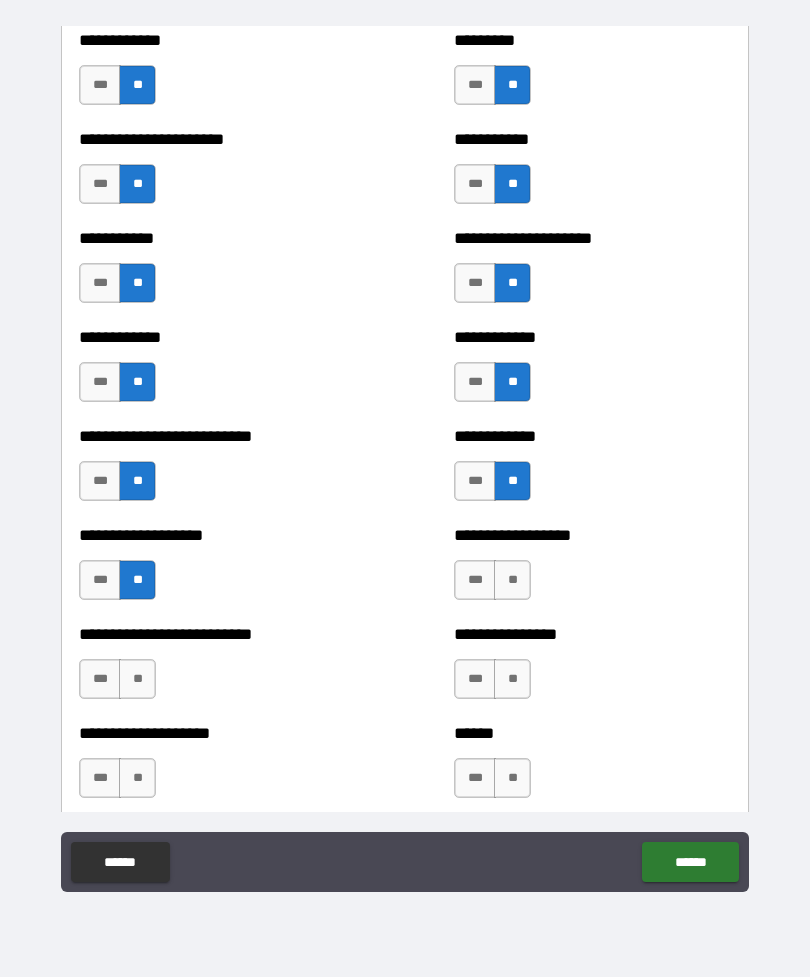 click on "**" at bounding box center (512, 580) 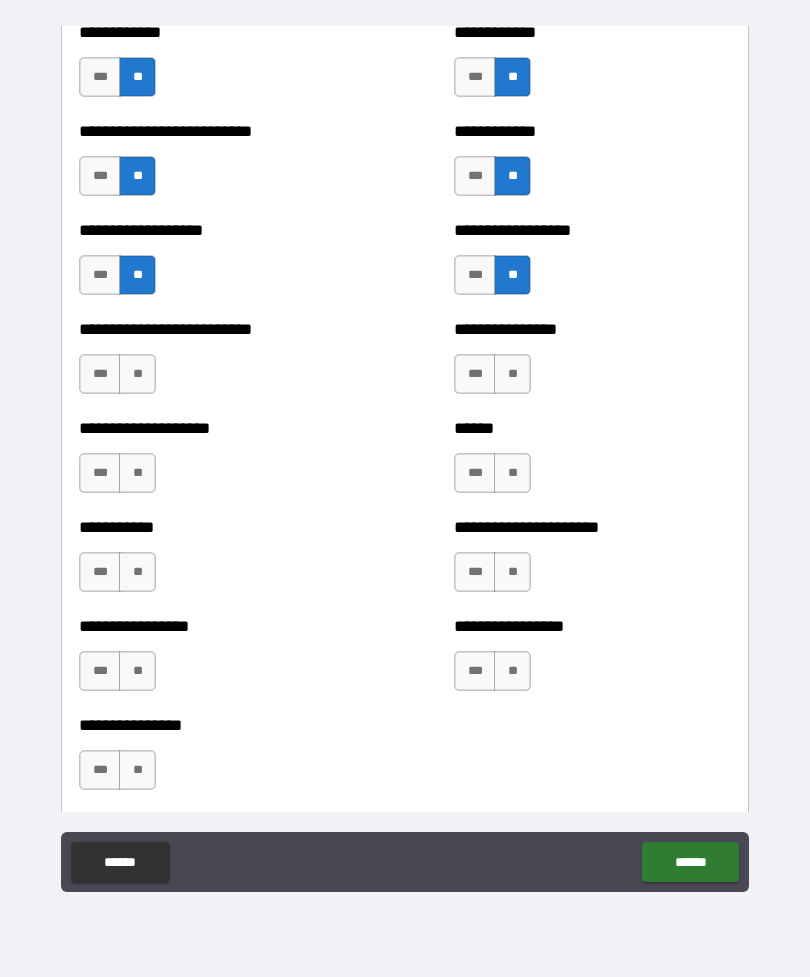 scroll, scrollTop: 5645, scrollLeft: 0, axis: vertical 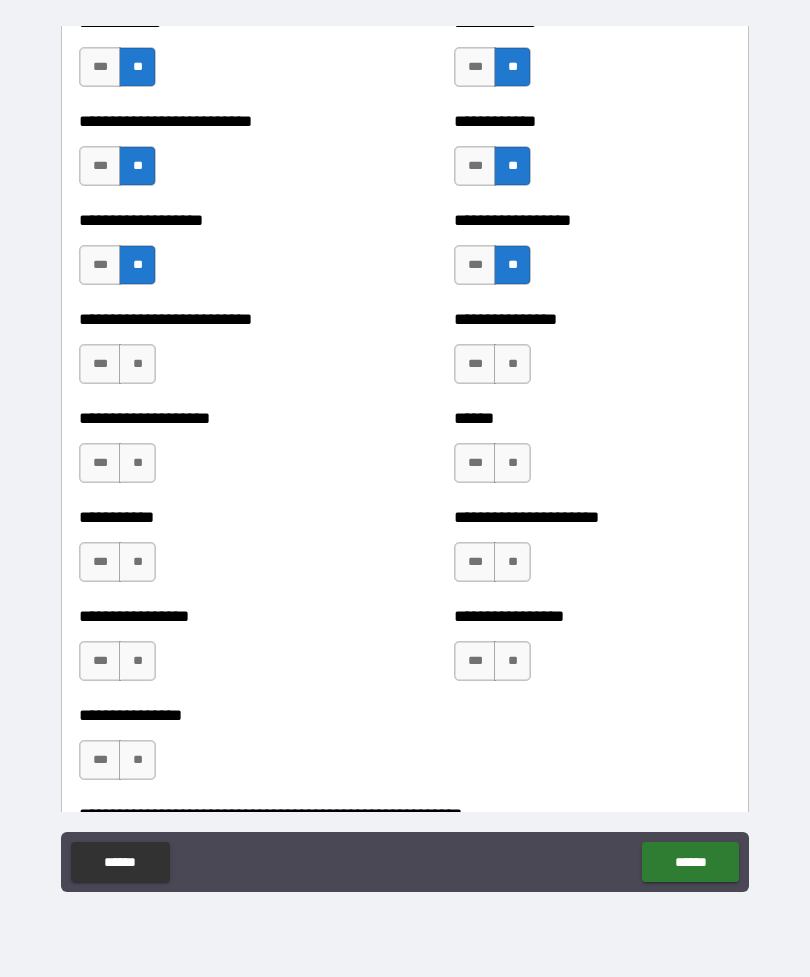 click on "**" at bounding box center (137, 364) 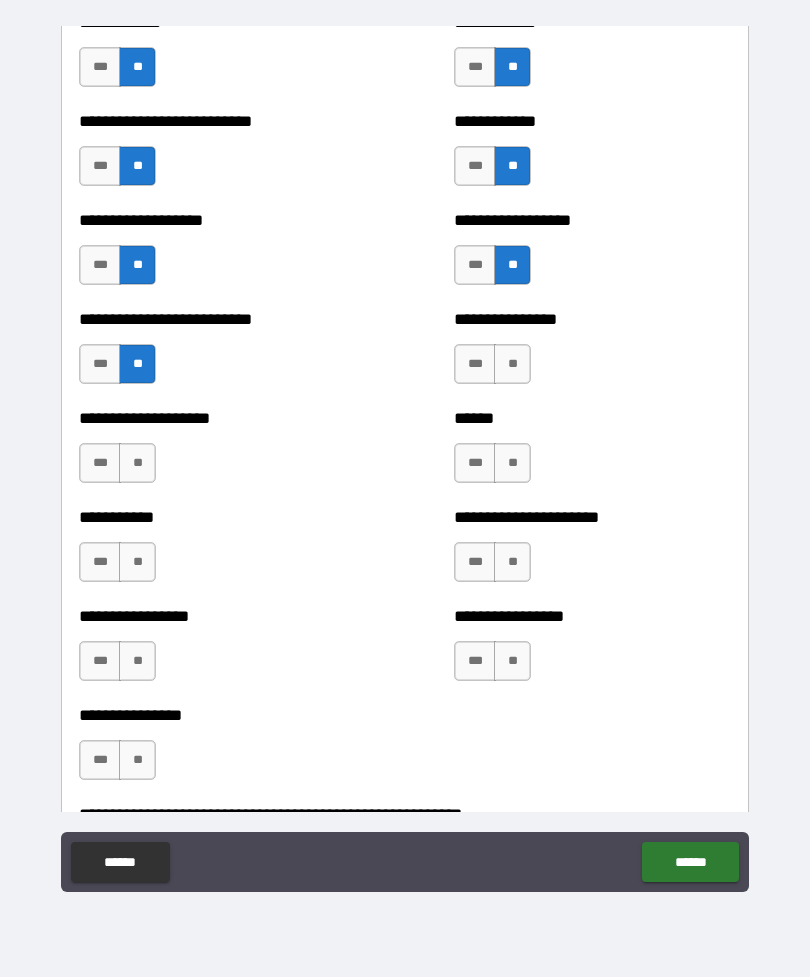click on "**" at bounding box center [512, 364] 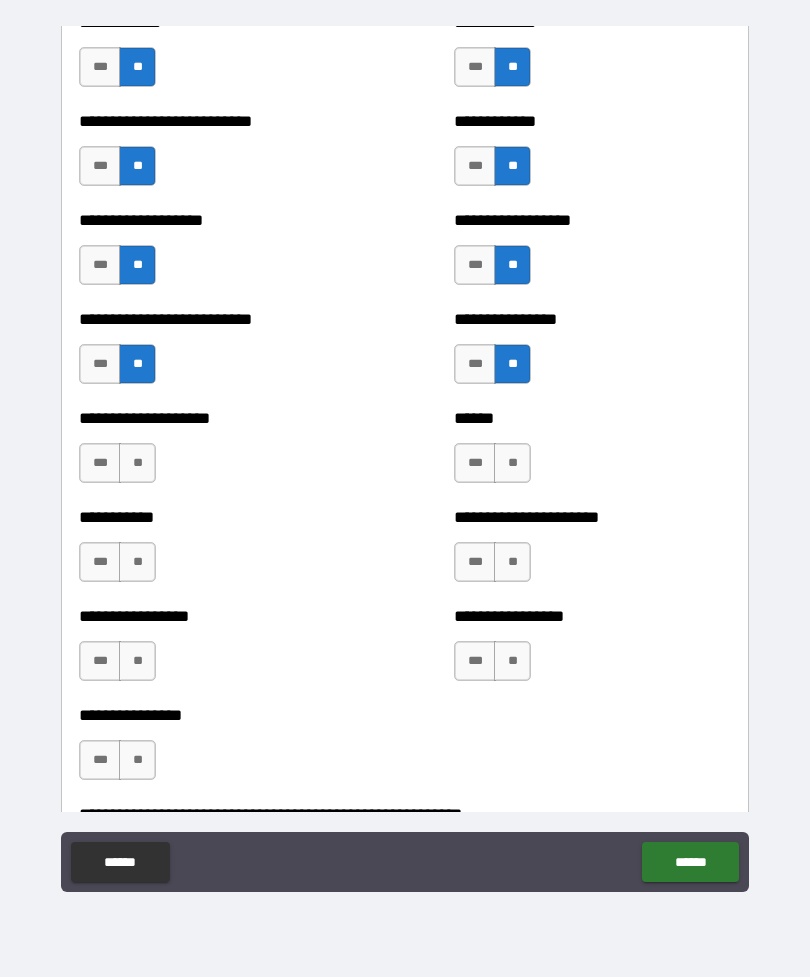click on "**" at bounding box center [137, 463] 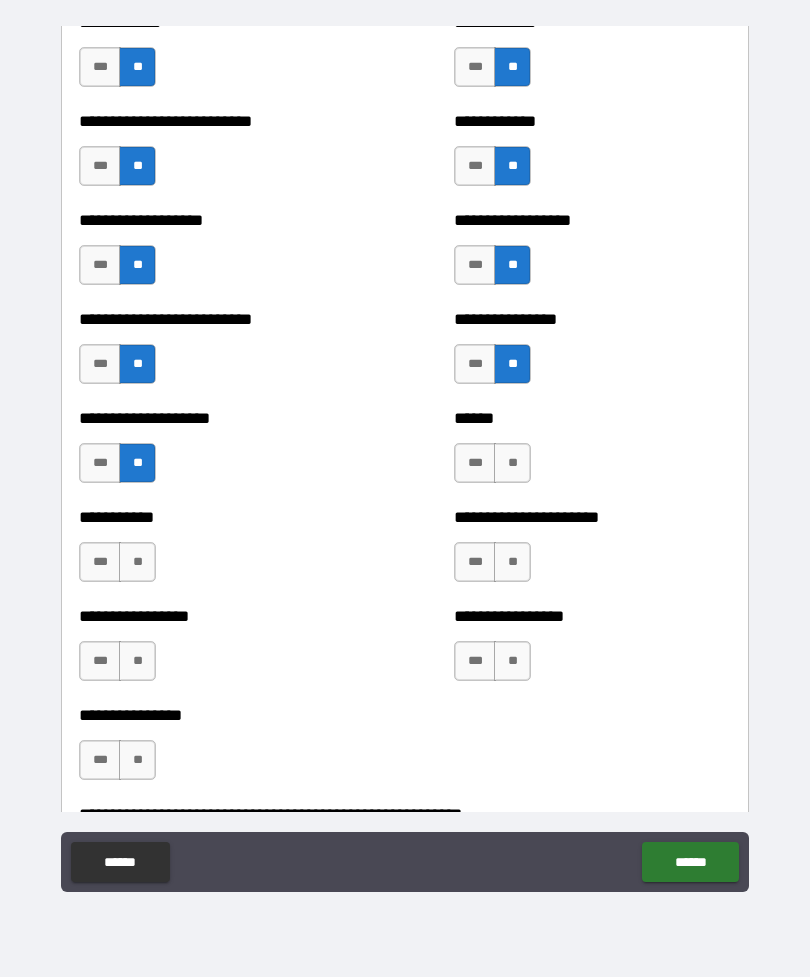click on "**" at bounding box center [512, 463] 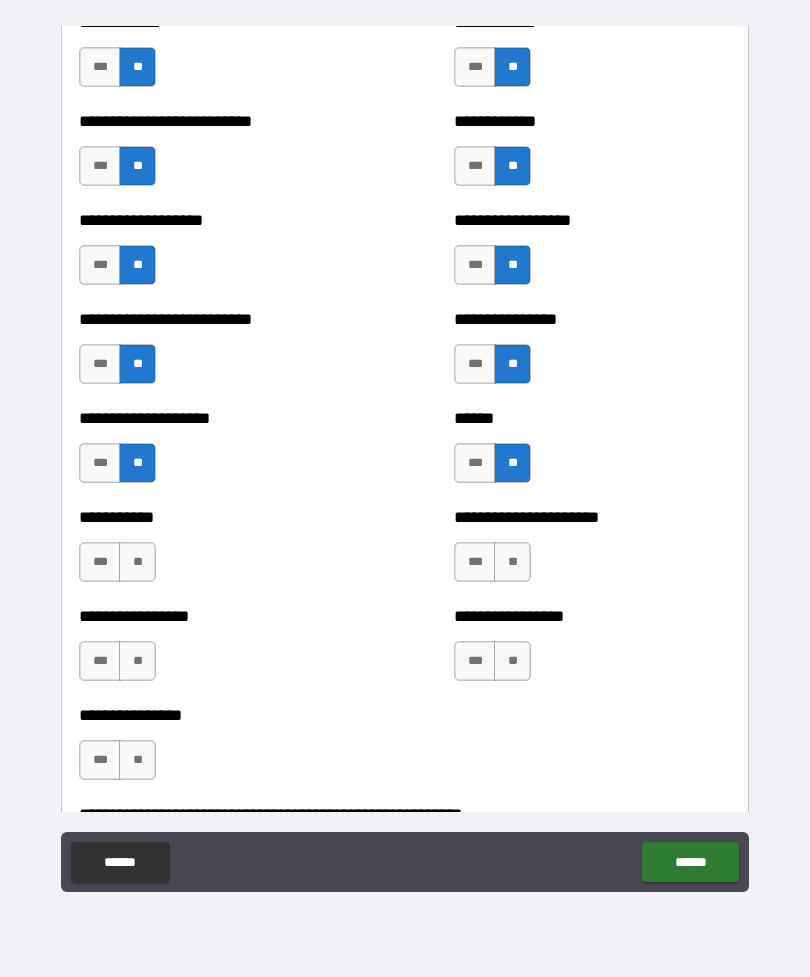 click on "**" at bounding box center [137, 562] 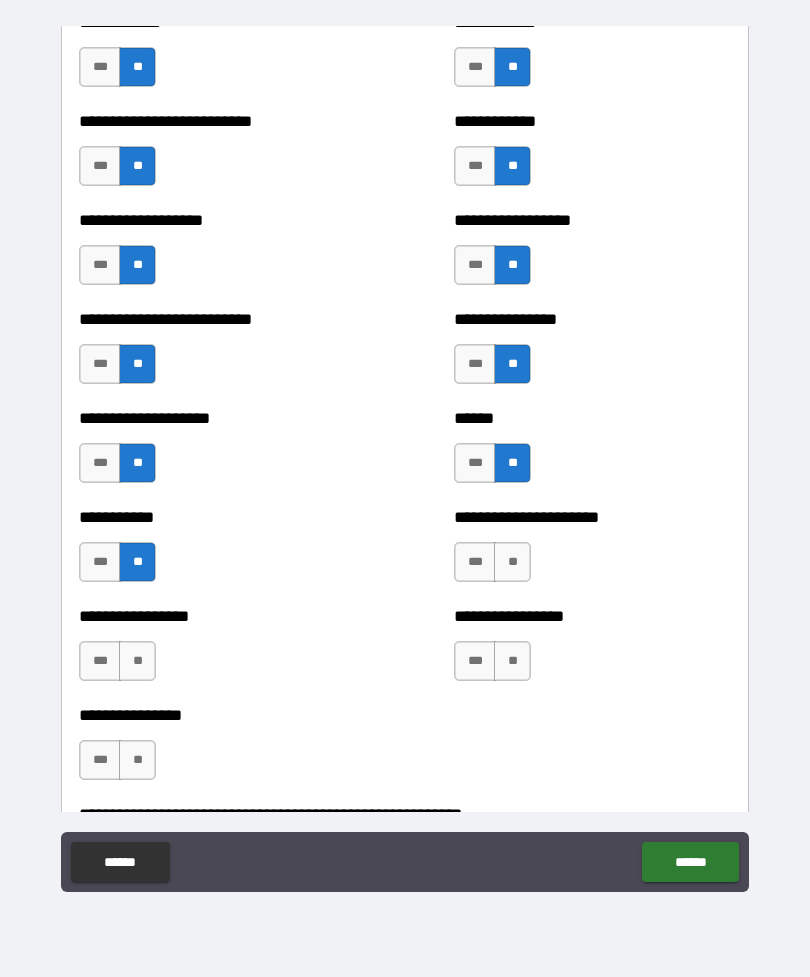 click on "**" at bounding box center (512, 562) 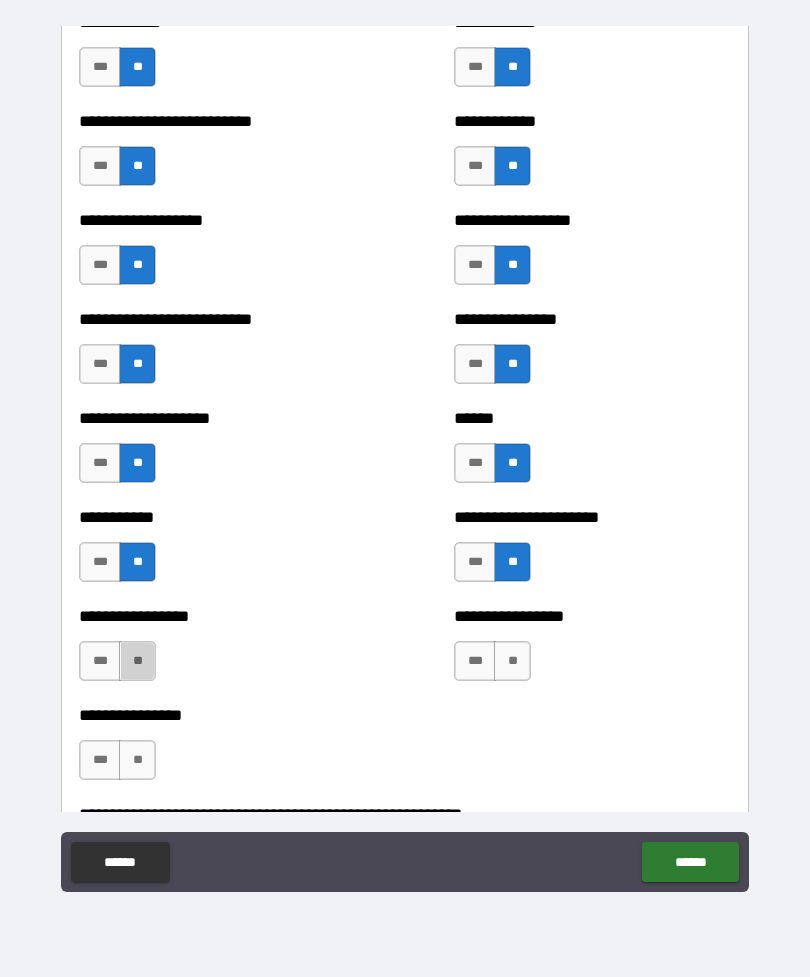 click on "**" at bounding box center [137, 661] 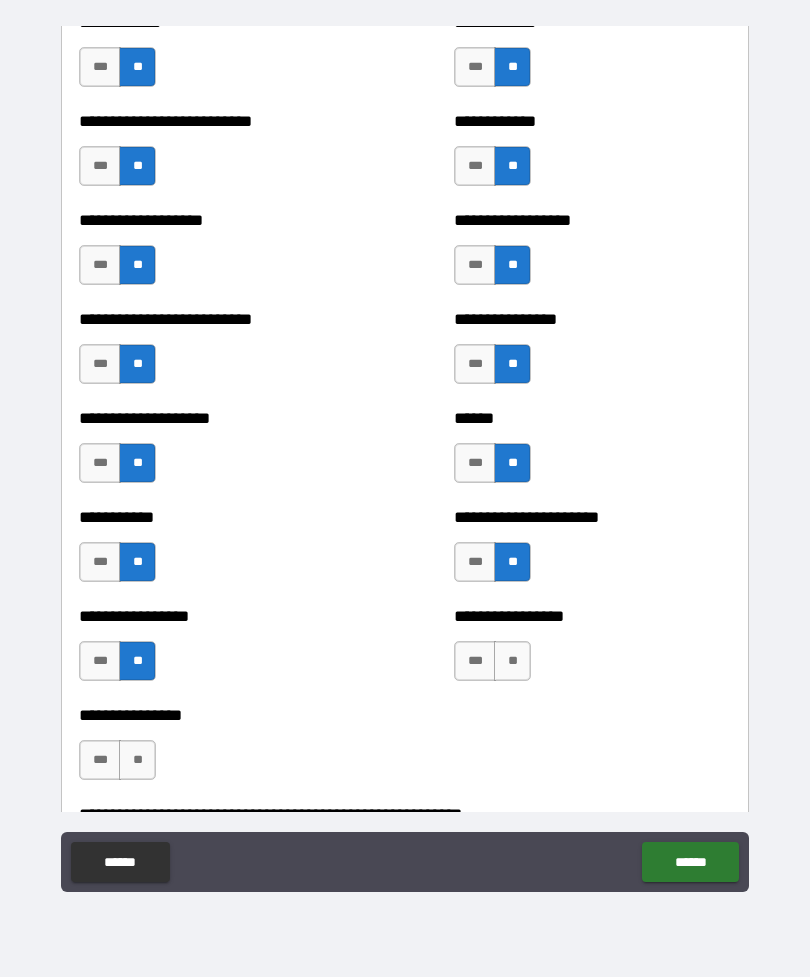 click on "**" at bounding box center (512, 661) 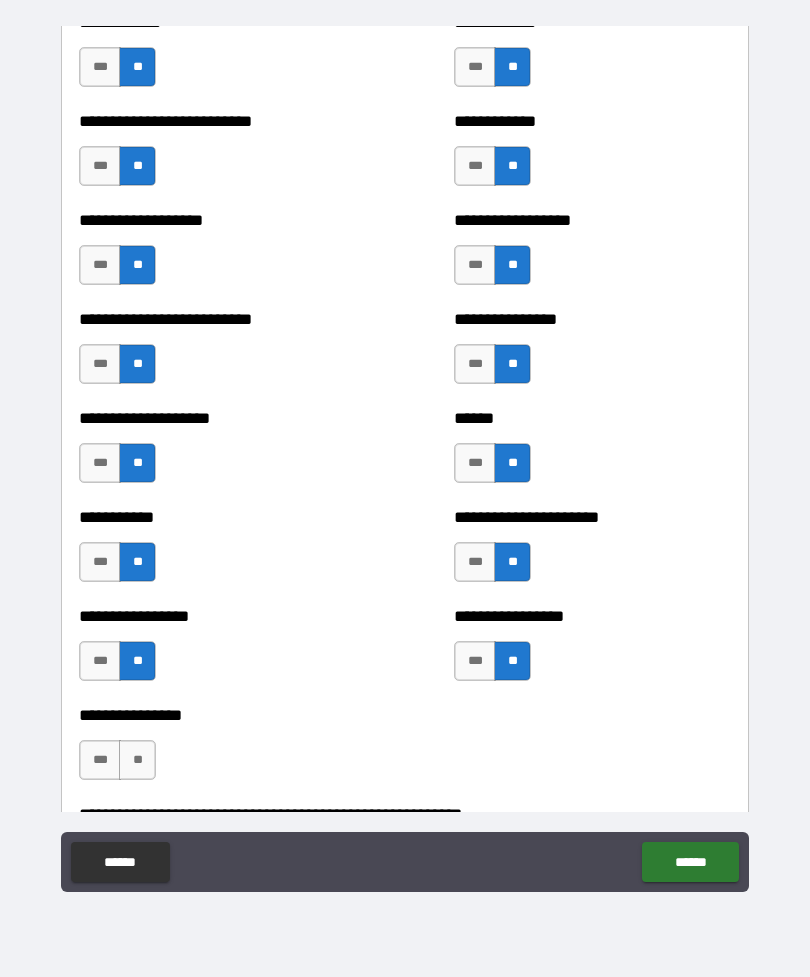 click on "**" at bounding box center (137, 760) 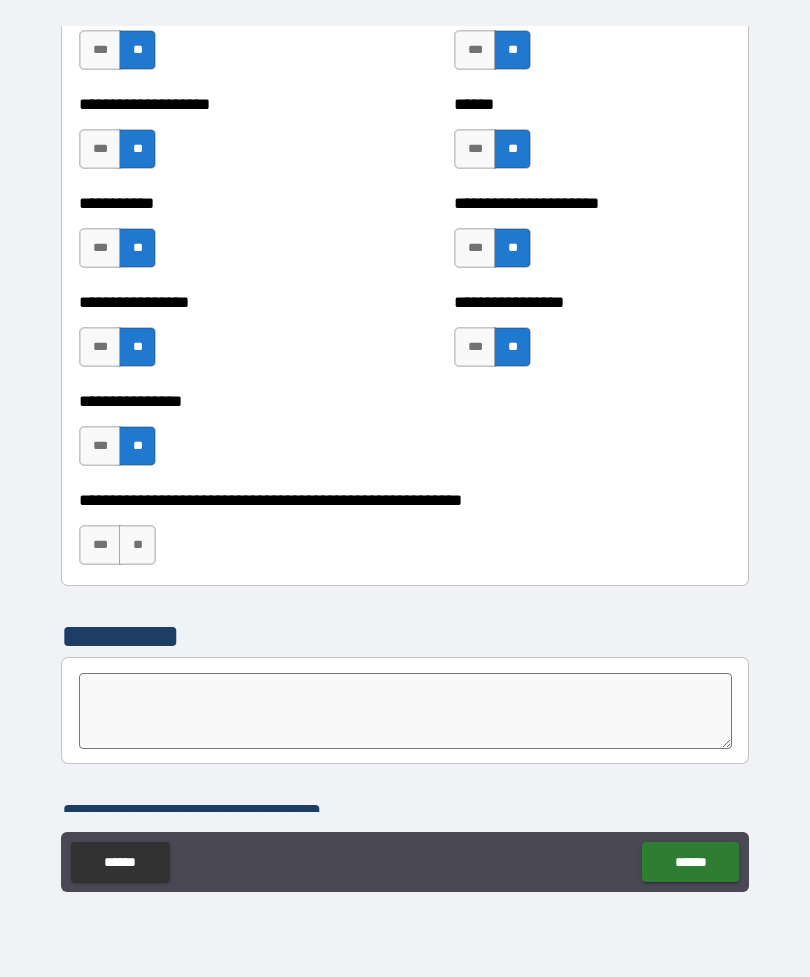 scroll, scrollTop: 5984, scrollLeft: 0, axis: vertical 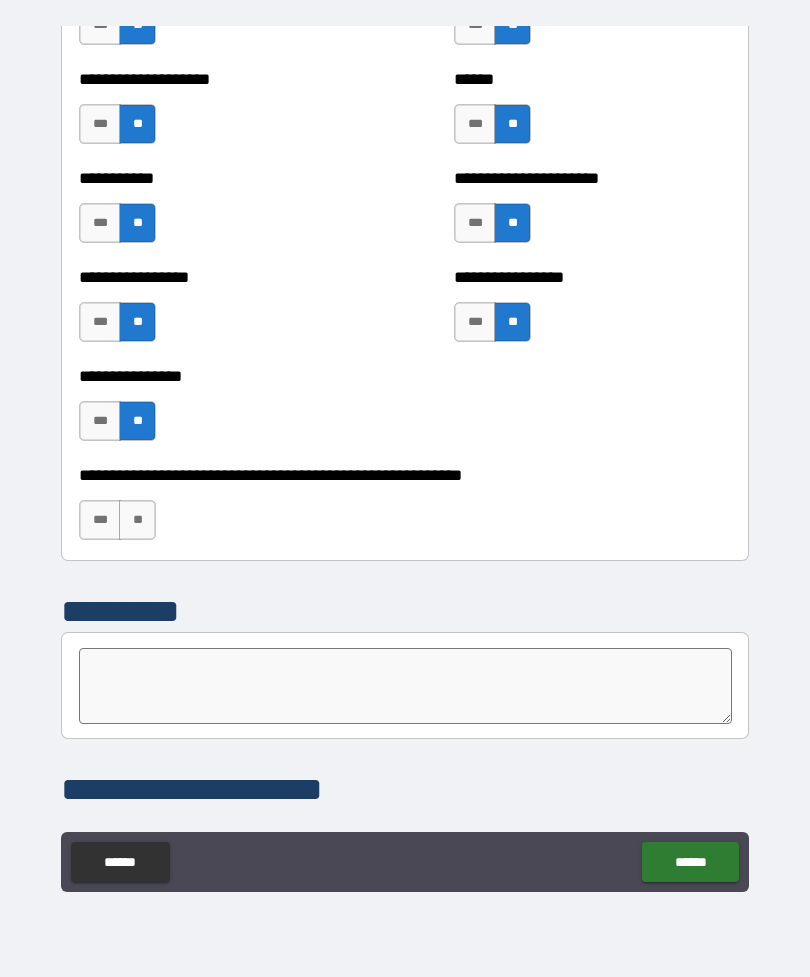 click on "**" at bounding box center (137, 520) 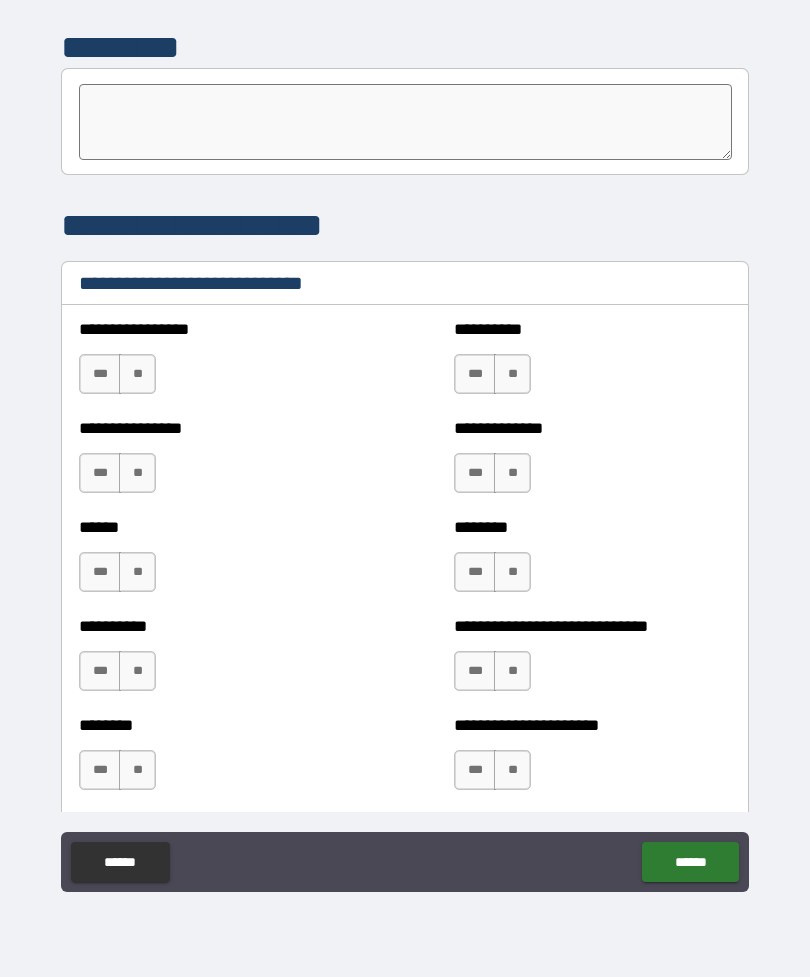 click on "**********" at bounding box center [405, 459] 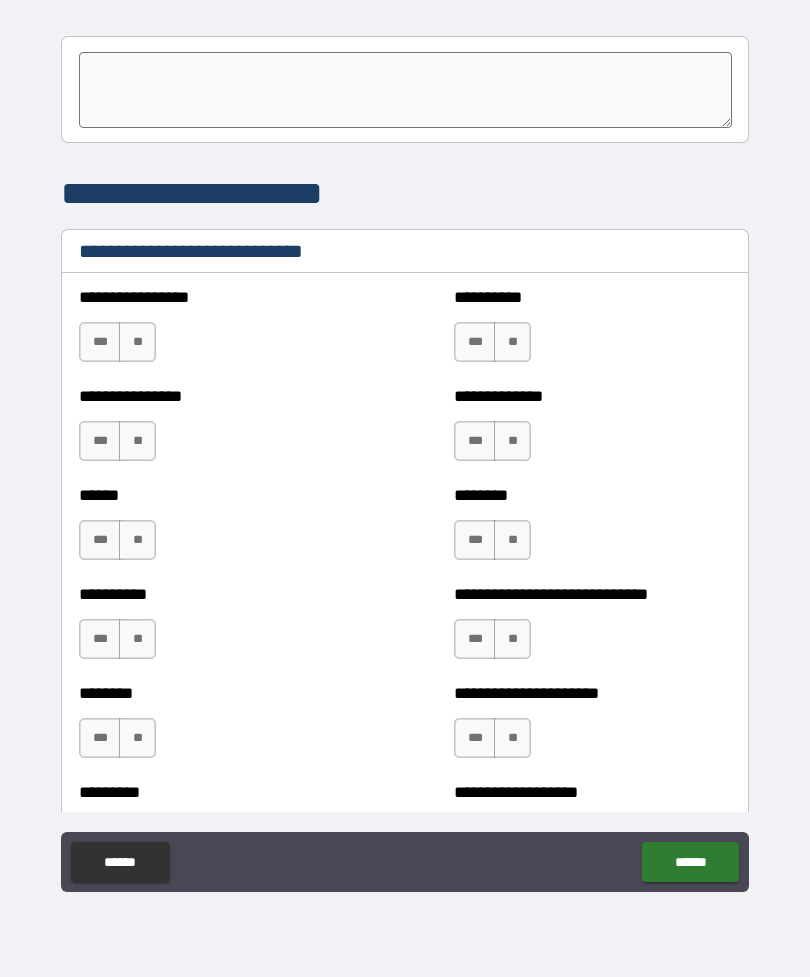 scroll, scrollTop: 6581, scrollLeft: 0, axis: vertical 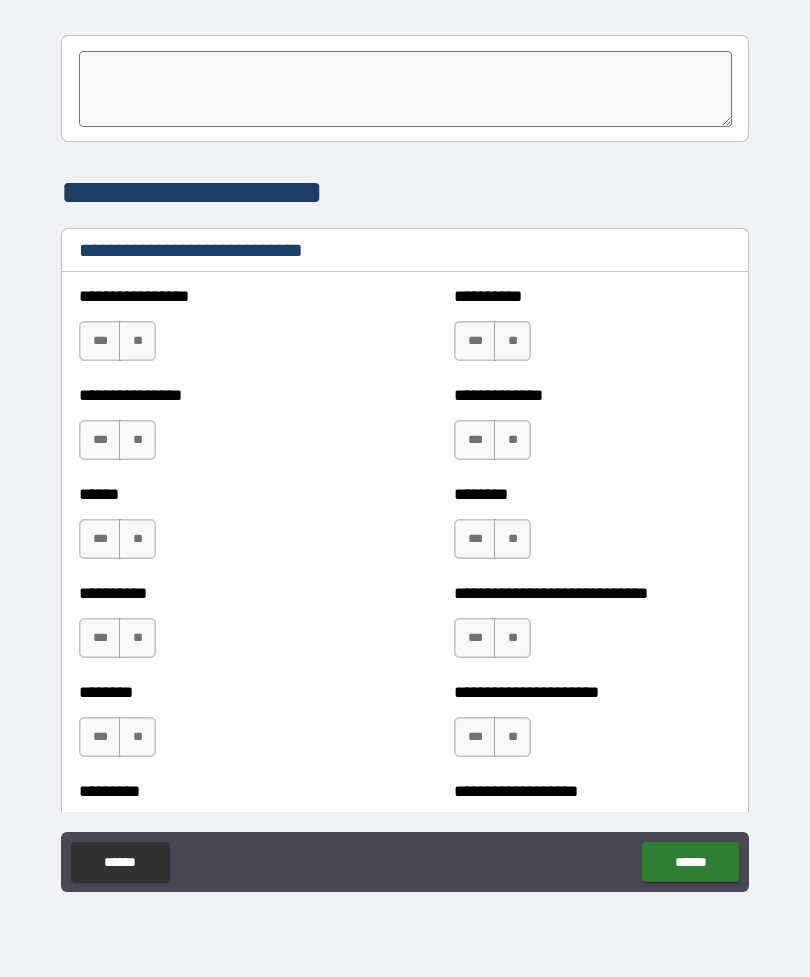 click on "**********" at bounding box center [405, 459] 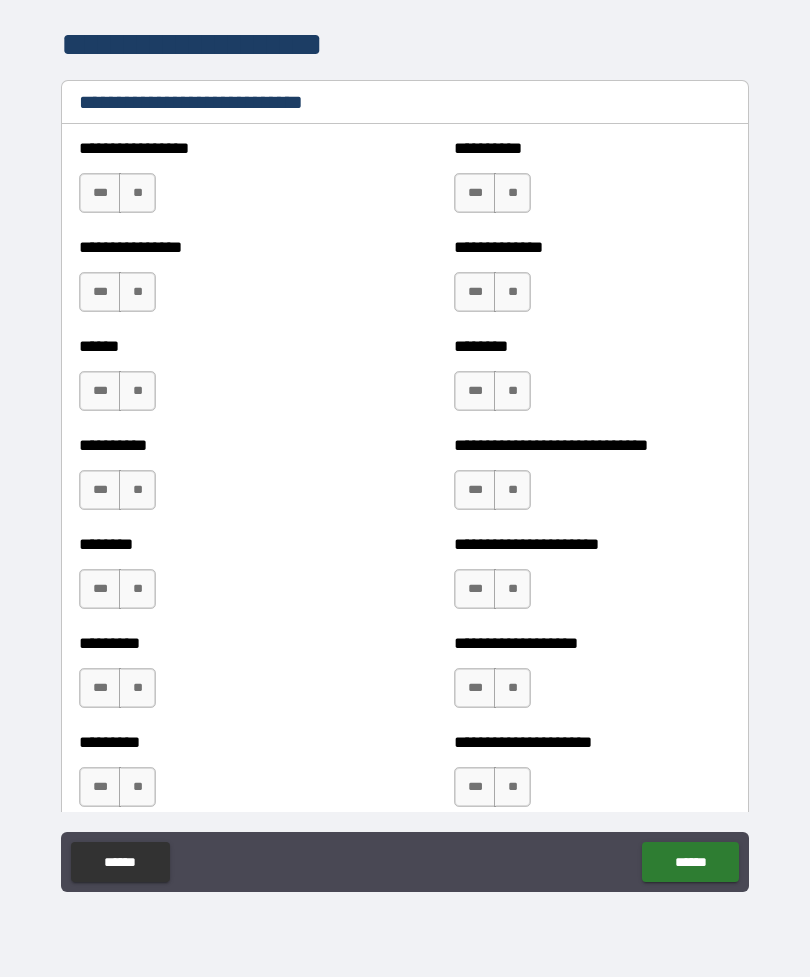 scroll, scrollTop: 6727, scrollLeft: 0, axis: vertical 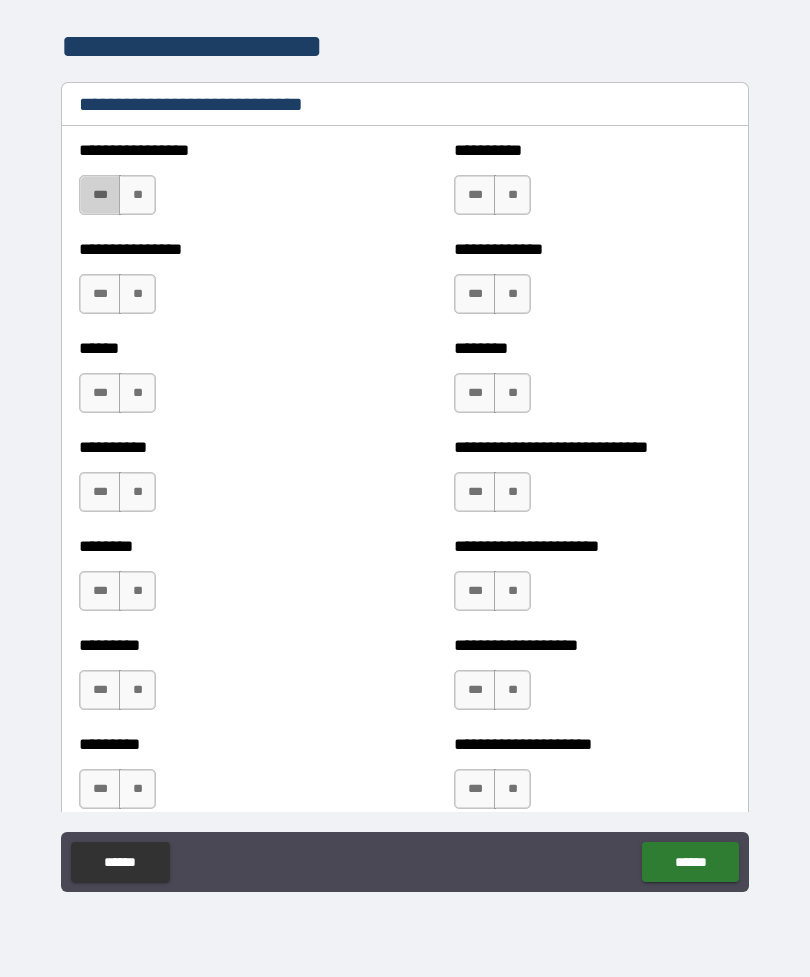 click on "***" at bounding box center [100, 195] 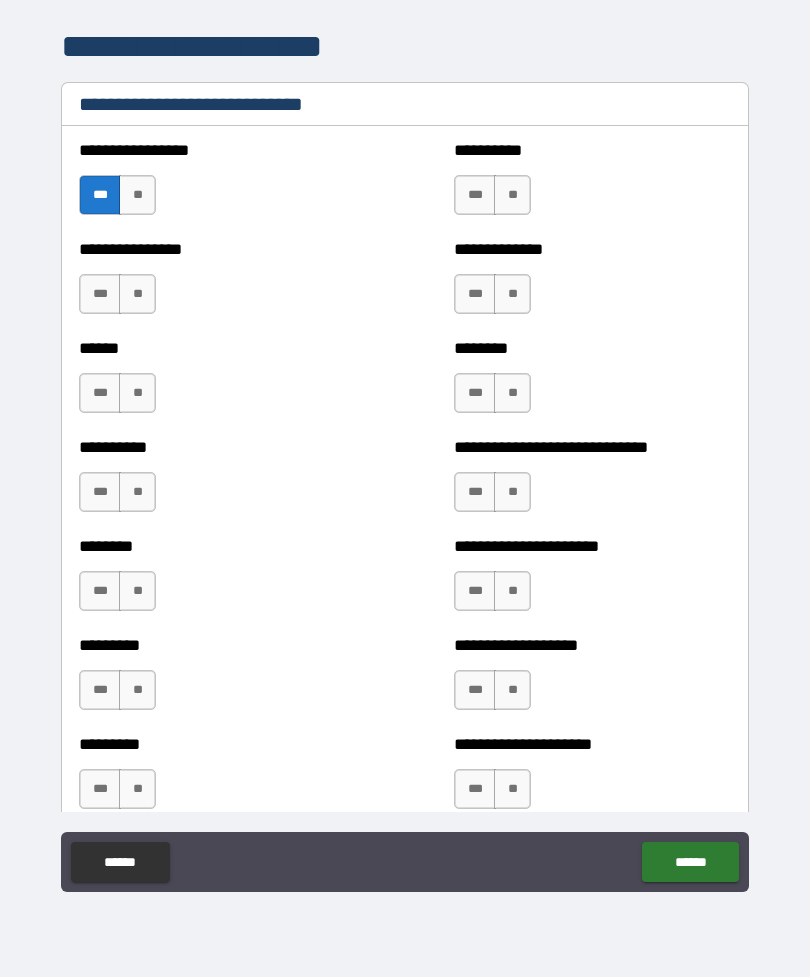 click on "**" at bounding box center (512, 195) 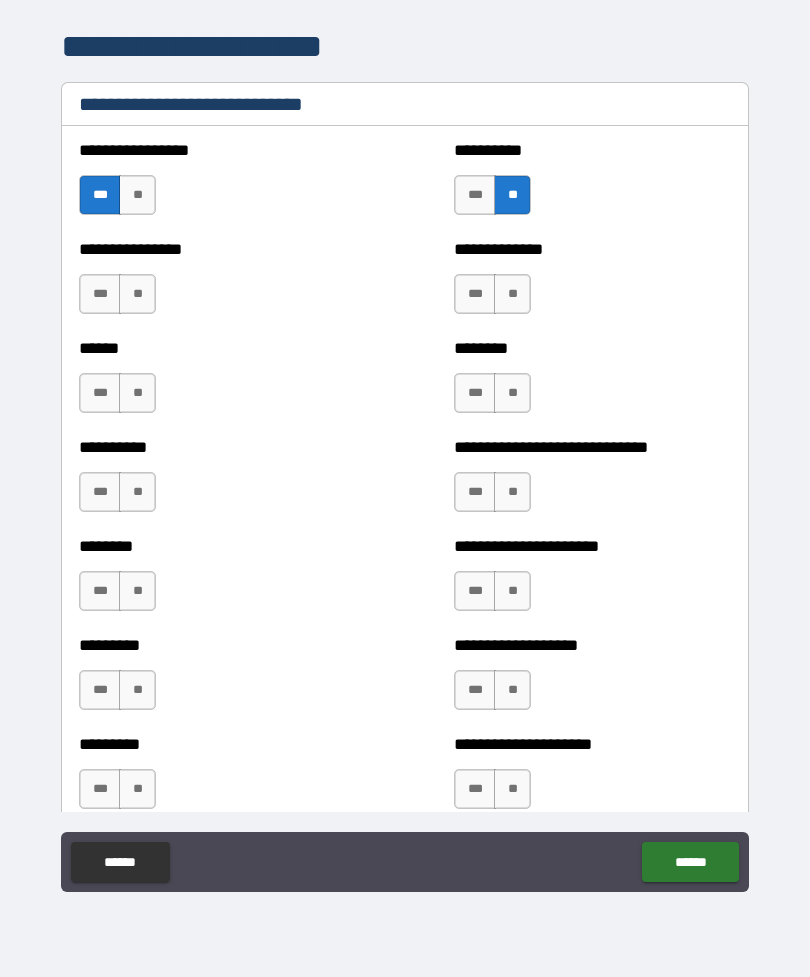 click on "**" at bounding box center [512, 294] 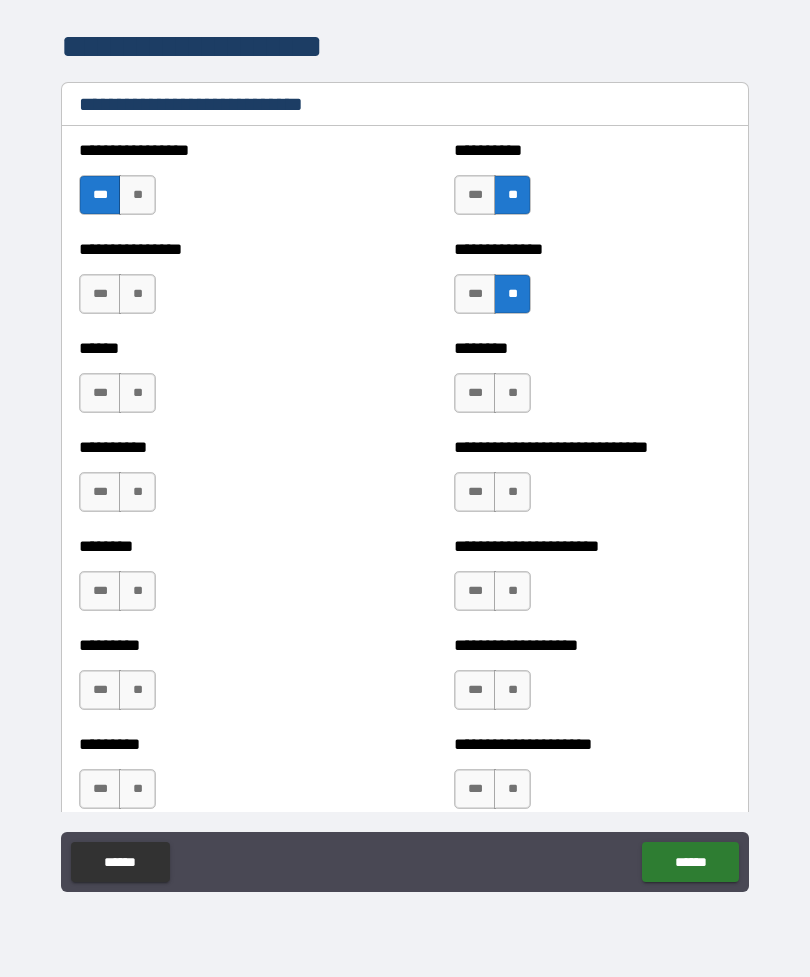 click on "**" at bounding box center [137, 294] 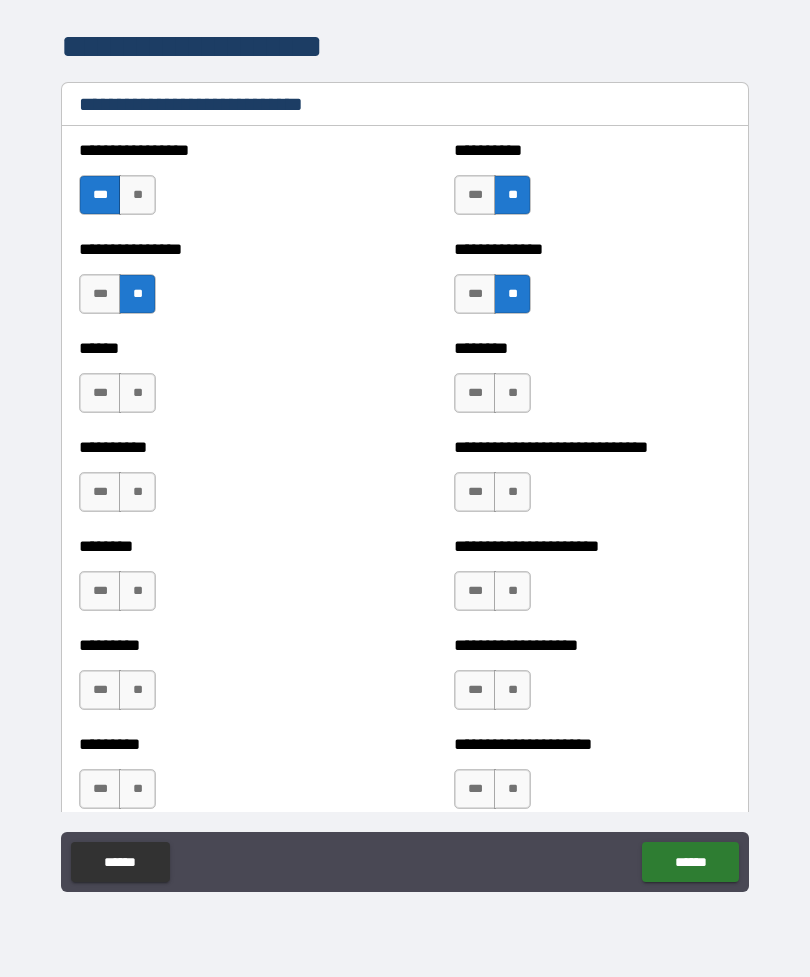 click on "**" at bounding box center [137, 393] 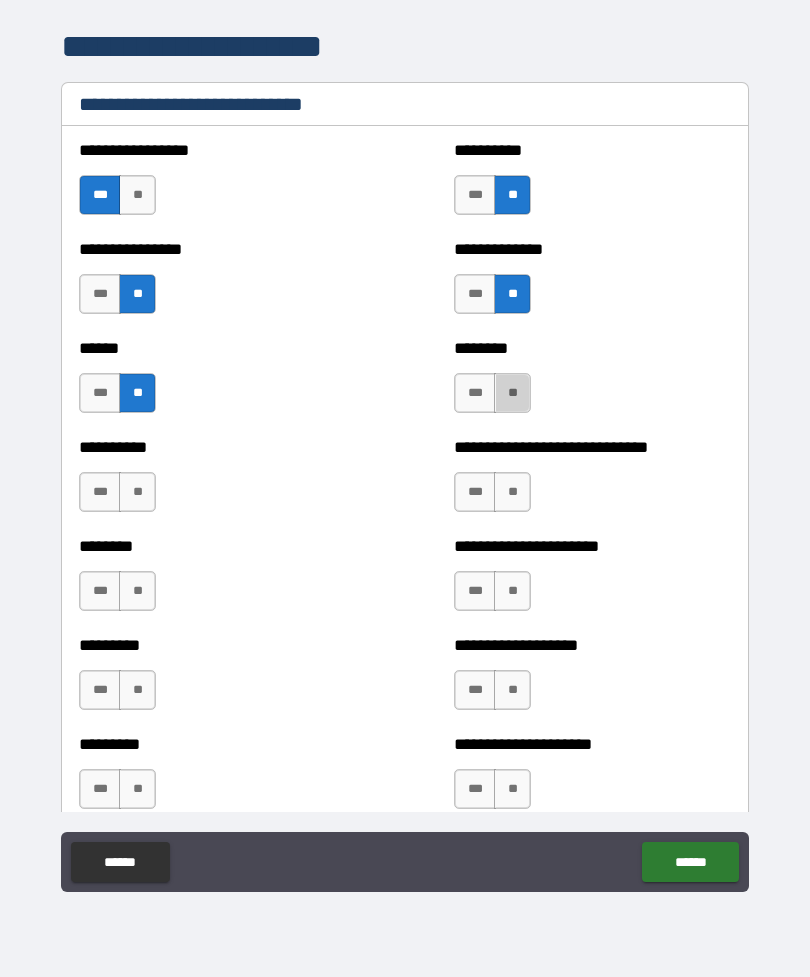 click on "**" at bounding box center [512, 393] 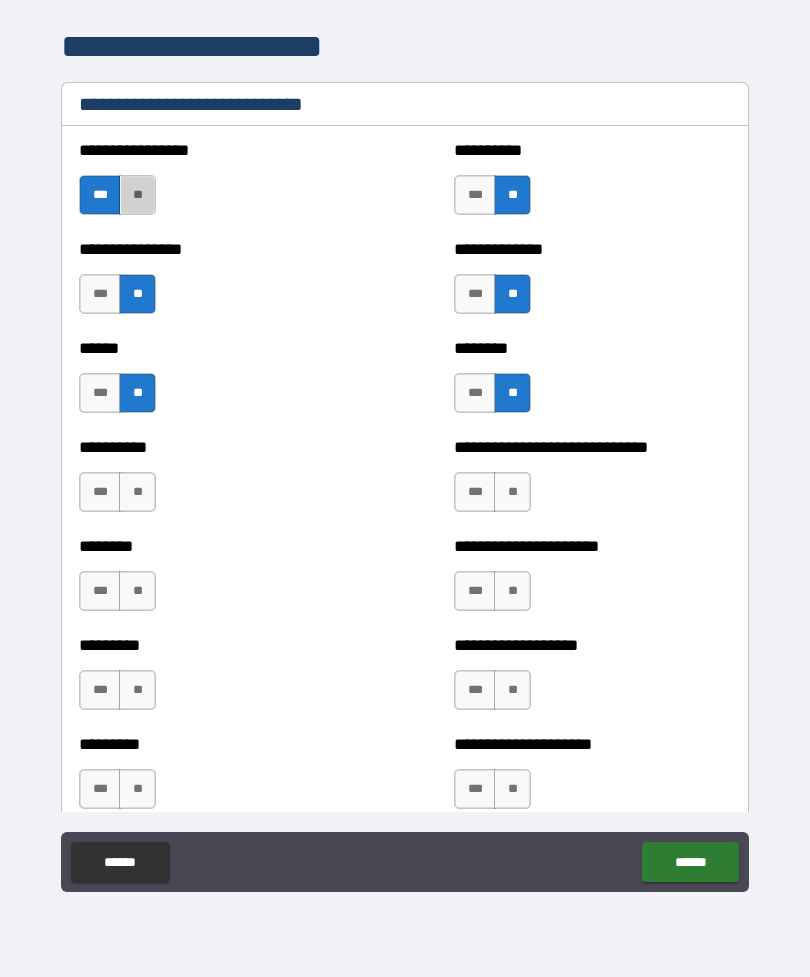 click on "**" at bounding box center [137, 195] 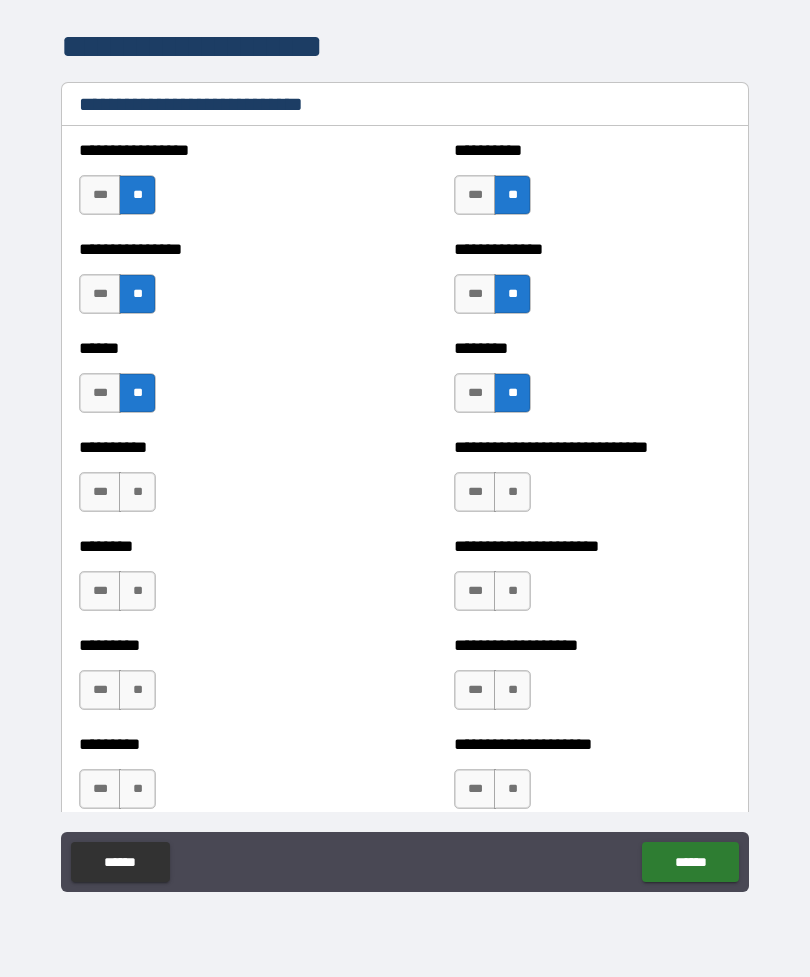 click on "**" at bounding box center (512, 492) 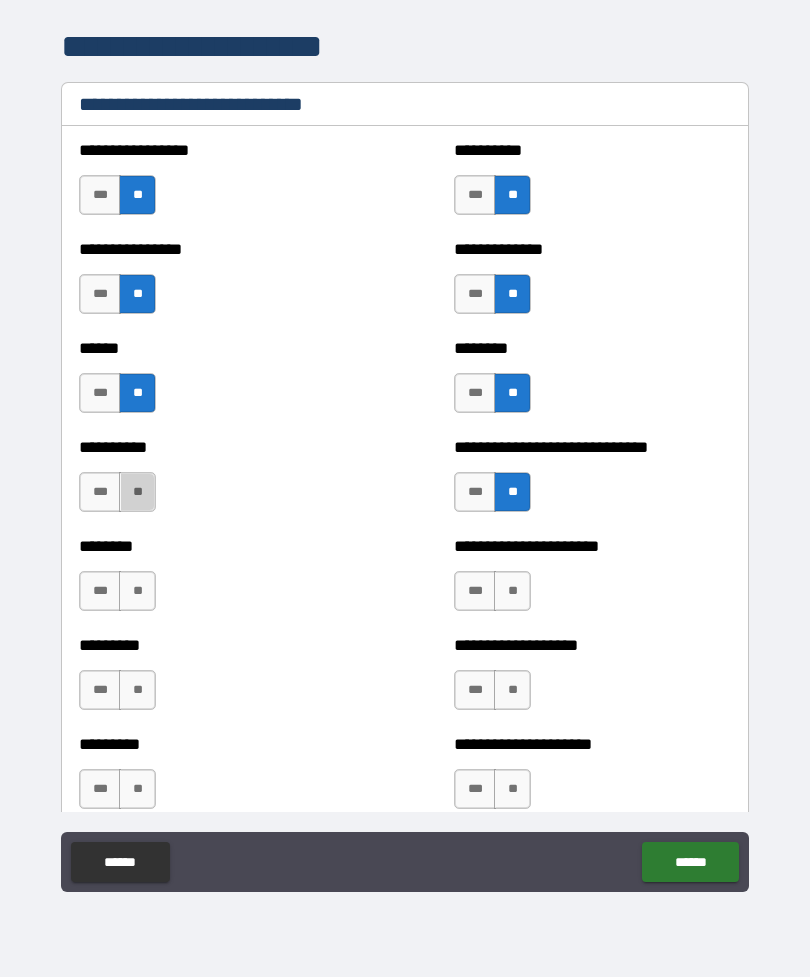 click on "**" at bounding box center (137, 492) 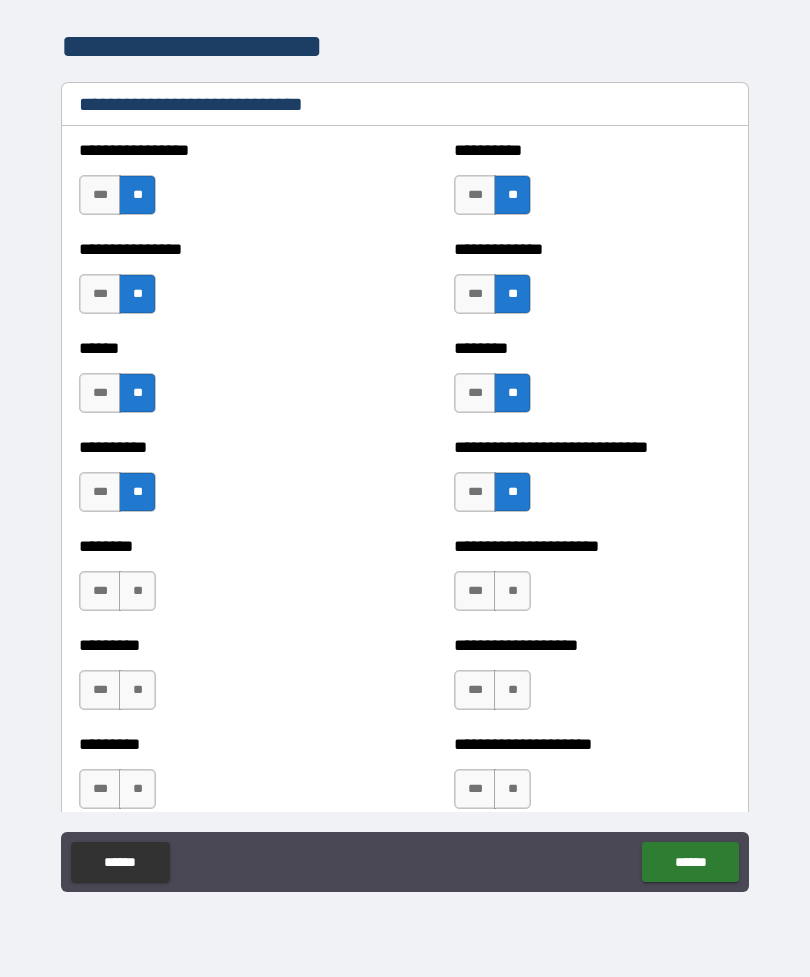 click on "**" at bounding box center (512, 591) 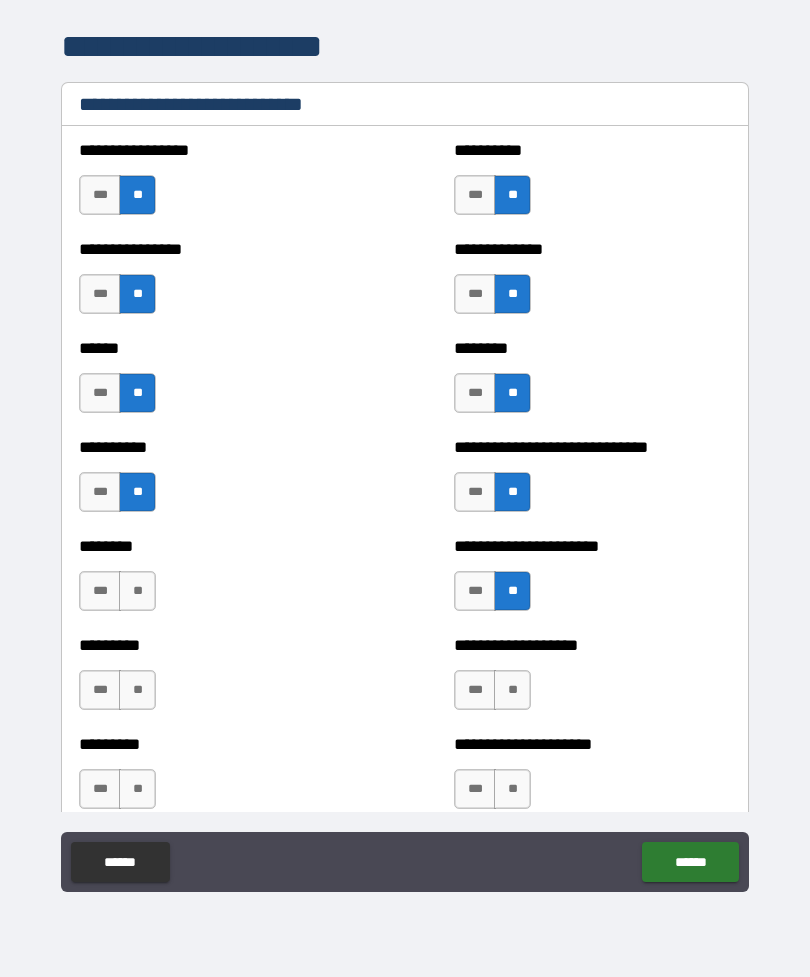 click on "**" at bounding box center [137, 591] 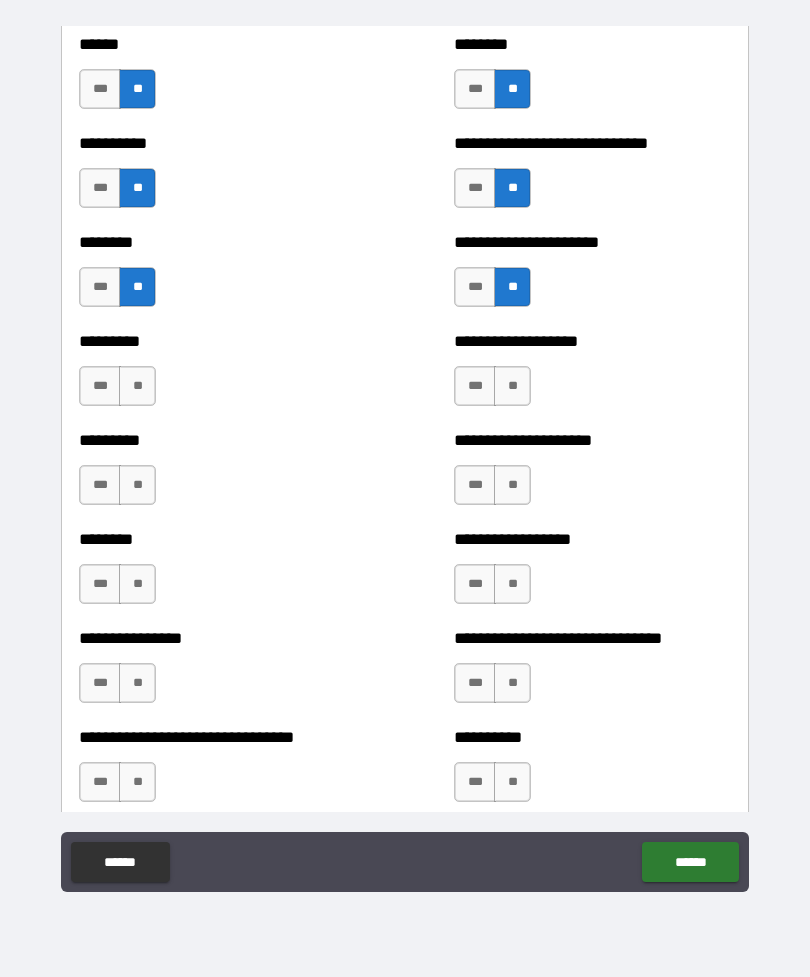 scroll, scrollTop: 7044, scrollLeft: 0, axis: vertical 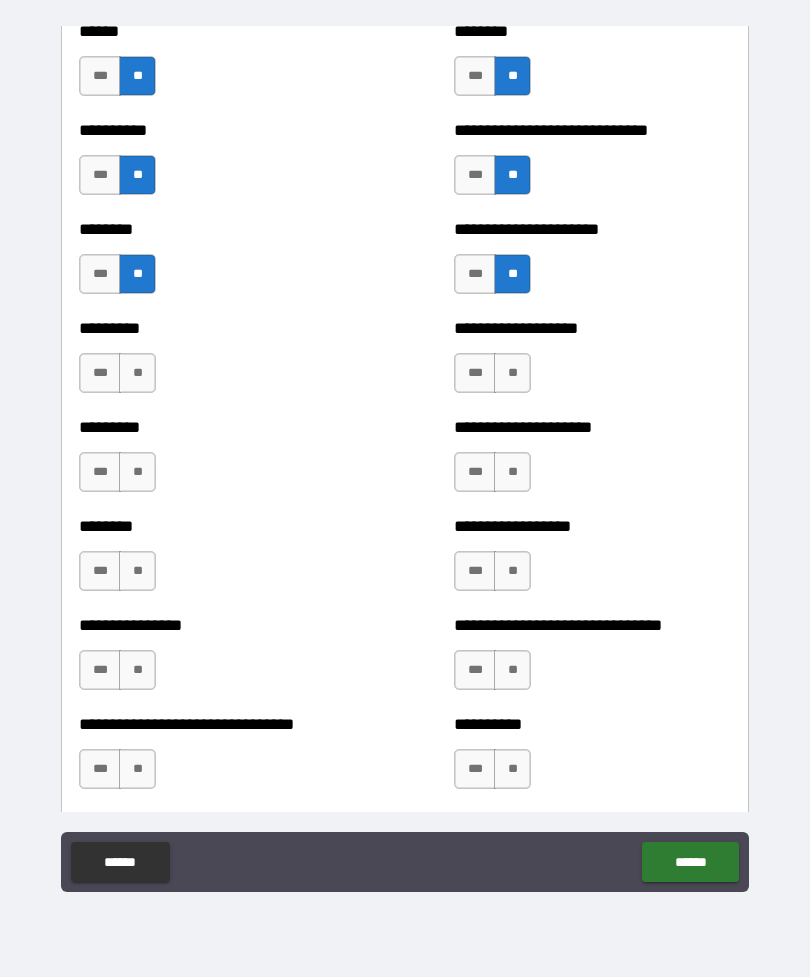click on "**" at bounding box center [512, 373] 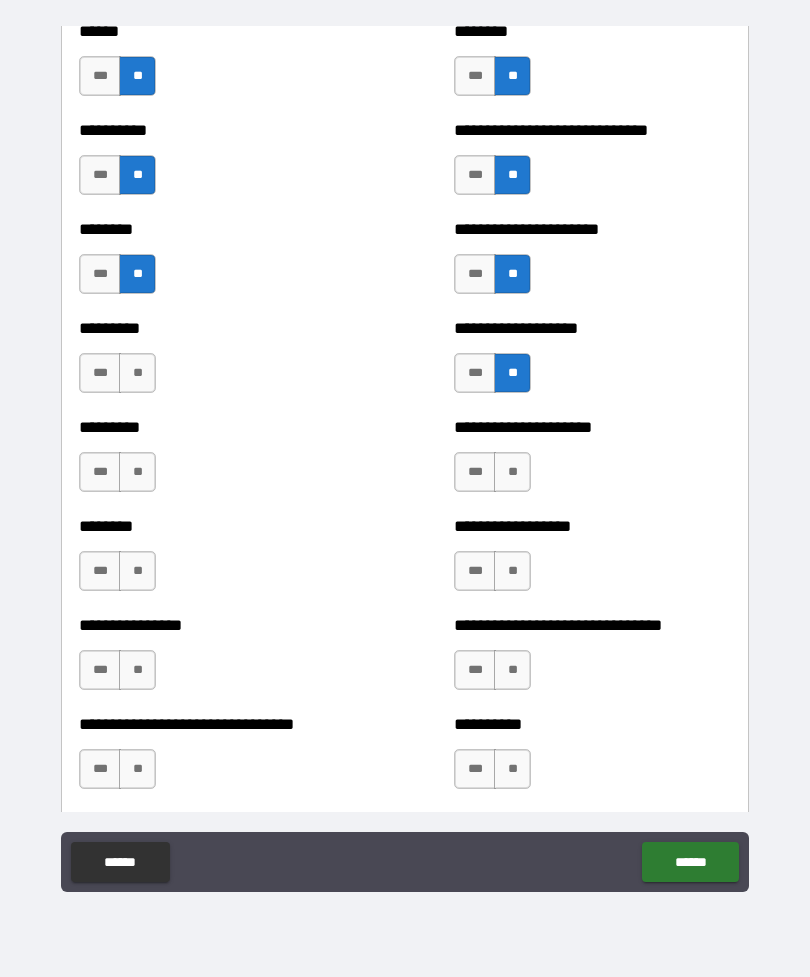 click on "**" at bounding box center [137, 373] 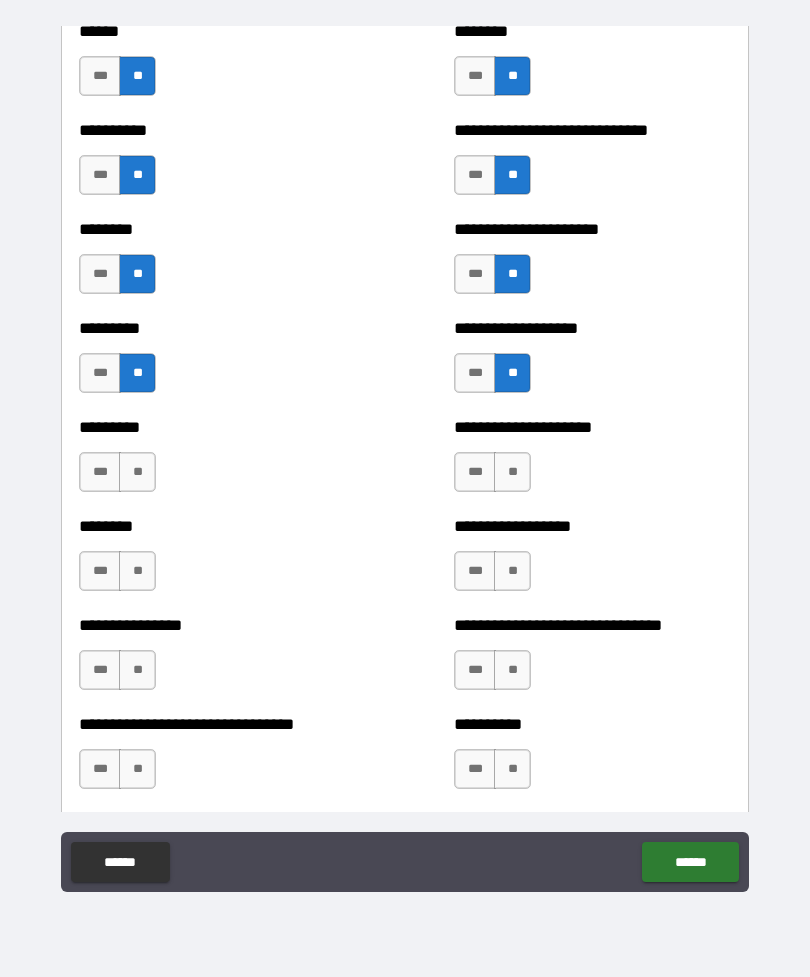 click on "***" at bounding box center [475, 274] 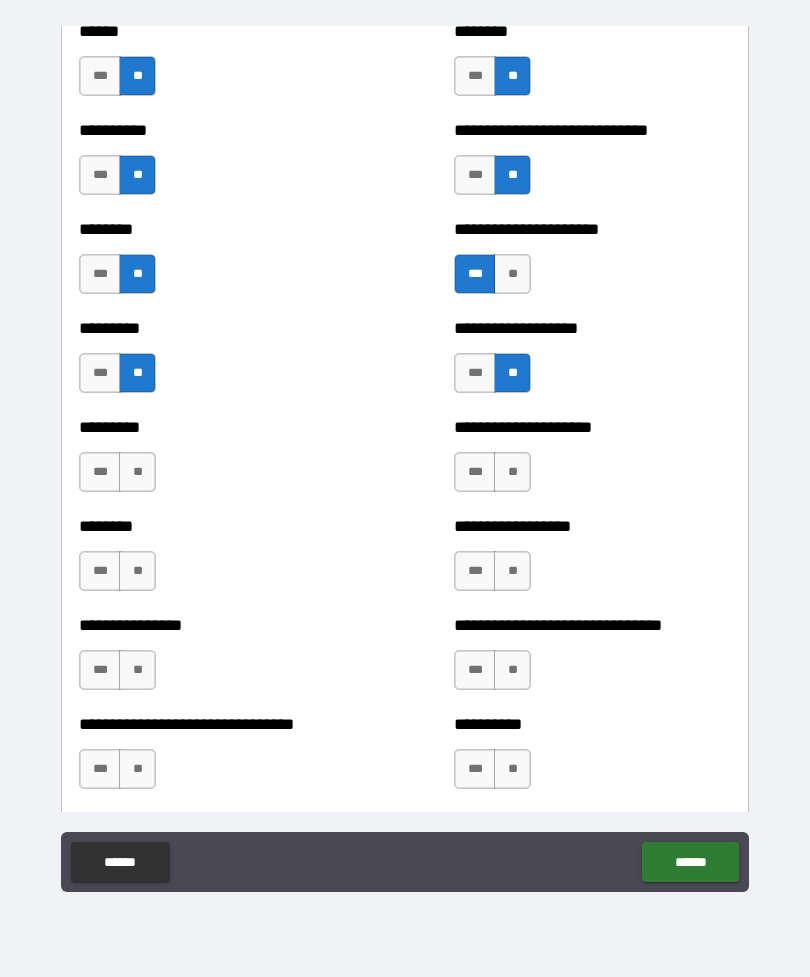 click on "**" at bounding box center (512, 472) 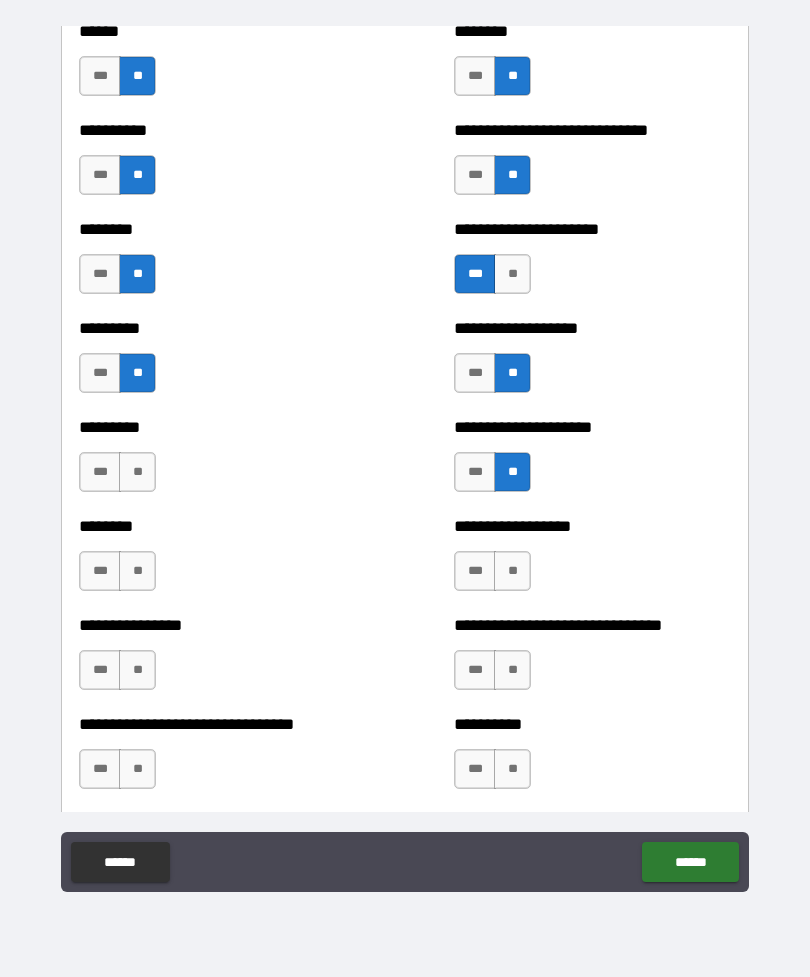 click on "**" at bounding box center [137, 472] 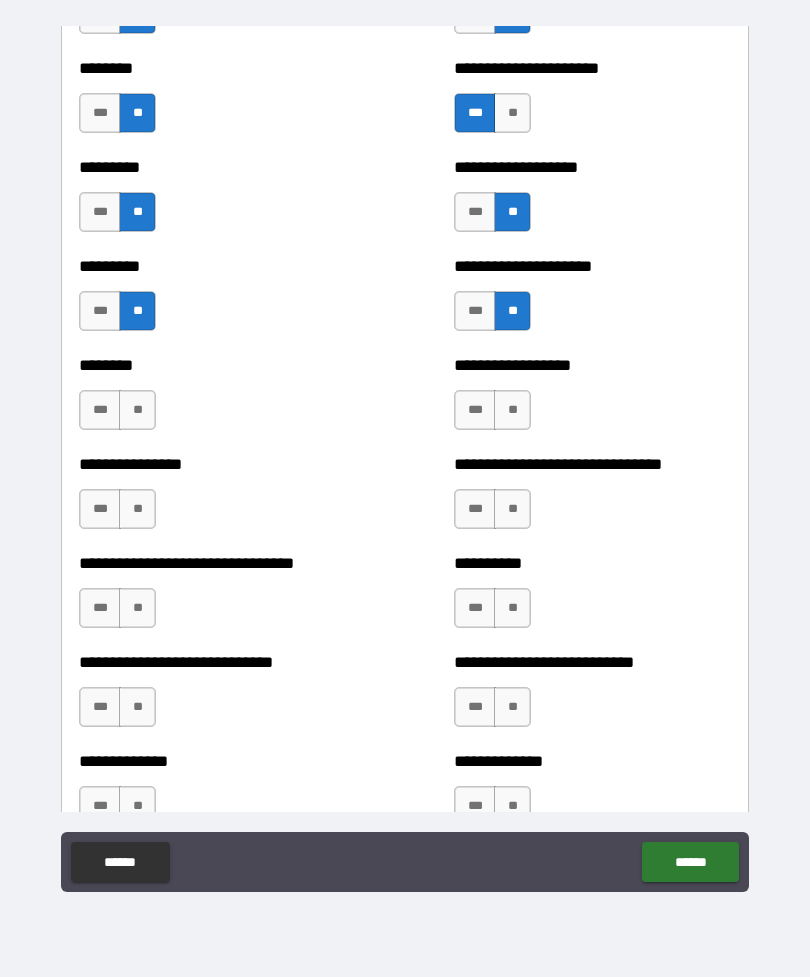 scroll, scrollTop: 7206, scrollLeft: 0, axis: vertical 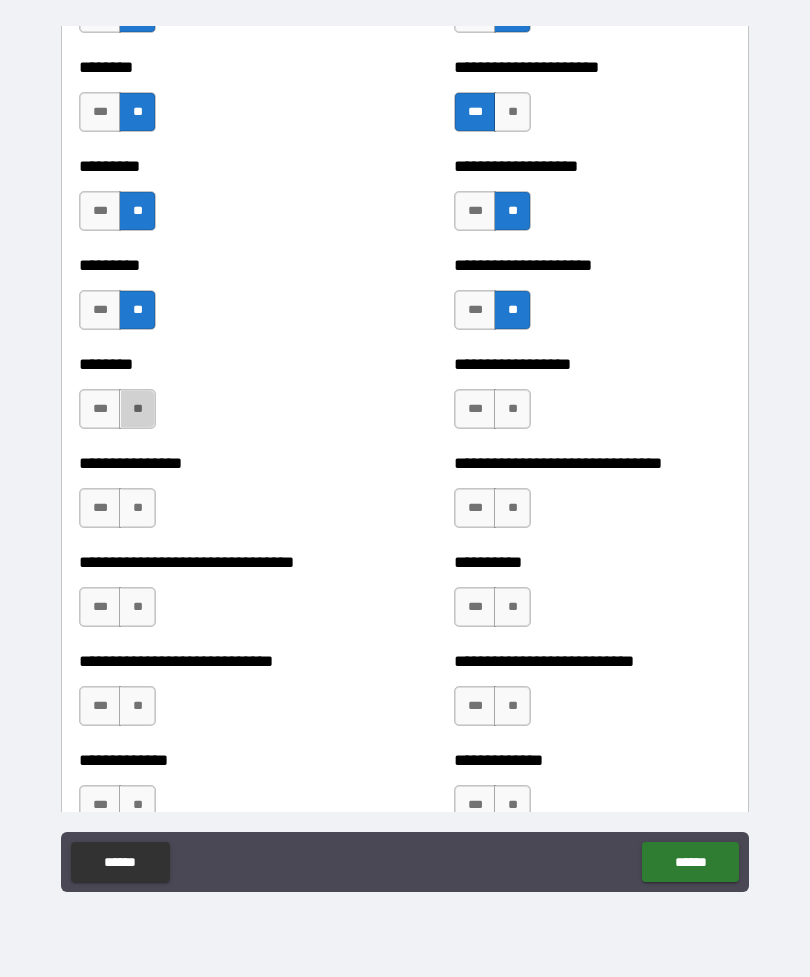 click on "**" at bounding box center (137, 409) 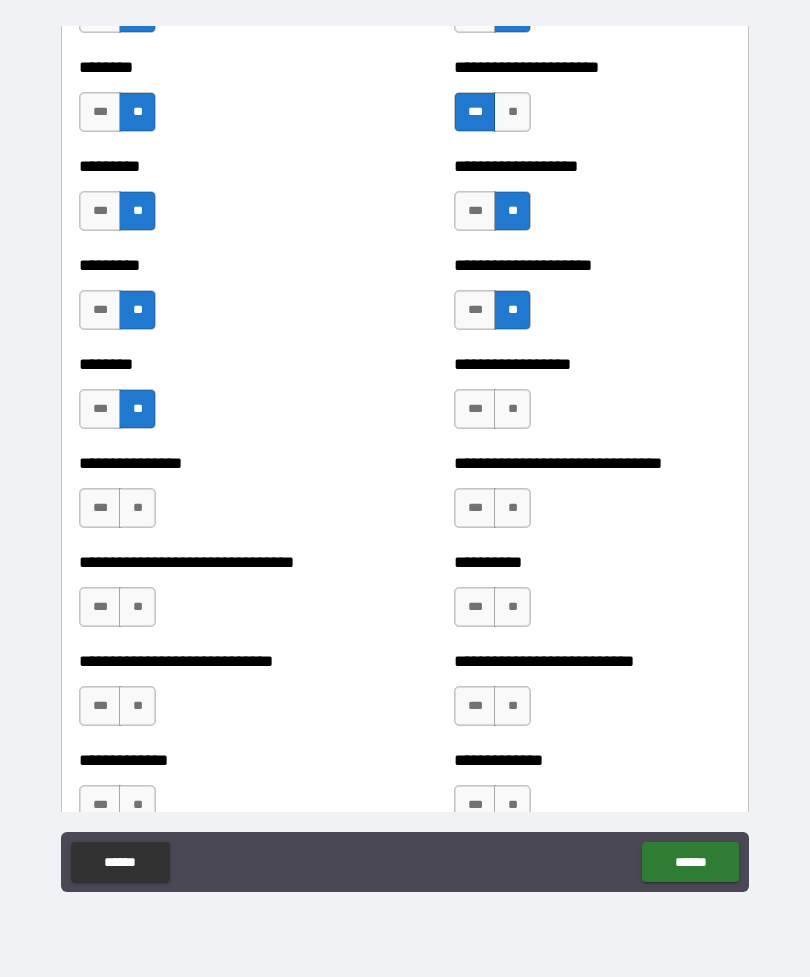 click on "**" at bounding box center (512, 409) 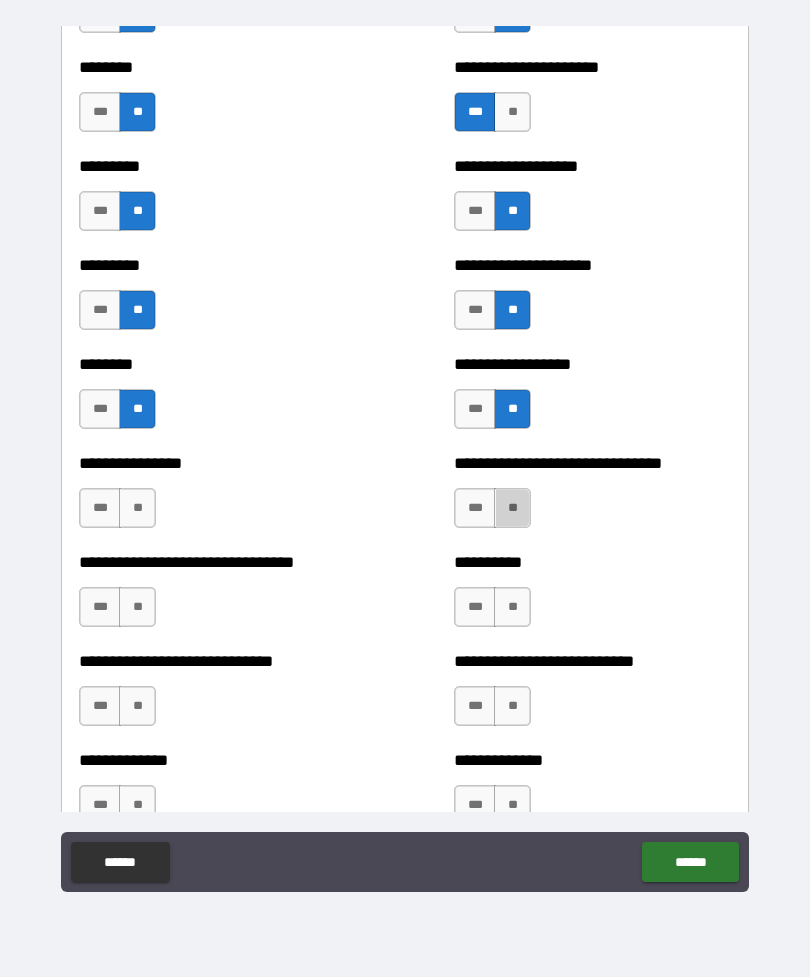 click on "**" at bounding box center [512, 508] 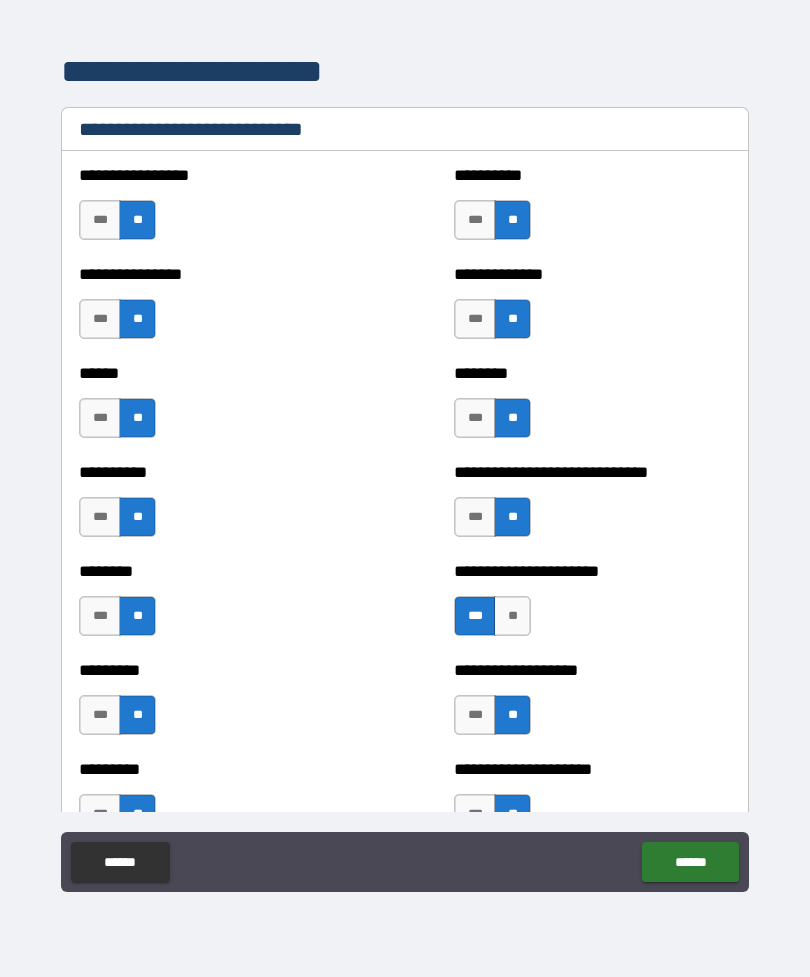 scroll, scrollTop: 6651, scrollLeft: 0, axis: vertical 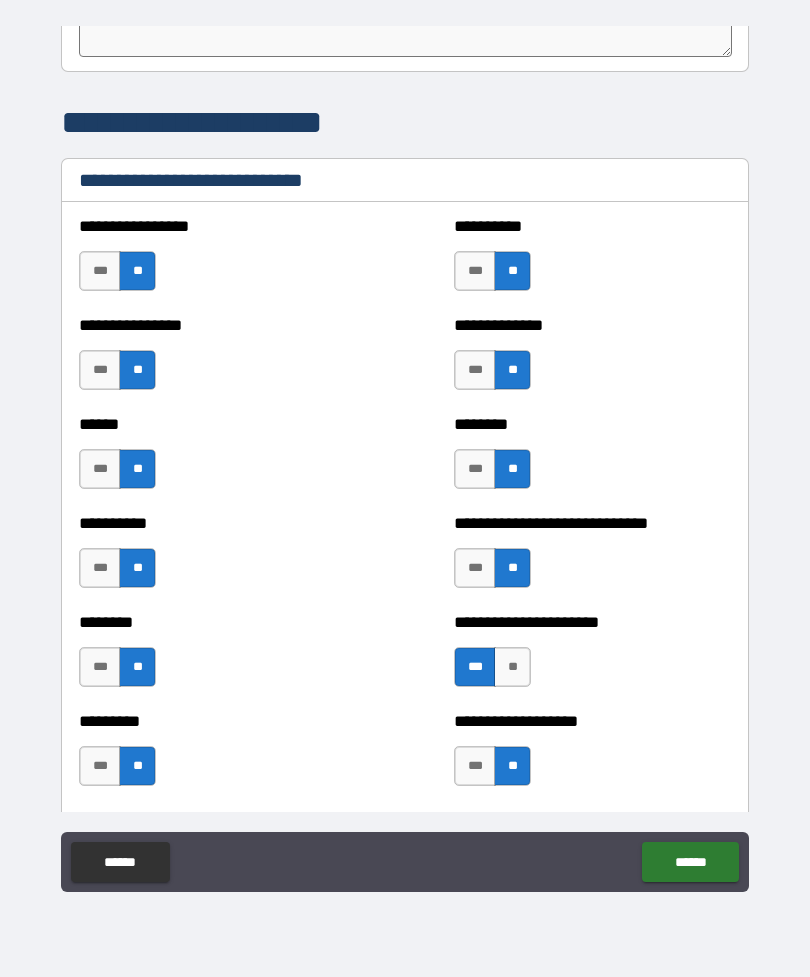 click on "***" at bounding box center [100, 271] 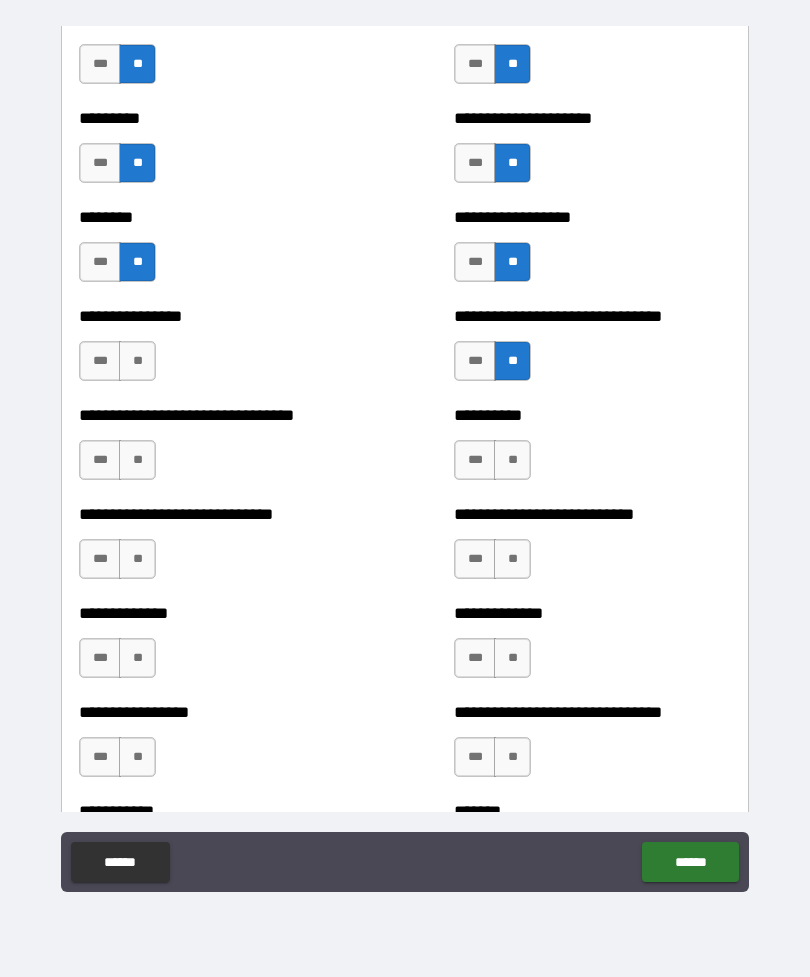 scroll, scrollTop: 7354, scrollLeft: 0, axis: vertical 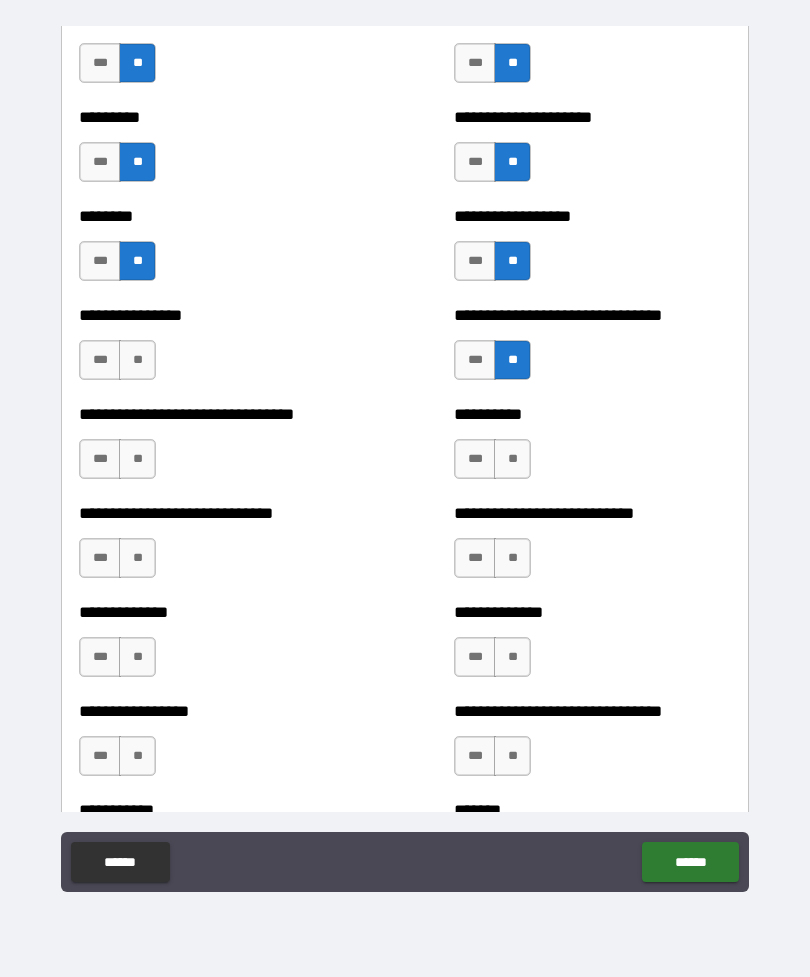 click on "***" at bounding box center (475, 459) 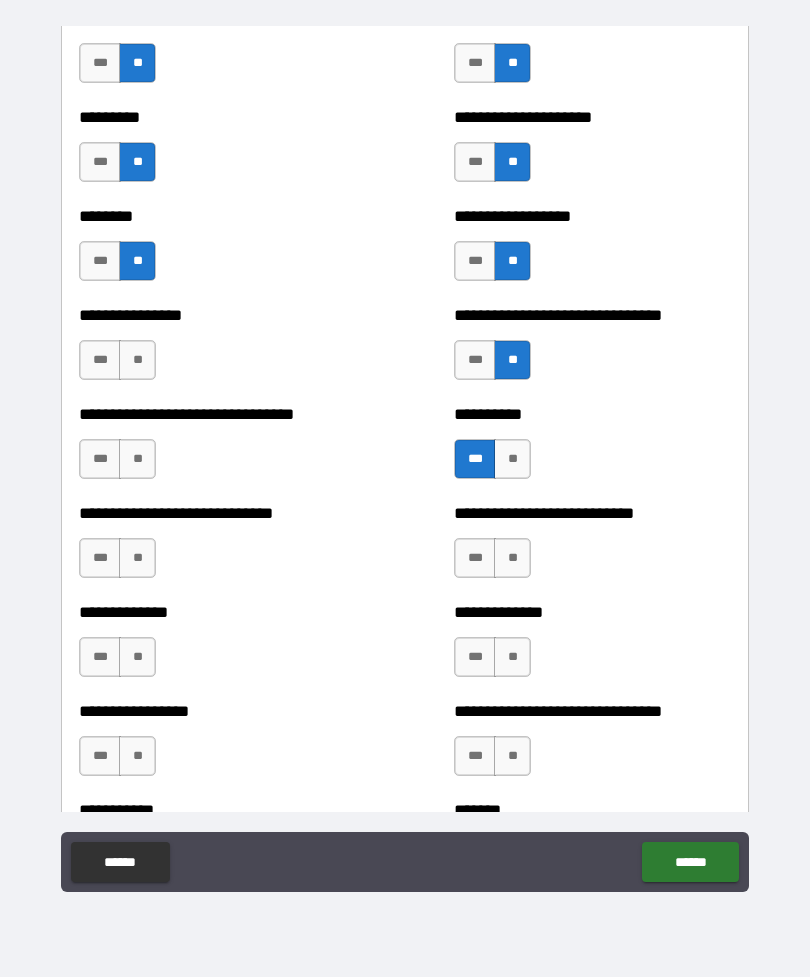 click on "***" at bounding box center [100, 459] 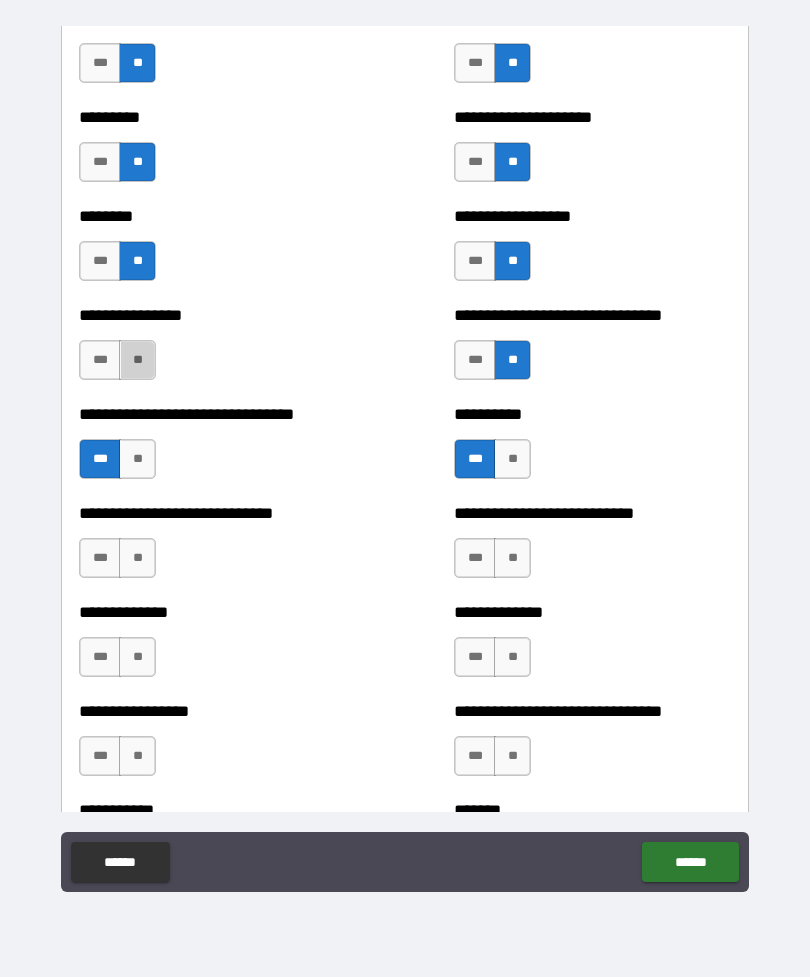 click on "**" at bounding box center (137, 360) 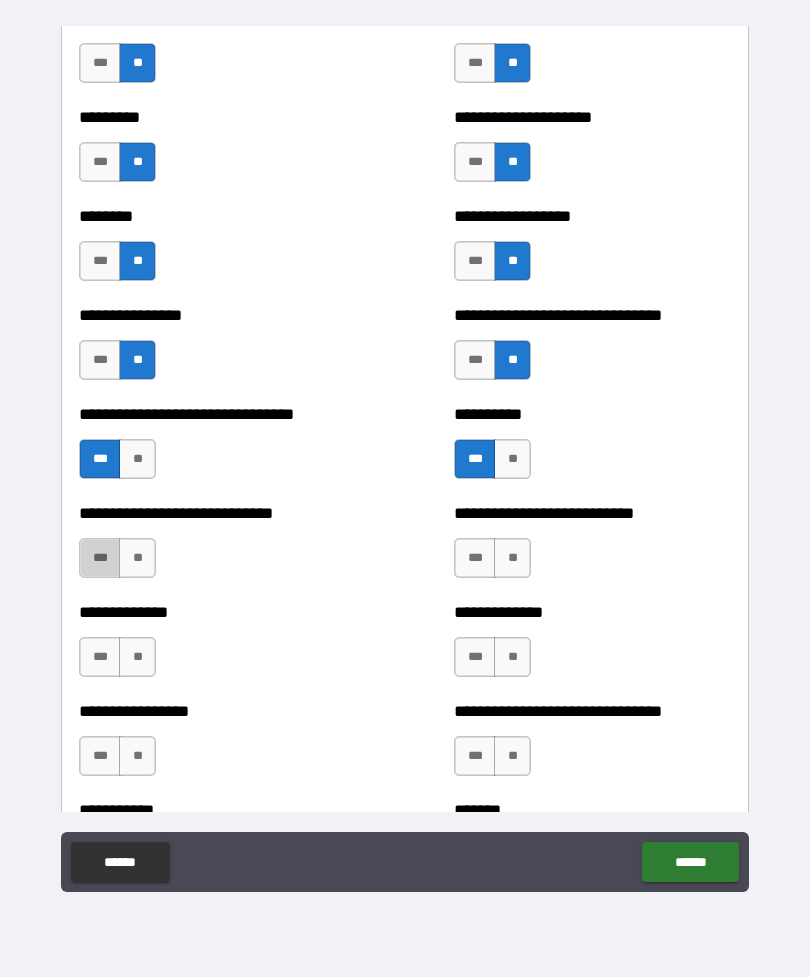 click on "***" at bounding box center [100, 558] 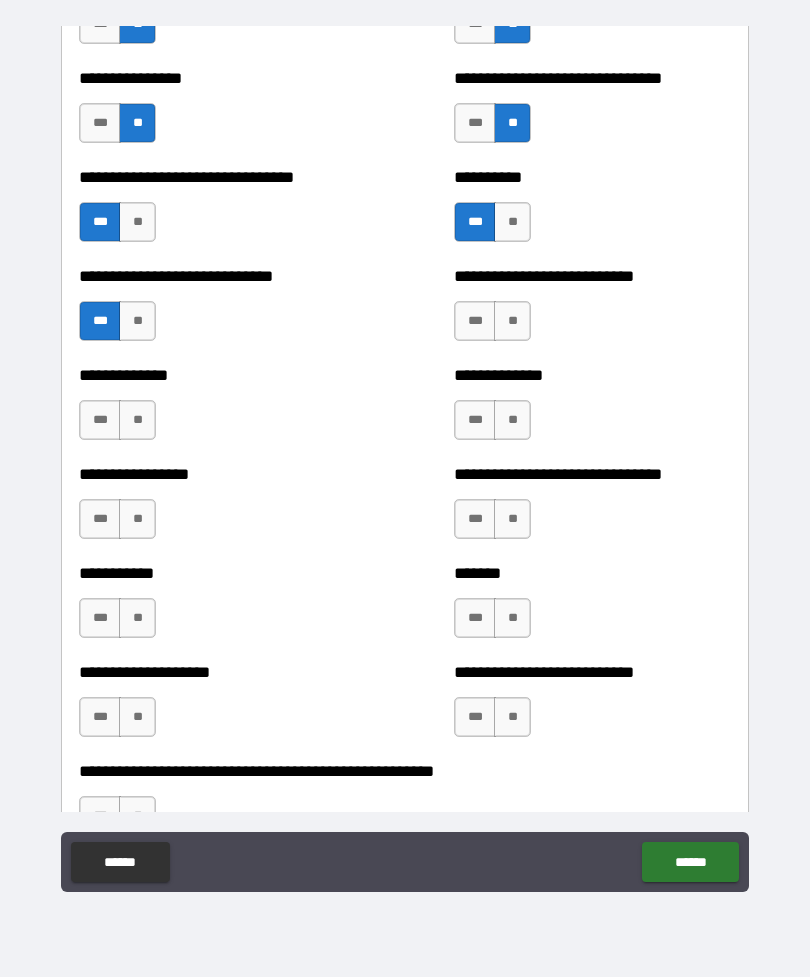 scroll, scrollTop: 7595, scrollLeft: 0, axis: vertical 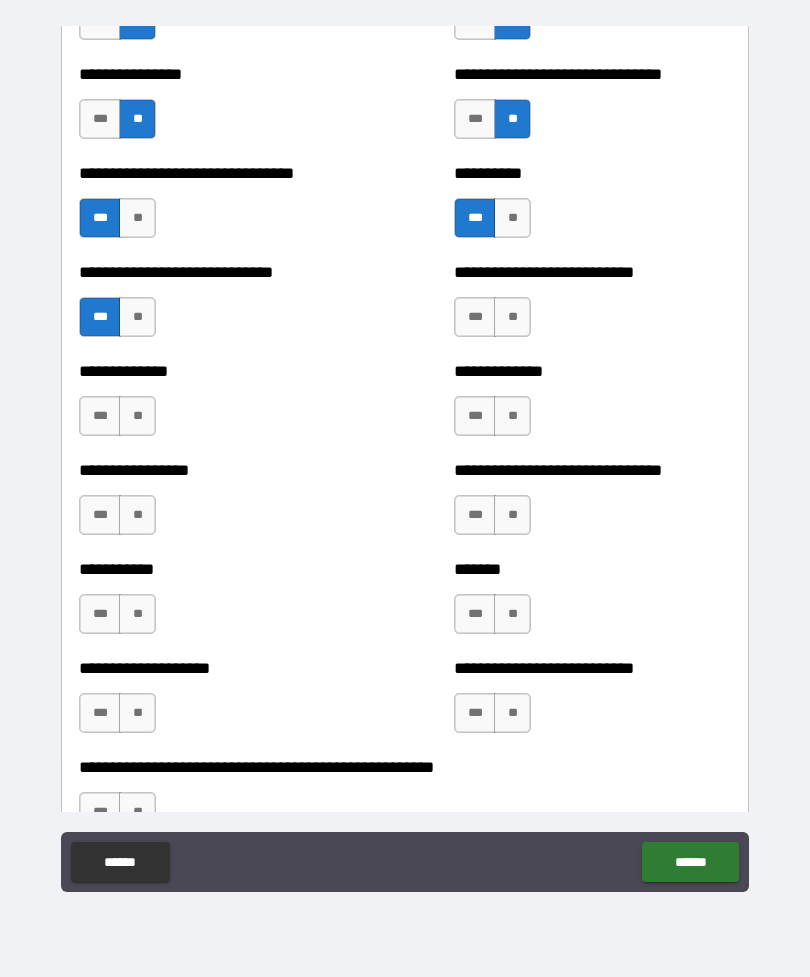click on "**" at bounding box center (512, 317) 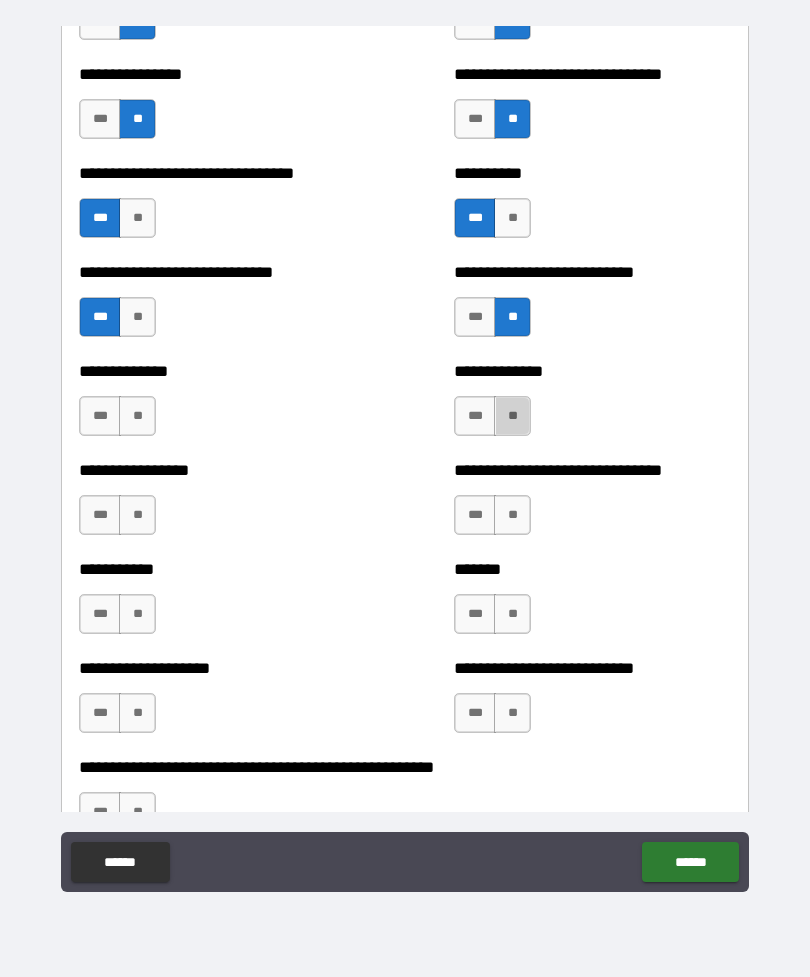click on "**" at bounding box center [512, 416] 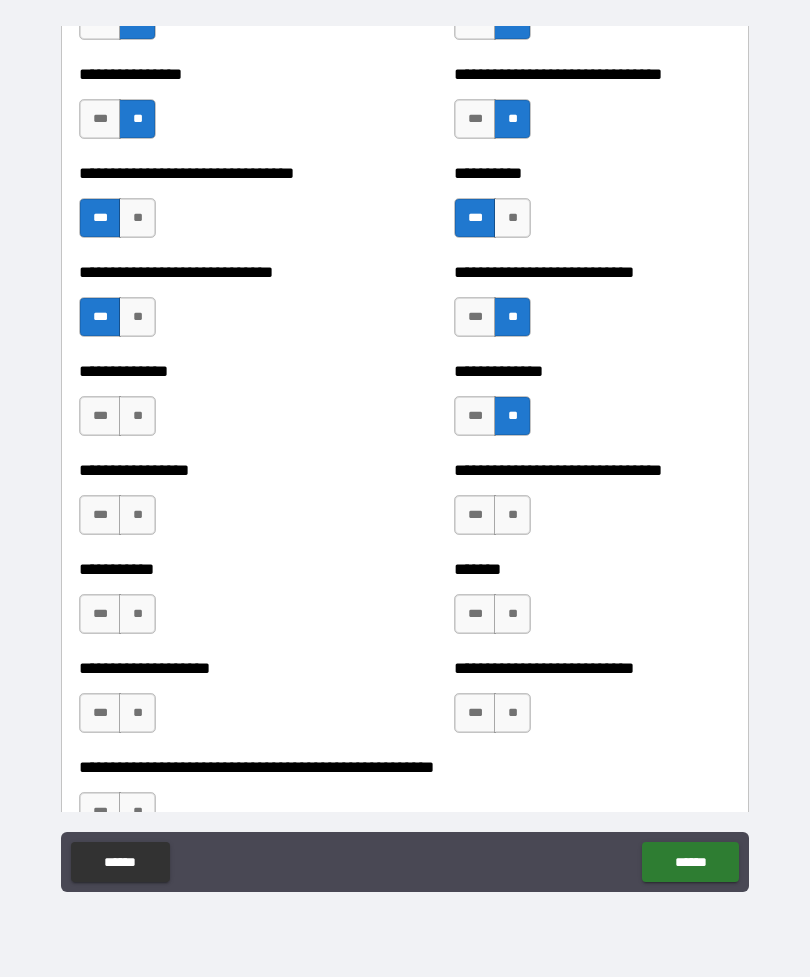 click on "**" at bounding box center (137, 416) 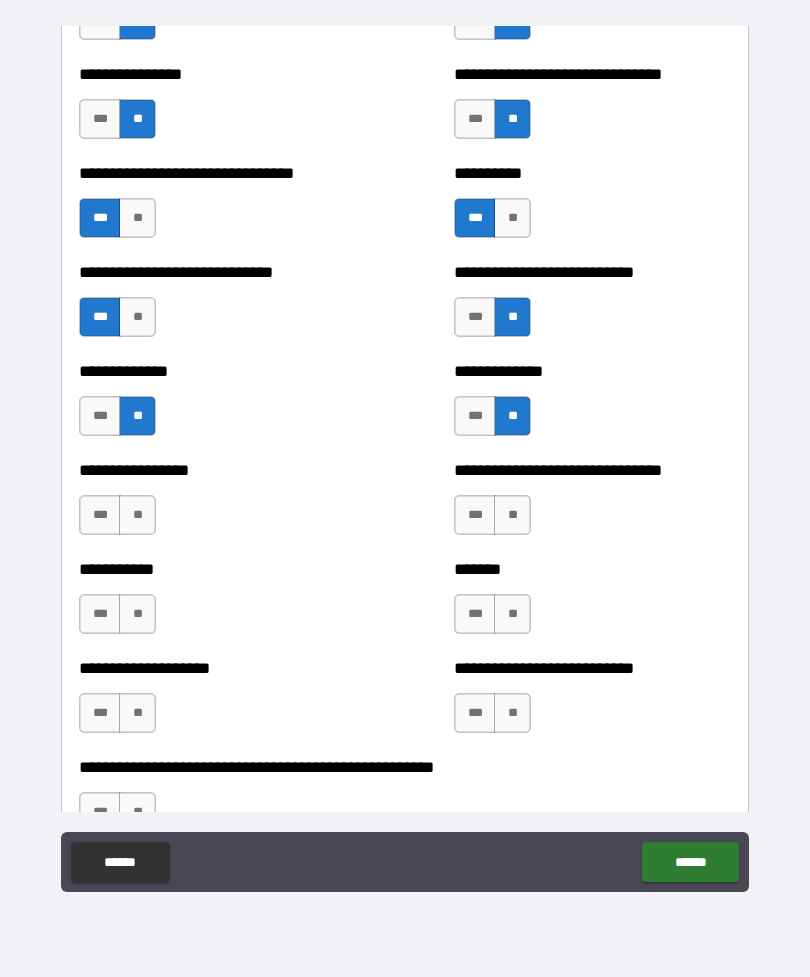 click on "**" at bounding box center [512, 515] 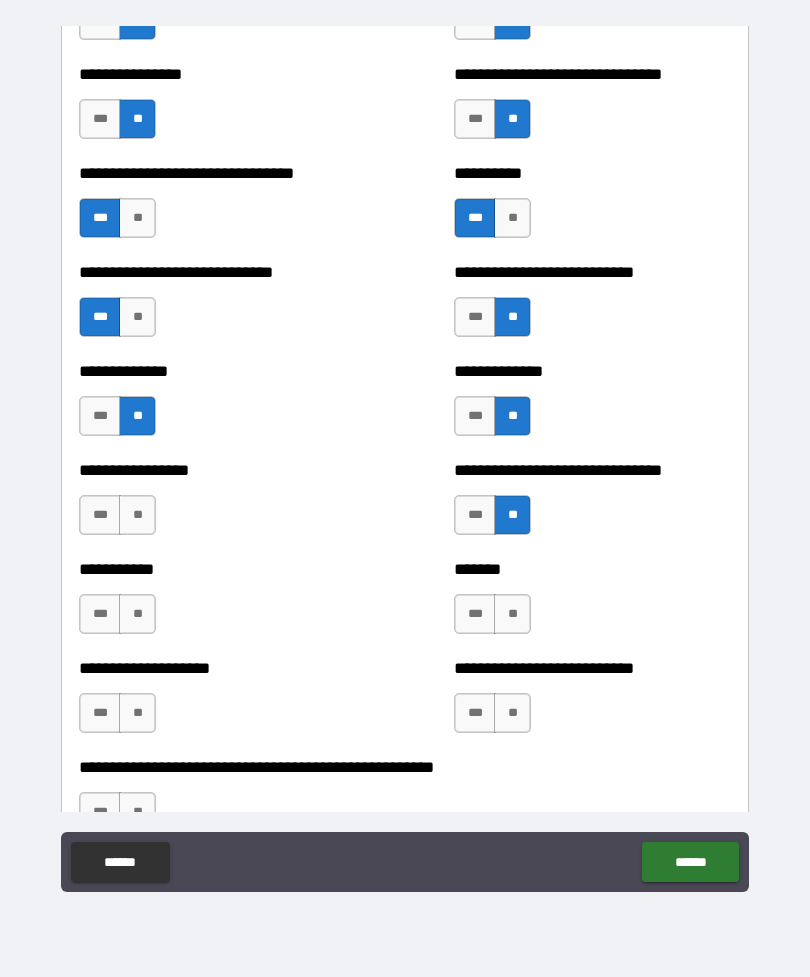 click on "**" at bounding box center (137, 515) 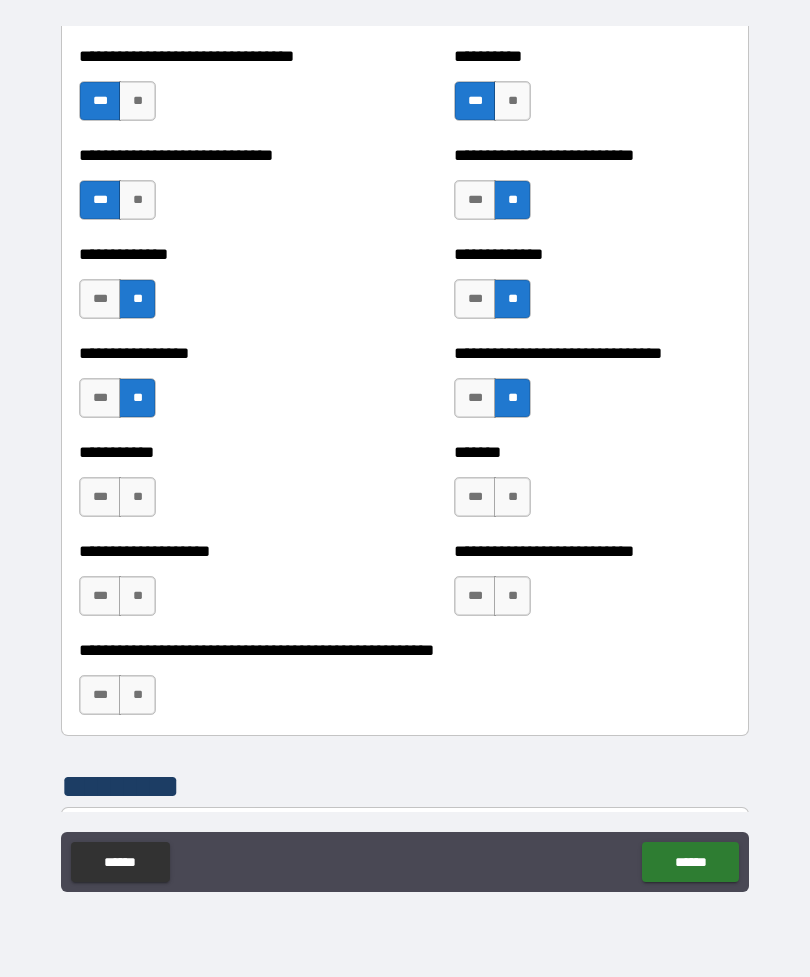 scroll, scrollTop: 7719, scrollLeft: 0, axis: vertical 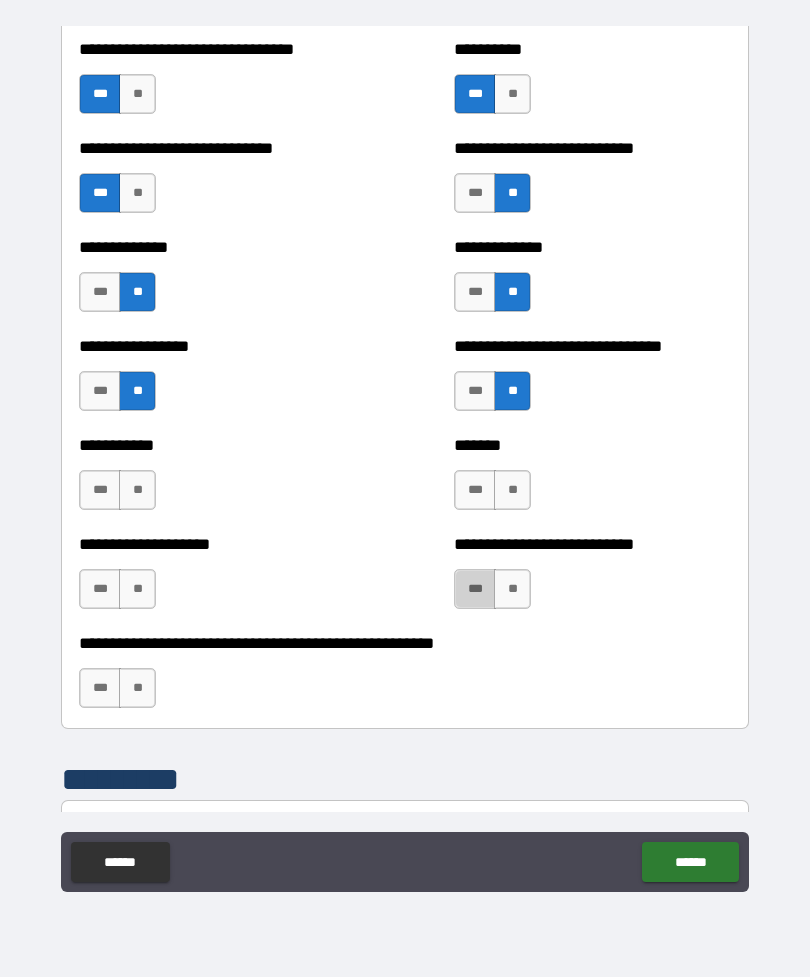 click on "***" at bounding box center (475, 589) 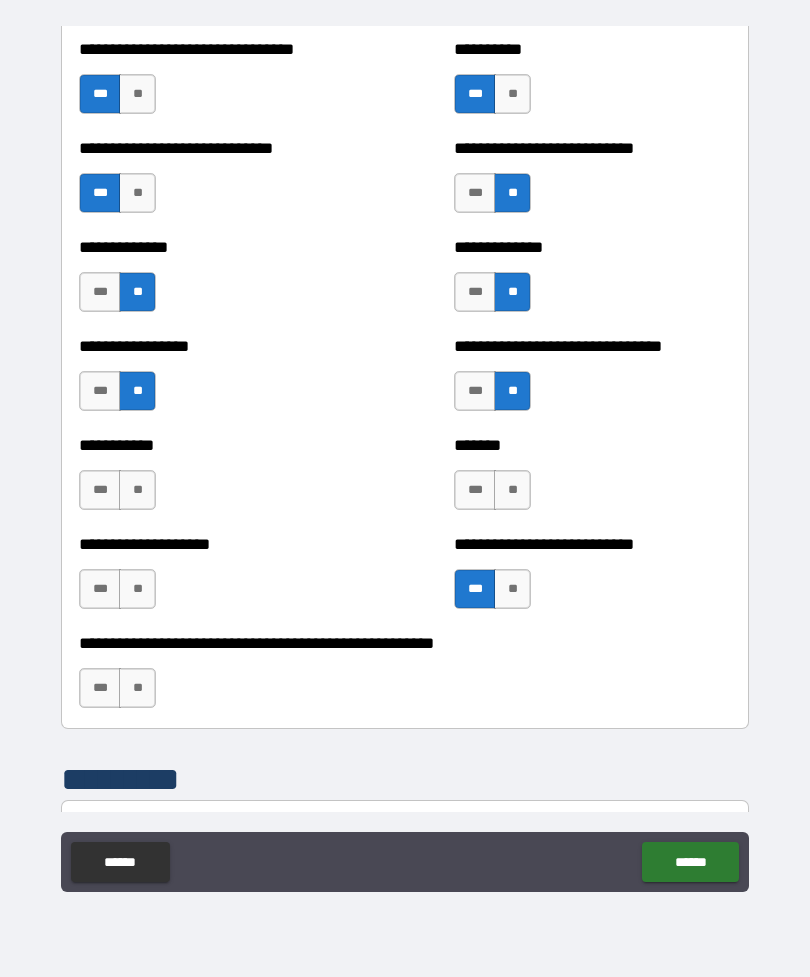 click on "***" at bounding box center [100, 589] 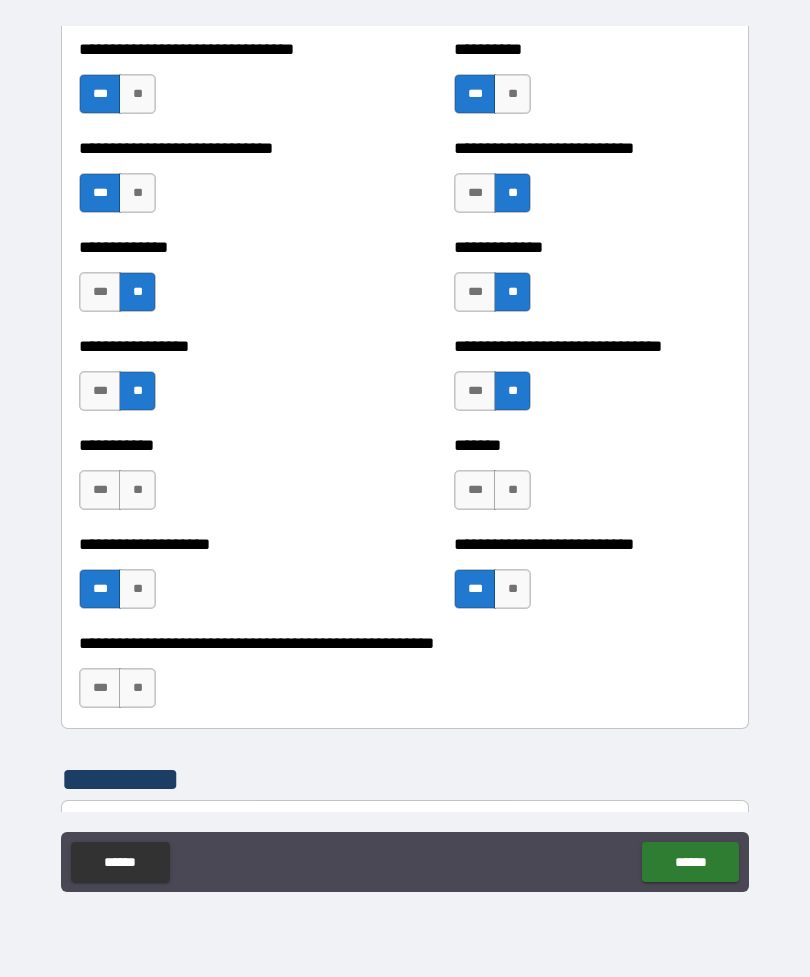 click on "**" at bounding box center (137, 490) 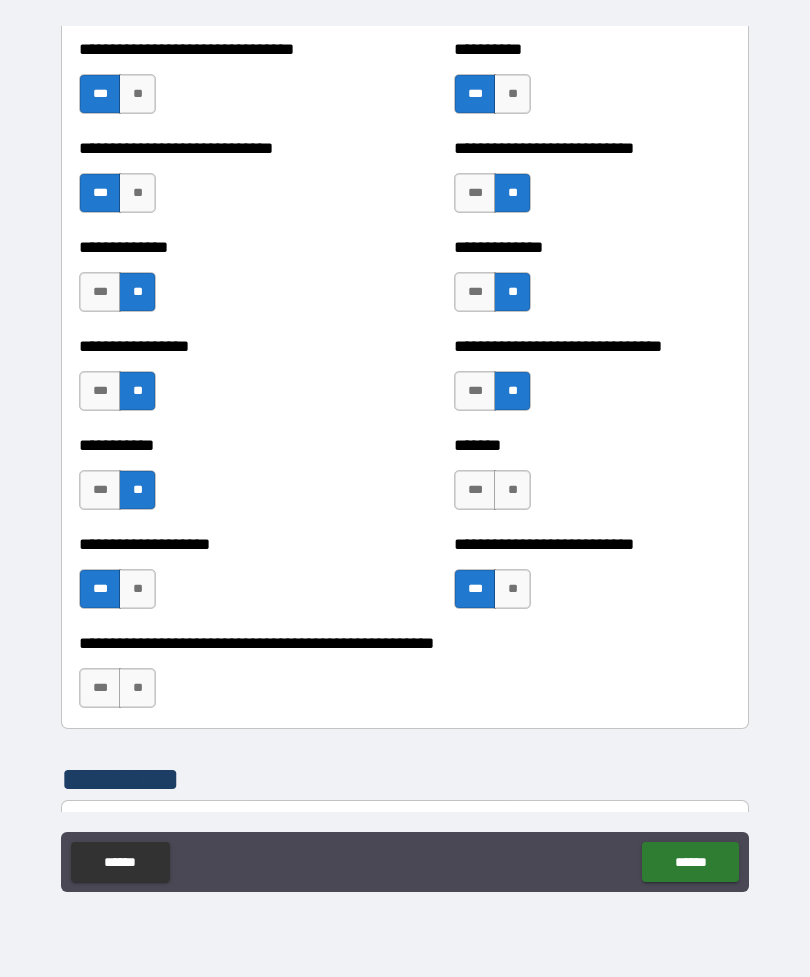 click on "***" at bounding box center (475, 490) 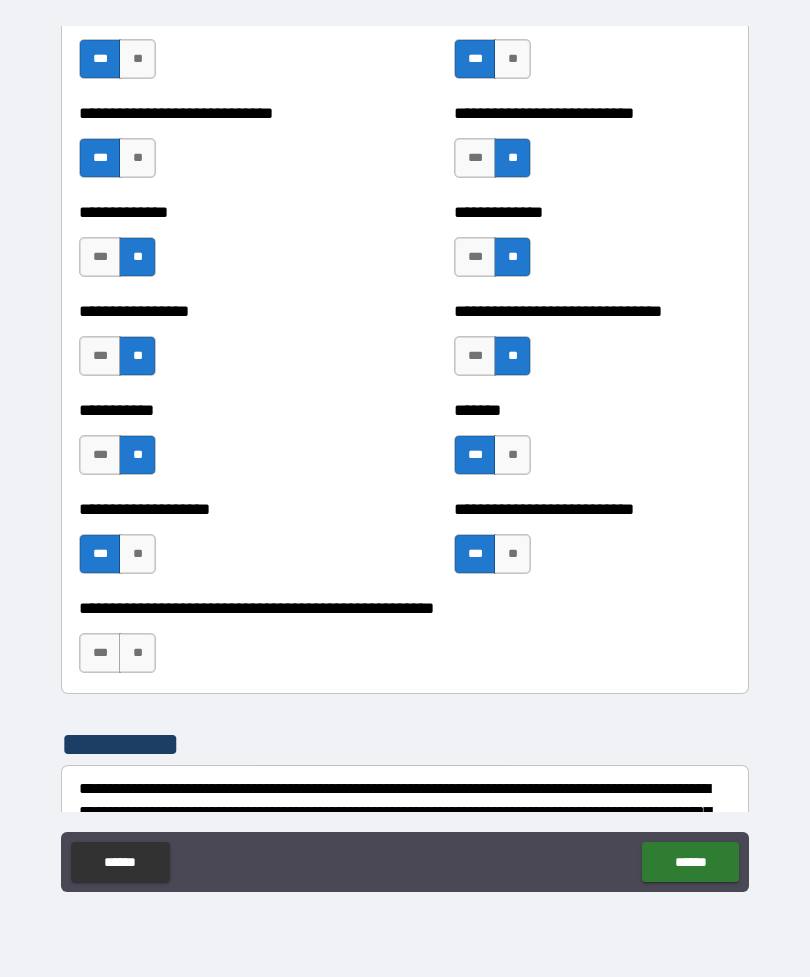 scroll, scrollTop: 7759, scrollLeft: 0, axis: vertical 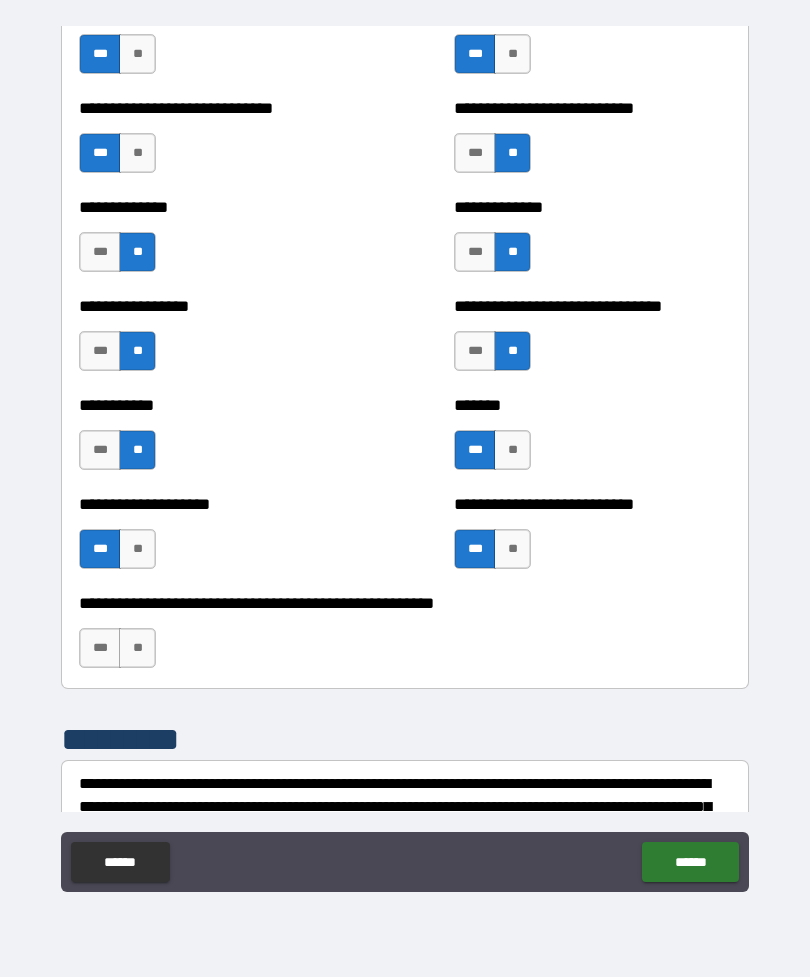 click on "**" at bounding box center (512, 450) 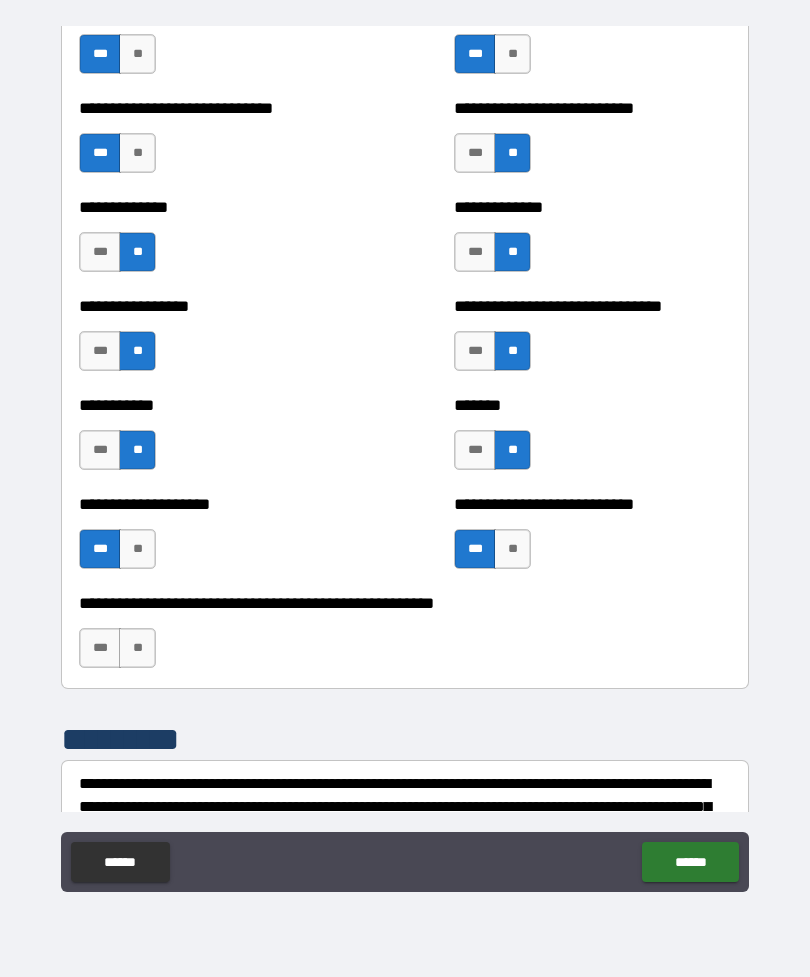 click on "**" at bounding box center (137, 648) 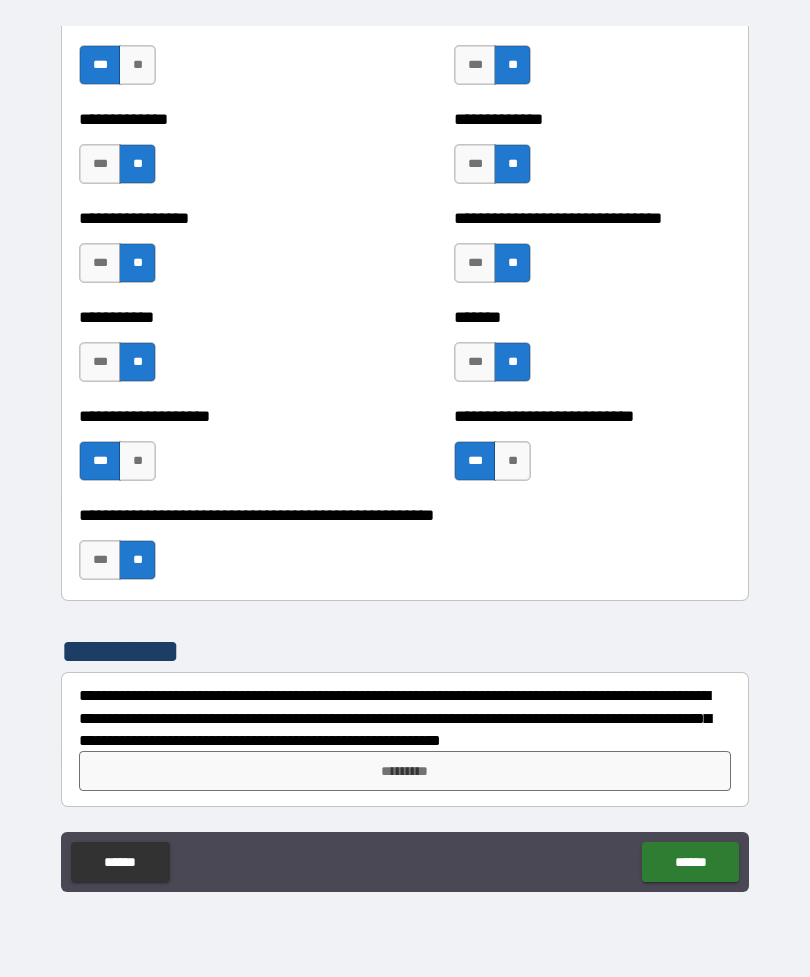 scroll, scrollTop: 7847, scrollLeft: 0, axis: vertical 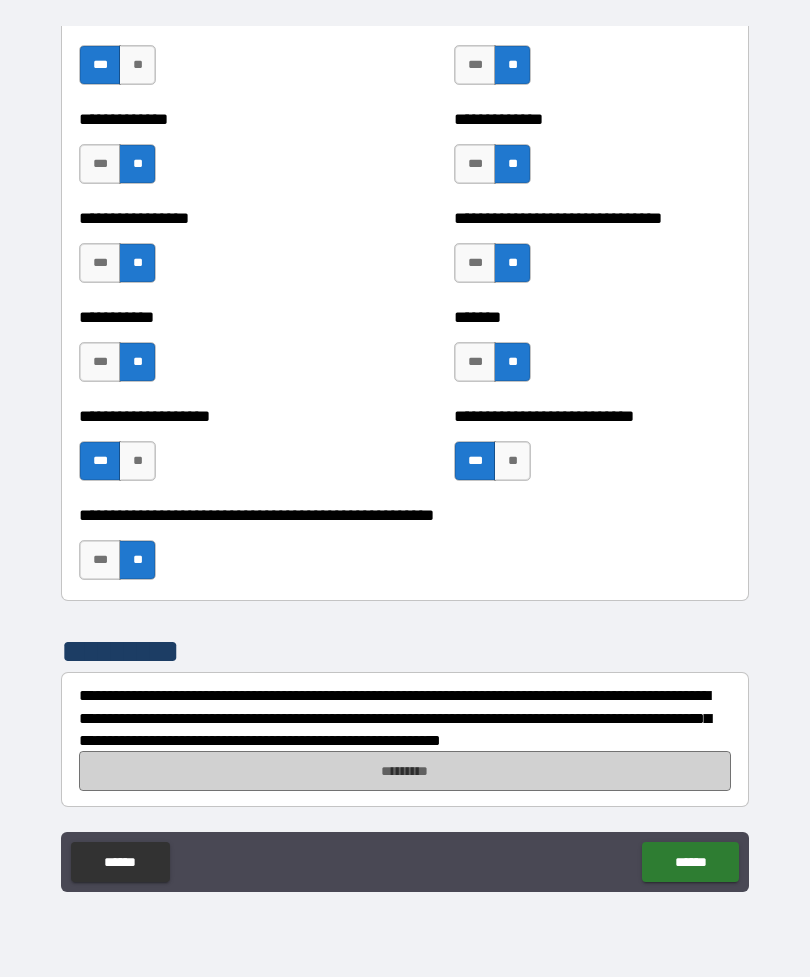click on "*********" at bounding box center [405, 771] 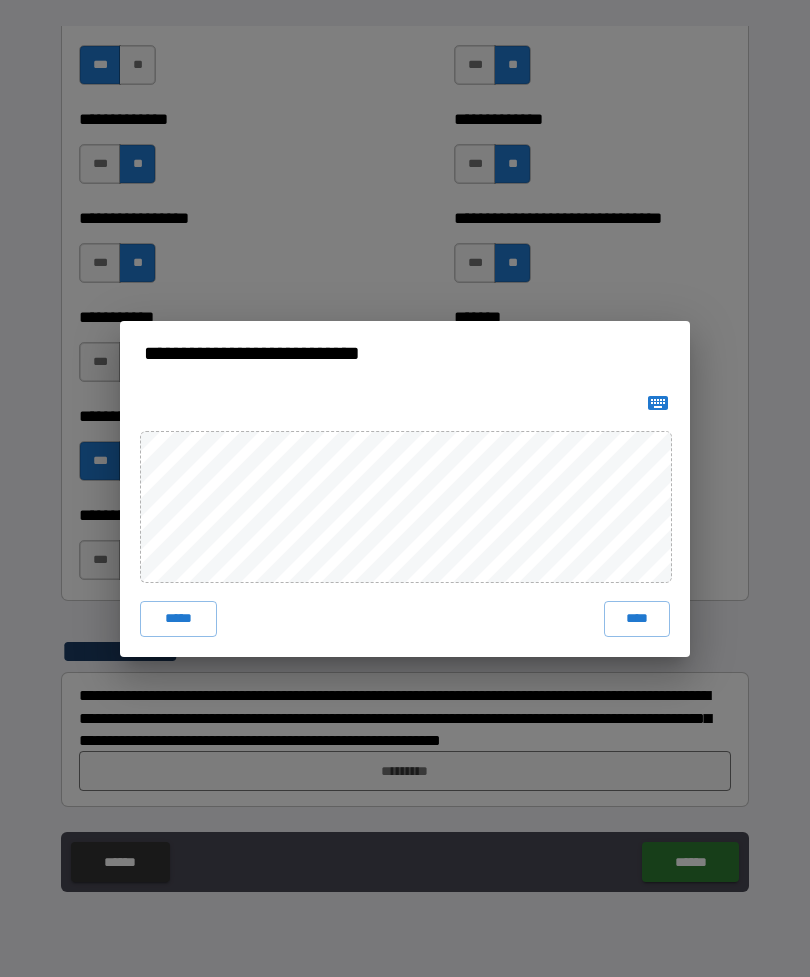 click on "****" at bounding box center [637, 619] 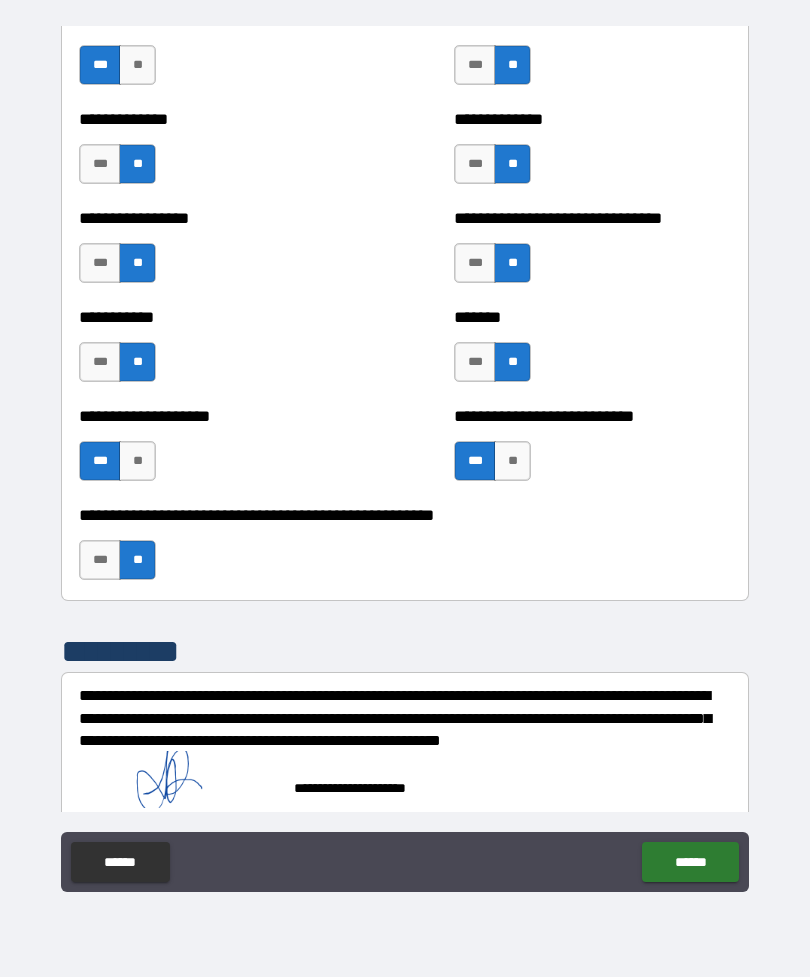 scroll, scrollTop: 7837, scrollLeft: 0, axis: vertical 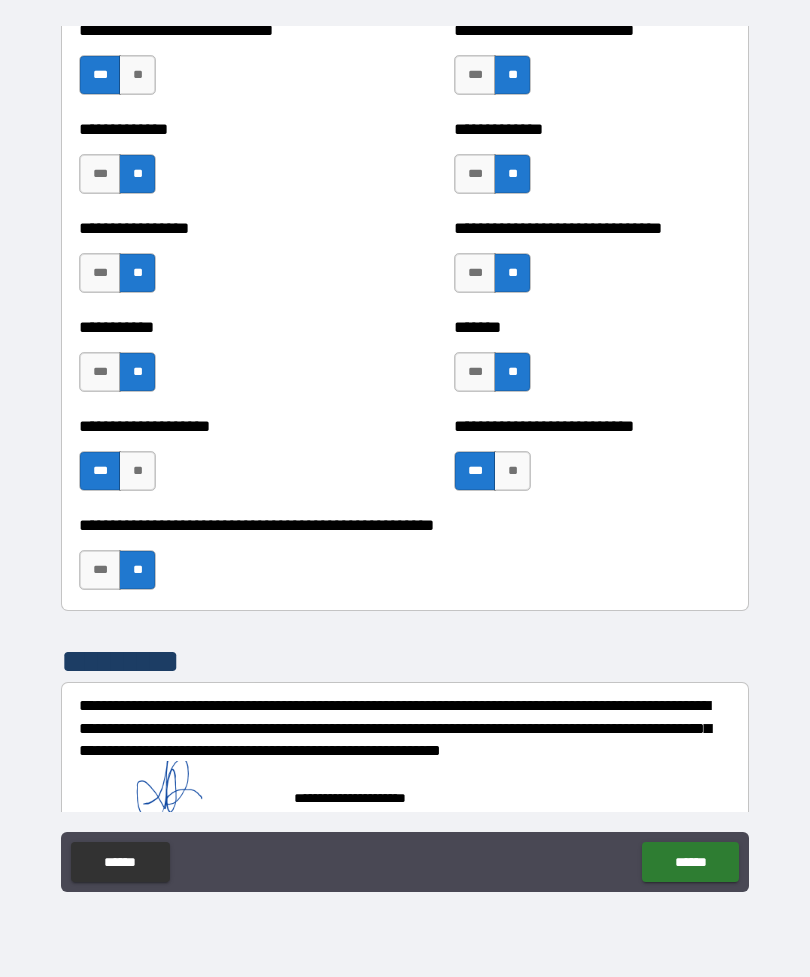 click on "******" at bounding box center [690, 862] 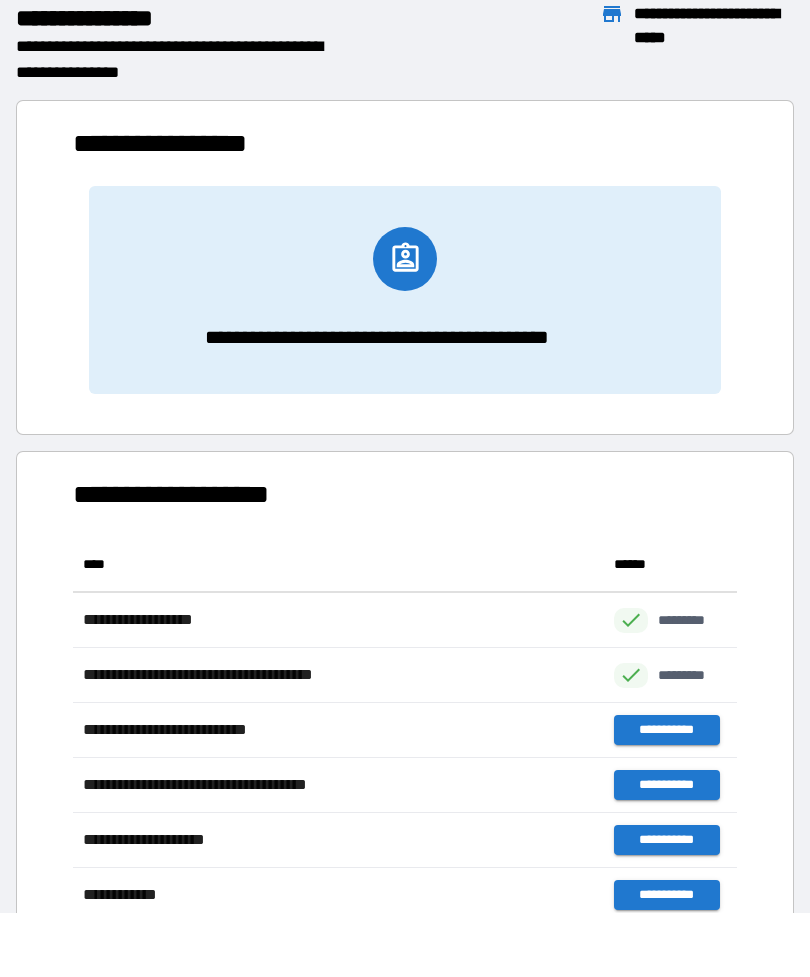 scroll, scrollTop: 441, scrollLeft: 664, axis: both 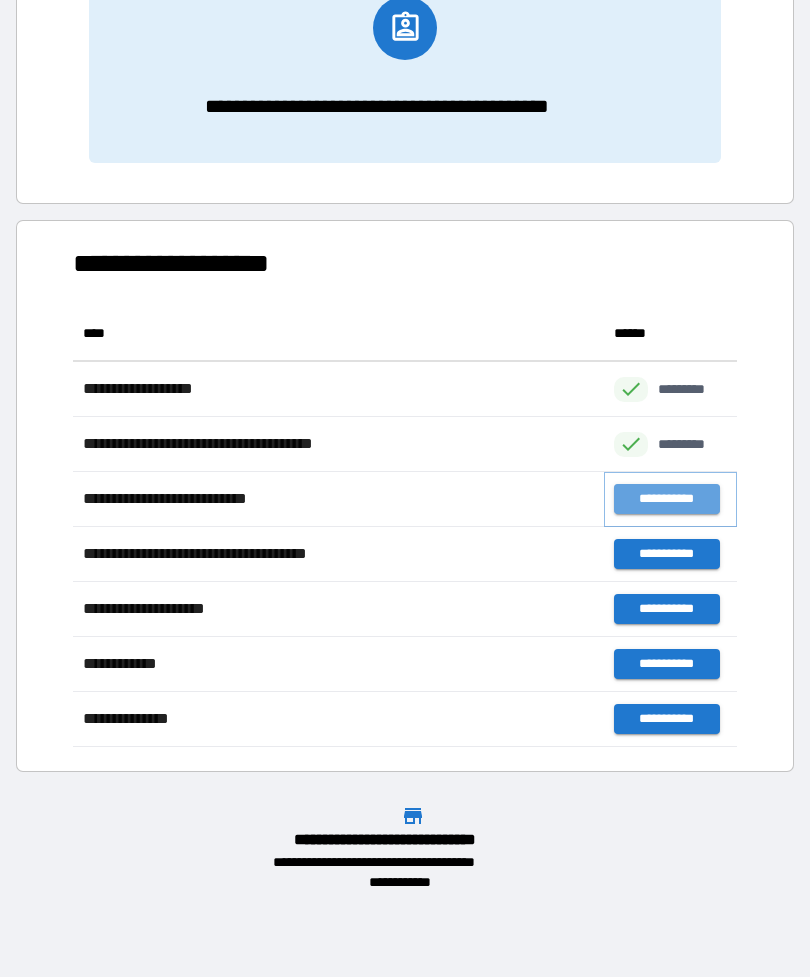 click on "**********" at bounding box center [666, 499] 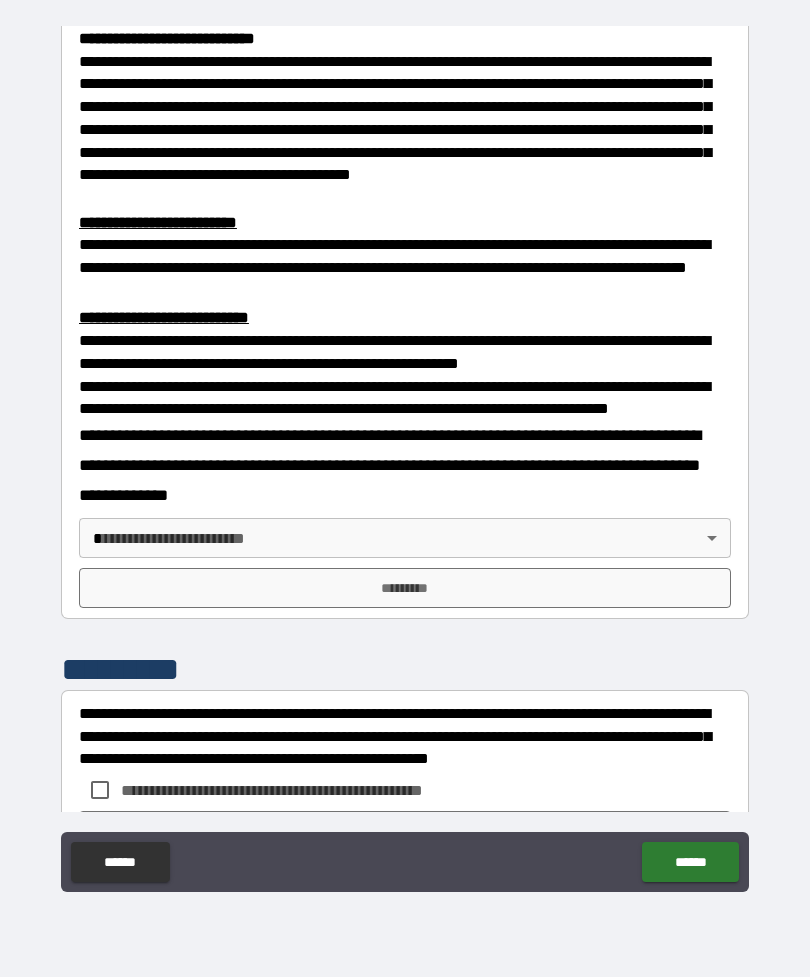 scroll, scrollTop: 533, scrollLeft: 0, axis: vertical 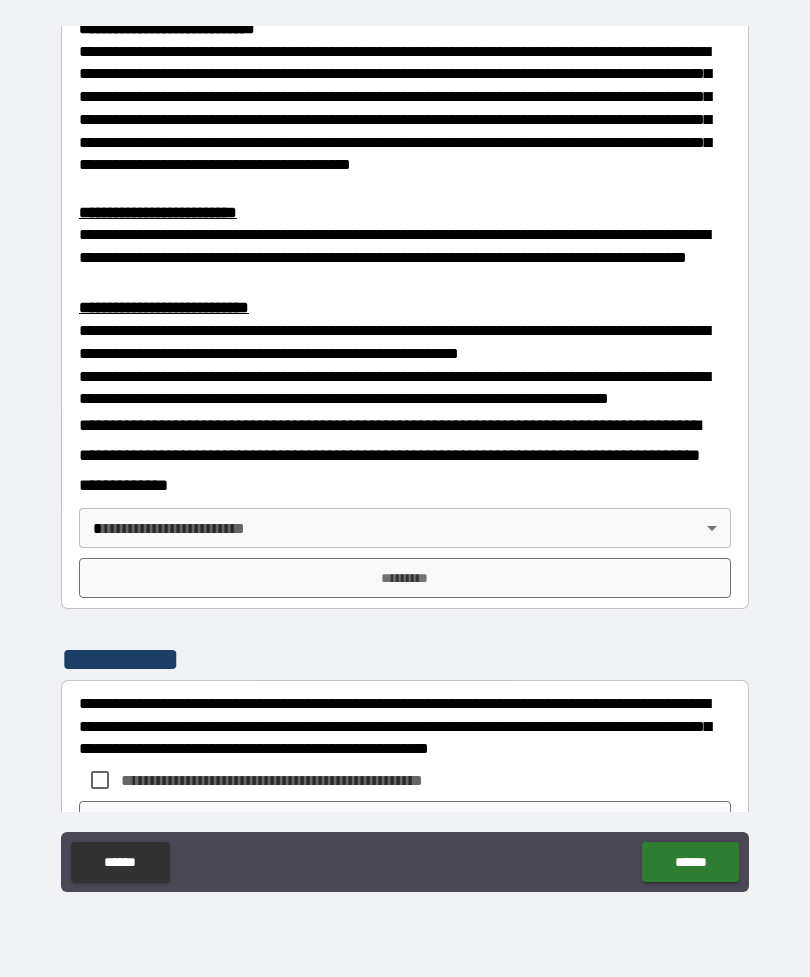 click on "**********" at bounding box center (405, 456) 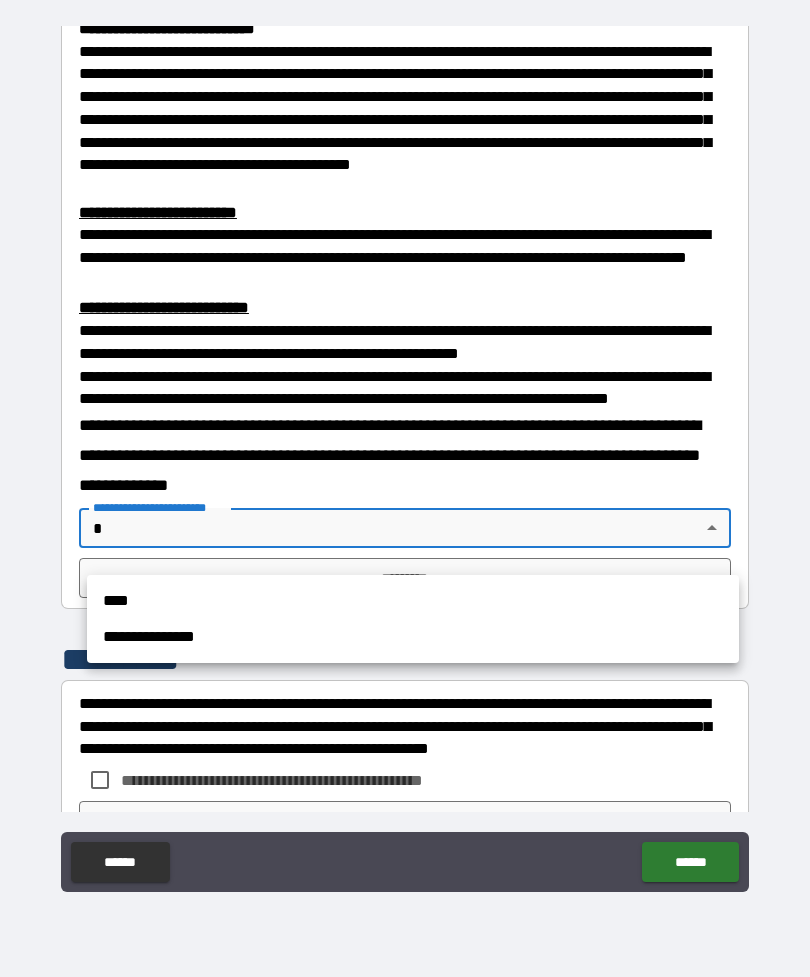 click on "**********" at bounding box center [413, 637] 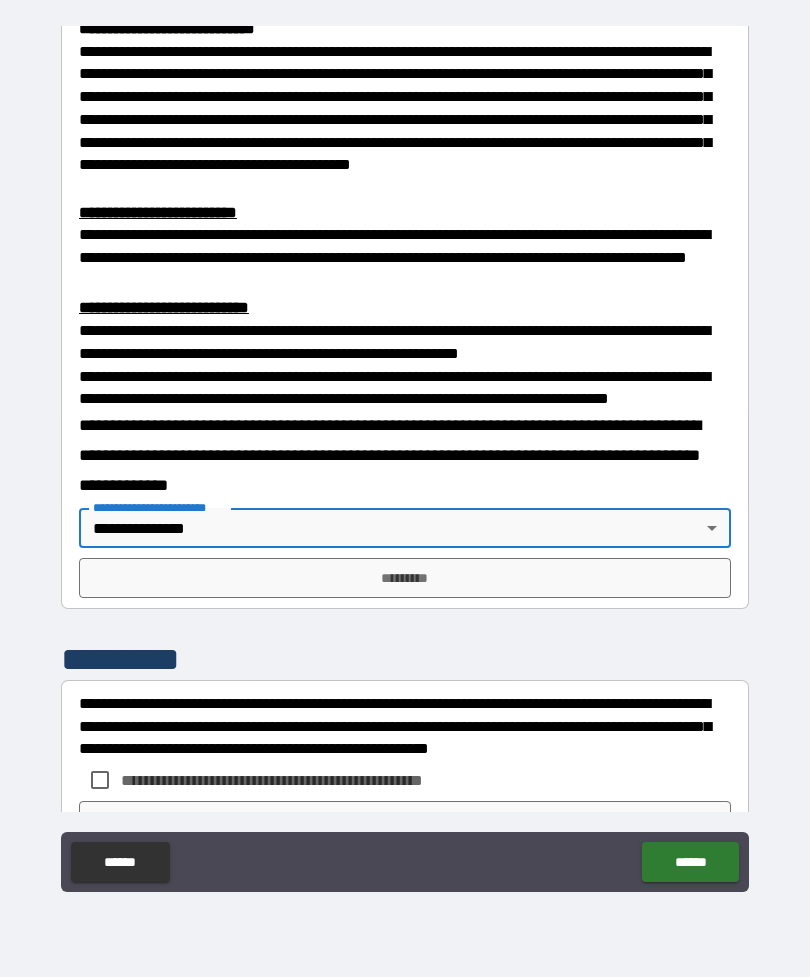 click on "*********" at bounding box center [405, 578] 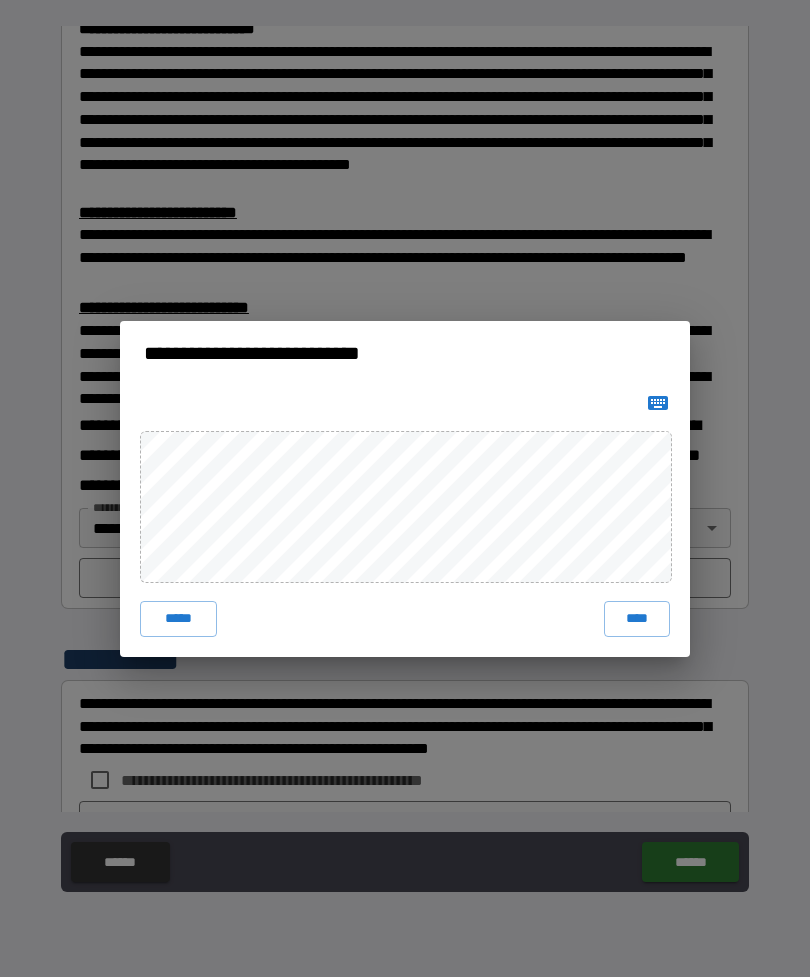 click on "****" at bounding box center [637, 619] 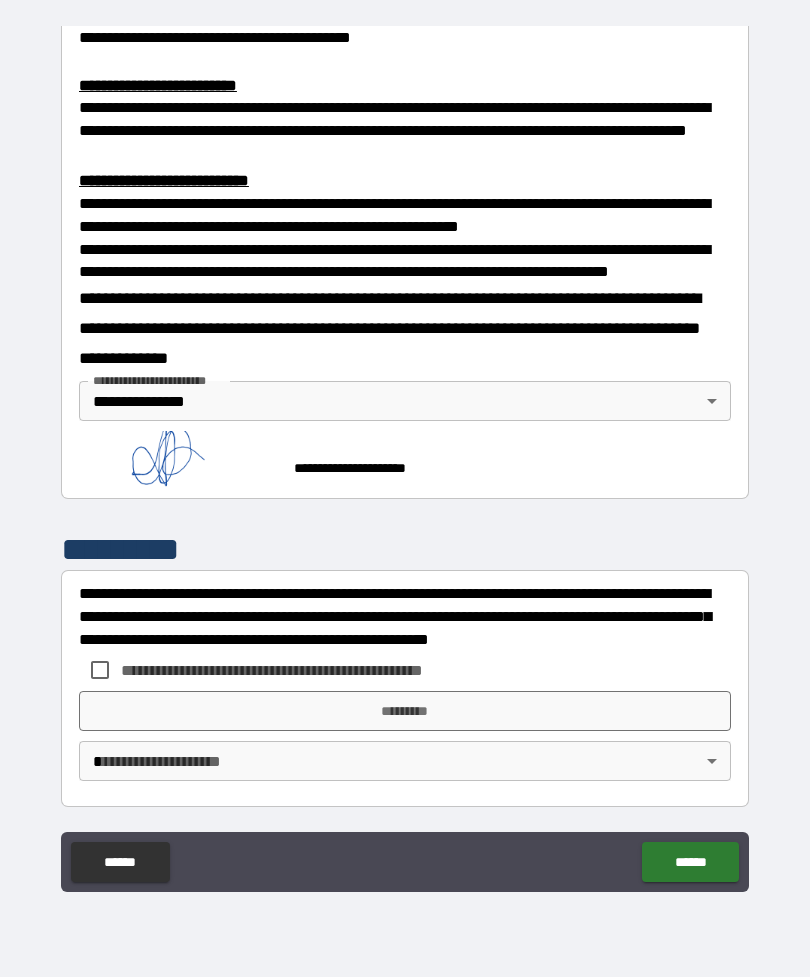 click on "**********" at bounding box center (405, 670) 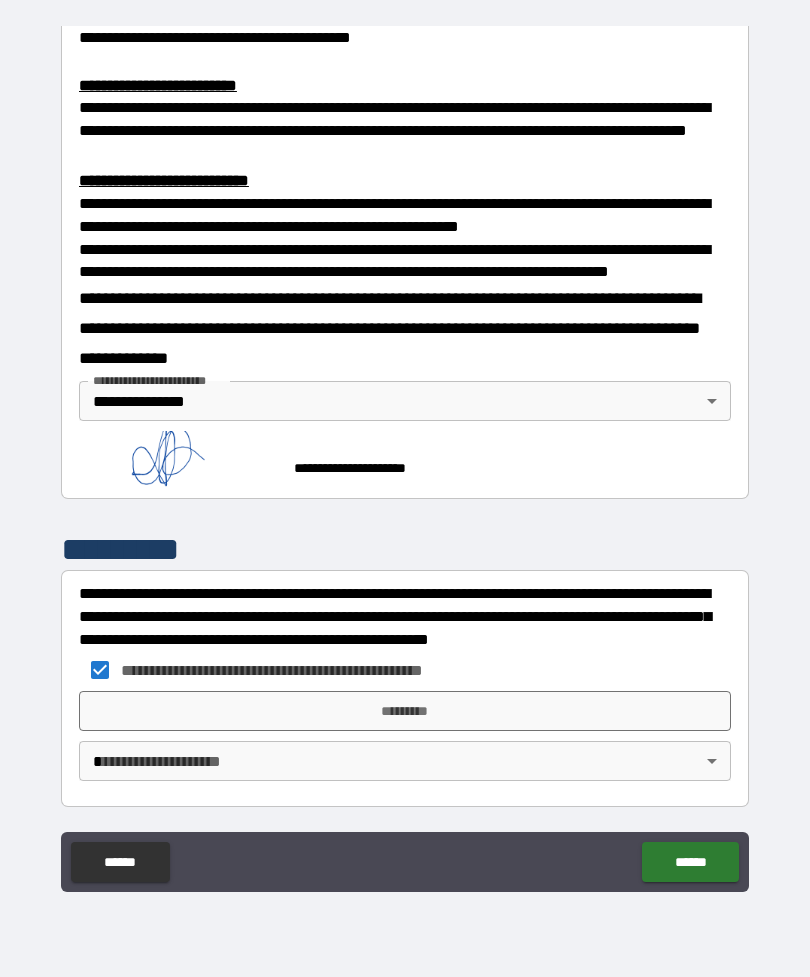 click on "*********" at bounding box center (405, 711) 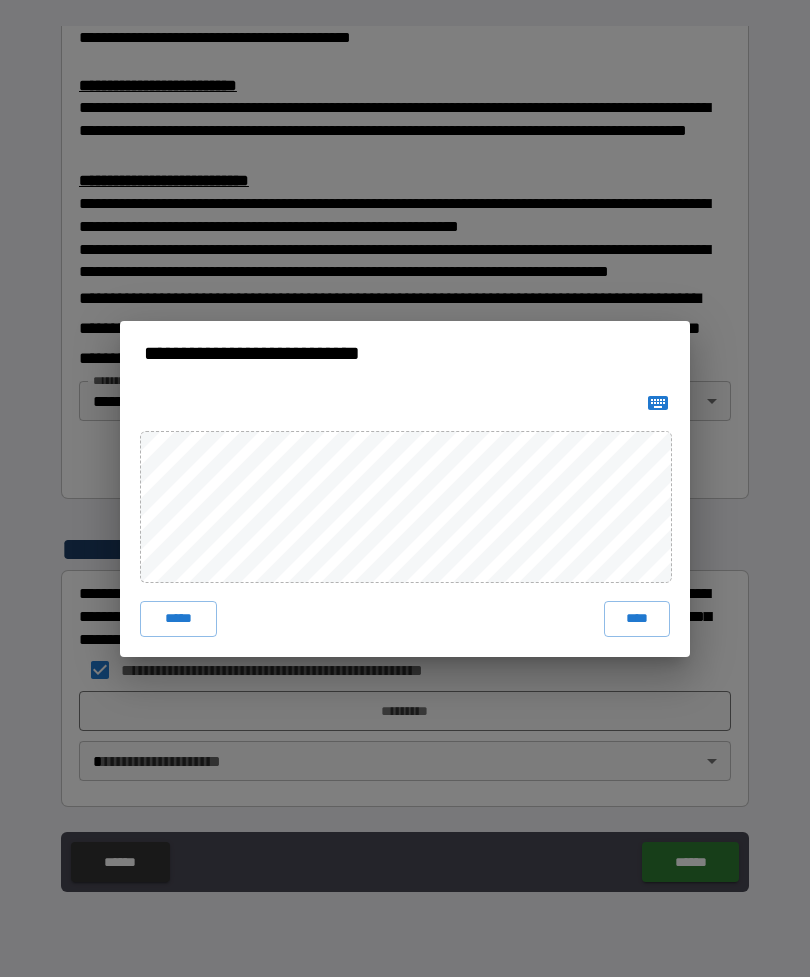 click on "****" at bounding box center [637, 619] 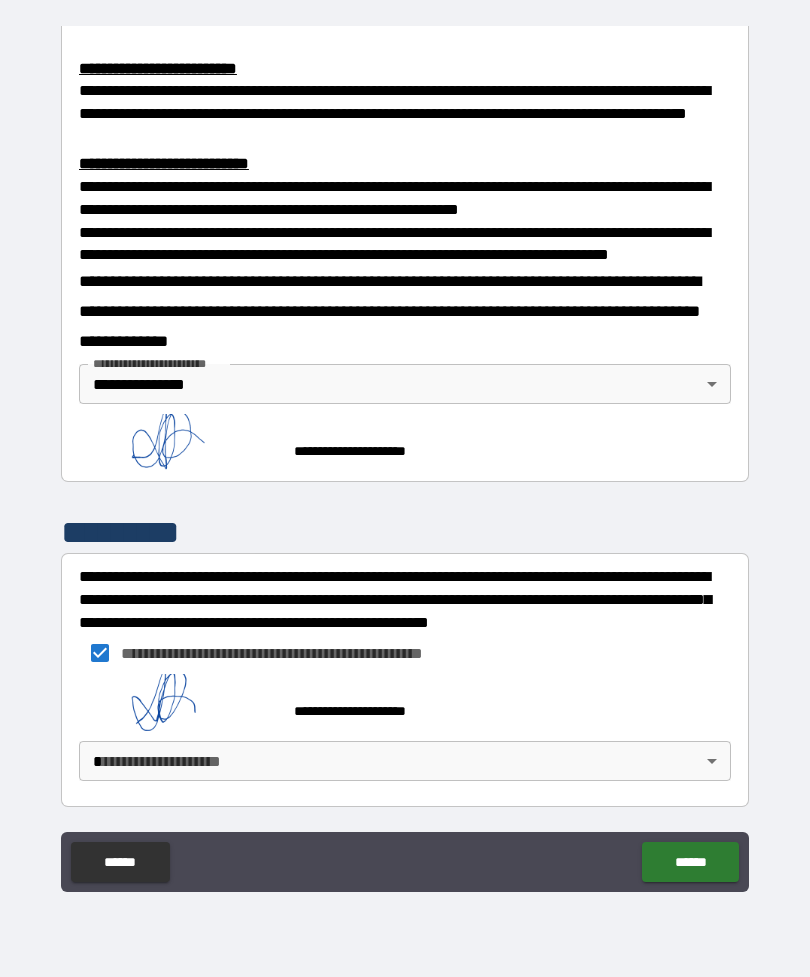 scroll, scrollTop: 694, scrollLeft: 0, axis: vertical 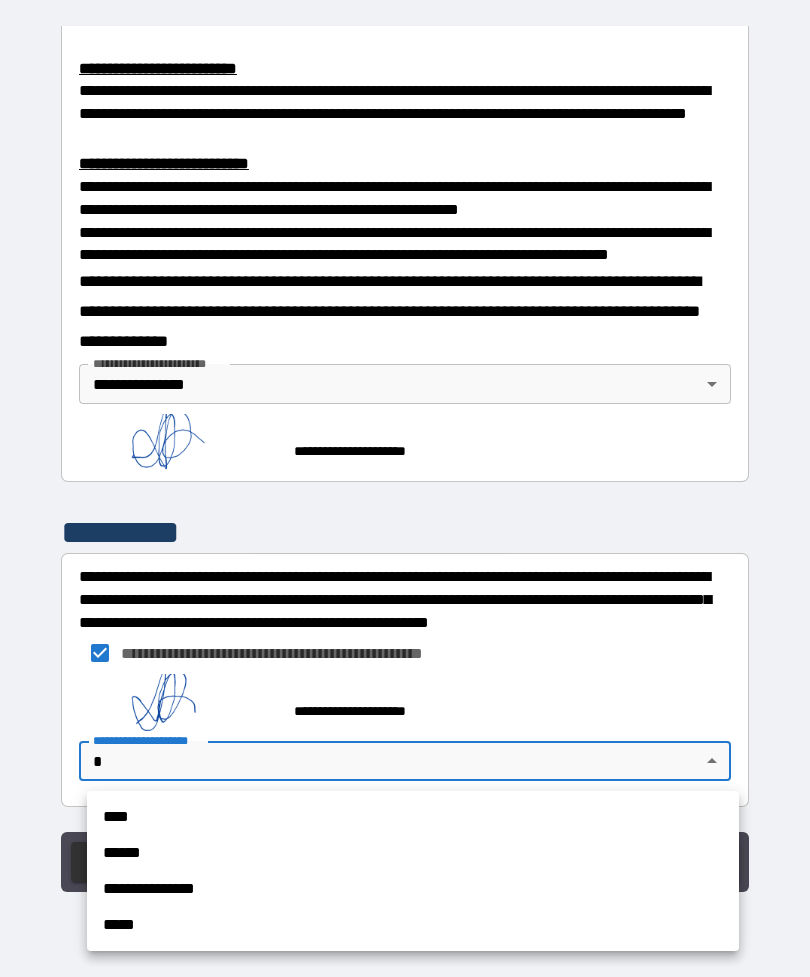 click on "**********" at bounding box center (413, 889) 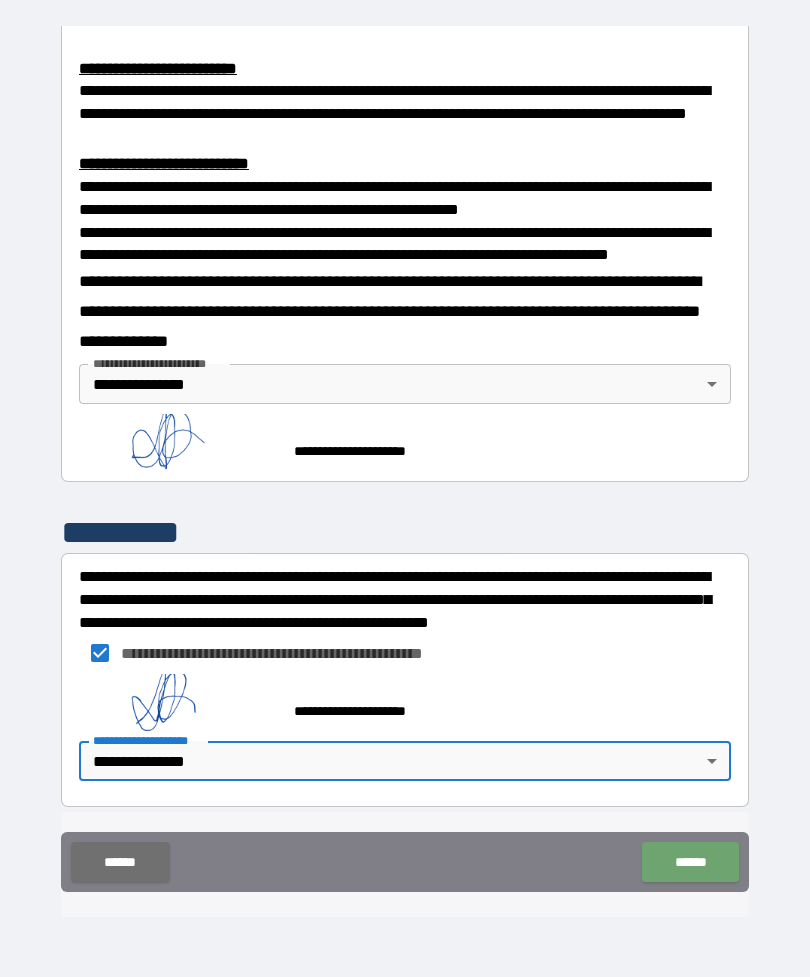 click on "******" at bounding box center (690, 862) 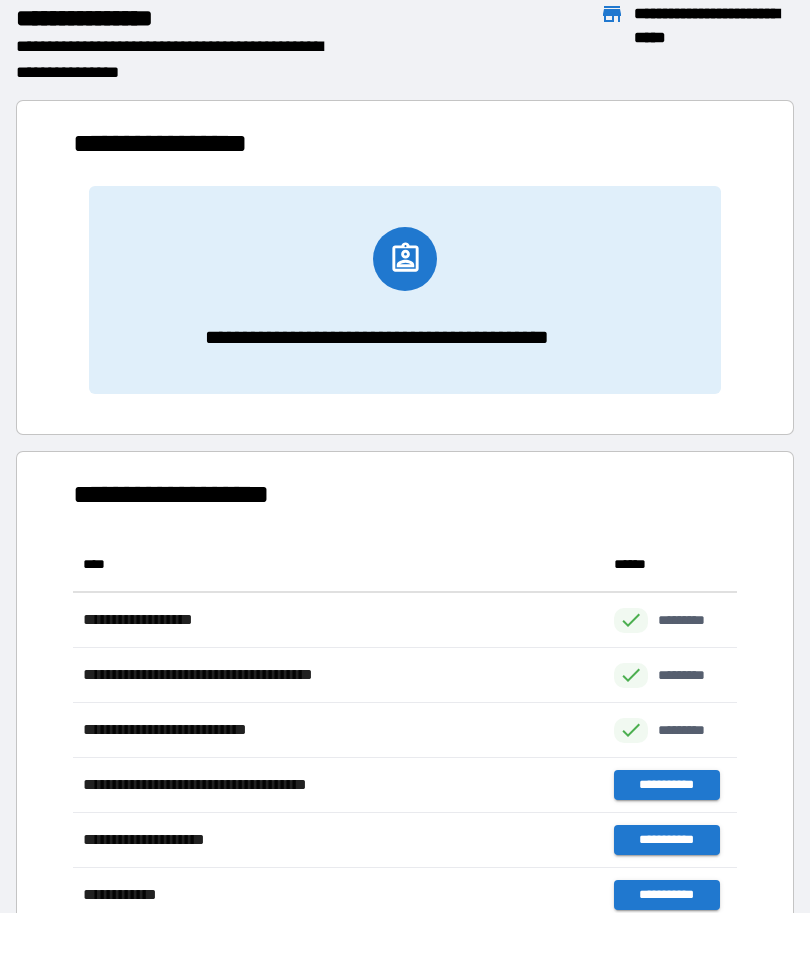 scroll, scrollTop: 441, scrollLeft: 664, axis: both 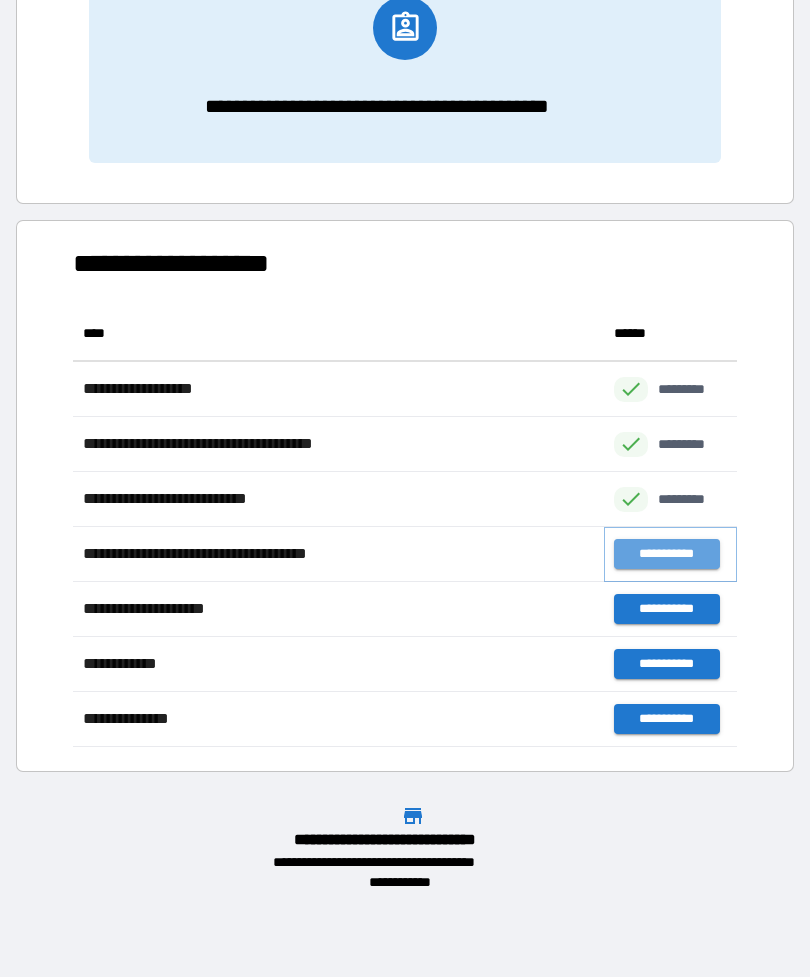 click on "**********" at bounding box center (666, 554) 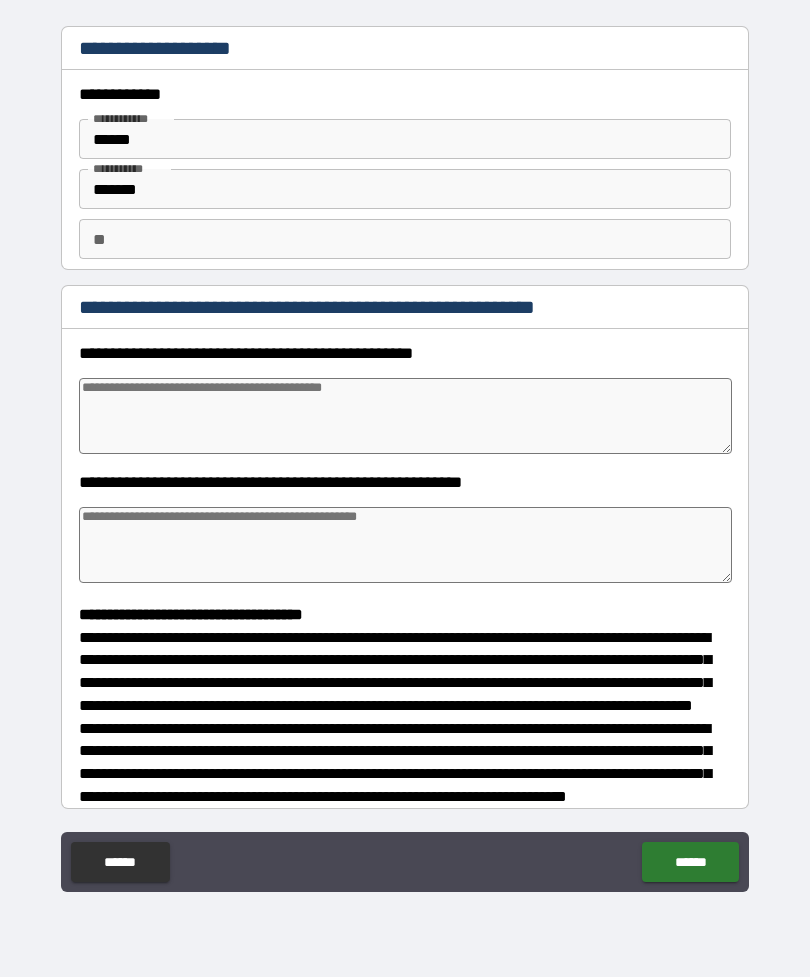 type on "*" 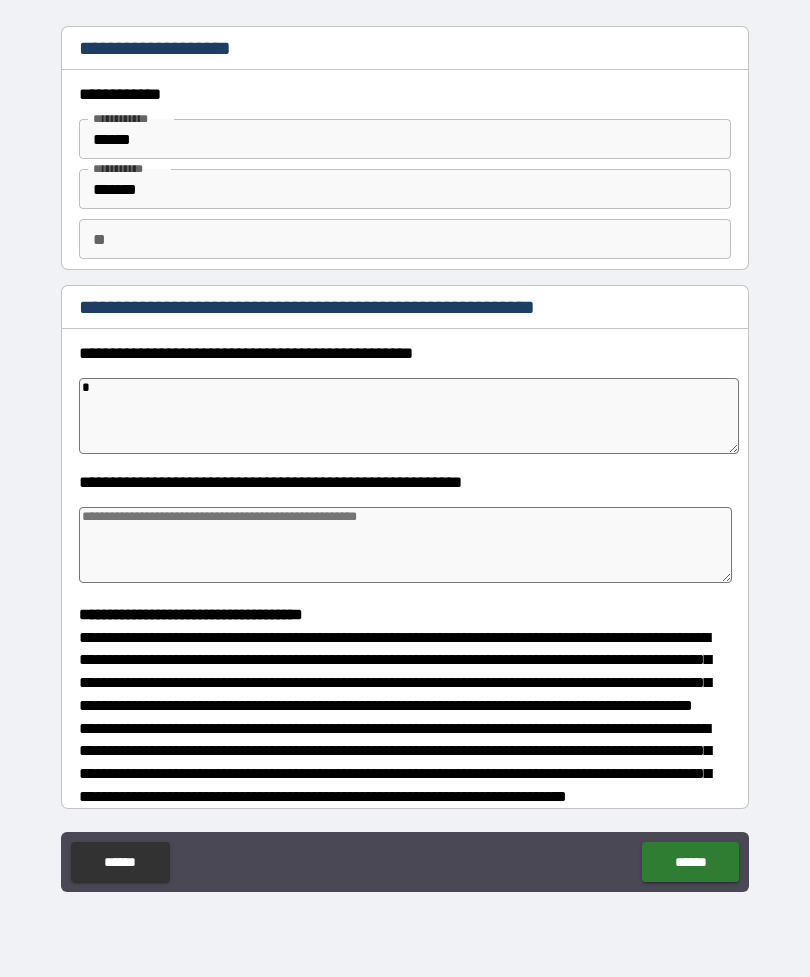 type on "*" 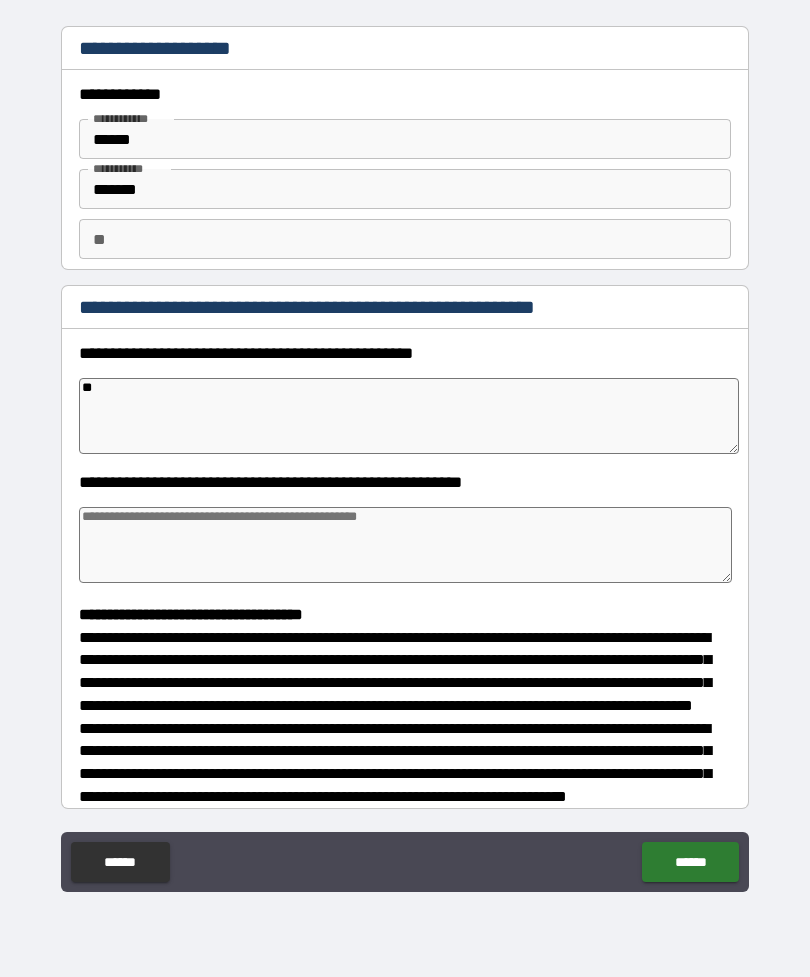 type on "*" 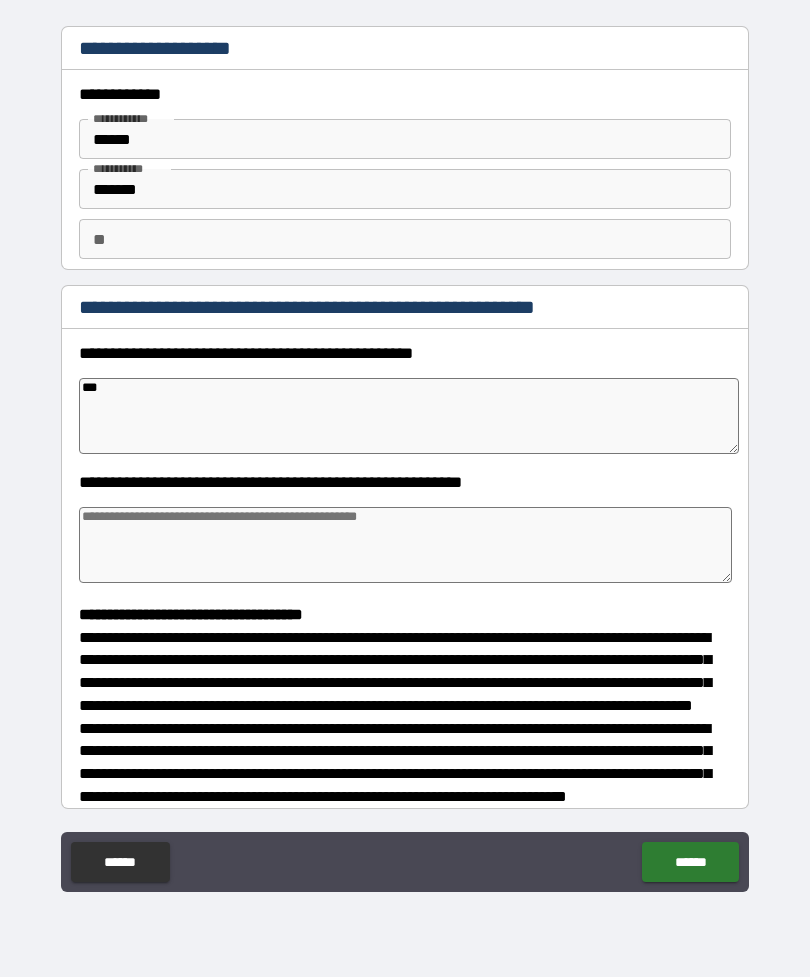 type on "*" 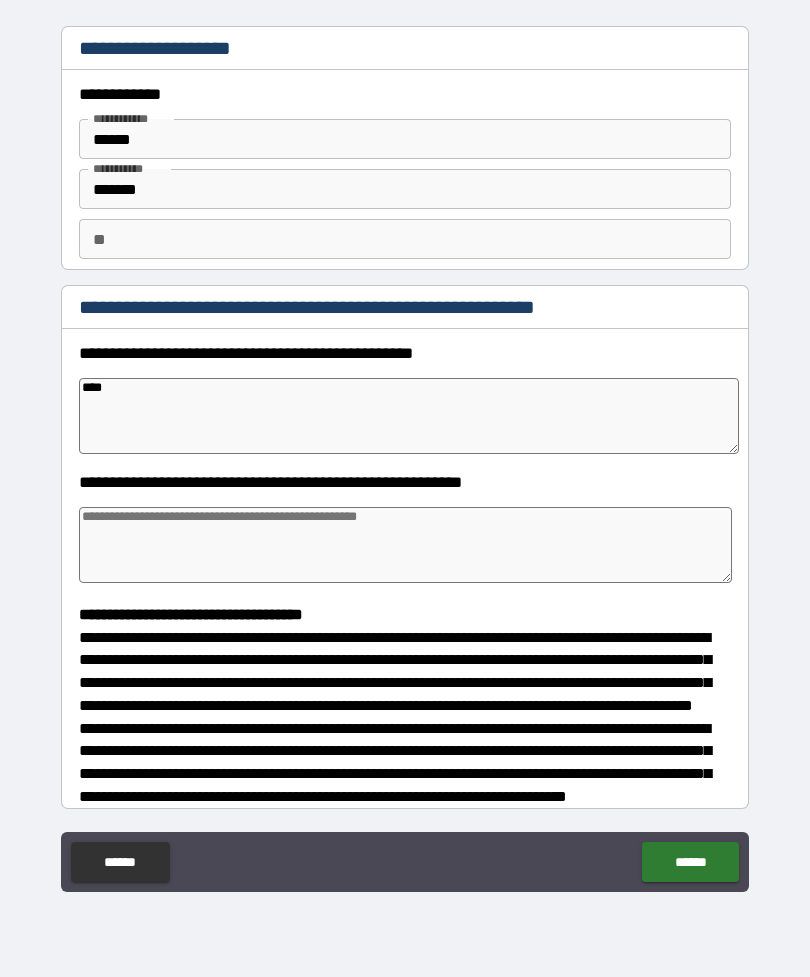 type on "*" 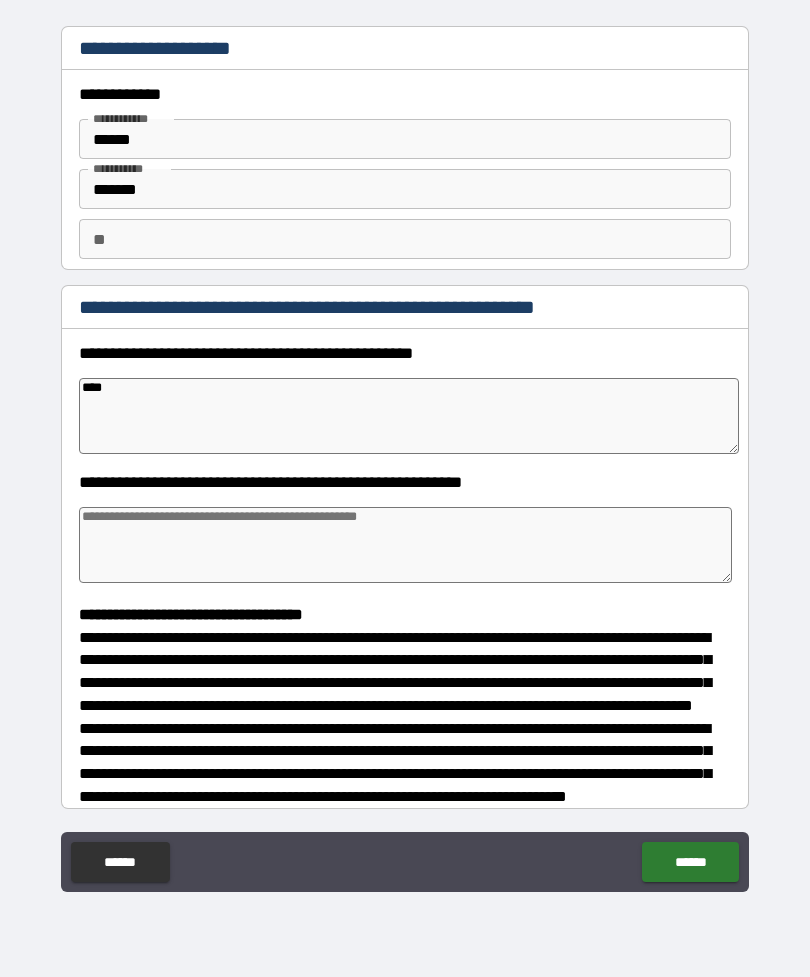 type on "*****" 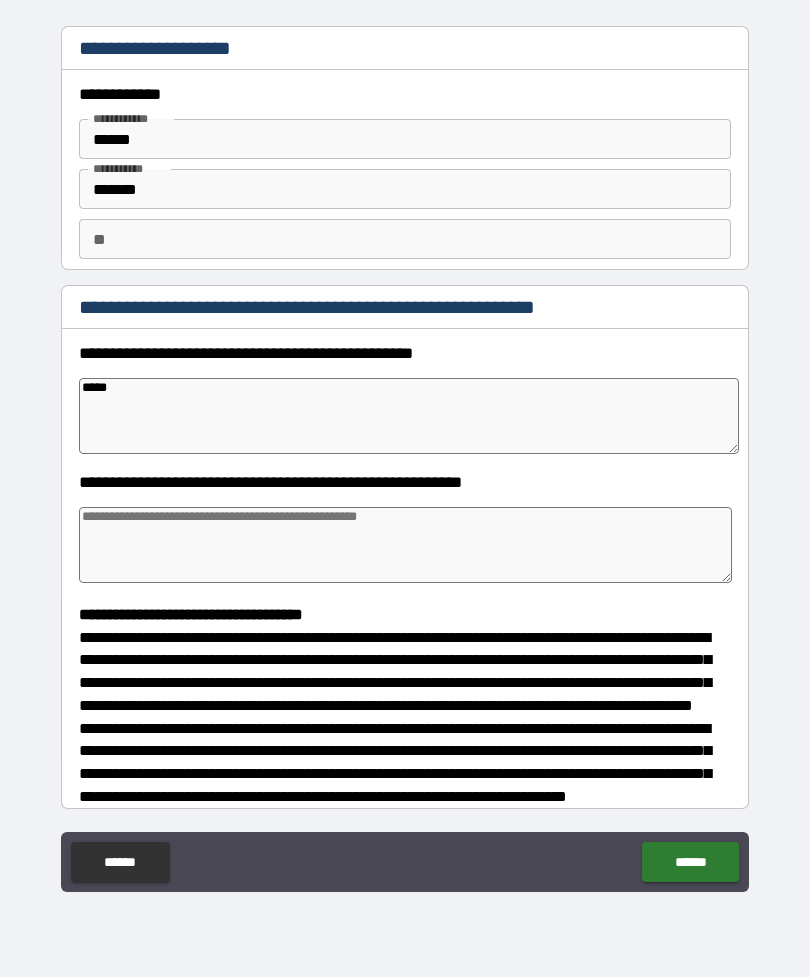 type on "*" 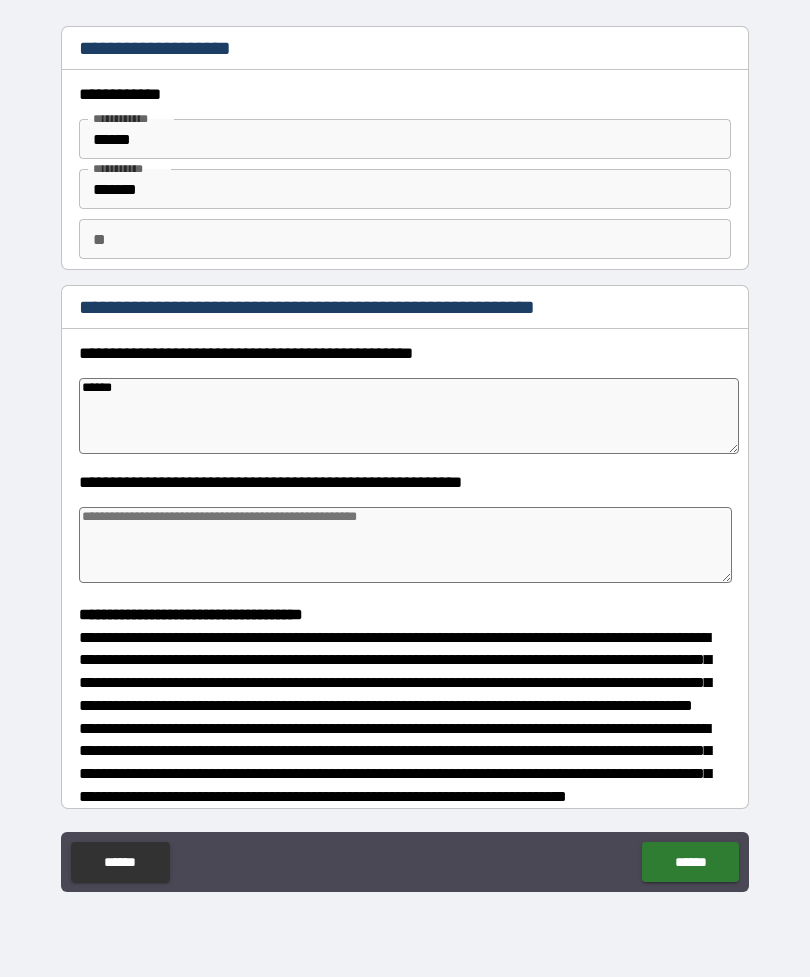 type on "*" 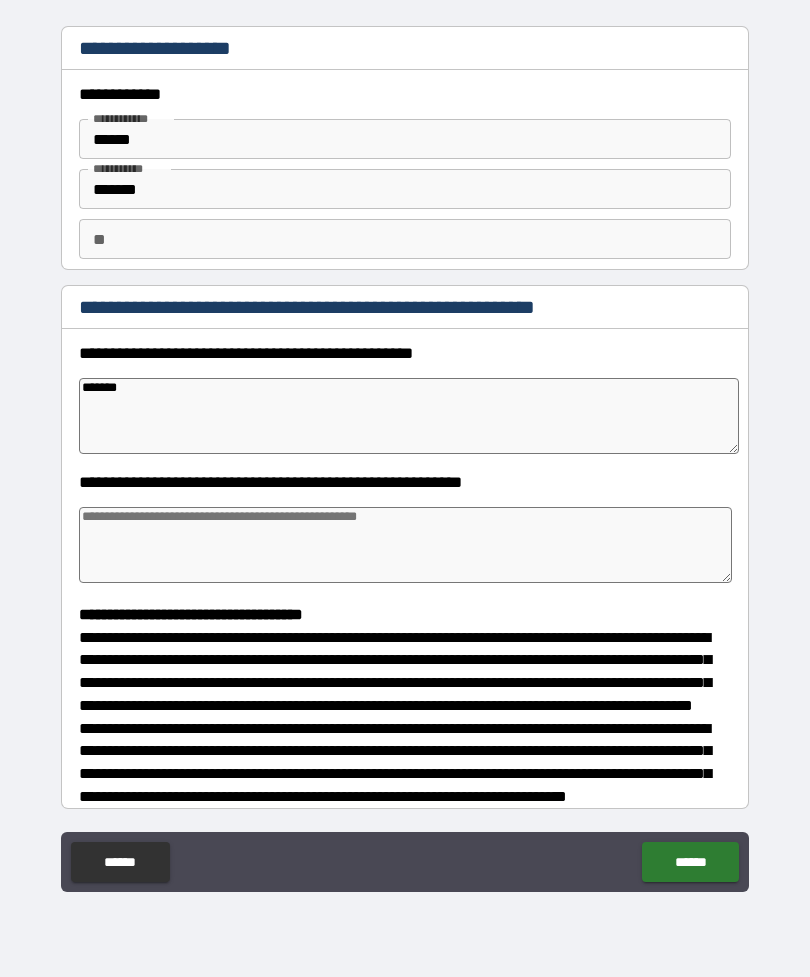 type on "*" 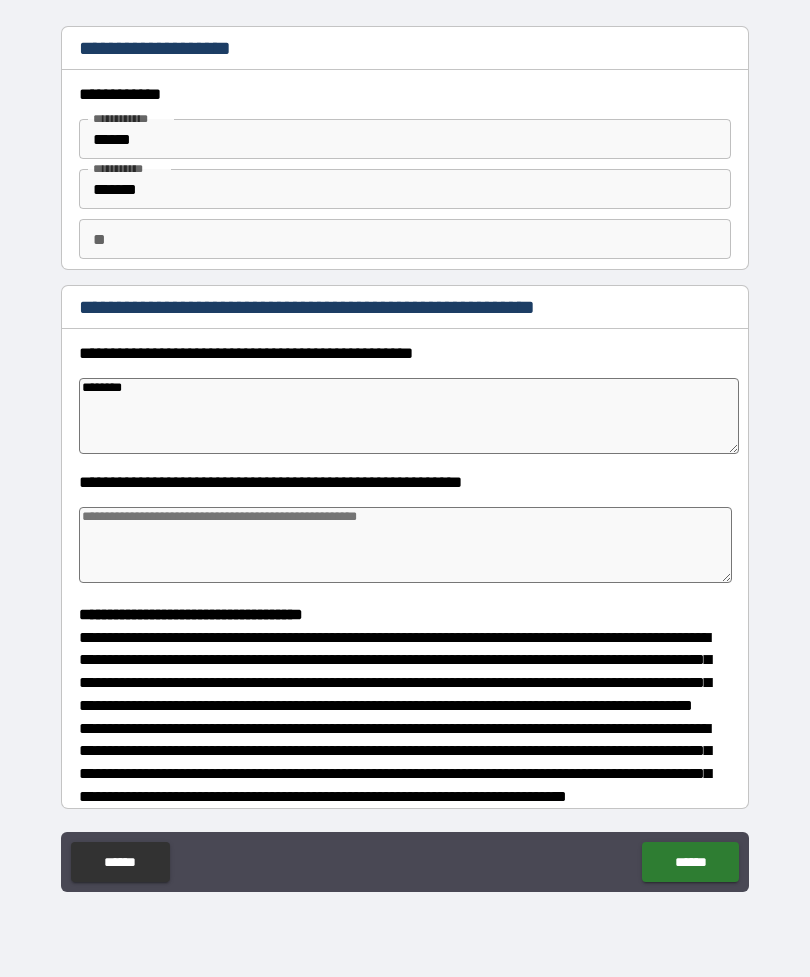 type on "*" 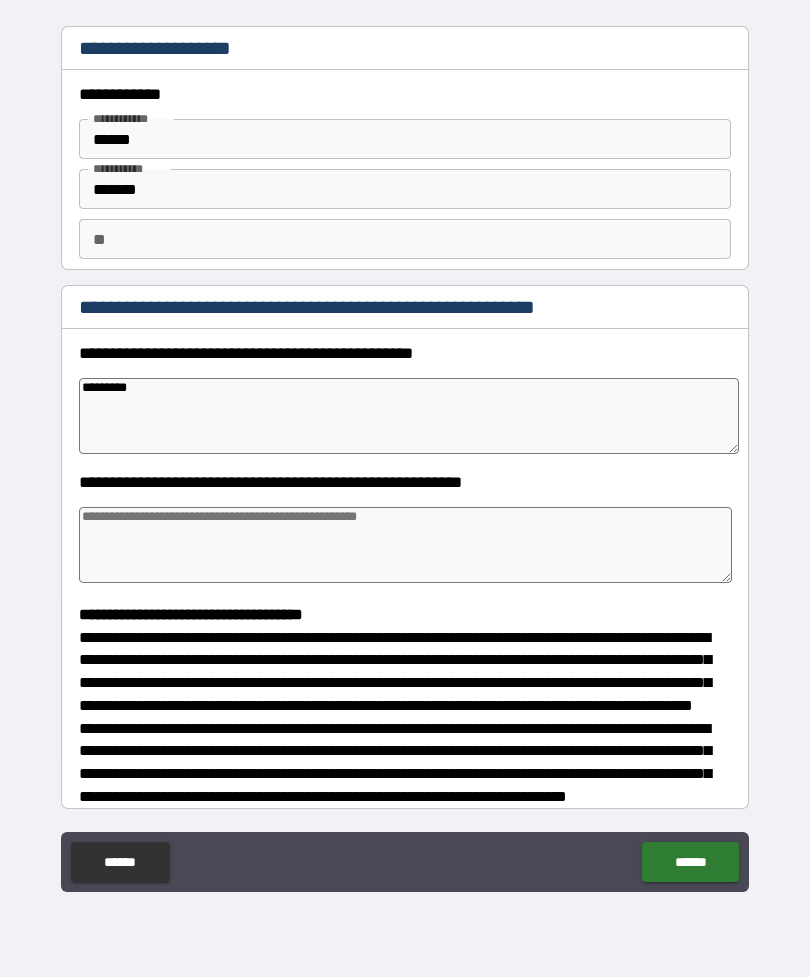 type on "*" 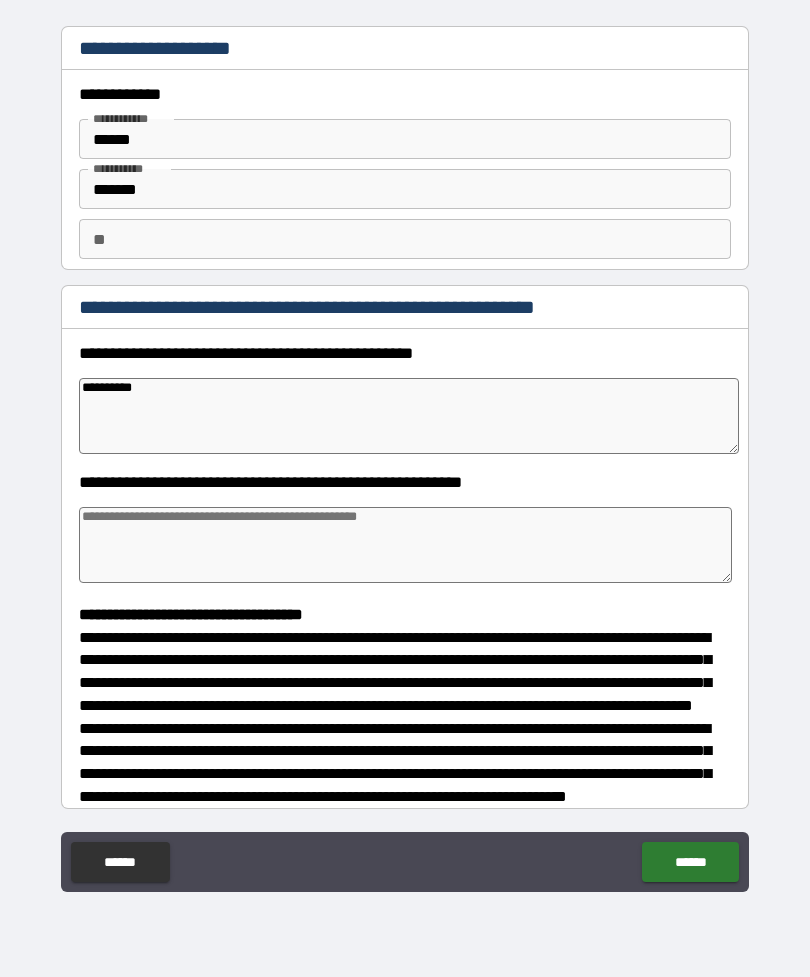 type on "*" 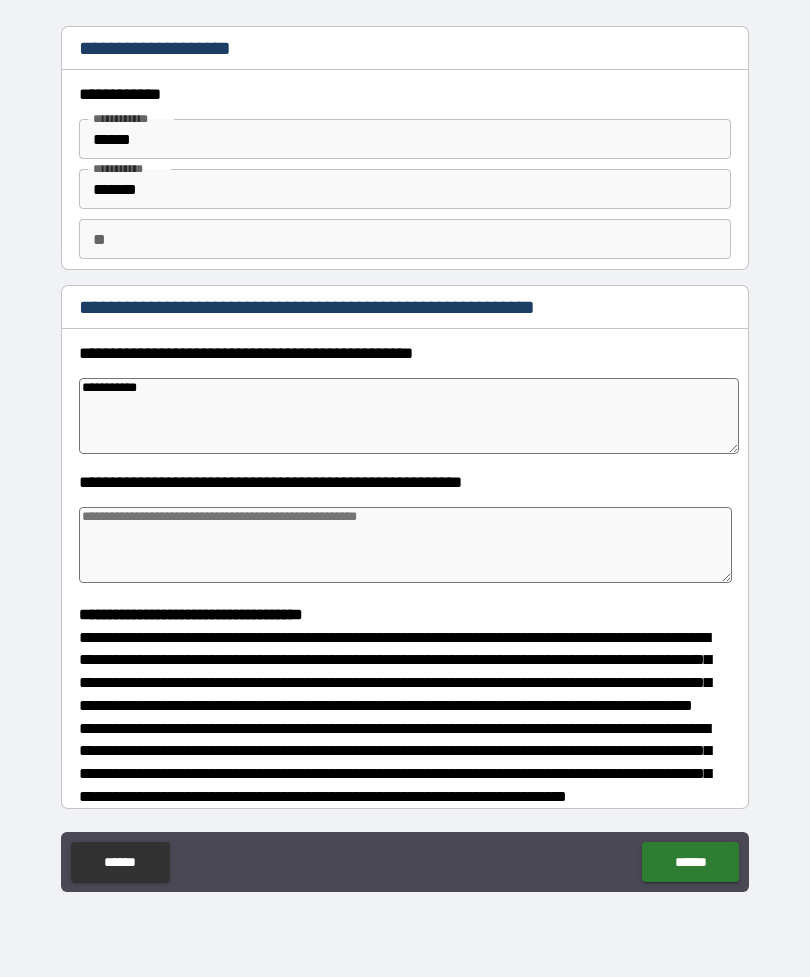 type on "*" 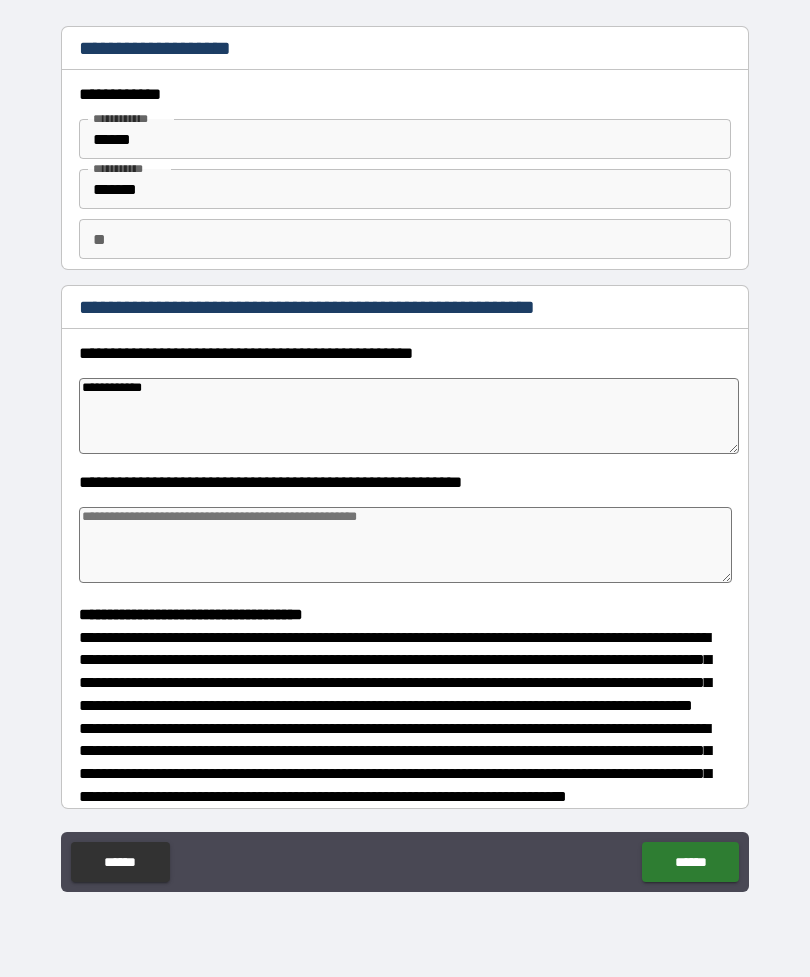 type on "*" 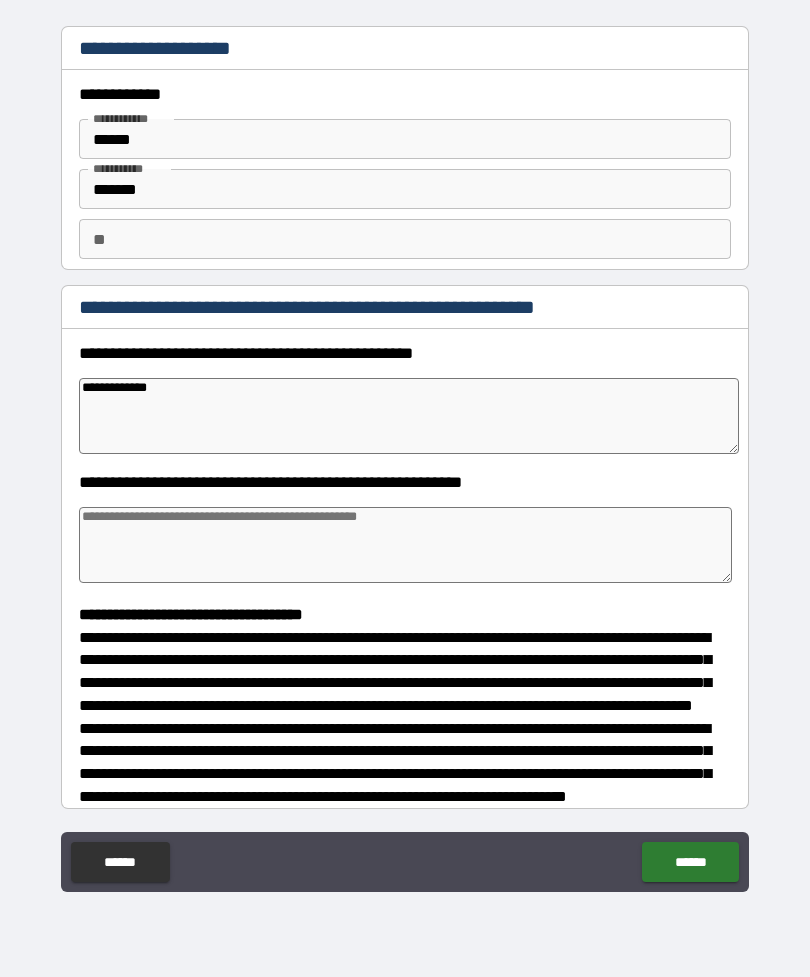 type on "*" 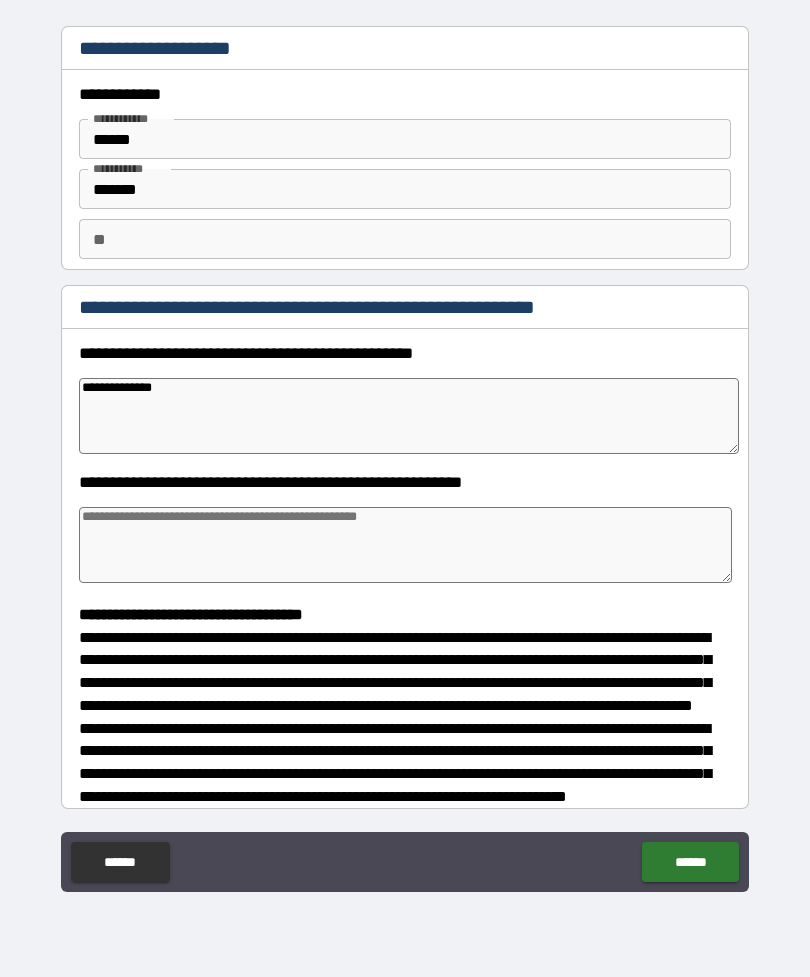 type on "*" 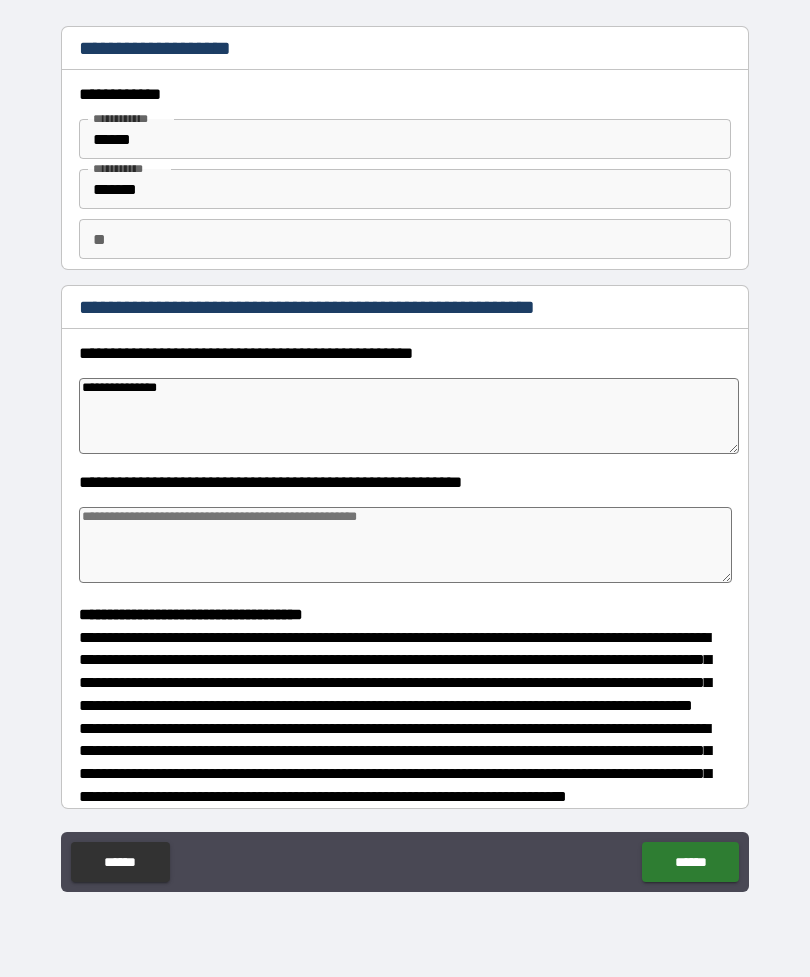 type on "*" 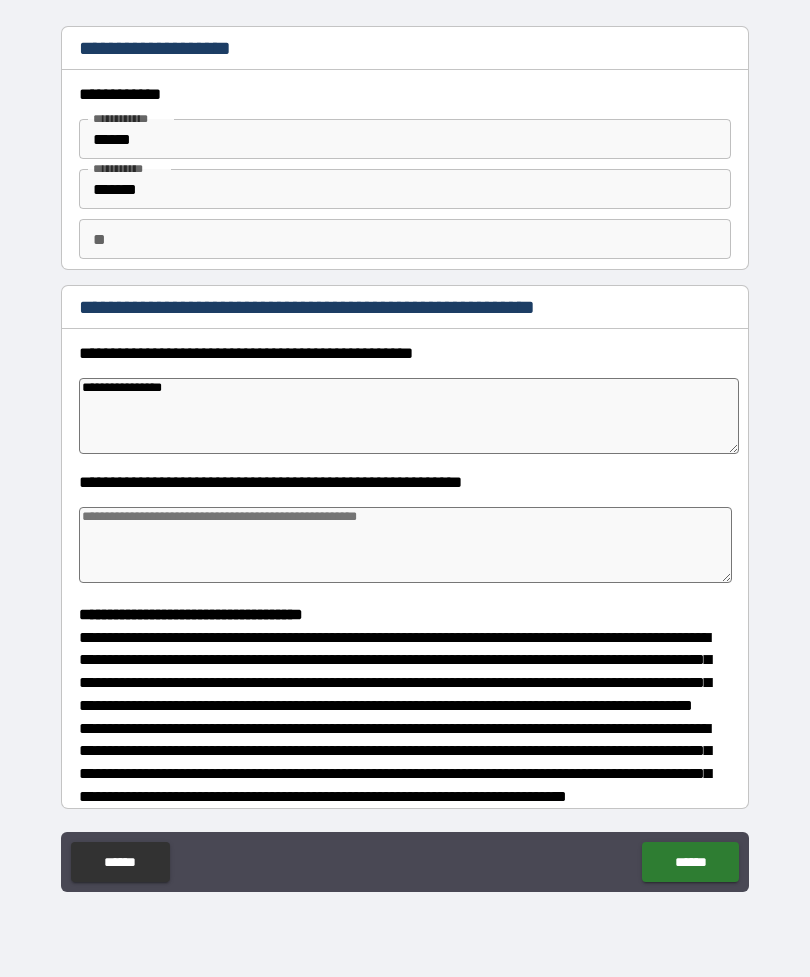 type on "*" 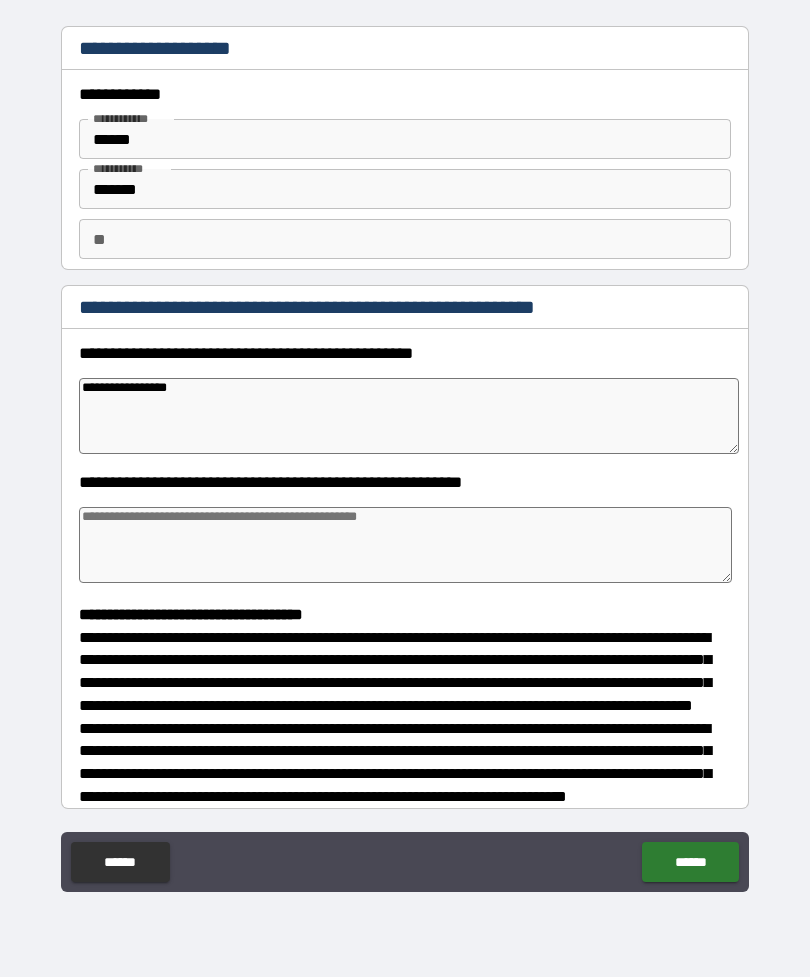 type on "*" 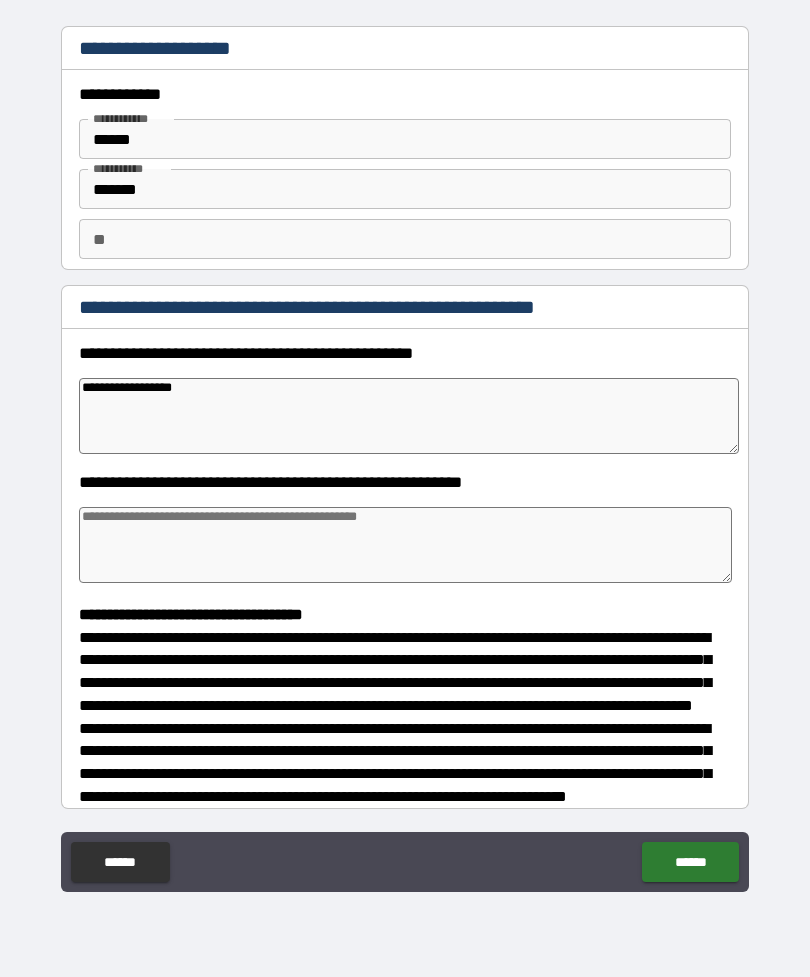 type on "*" 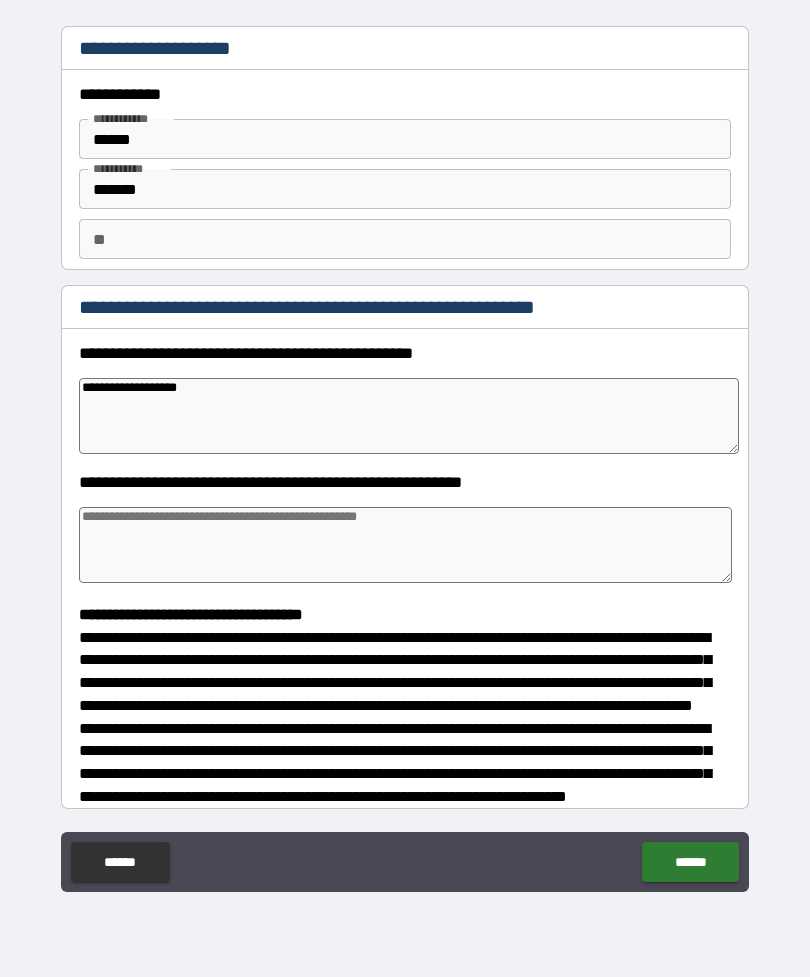 type on "*" 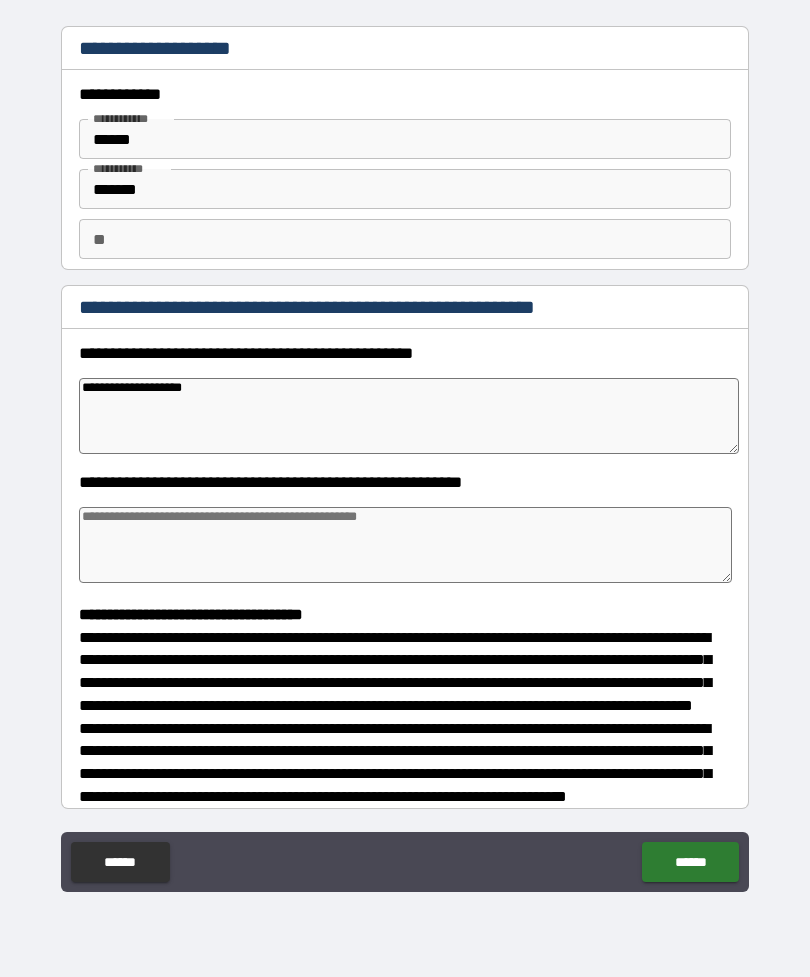 type on "*" 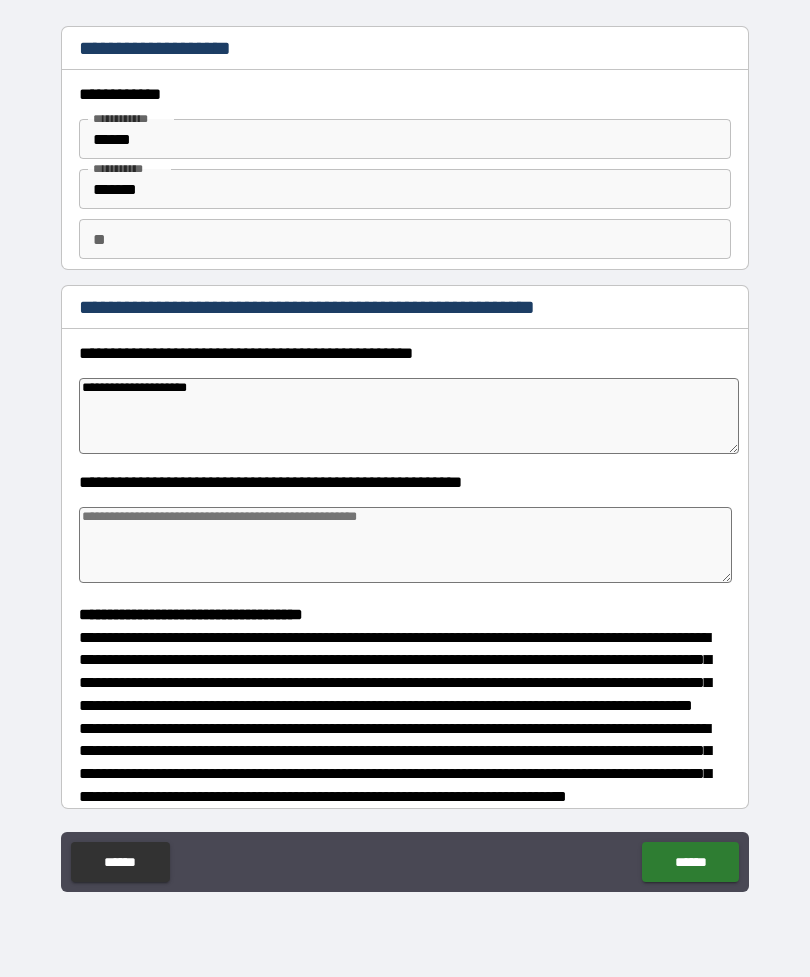 type on "*" 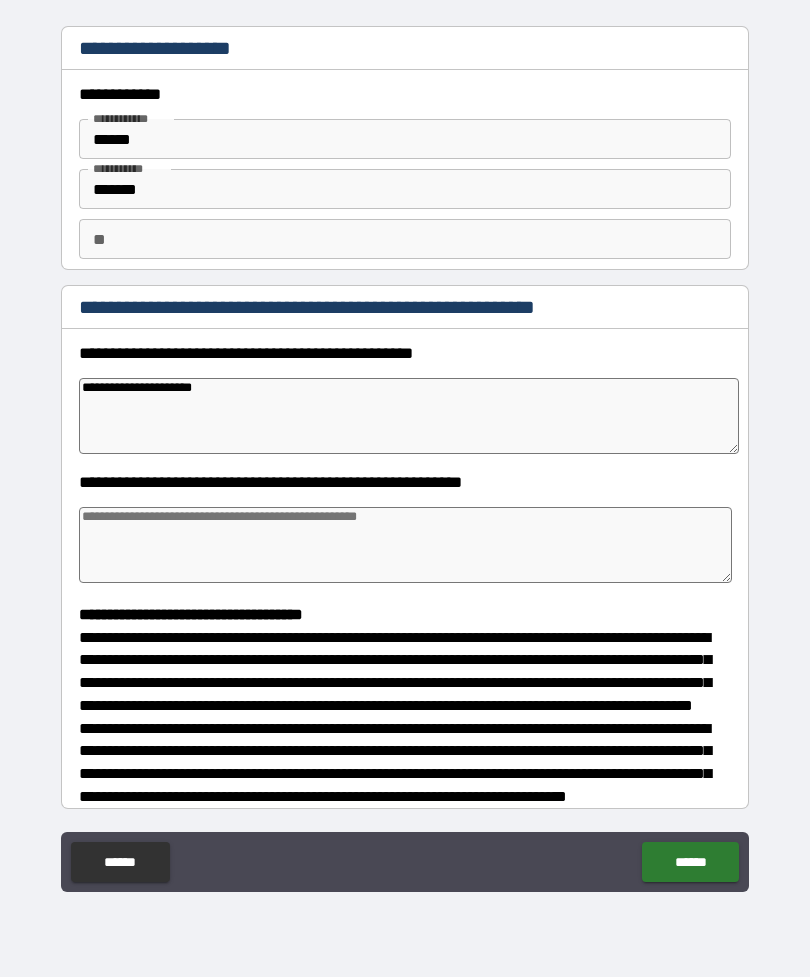 type on "*" 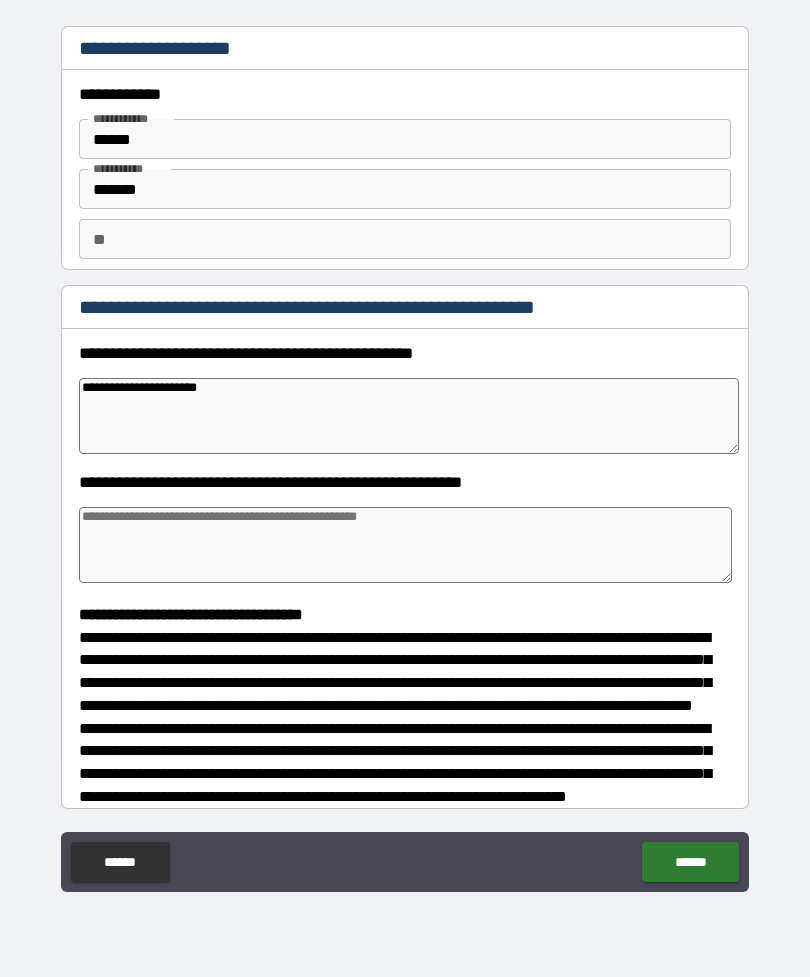 type on "*" 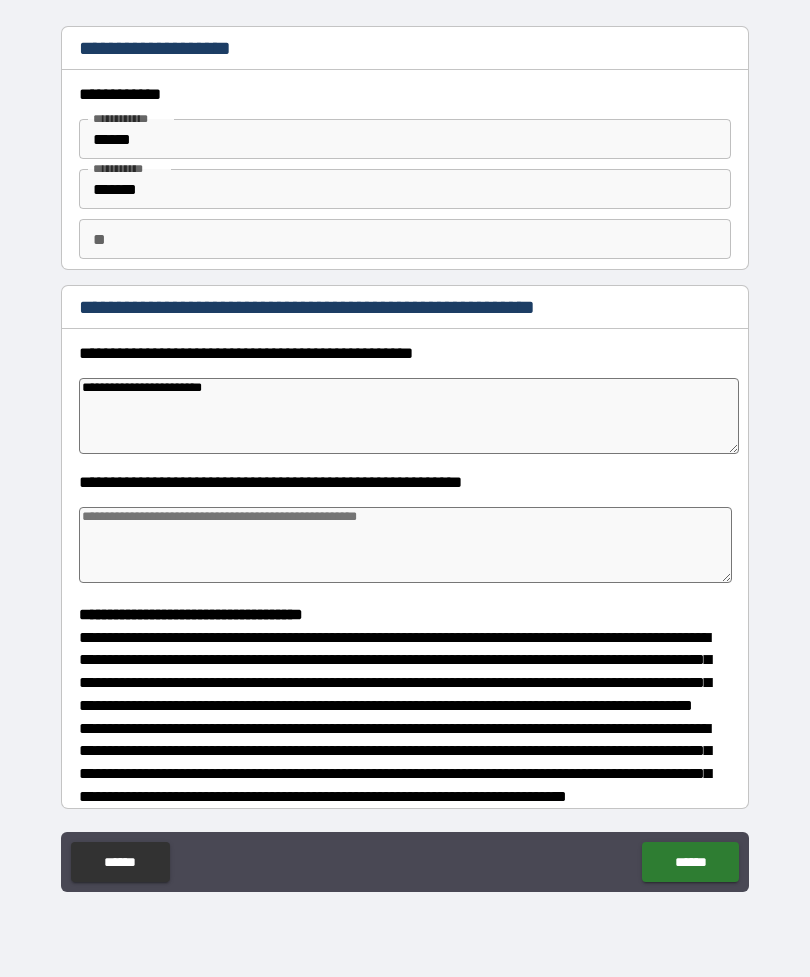 type on "*" 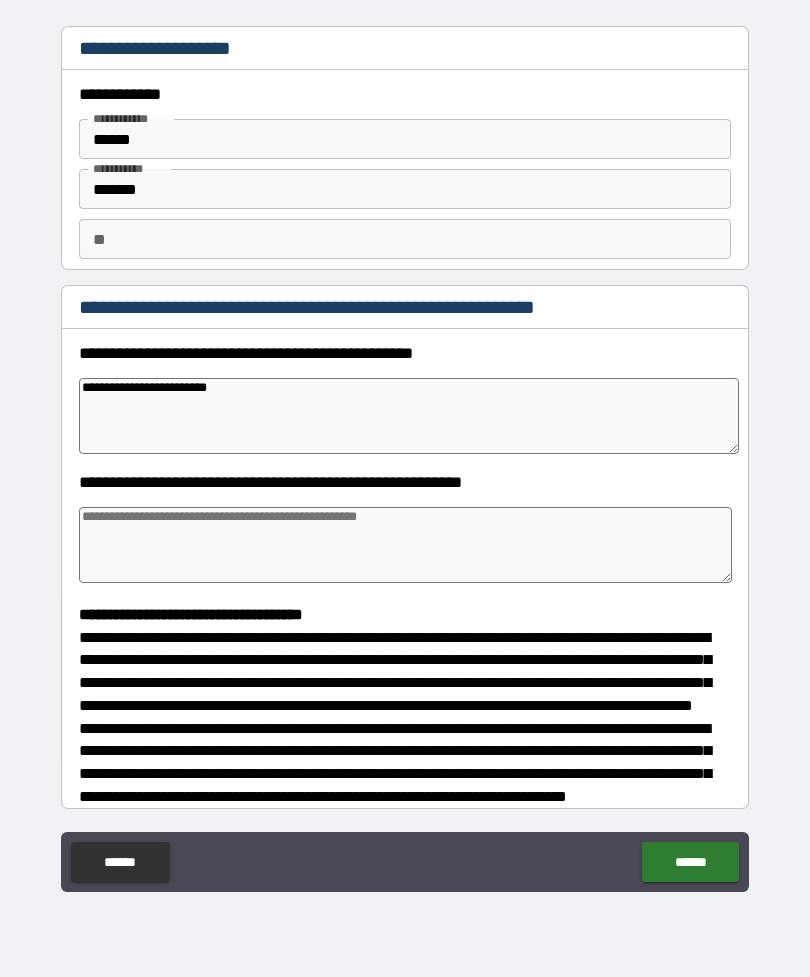type on "*" 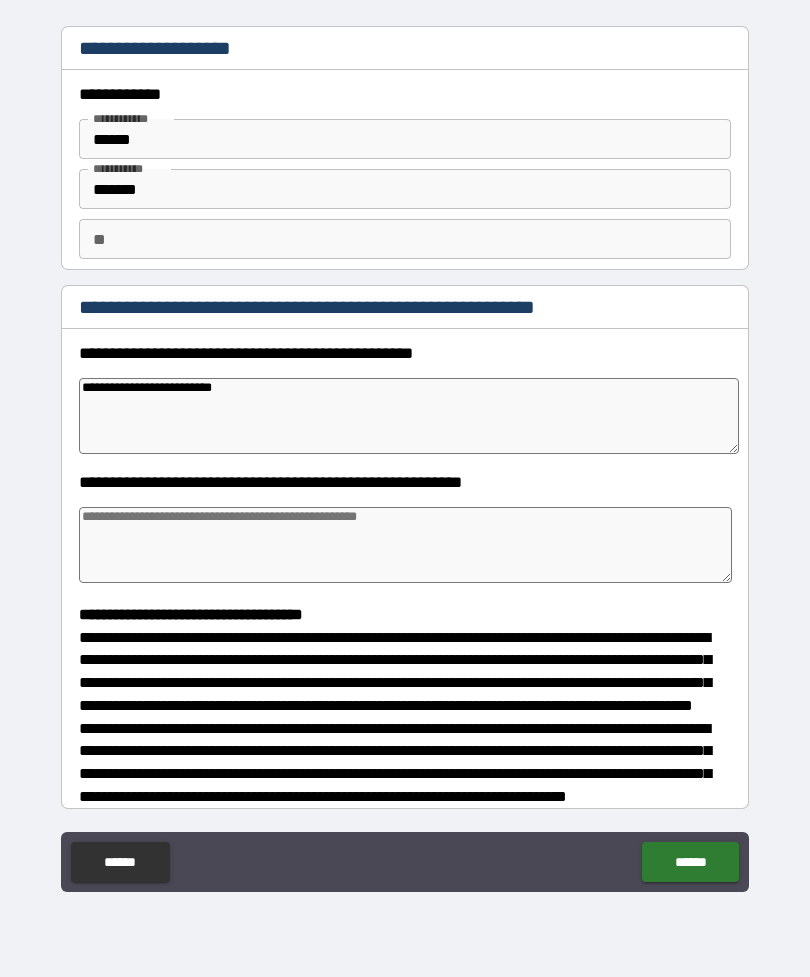 type on "*" 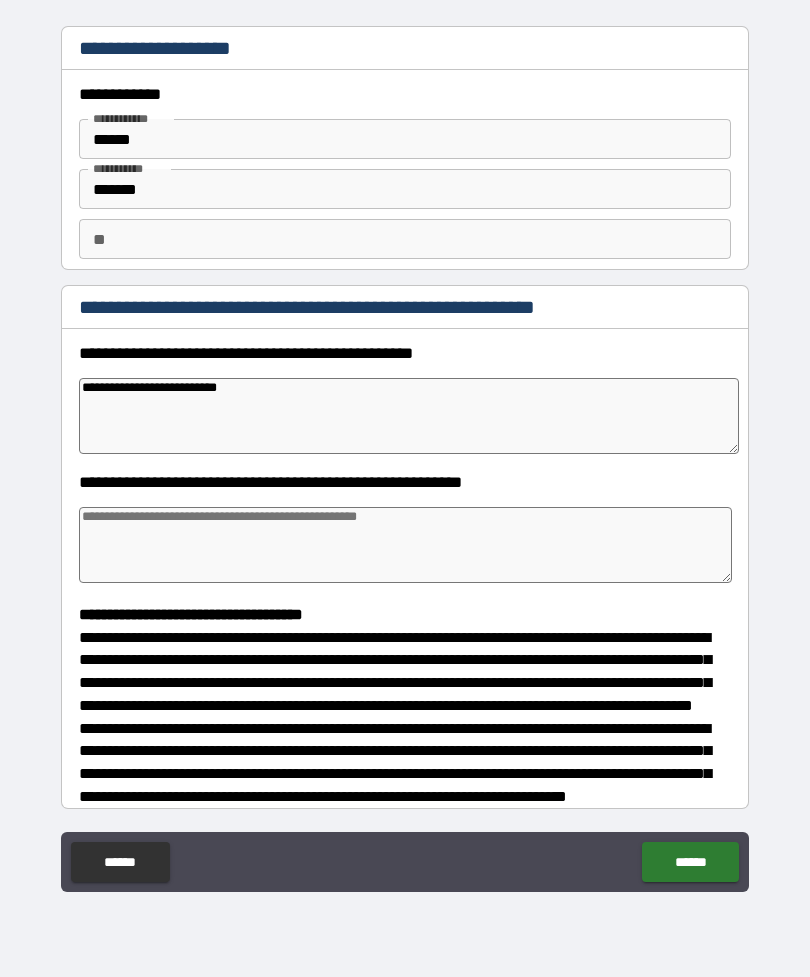 type on "*" 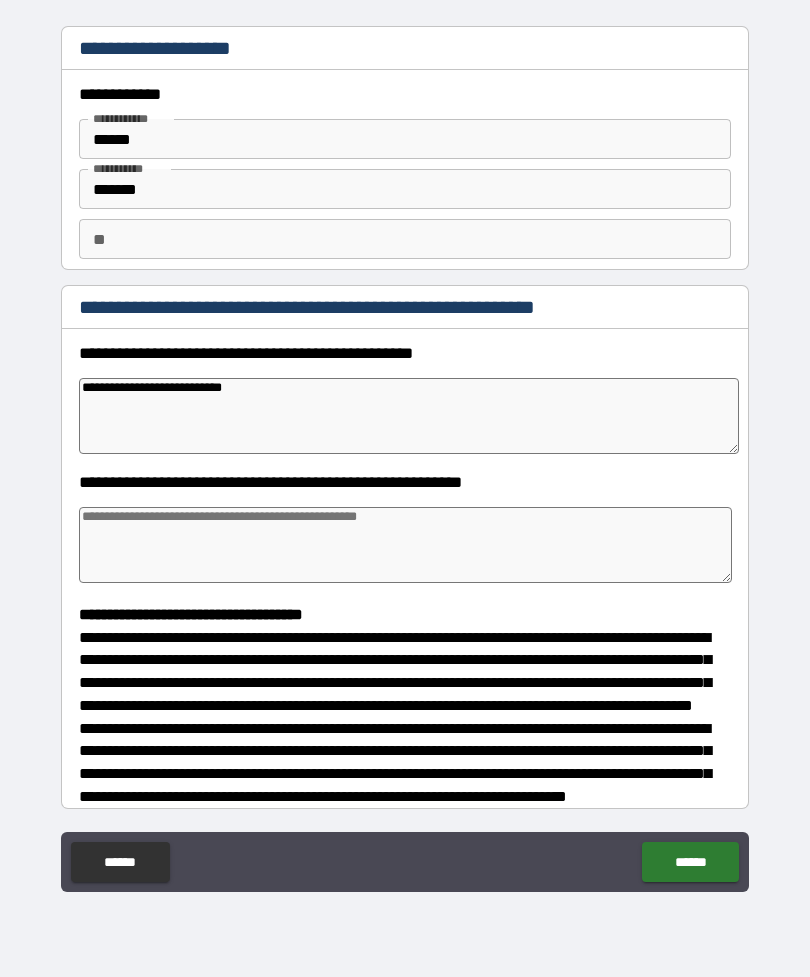 type on "*" 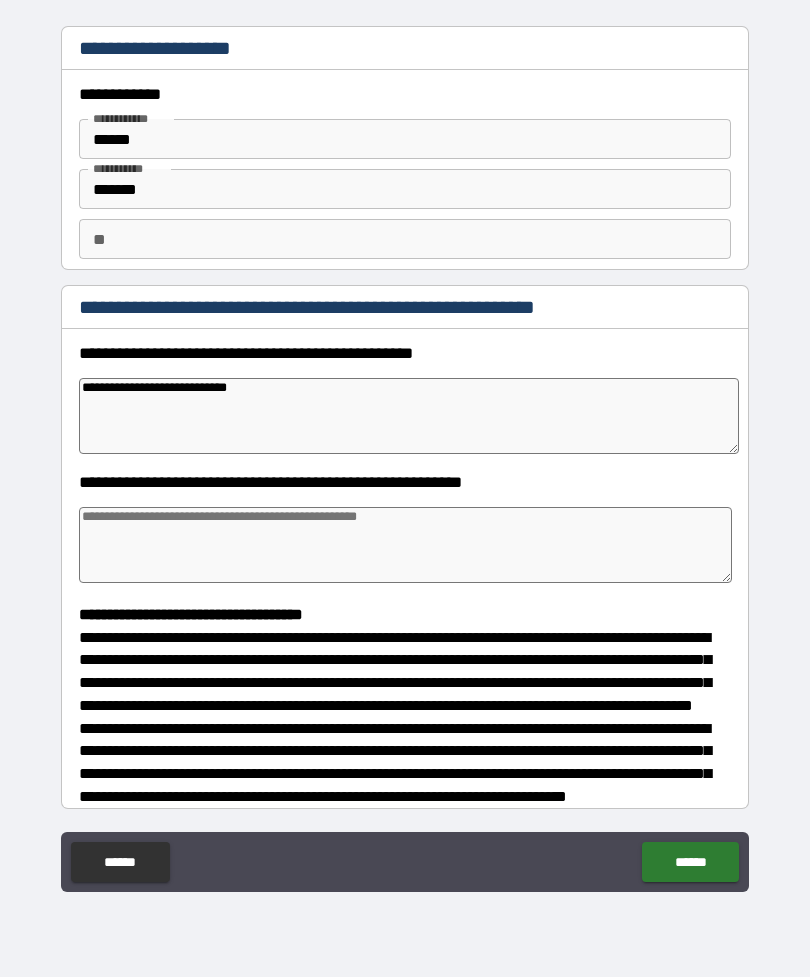 type on "*" 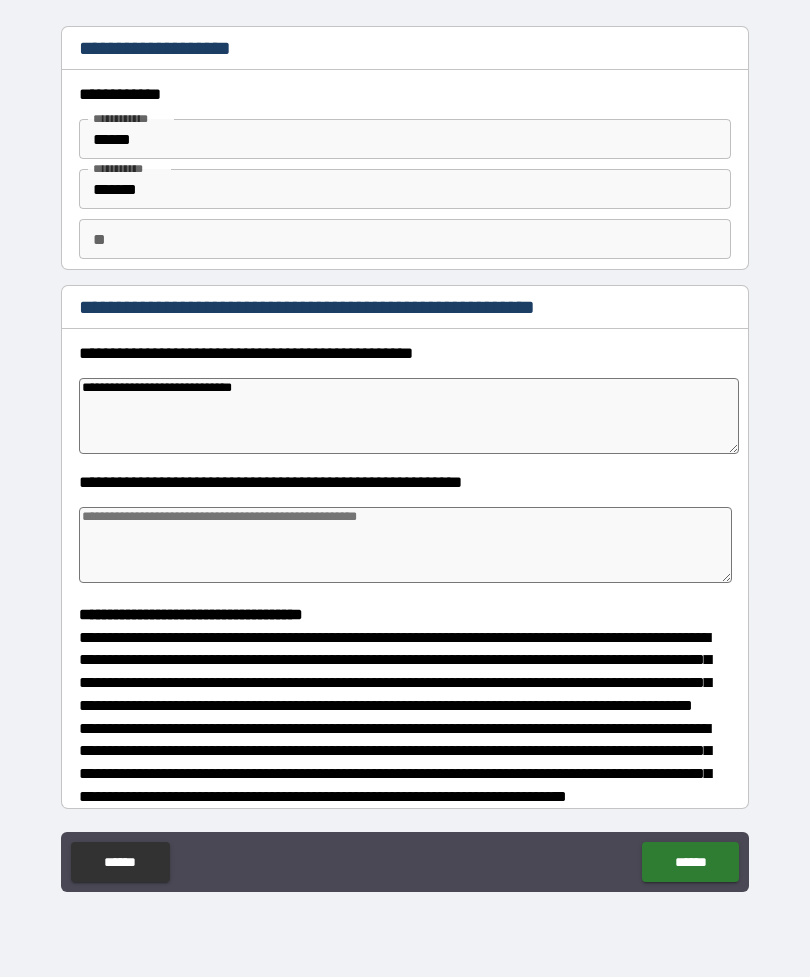 type on "*" 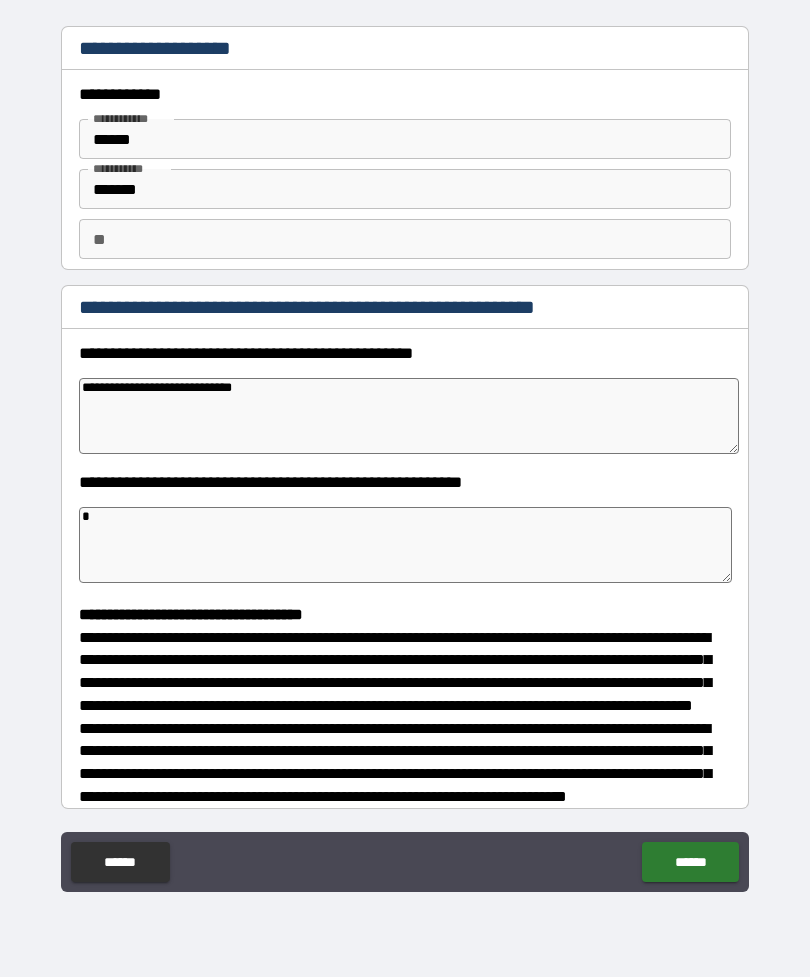 type on "*" 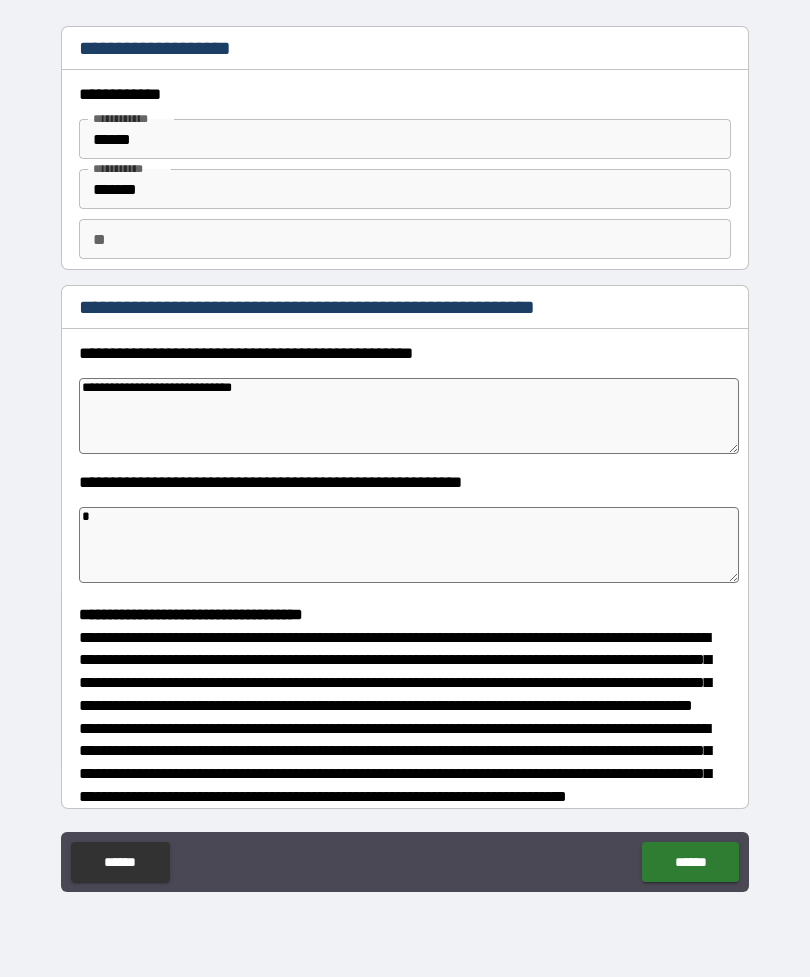 type on "**" 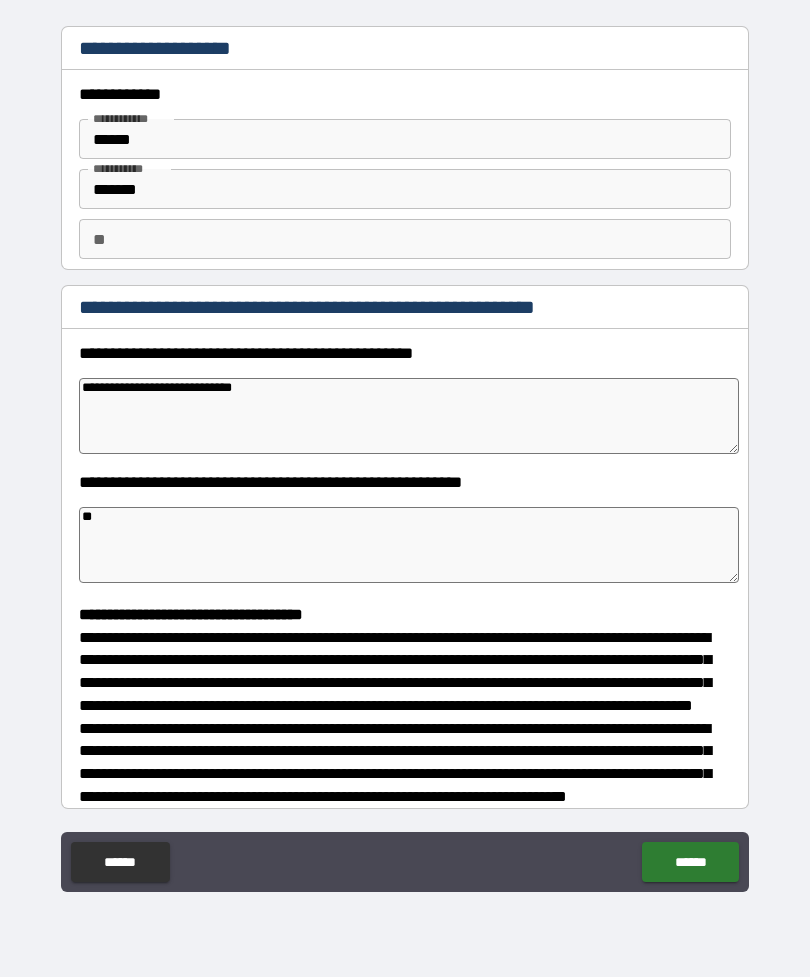 type on "*" 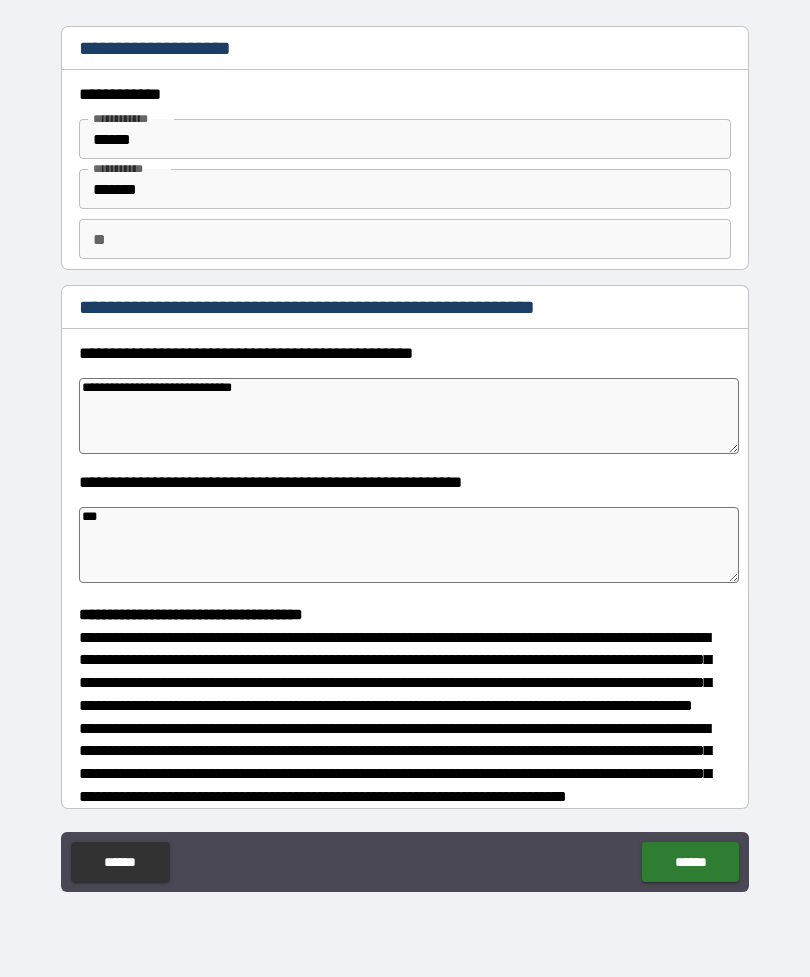 type on "*" 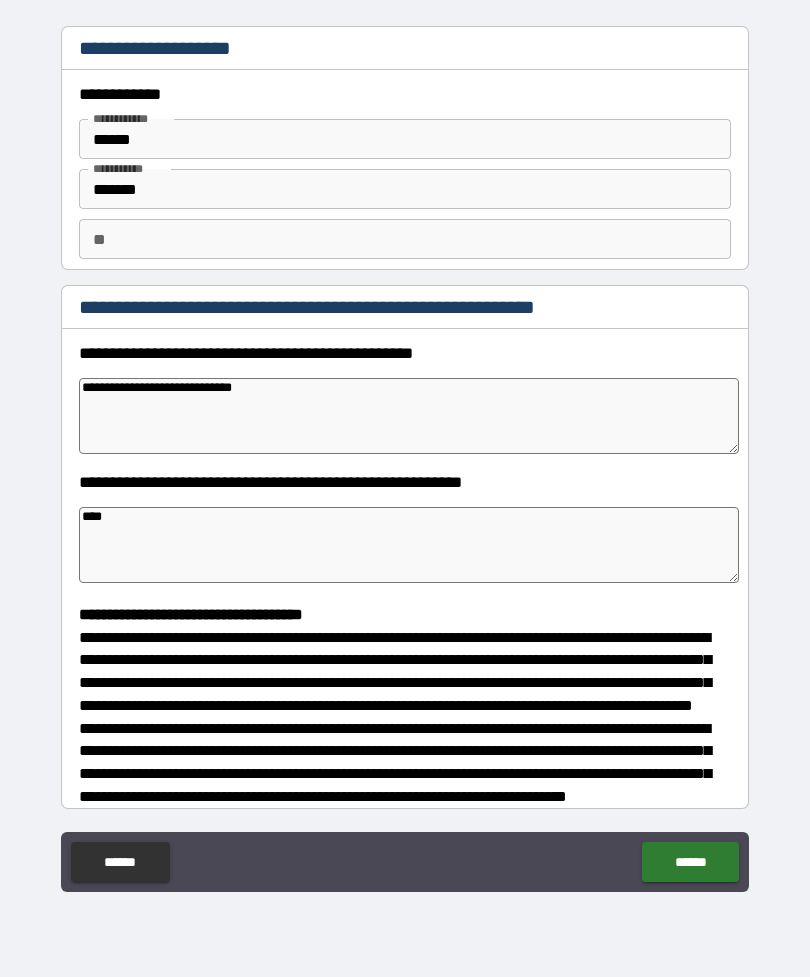 type on "*" 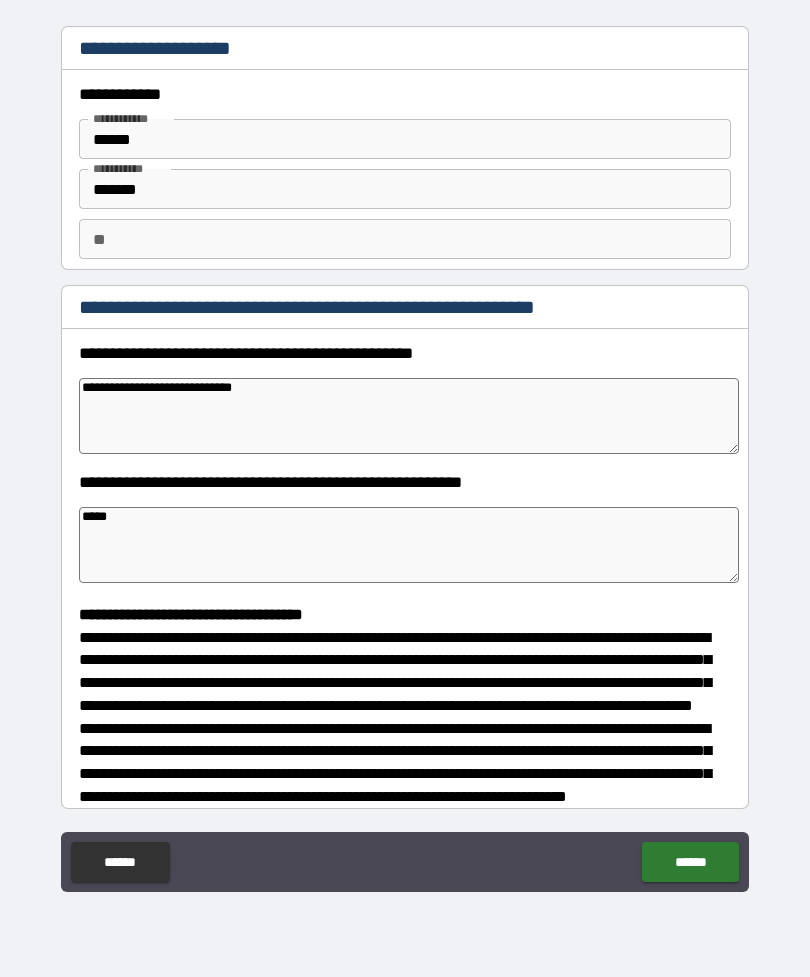 type on "*" 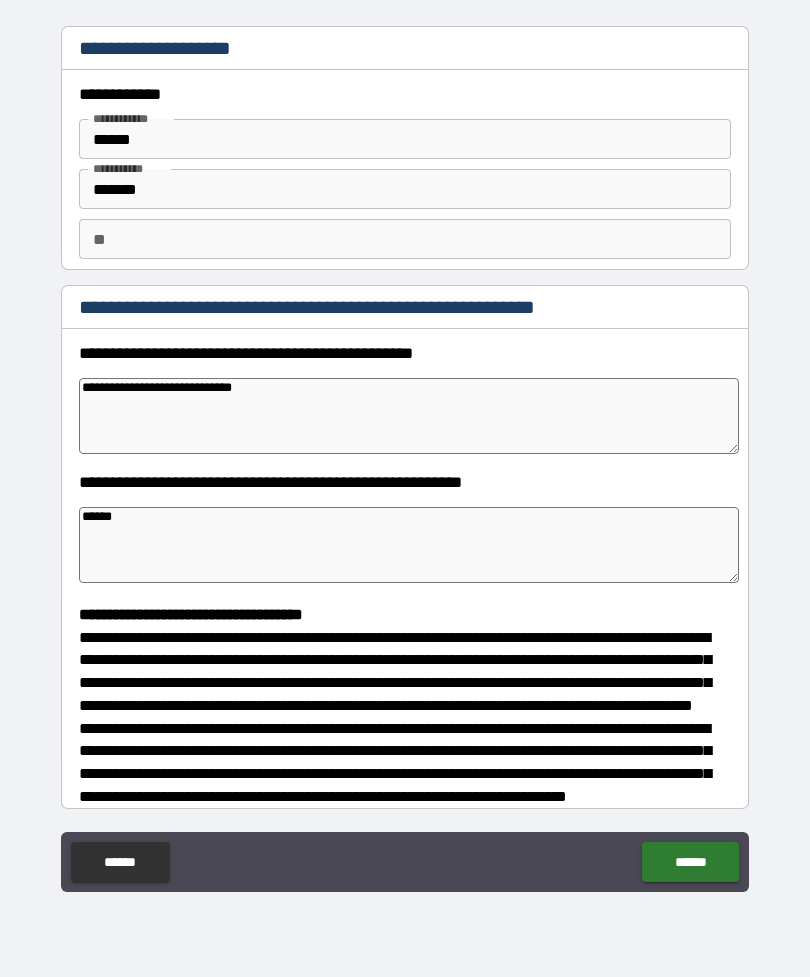 type on "*" 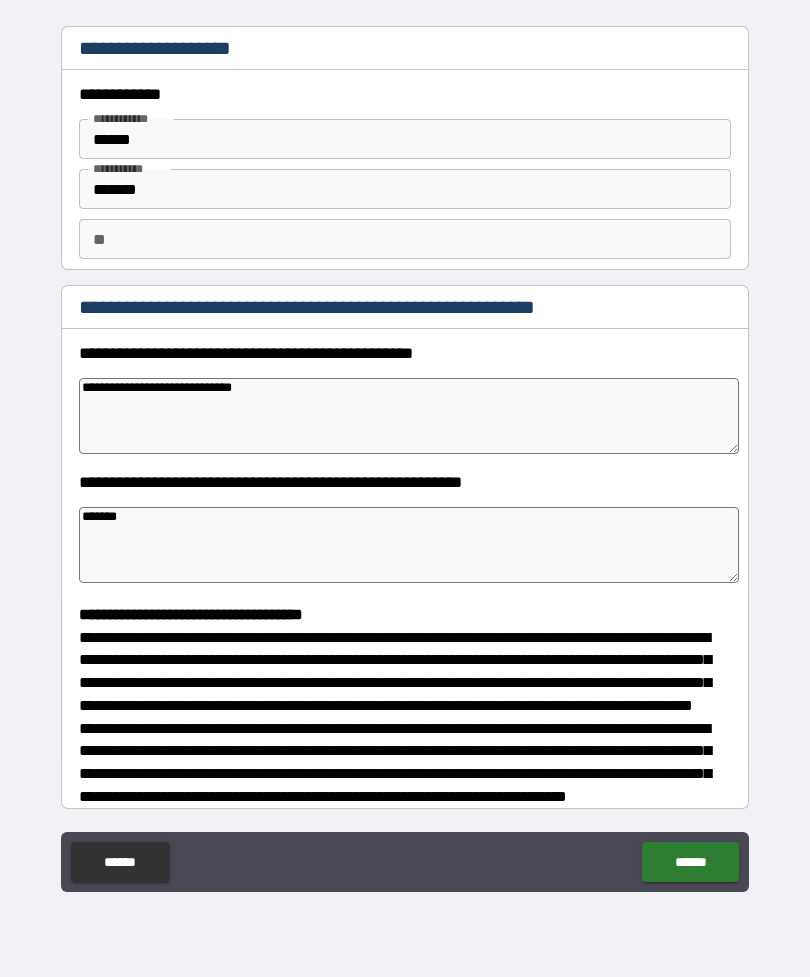 type on "*" 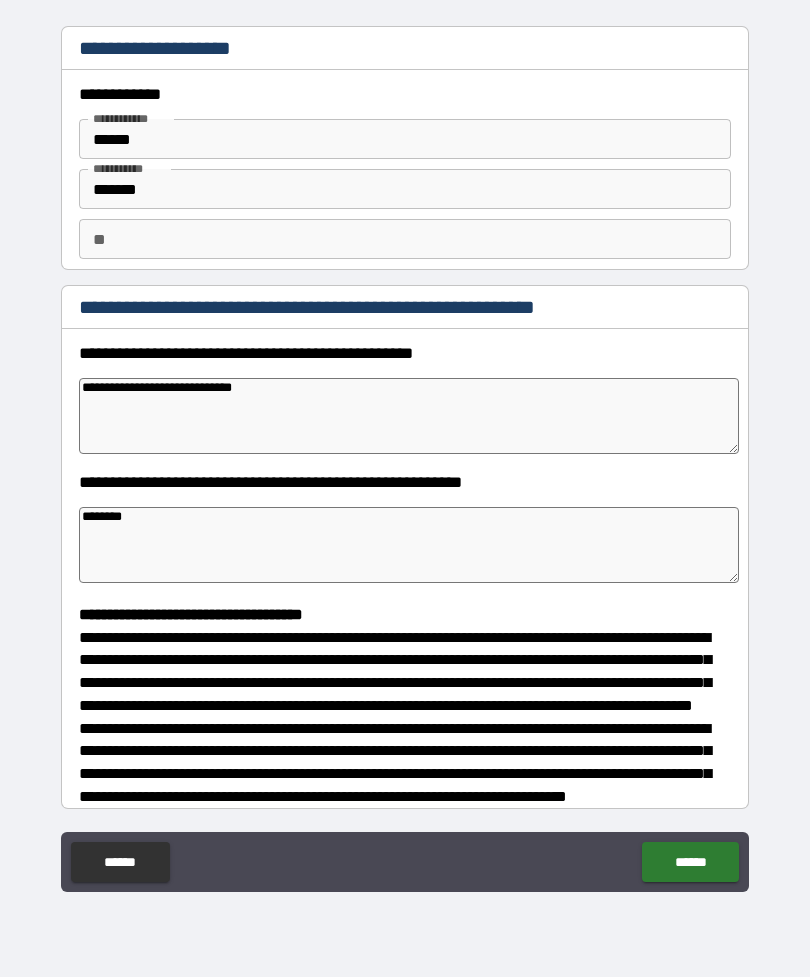 type on "*" 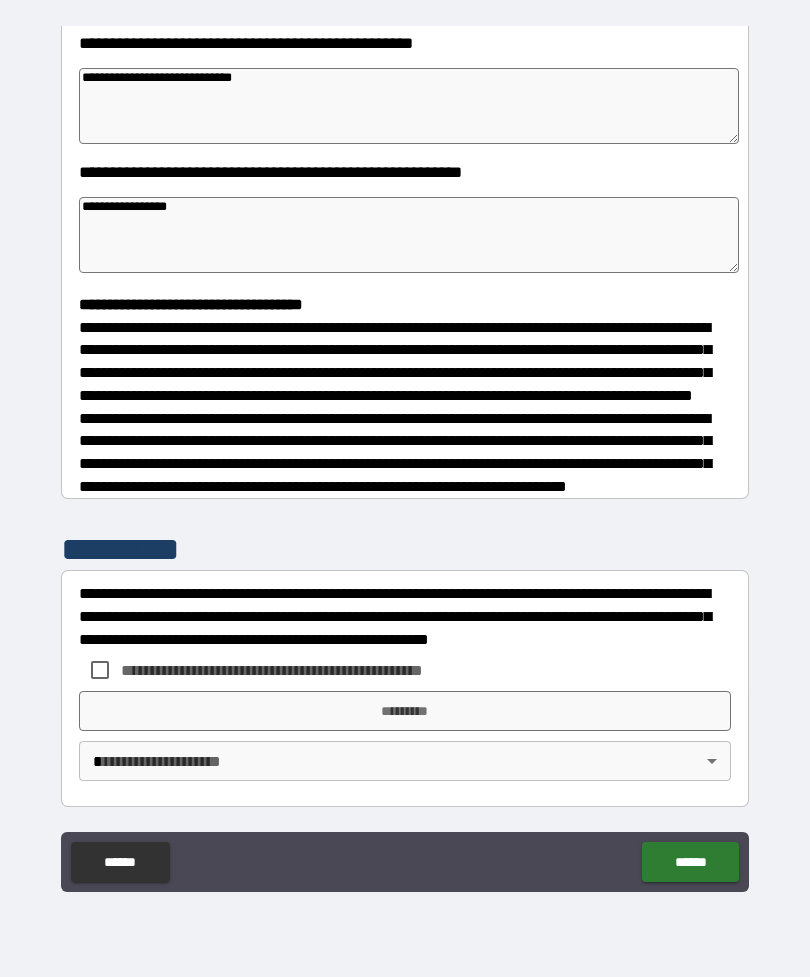 scroll, scrollTop: 348, scrollLeft: 0, axis: vertical 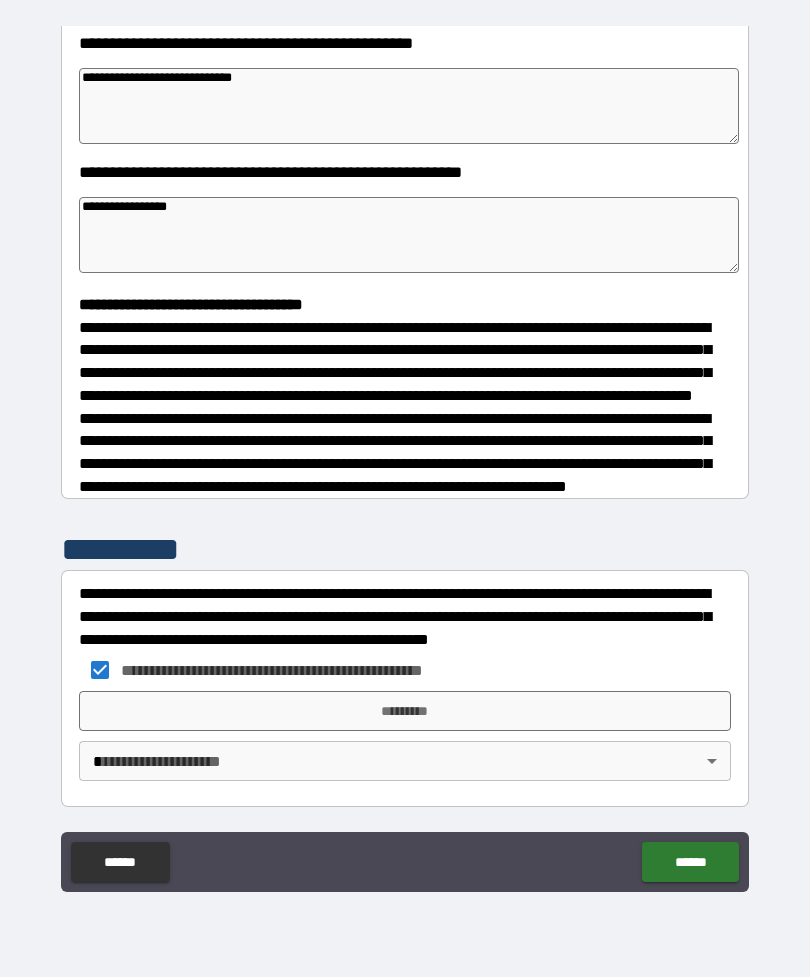 click on "*********" at bounding box center (405, 711) 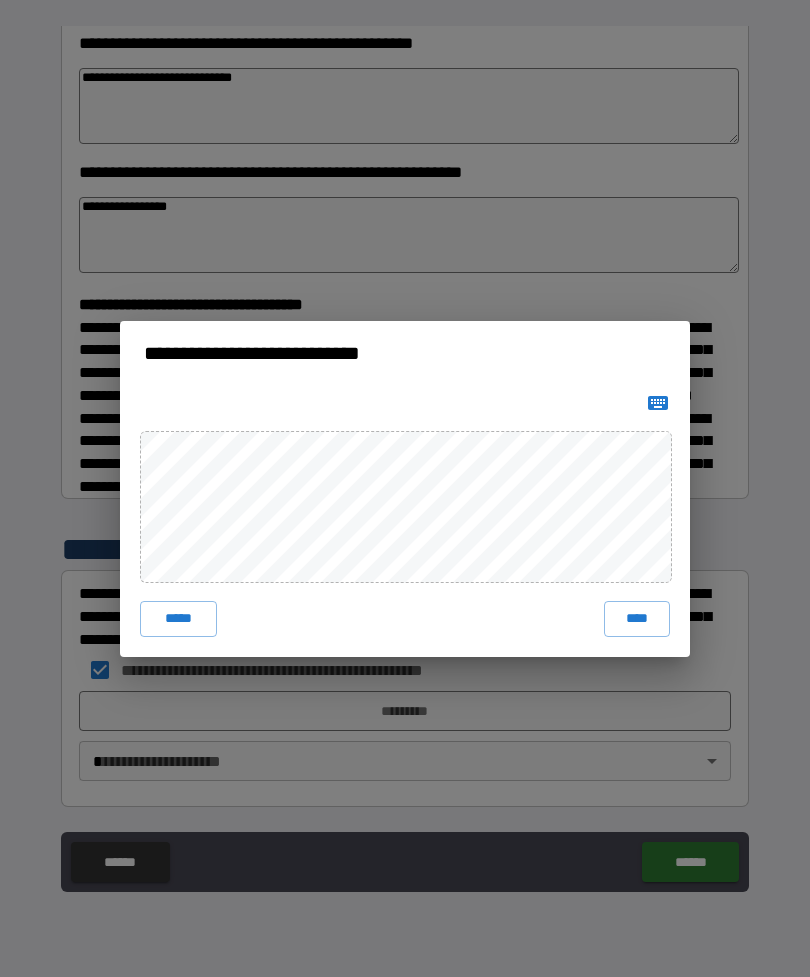 click on "****" at bounding box center [637, 619] 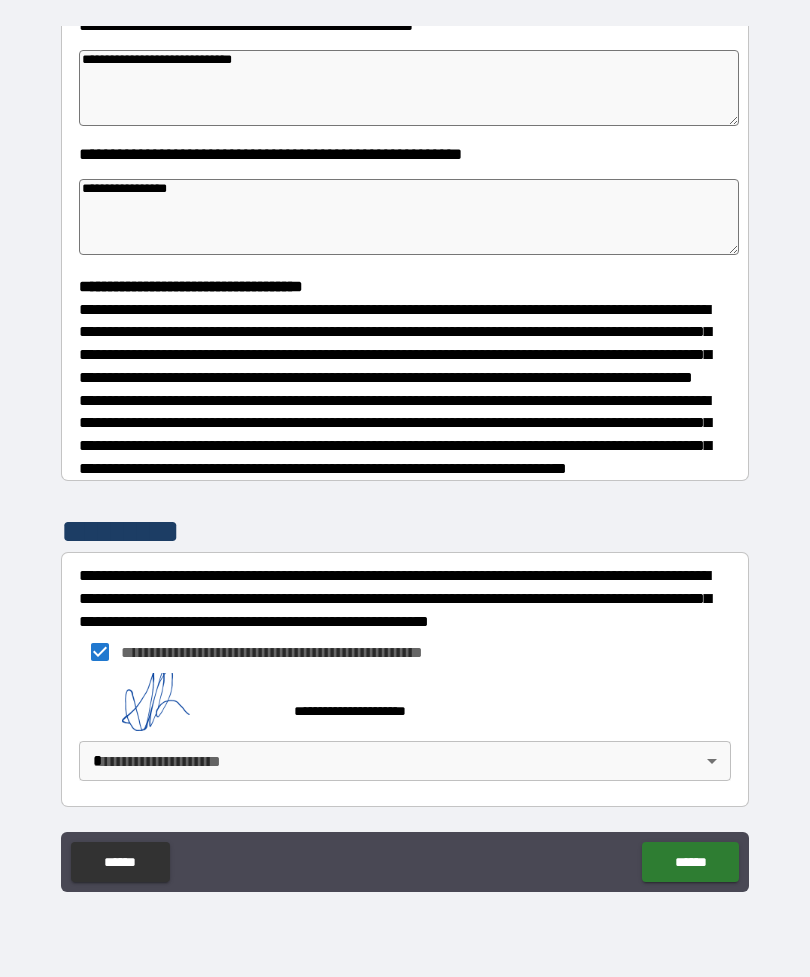click on "**********" at bounding box center (405, 456) 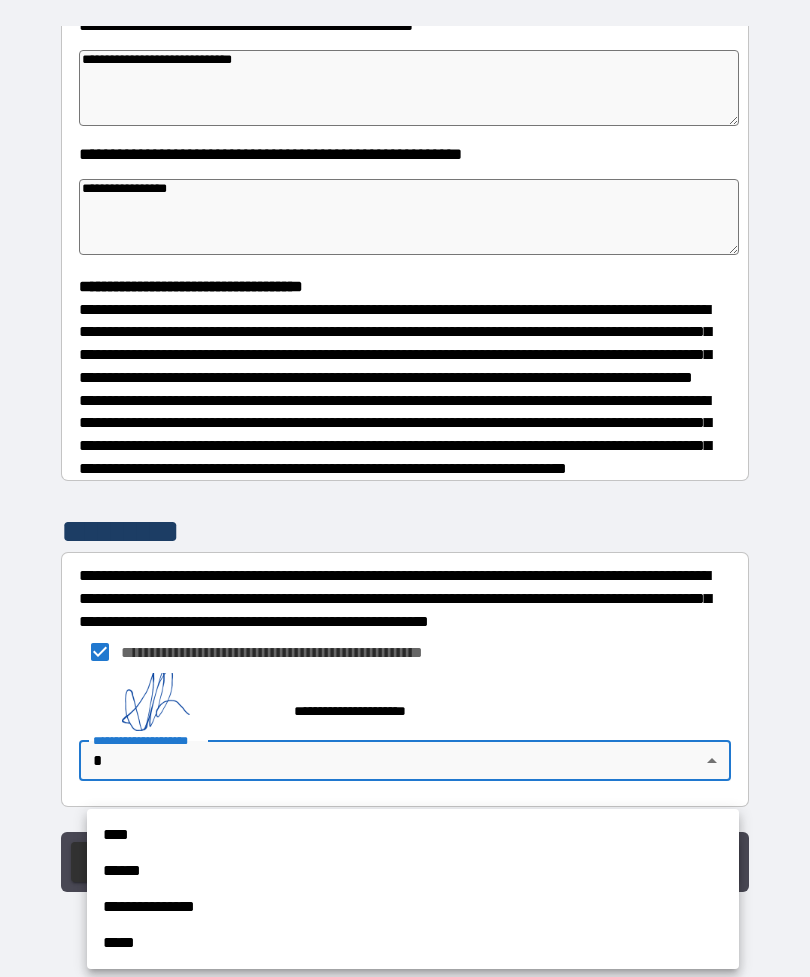 click on "**********" at bounding box center (413, 907) 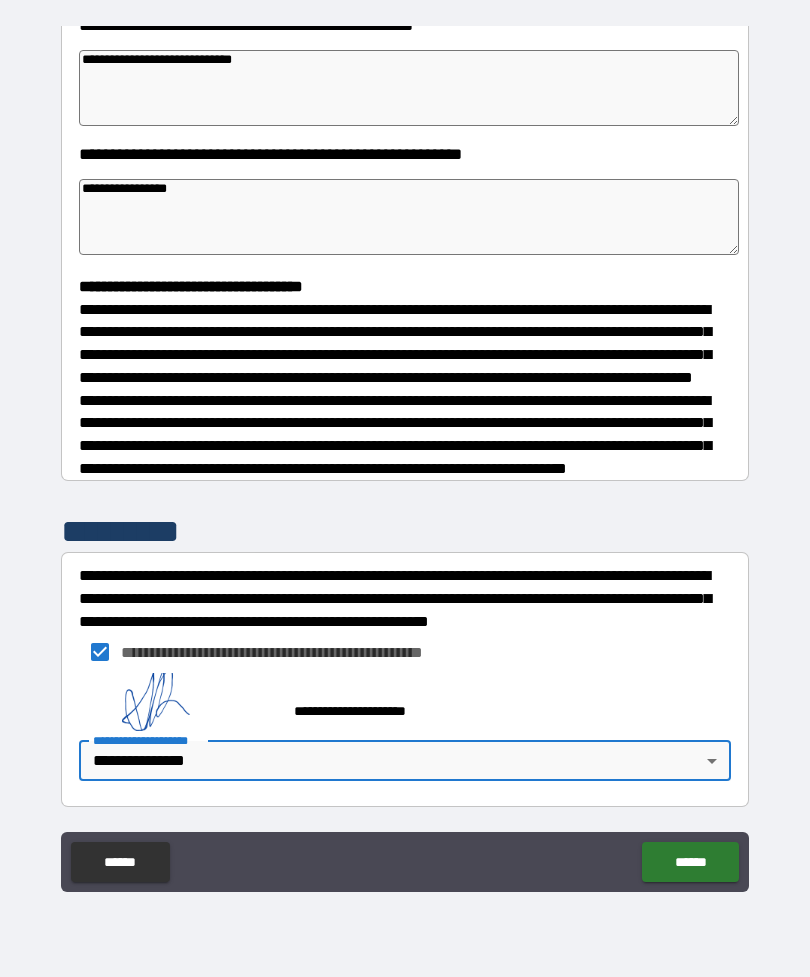 click on "******" at bounding box center (690, 862) 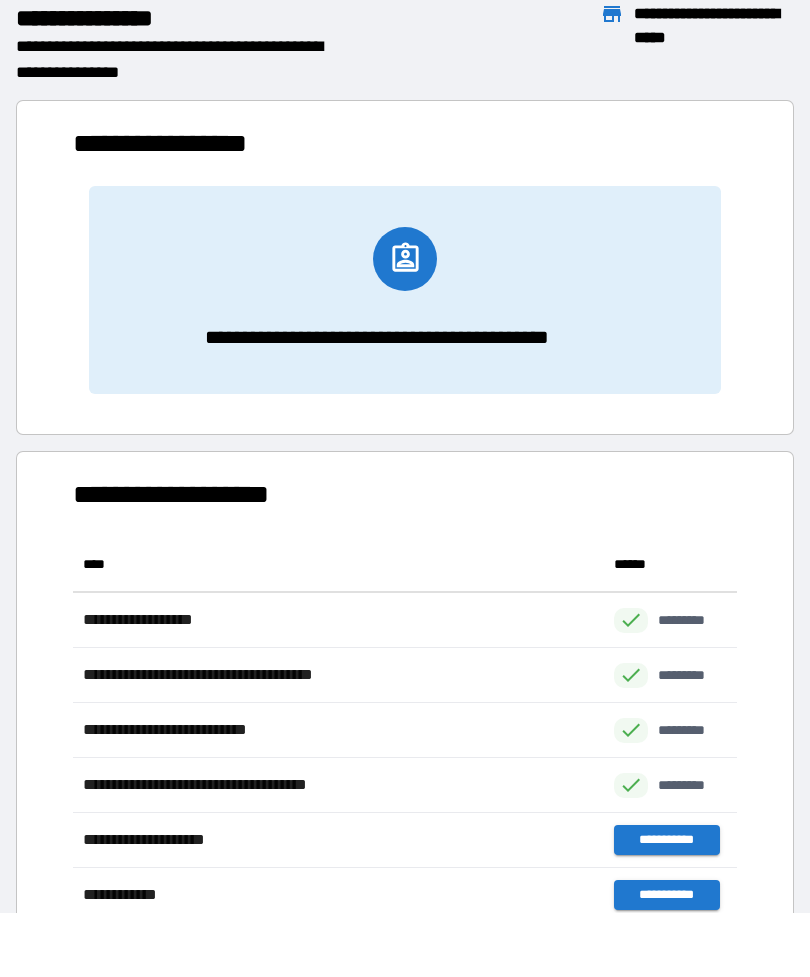 scroll, scrollTop: 1, scrollLeft: 1, axis: both 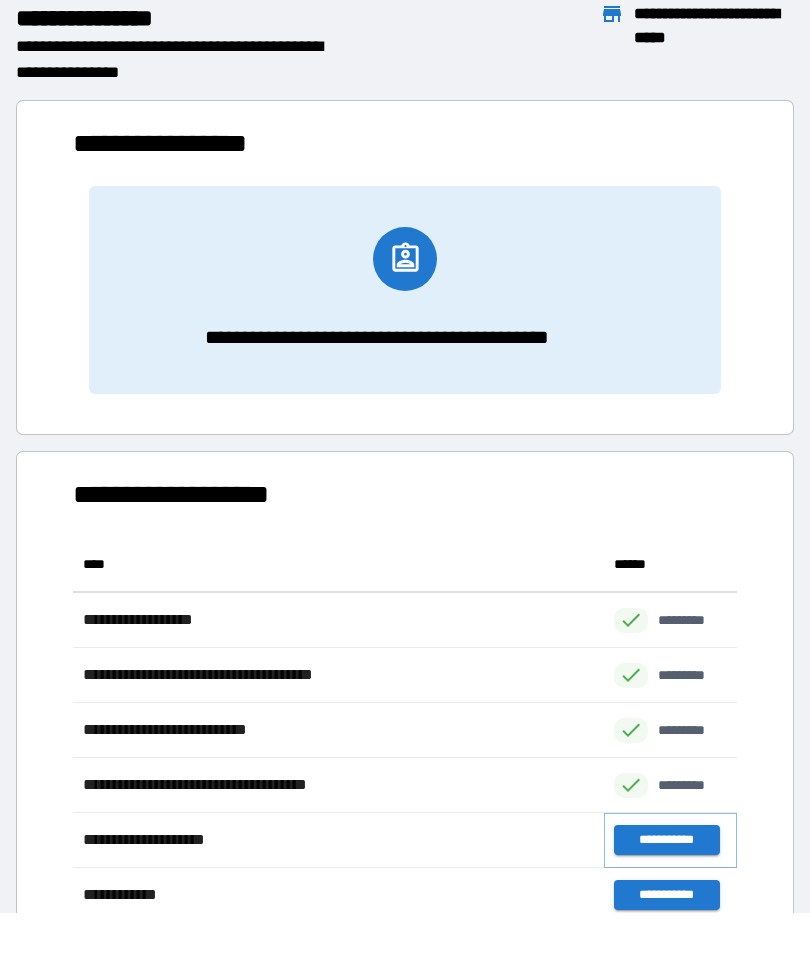 click on "**********" at bounding box center (666, 840) 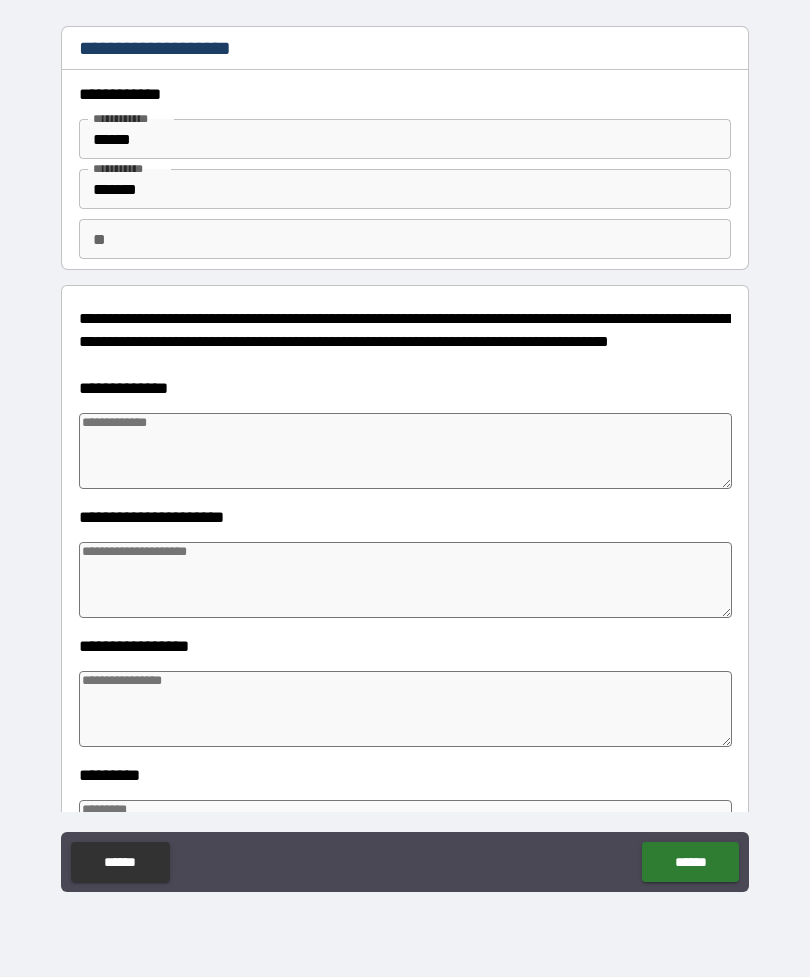 click at bounding box center (405, 451) 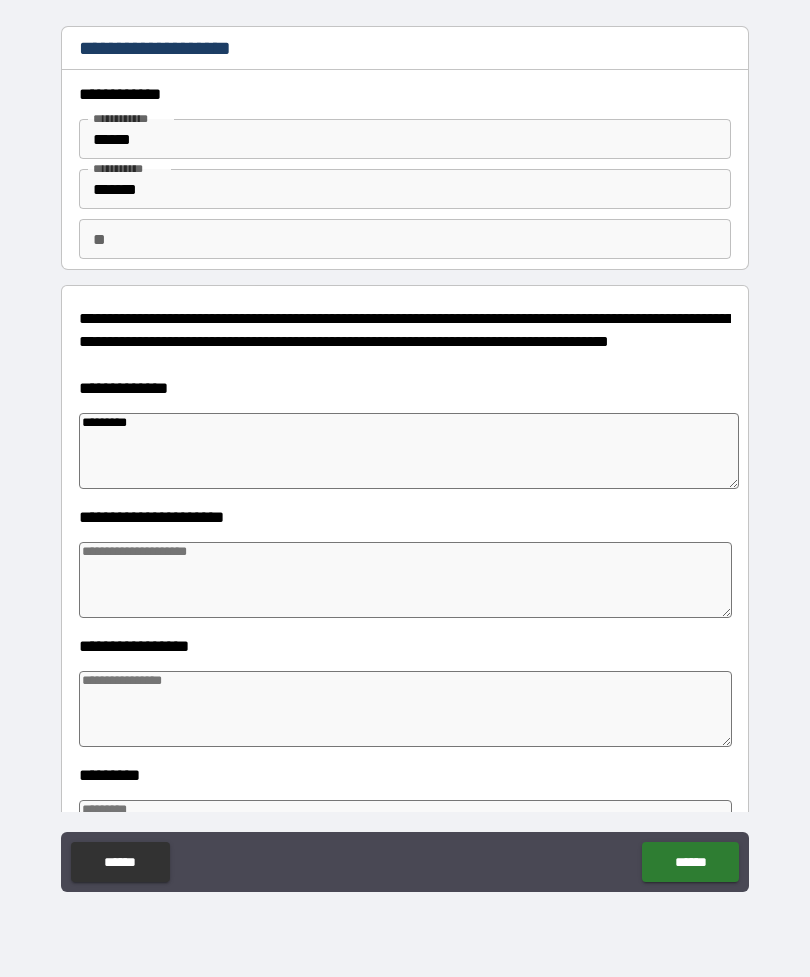 click at bounding box center (405, 580) 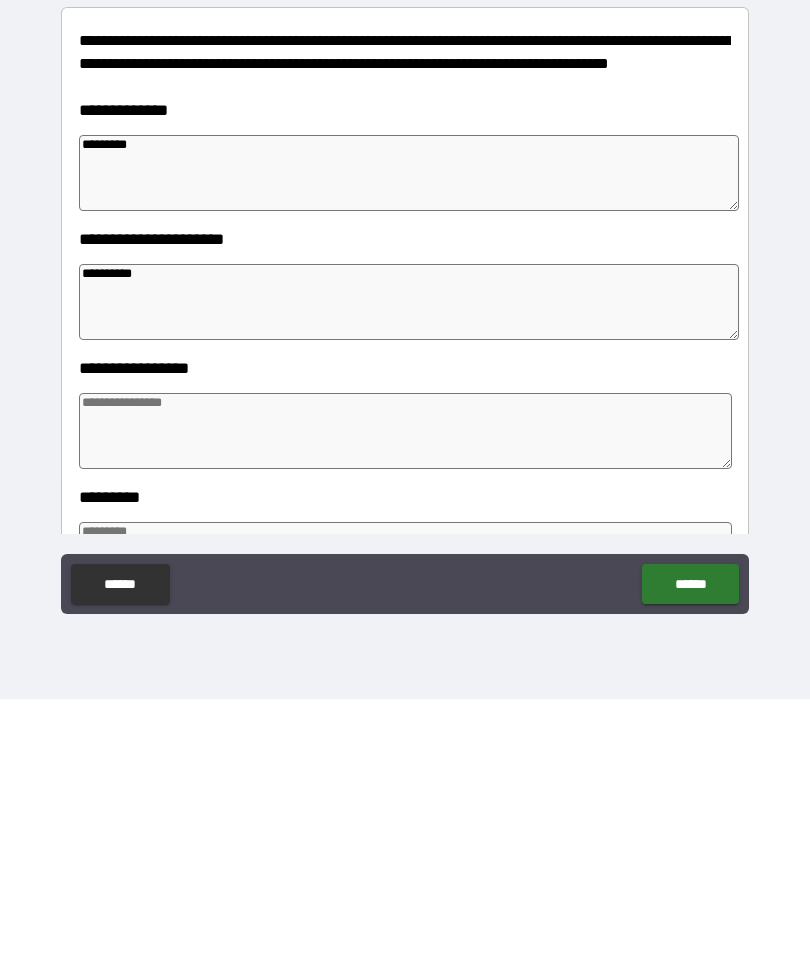 click at bounding box center [405, 709] 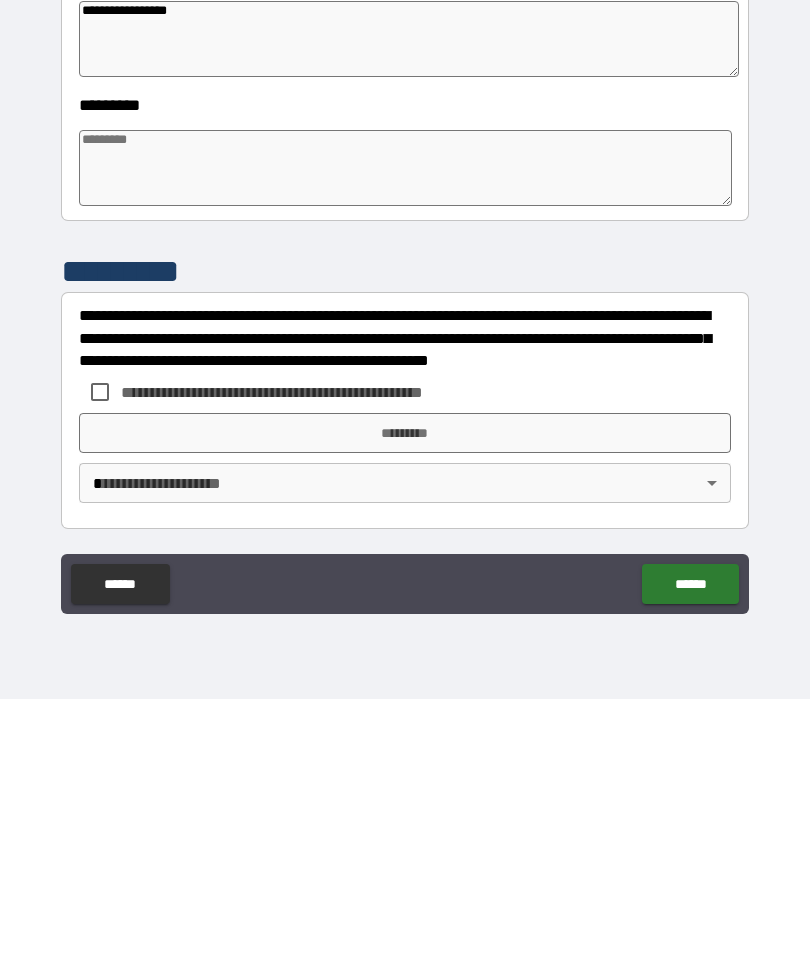 scroll, scrollTop: 392, scrollLeft: 0, axis: vertical 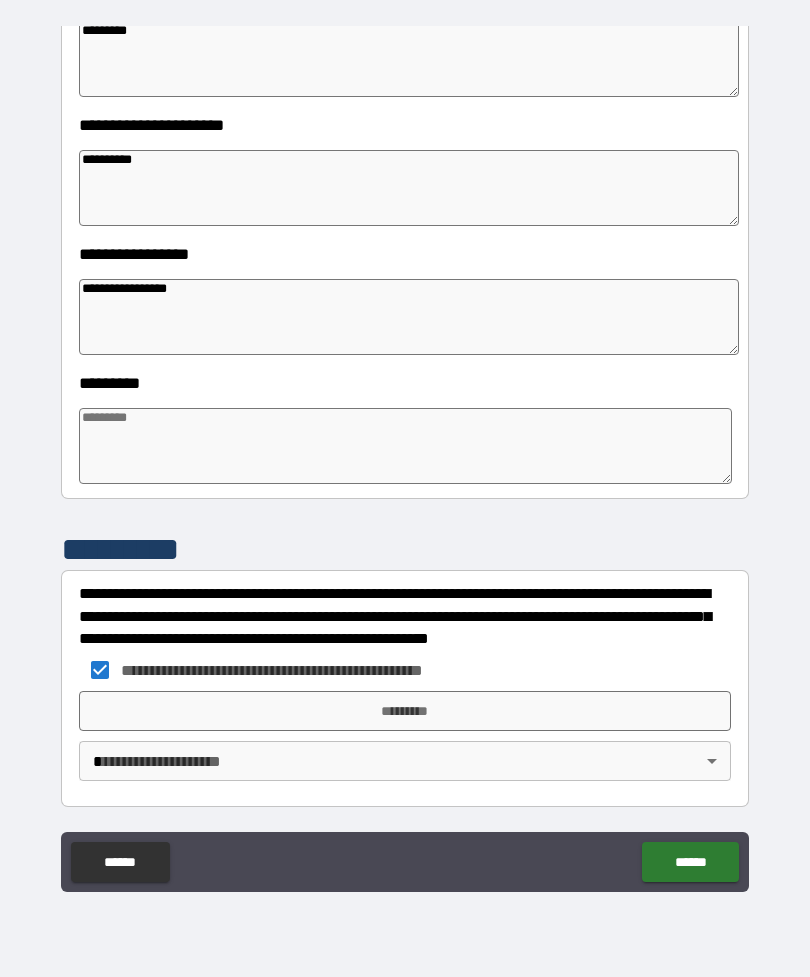 click on "*********" at bounding box center [405, 711] 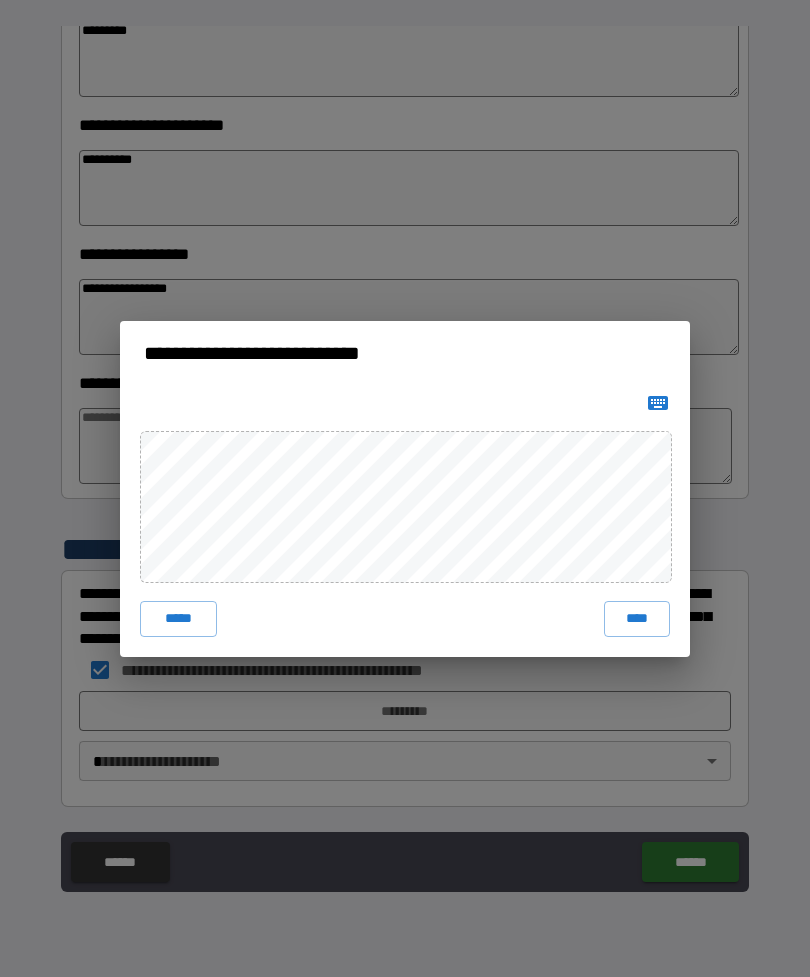 click on "****" at bounding box center [637, 619] 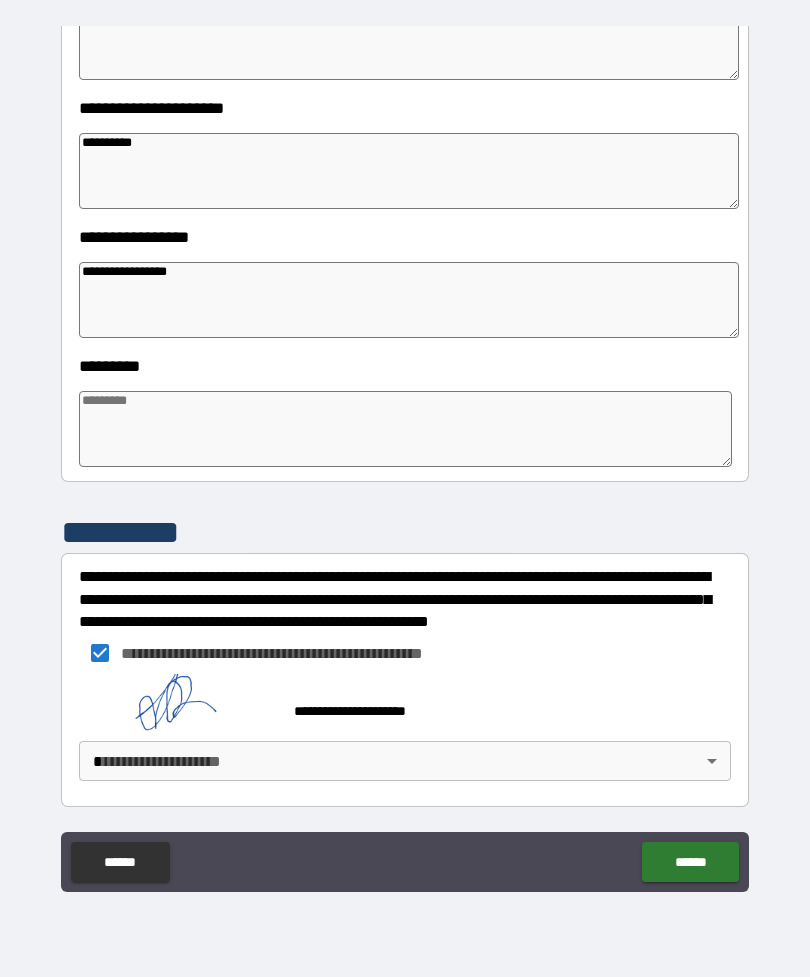 scroll, scrollTop: 409, scrollLeft: 0, axis: vertical 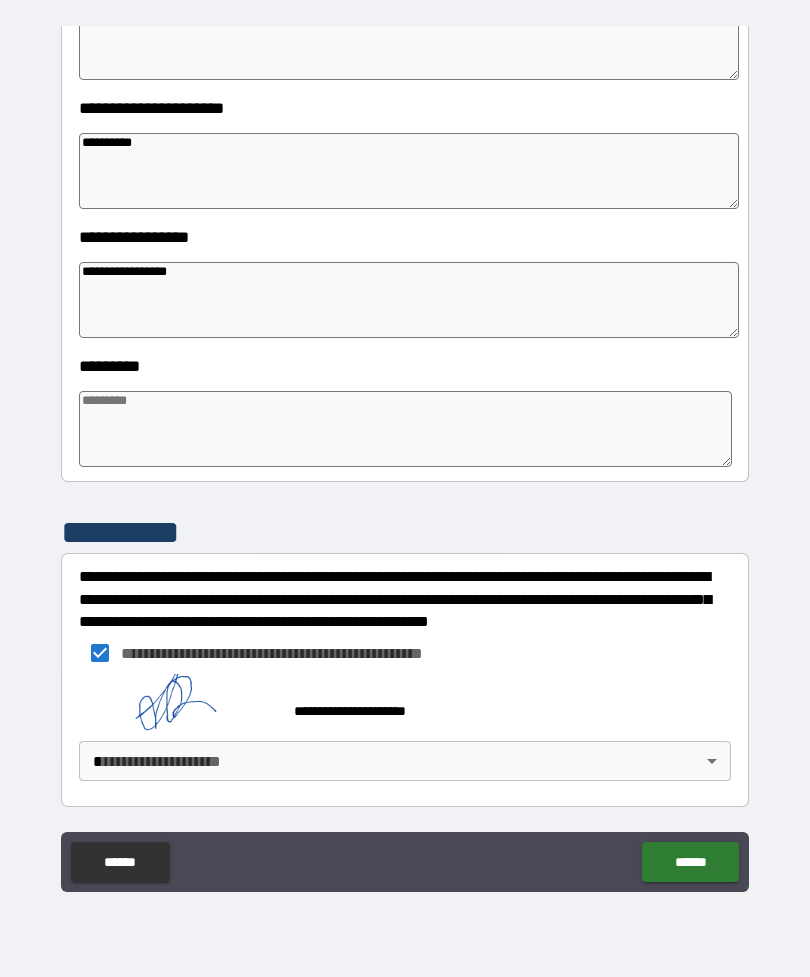 click on "**********" at bounding box center (405, 456) 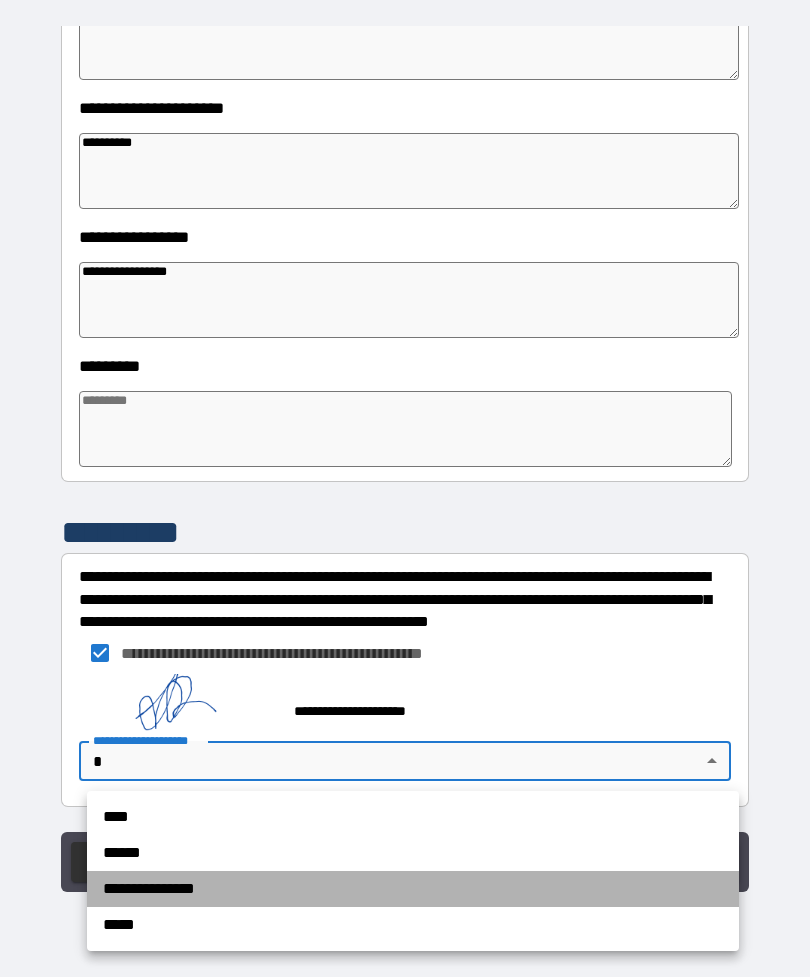 click on "**********" at bounding box center [413, 889] 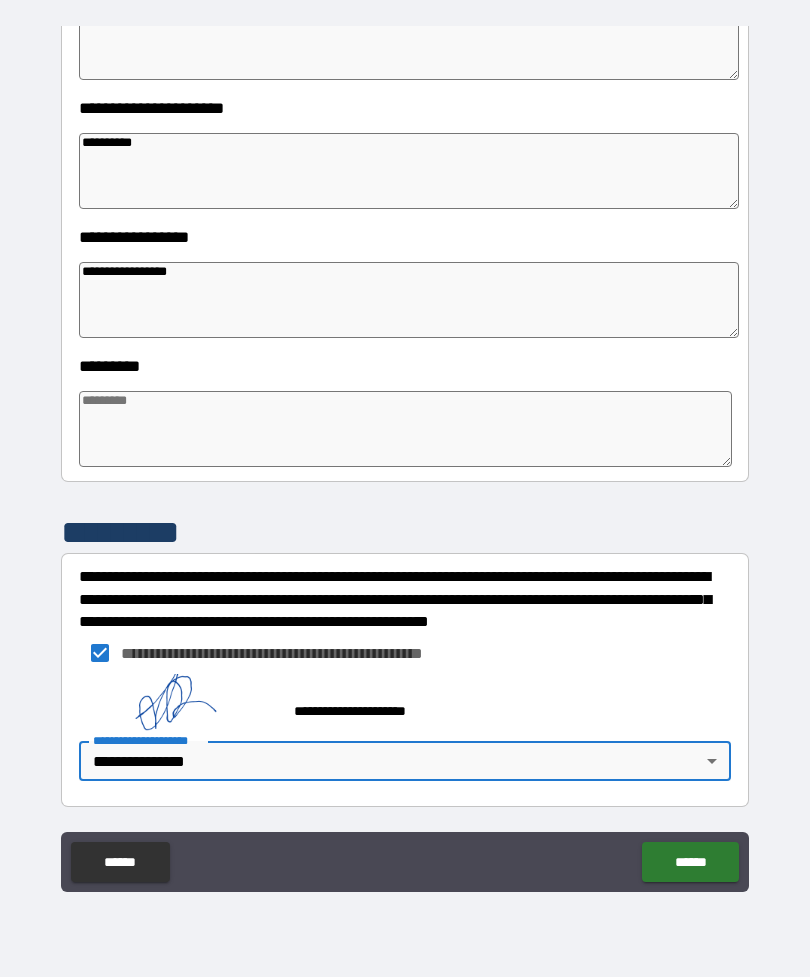 click on "******" at bounding box center (690, 862) 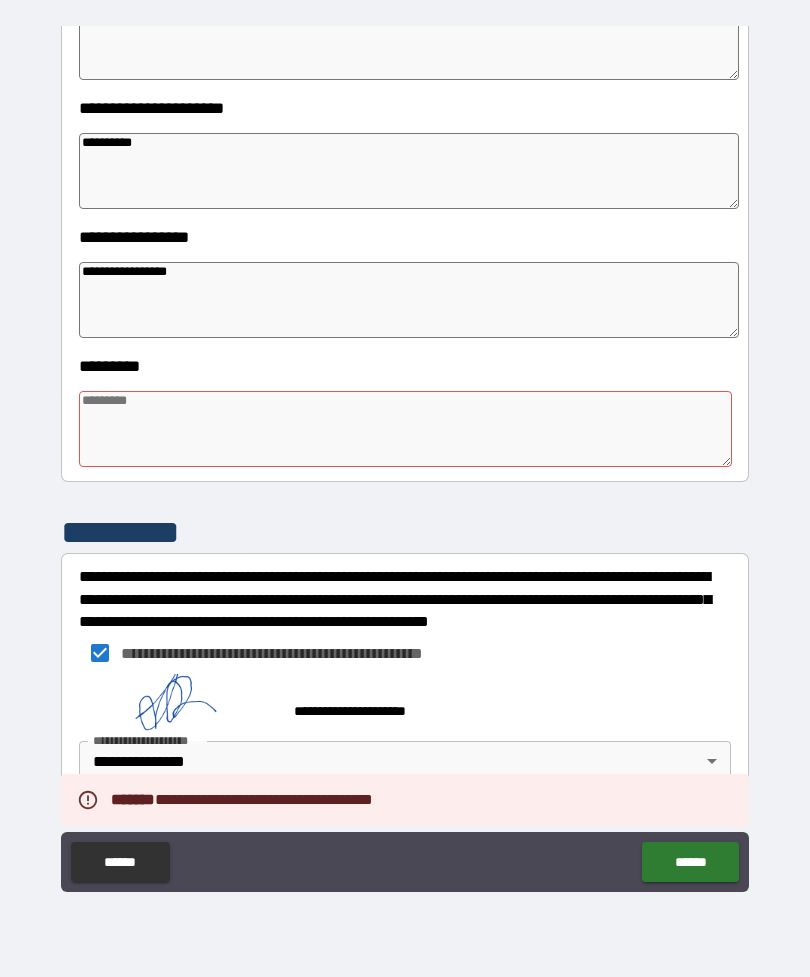 click at bounding box center [405, 429] 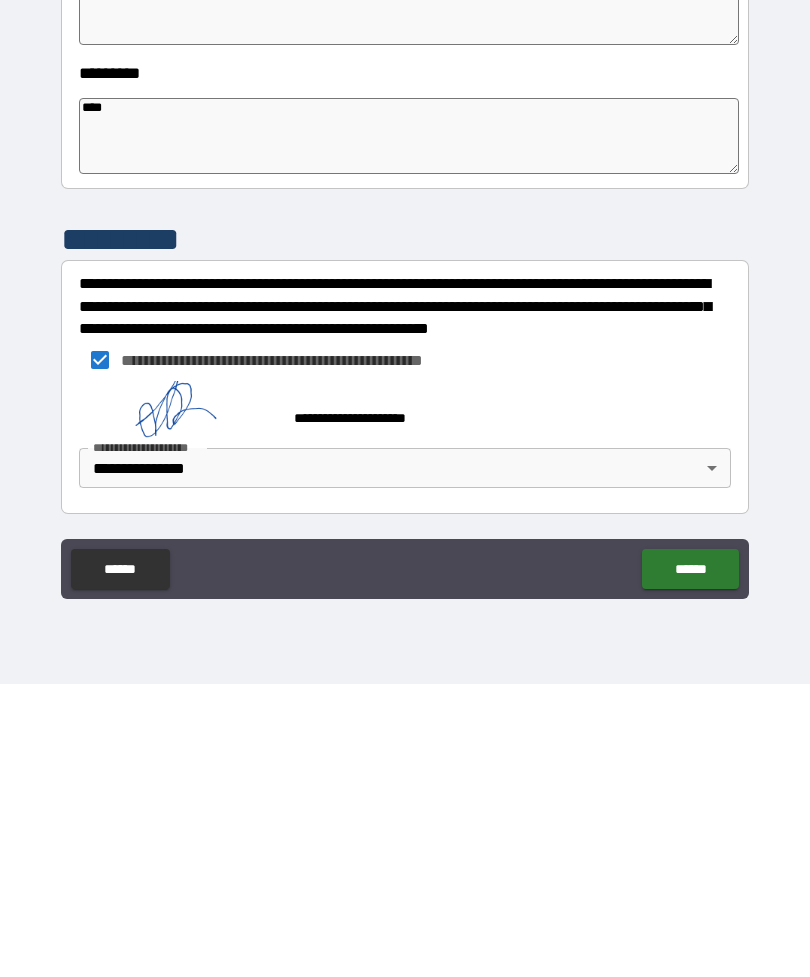 click on "******" at bounding box center [690, 862] 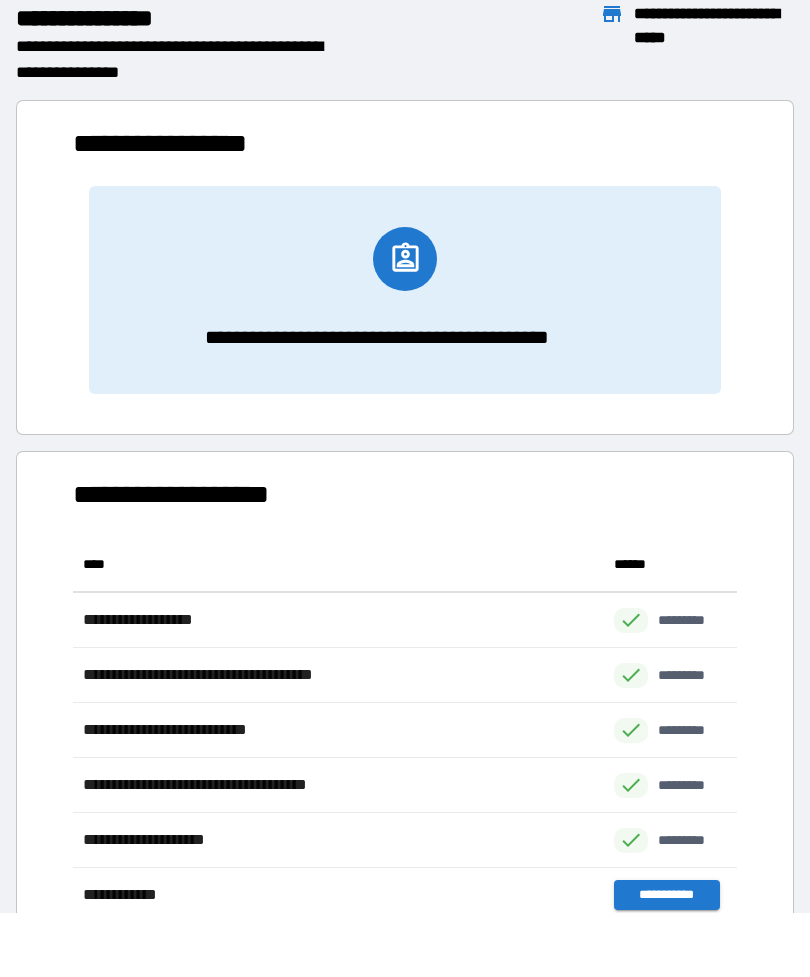 scroll, scrollTop: 441, scrollLeft: 664, axis: both 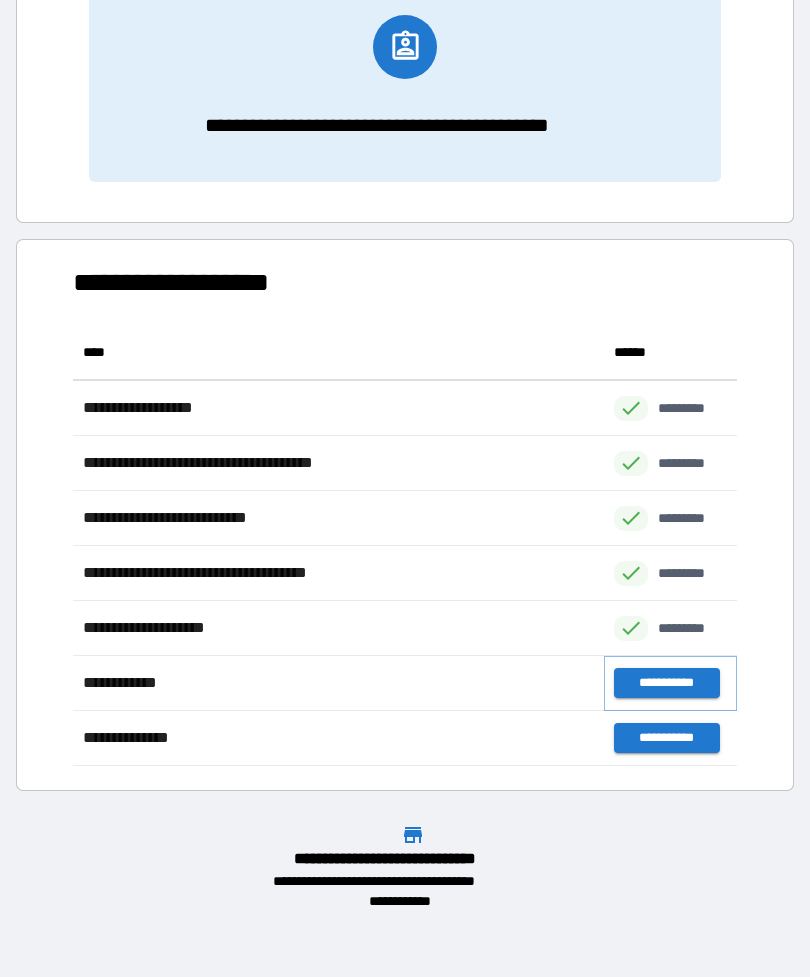 click on "**********" at bounding box center [666, 683] 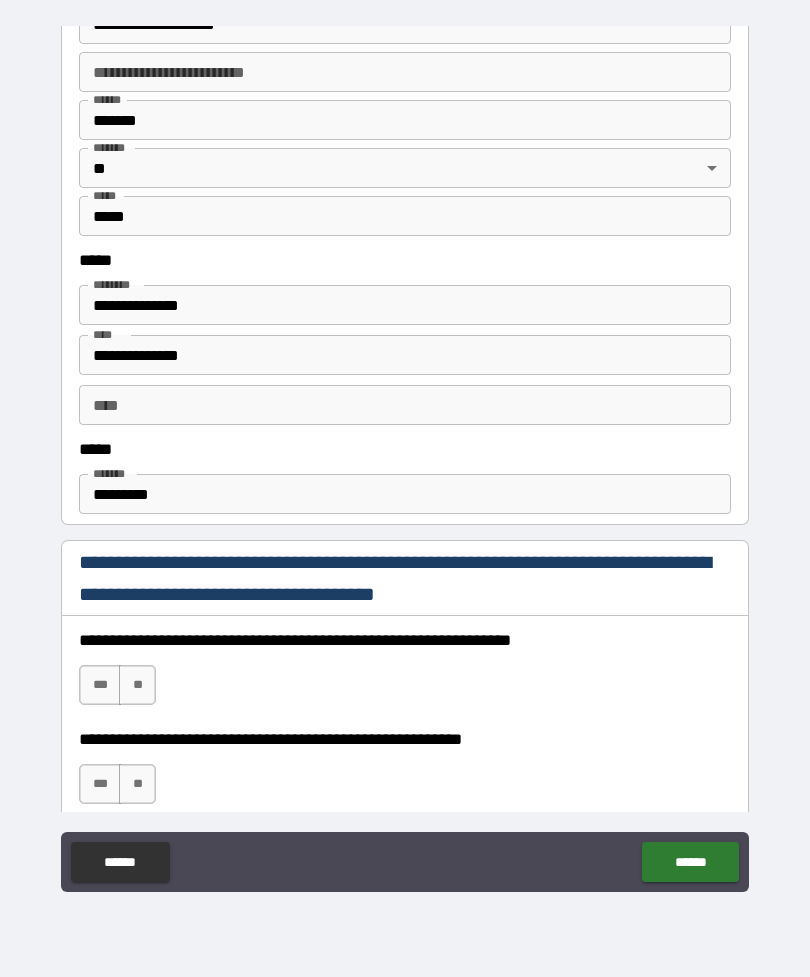 scroll, scrollTop: 844, scrollLeft: 0, axis: vertical 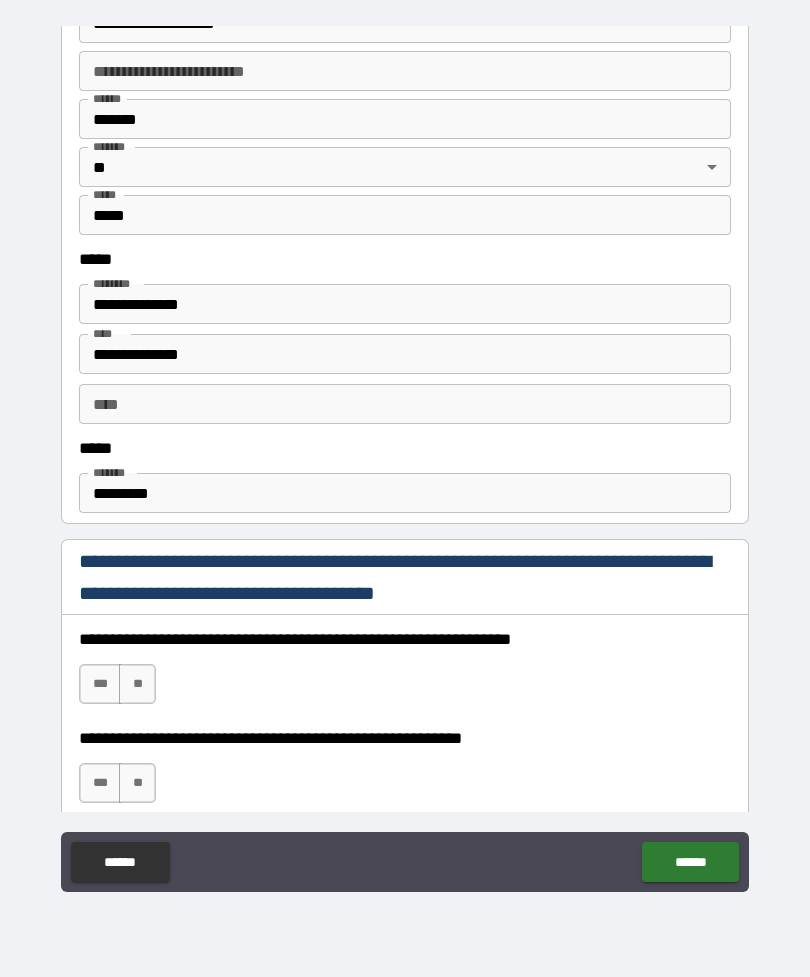 click on "*********" at bounding box center [405, 493] 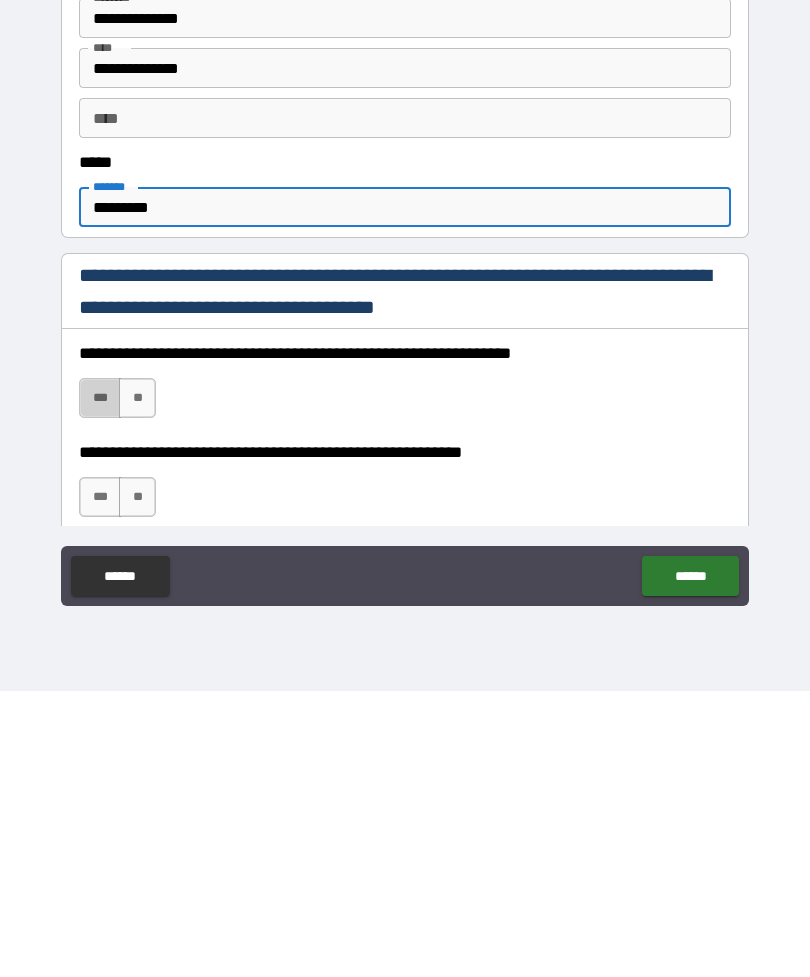 click on "***" at bounding box center [100, 684] 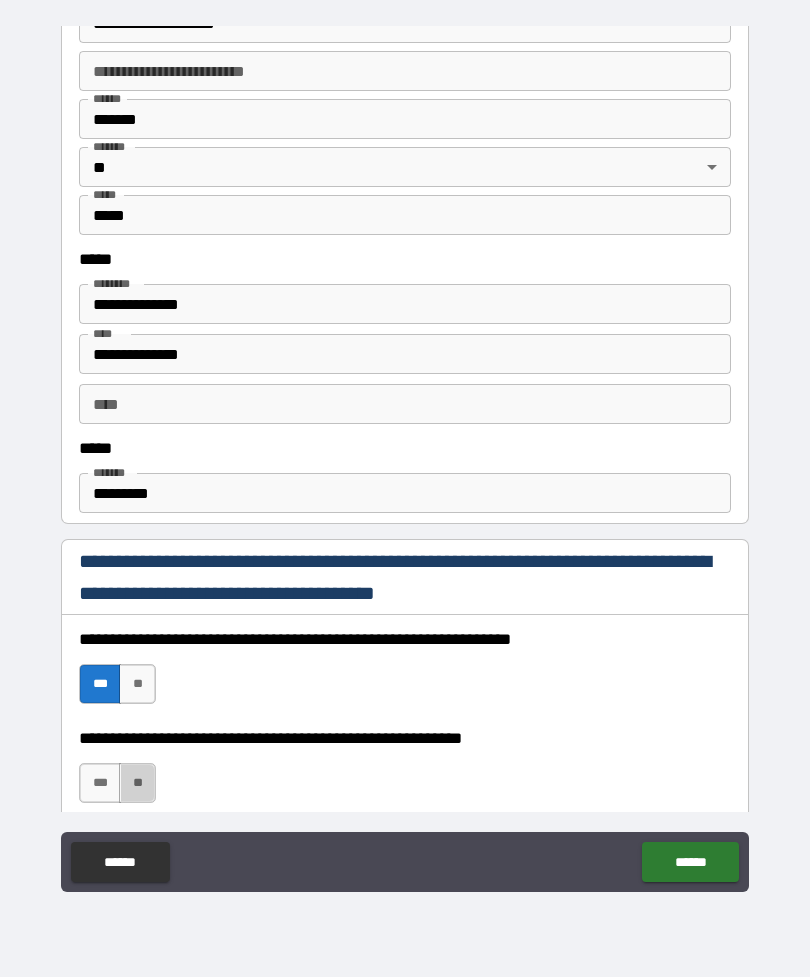 click on "**" at bounding box center [137, 783] 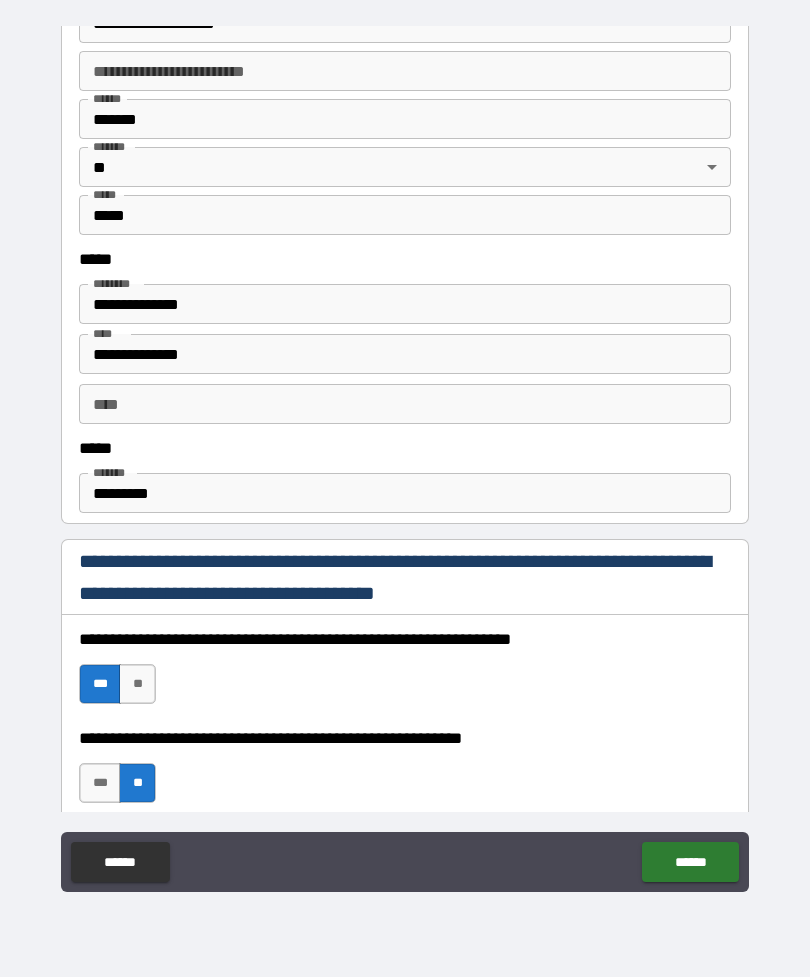click on "******" at bounding box center [690, 862] 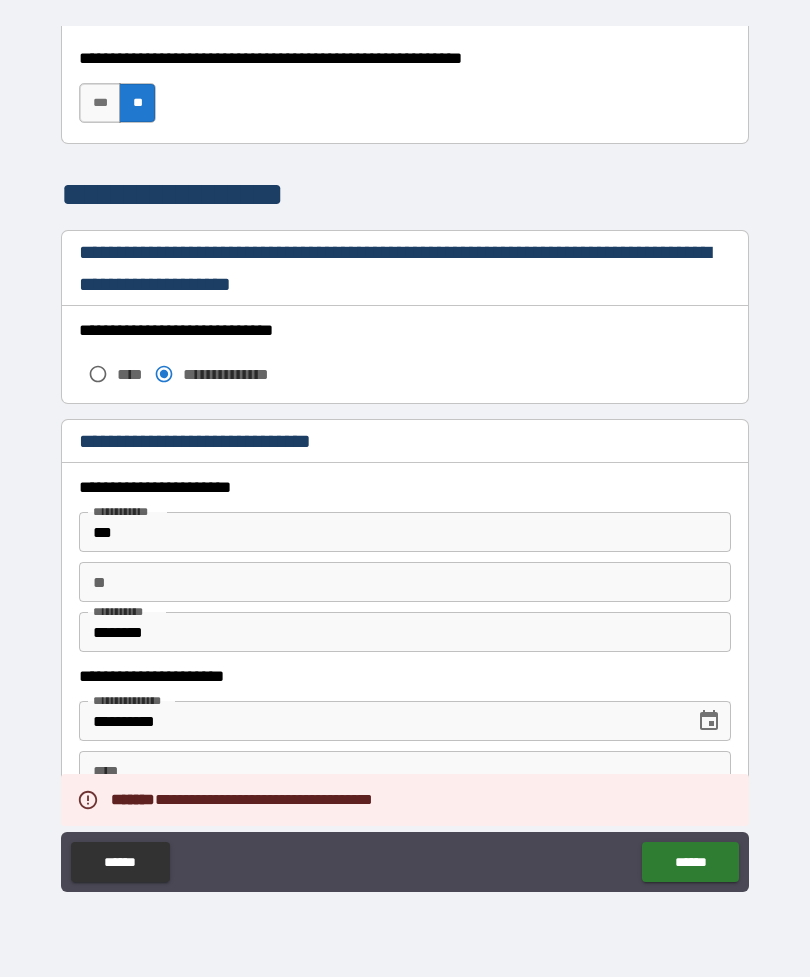 scroll, scrollTop: 1525, scrollLeft: 0, axis: vertical 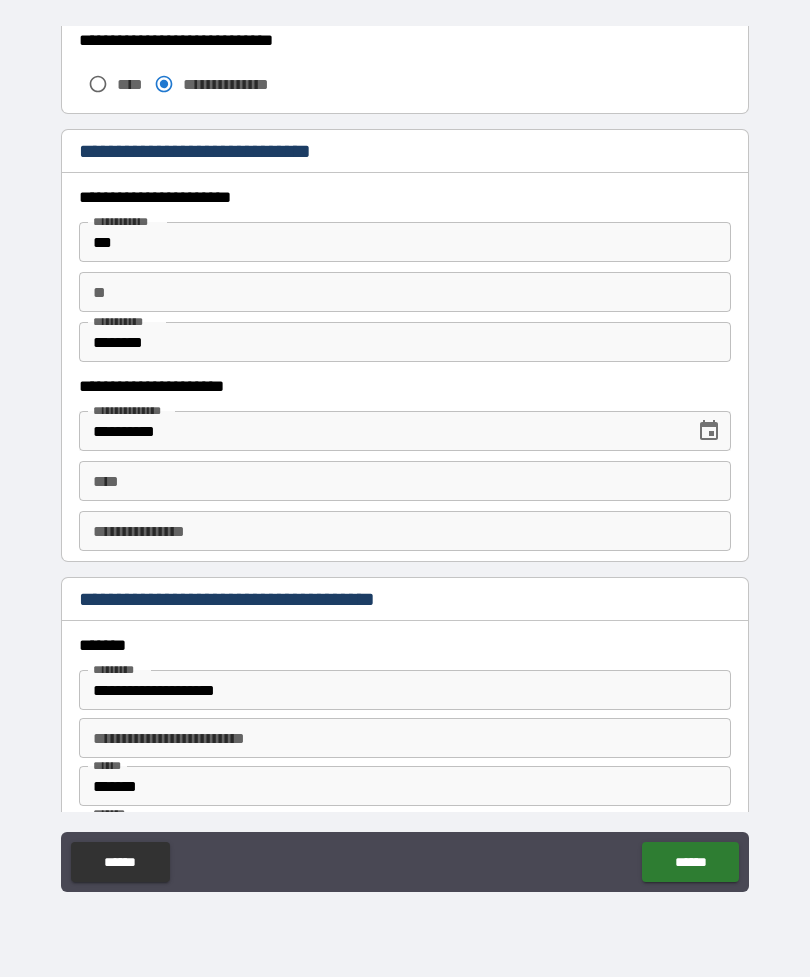 click on "**********" at bounding box center (405, 459) 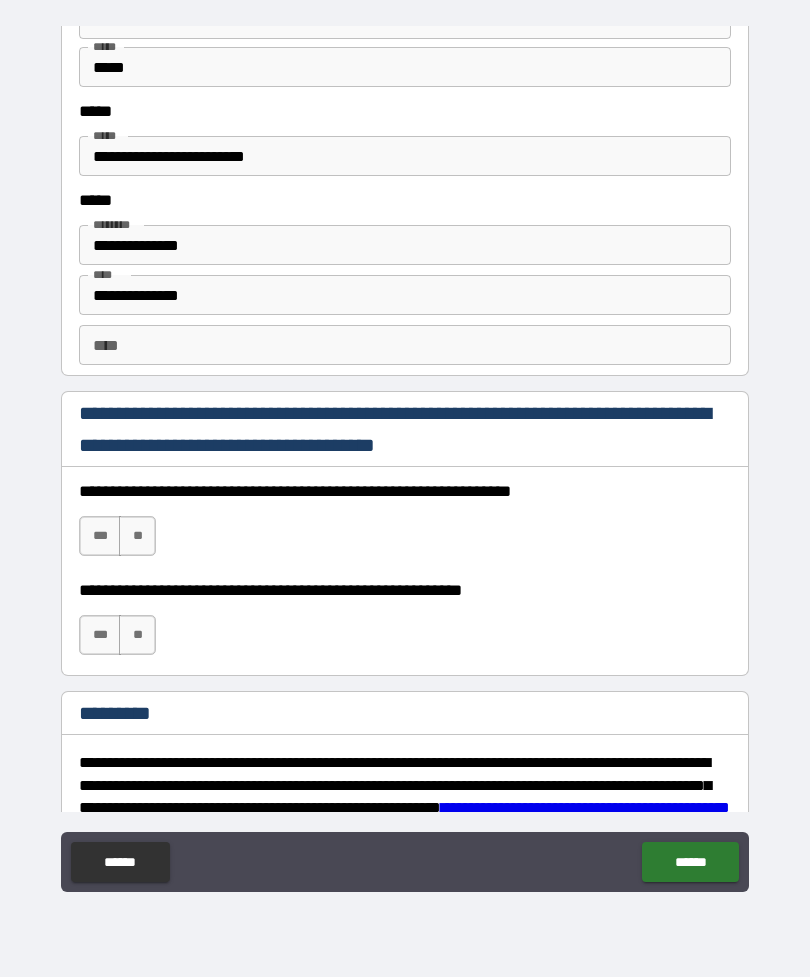 scroll, scrollTop: 2632, scrollLeft: 0, axis: vertical 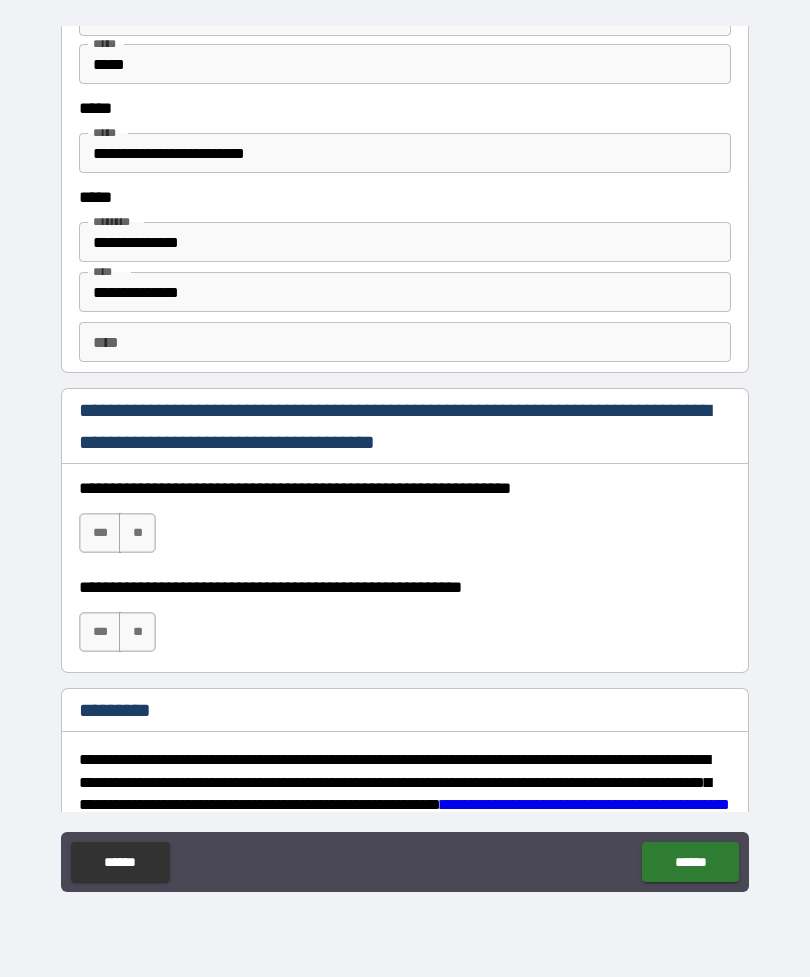 click on "**********" at bounding box center (405, 623) 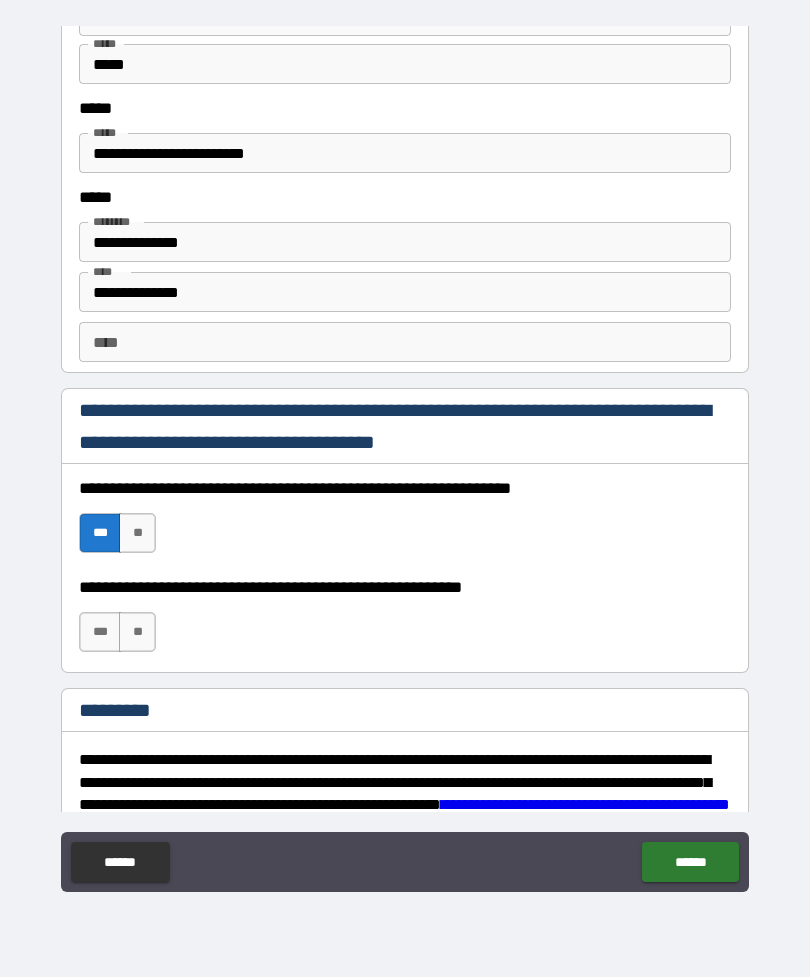 click on "**" at bounding box center (137, 632) 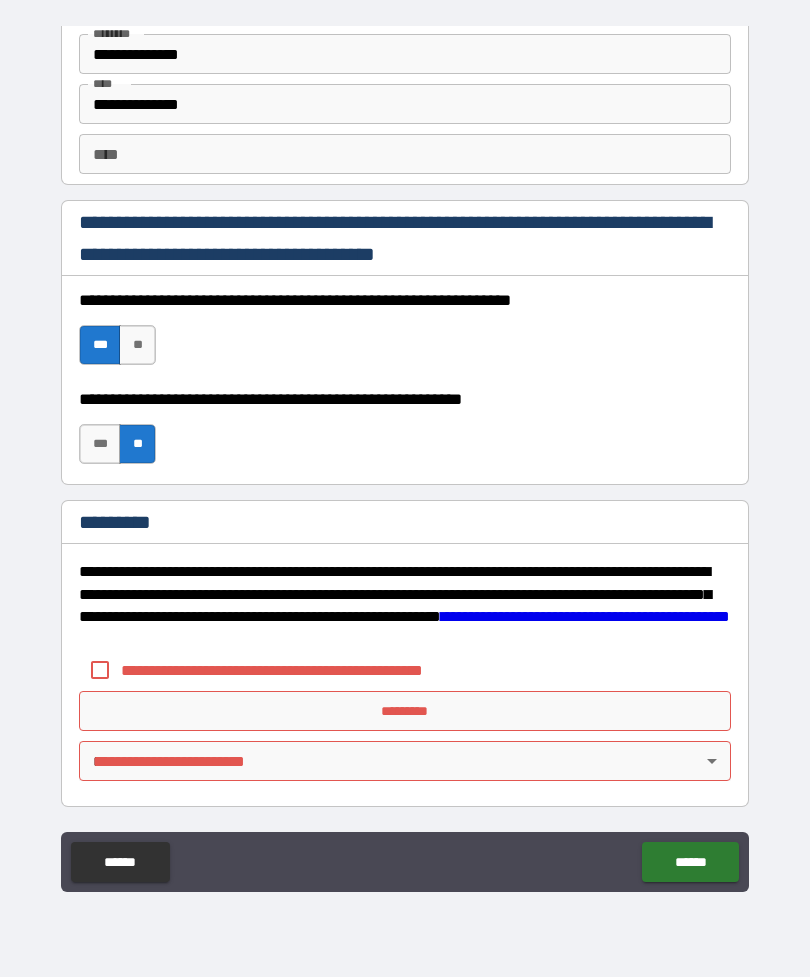 click on "**********" at bounding box center [405, 670] 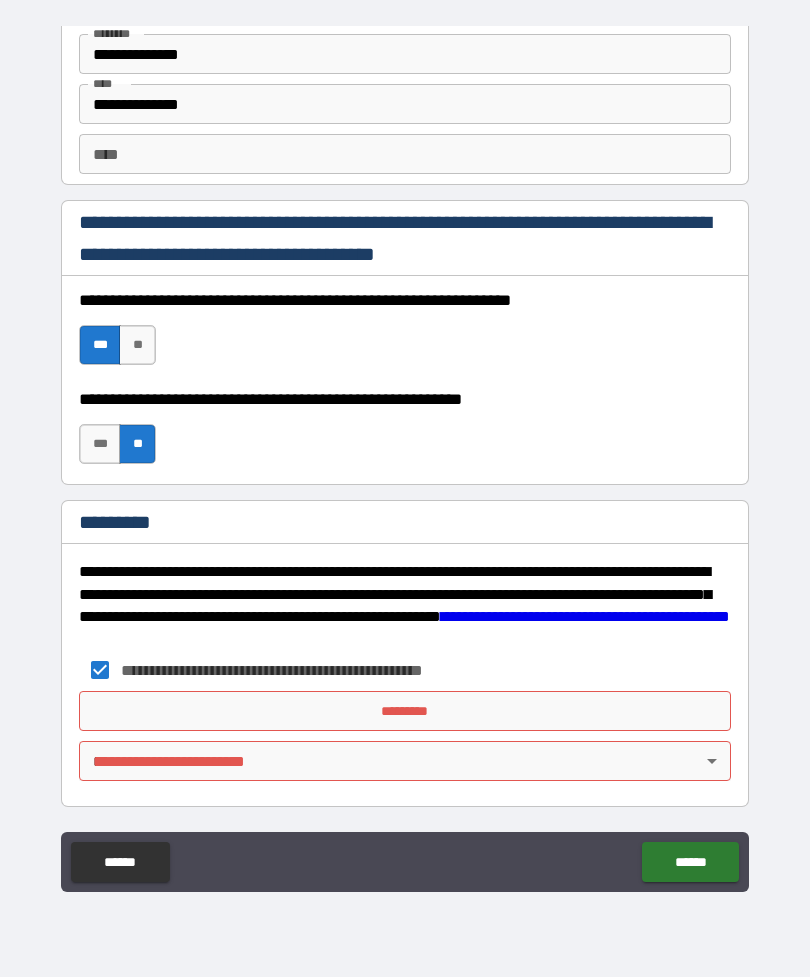 click on "*********" at bounding box center (405, 711) 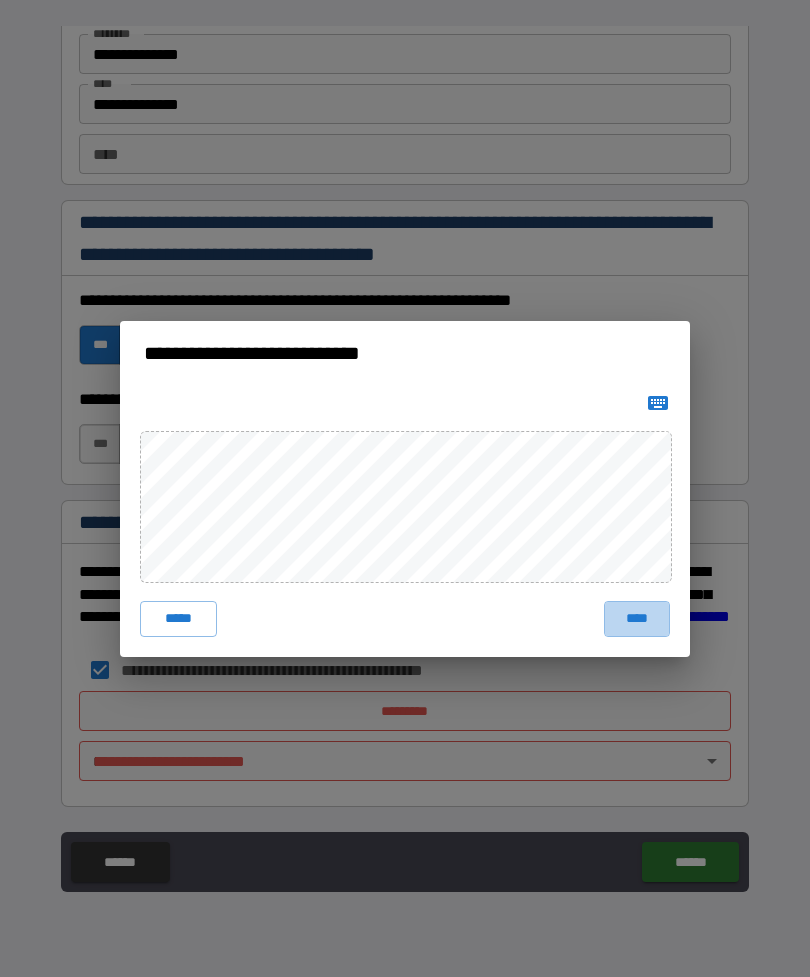 click on "****" at bounding box center (637, 619) 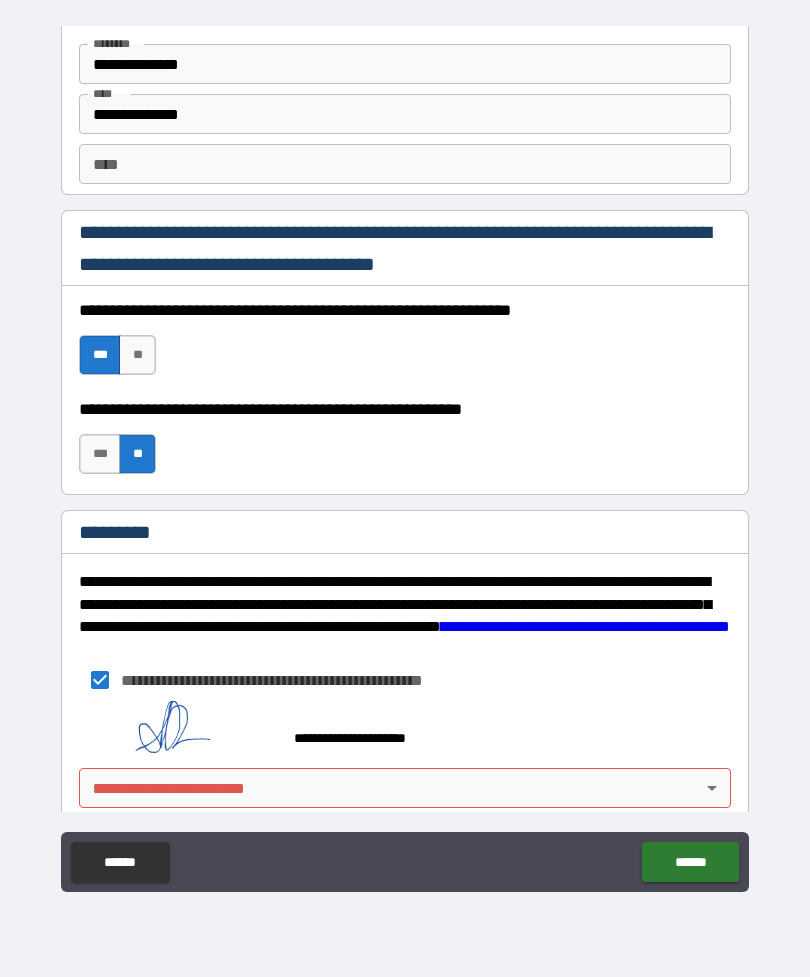 click on "**********" at bounding box center [405, 456] 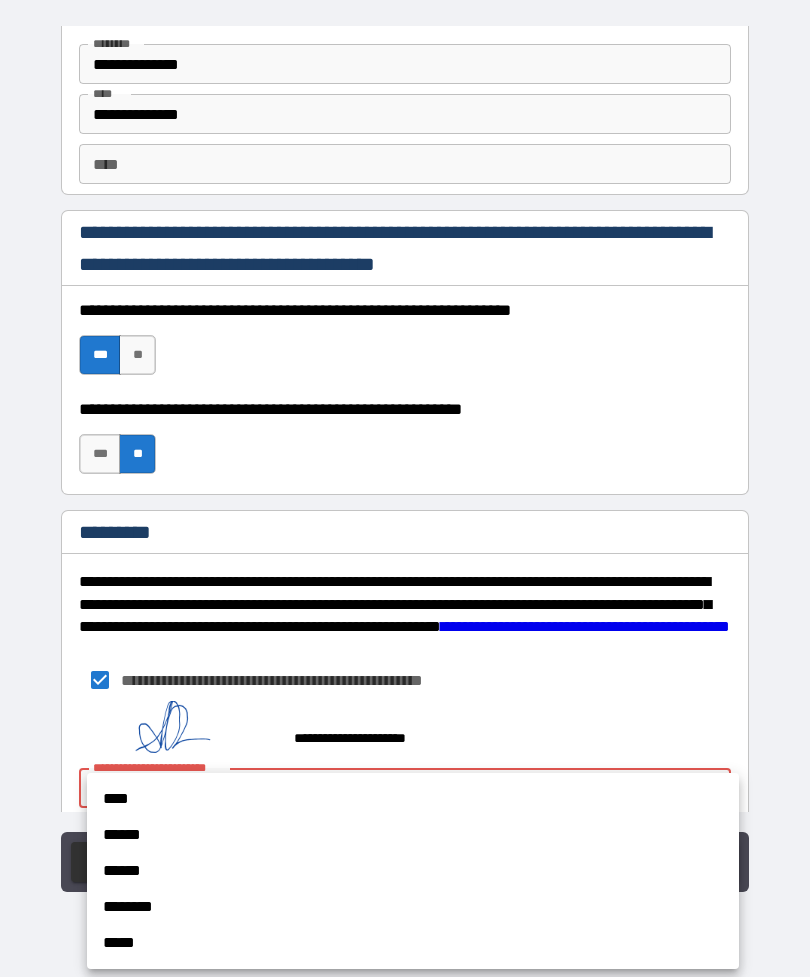 click on "******" at bounding box center (413, 835) 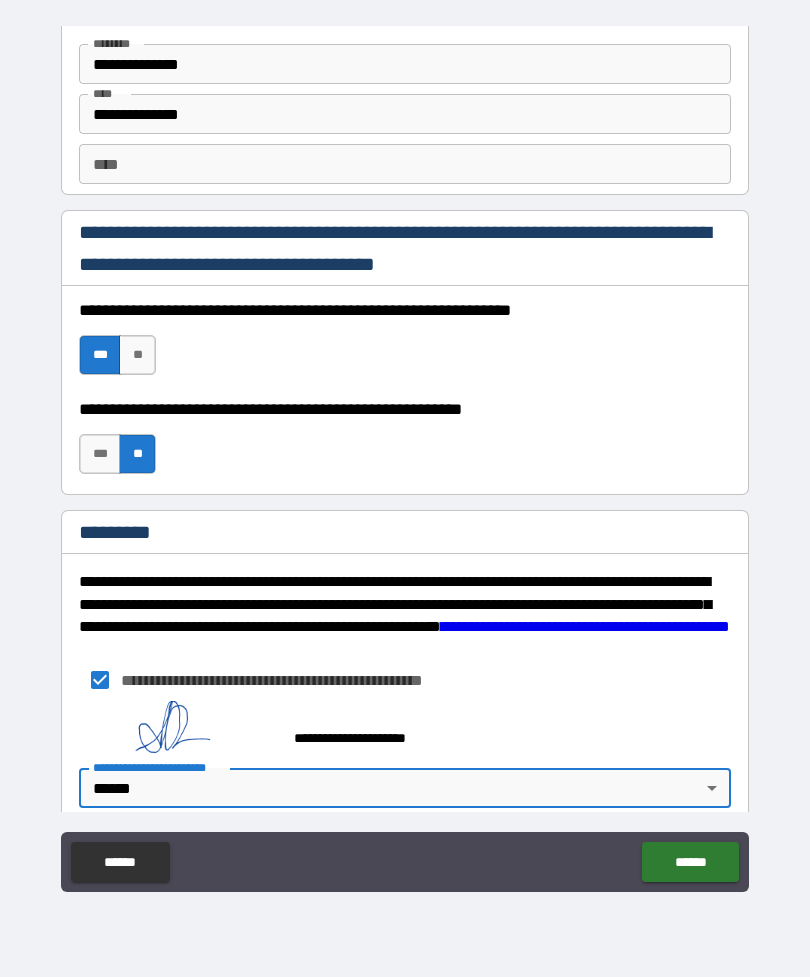 click on "******" at bounding box center [690, 862] 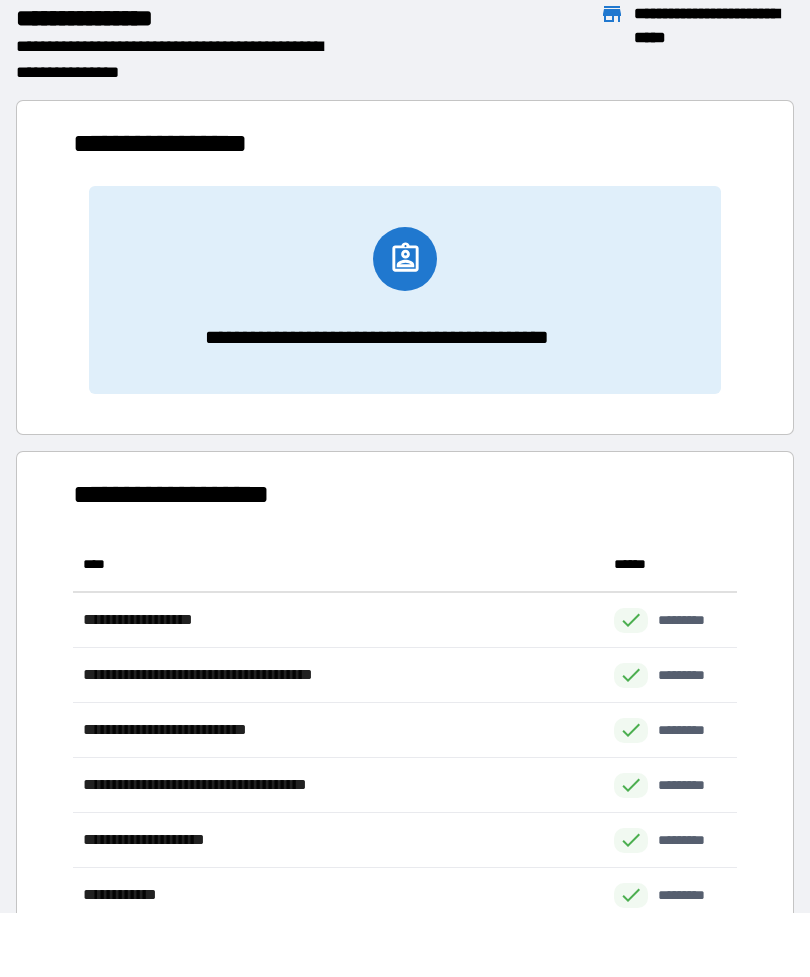 scroll, scrollTop: 1, scrollLeft: 1, axis: both 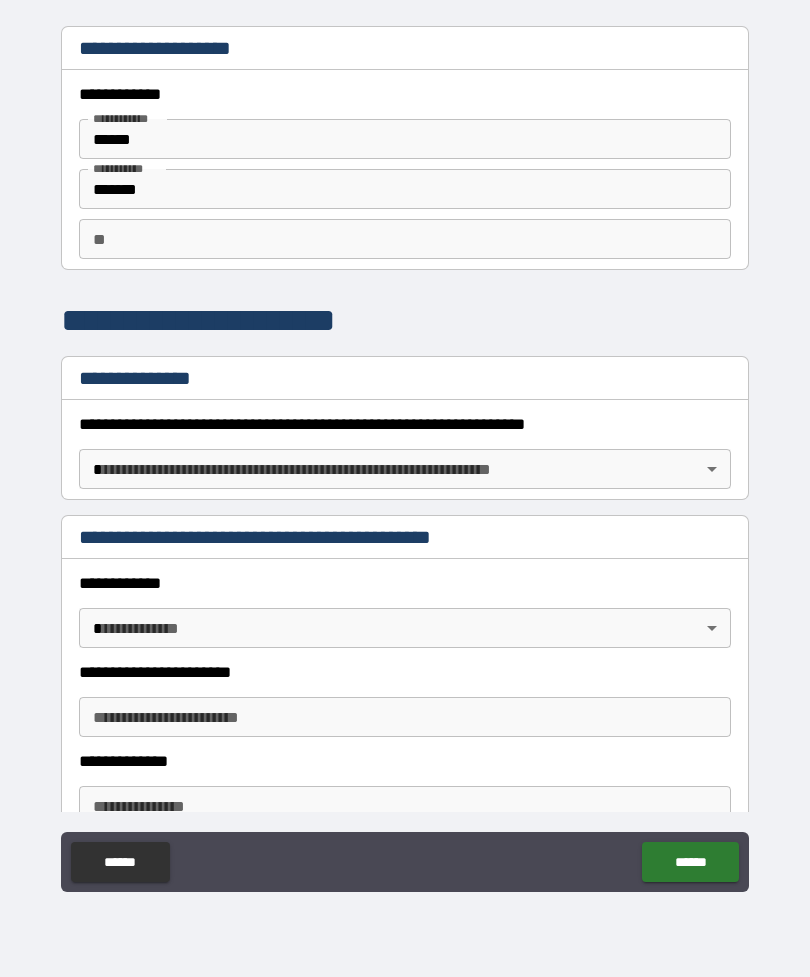 click on "**********" at bounding box center (405, 456) 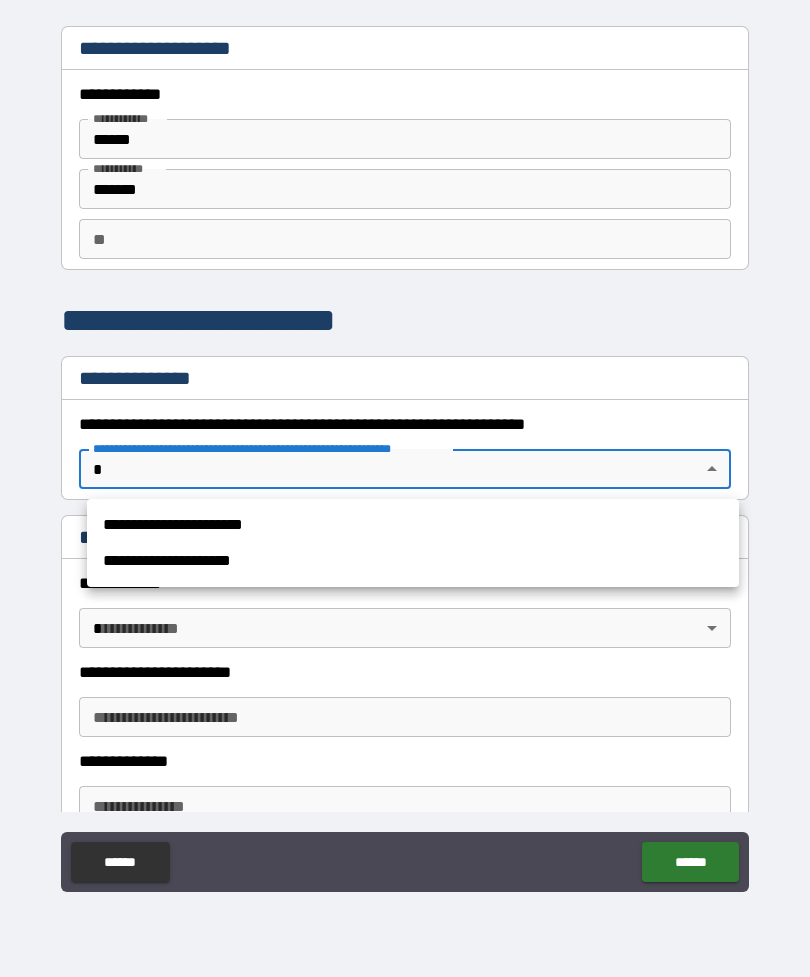click on "**********" at bounding box center (413, 525) 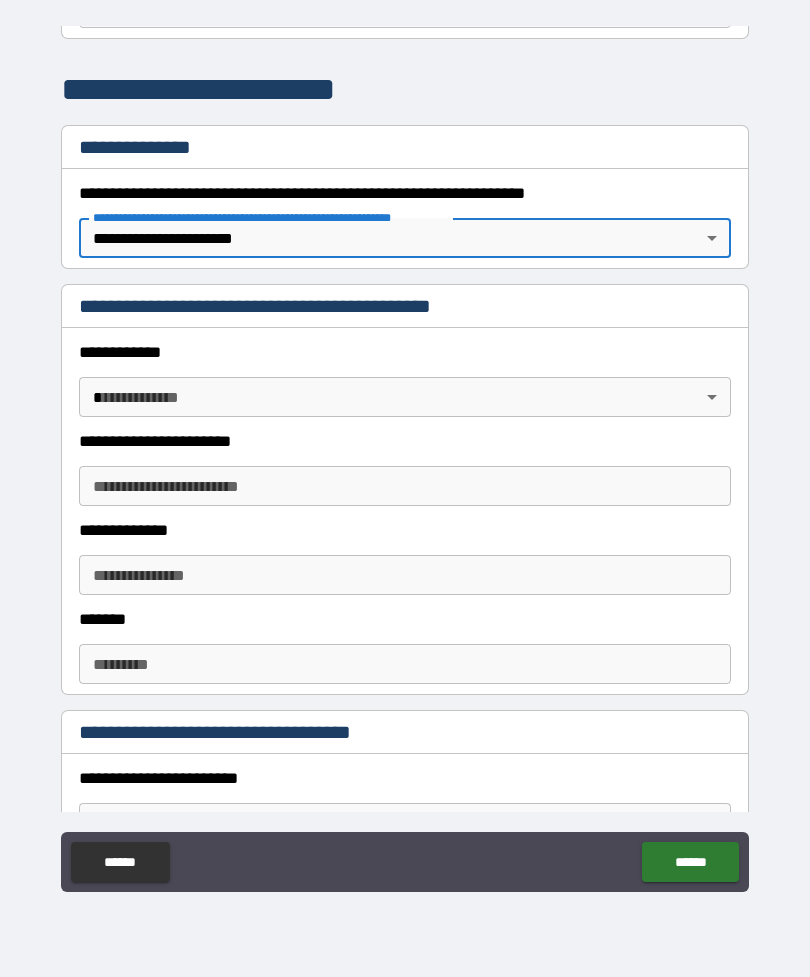 scroll, scrollTop: 235, scrollLeft: 0, axis: vertical 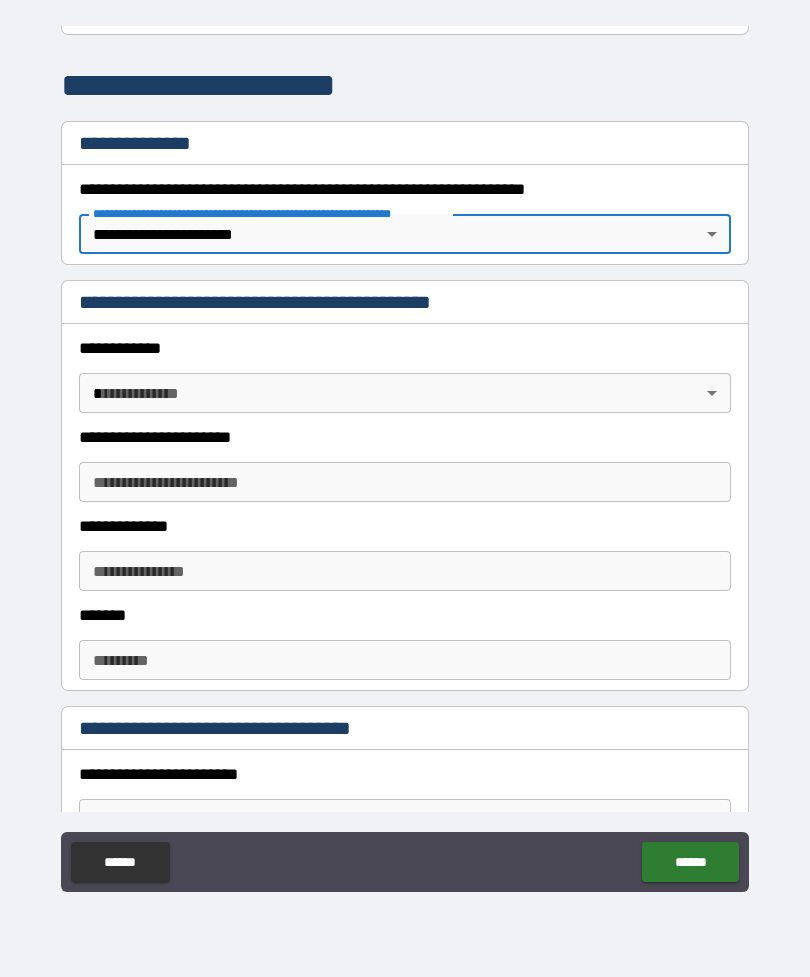 click on "**********" at bounding box center [405, 456] 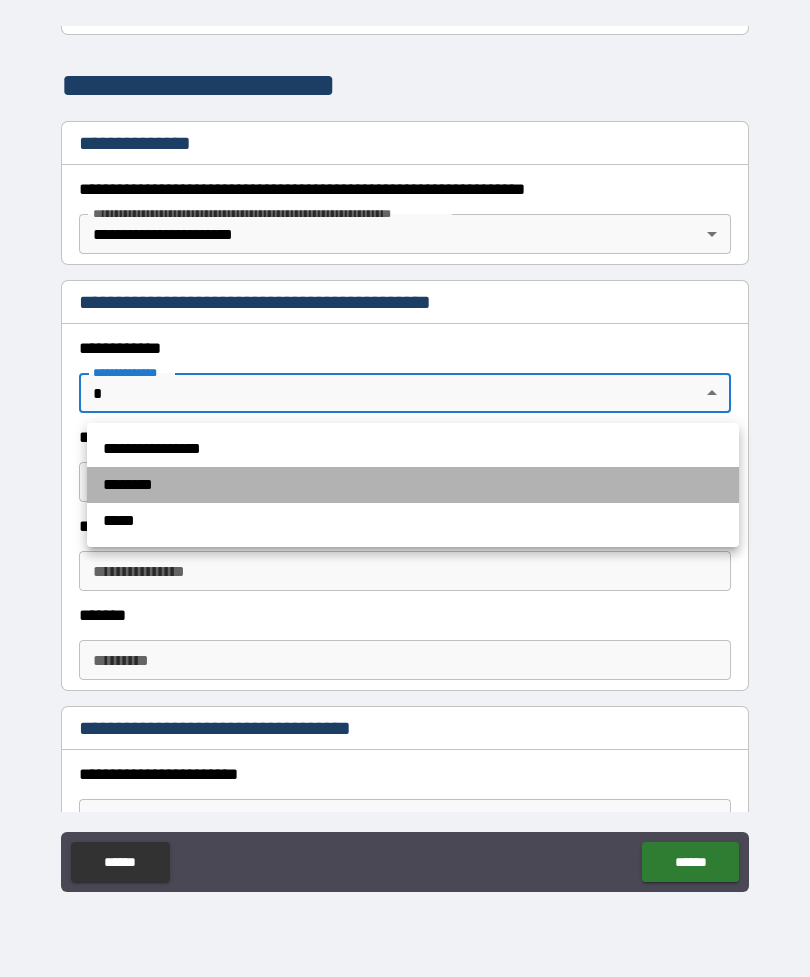 click on "********" at bounding box center [413, 485] 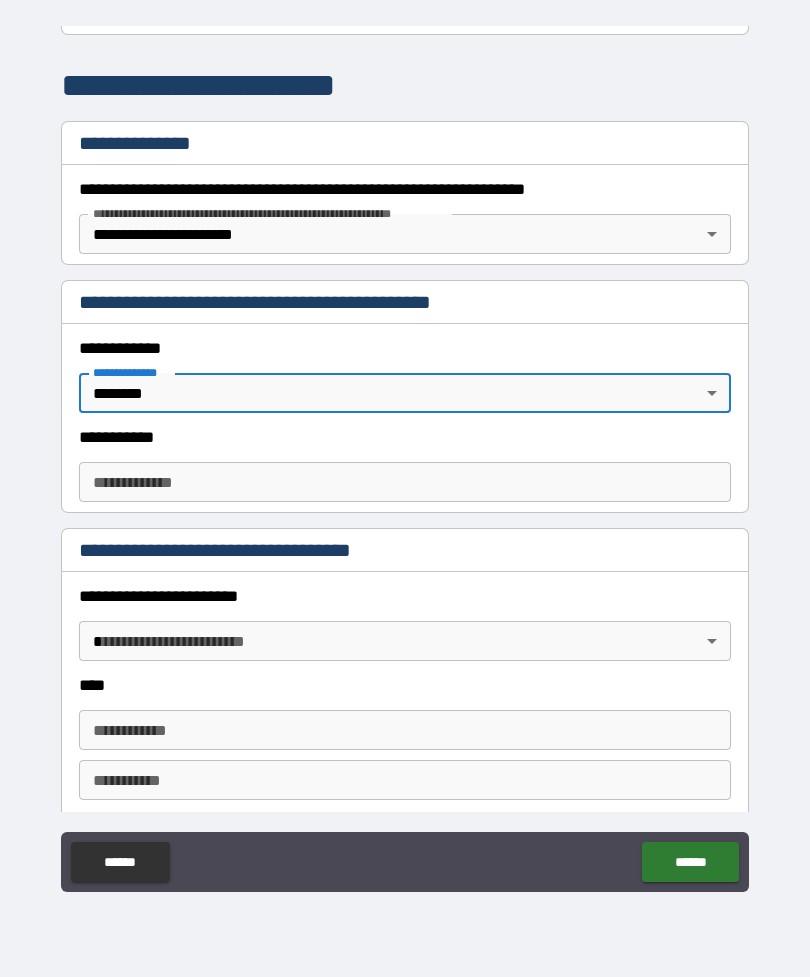 click on "**********" at bounding box center (405, 482) 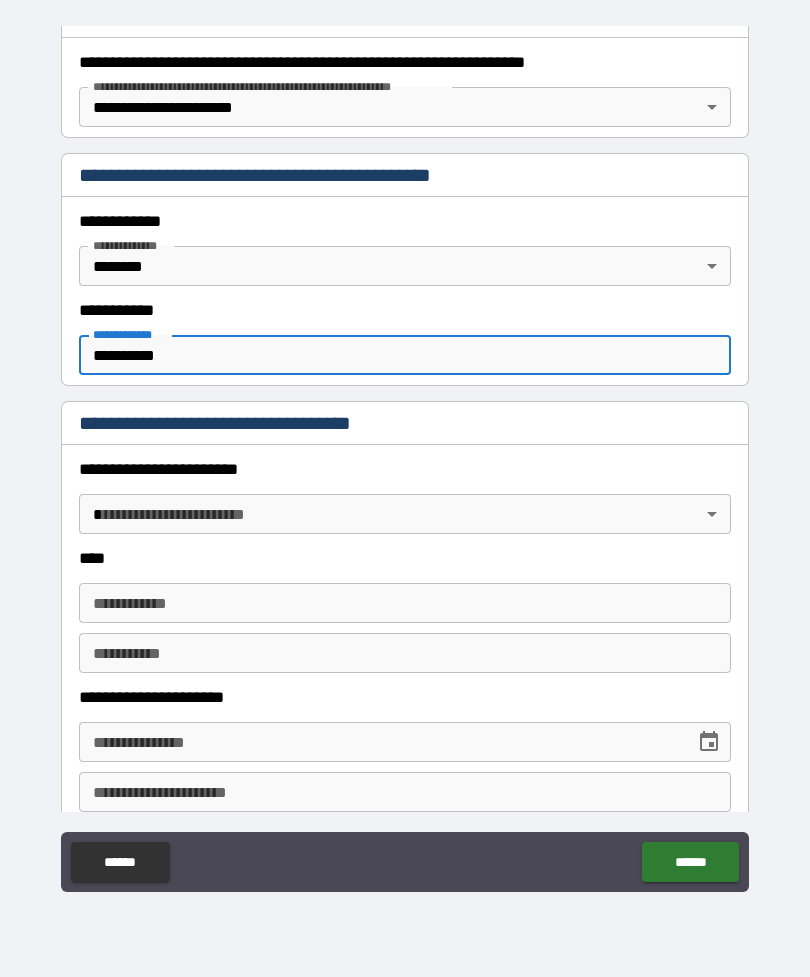 scroll, scrollTop: 408, scrollLeft: 0, axis: vertical 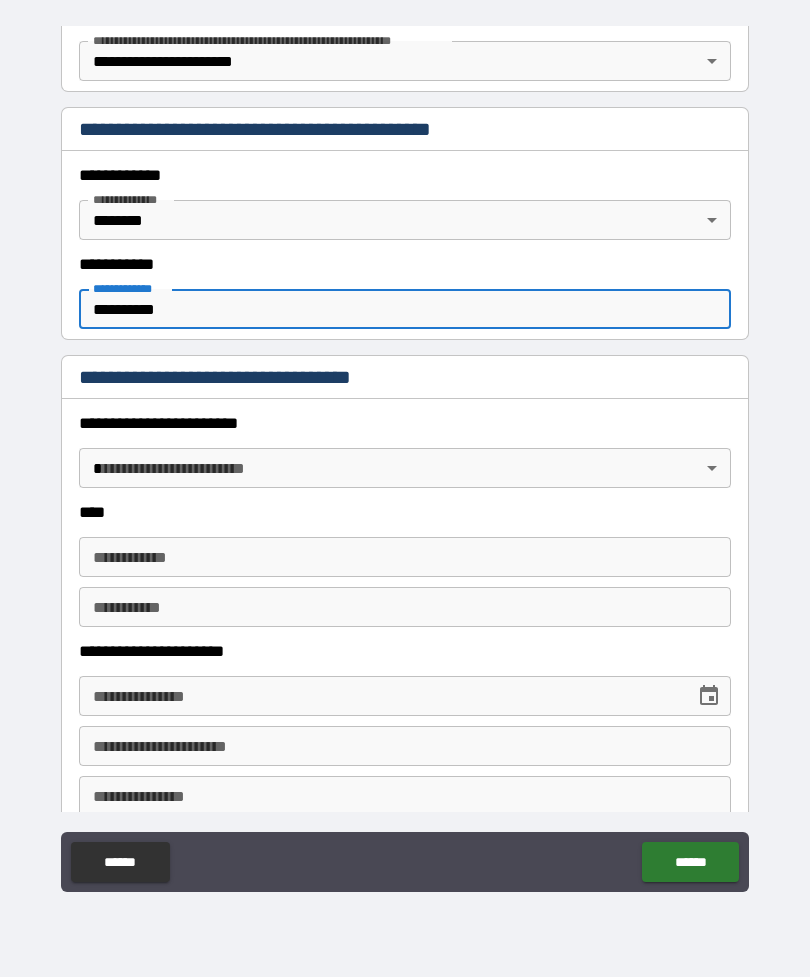 click on "**********" at bounding box center (405, 456) 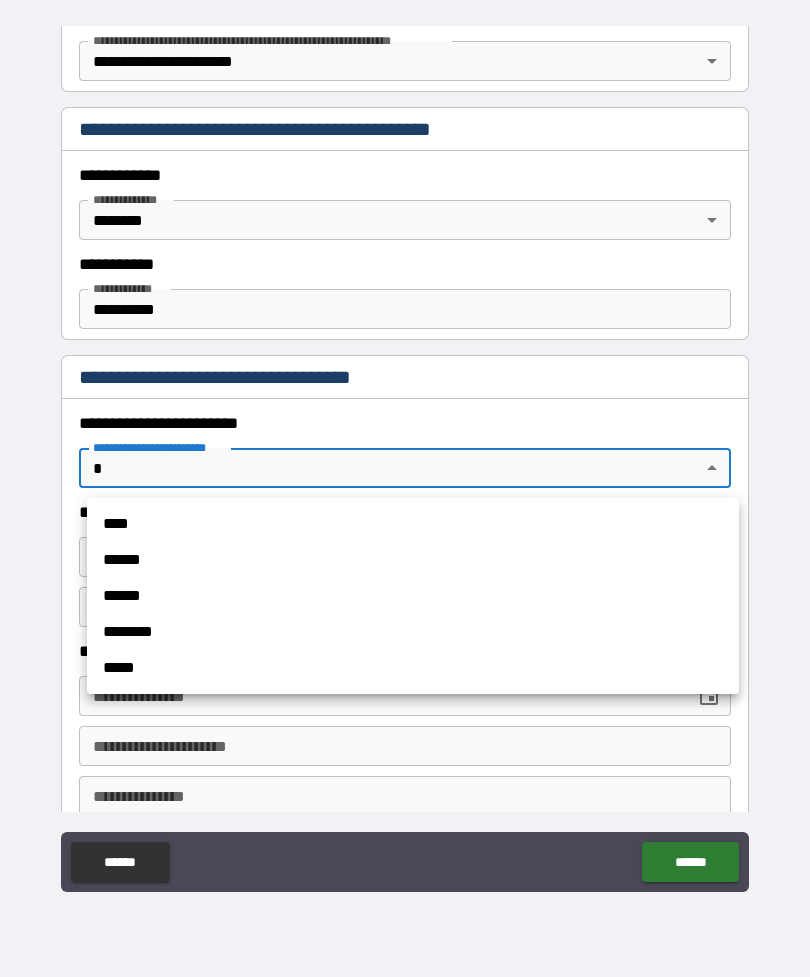 click on "******" at bounding box center (413, 560) 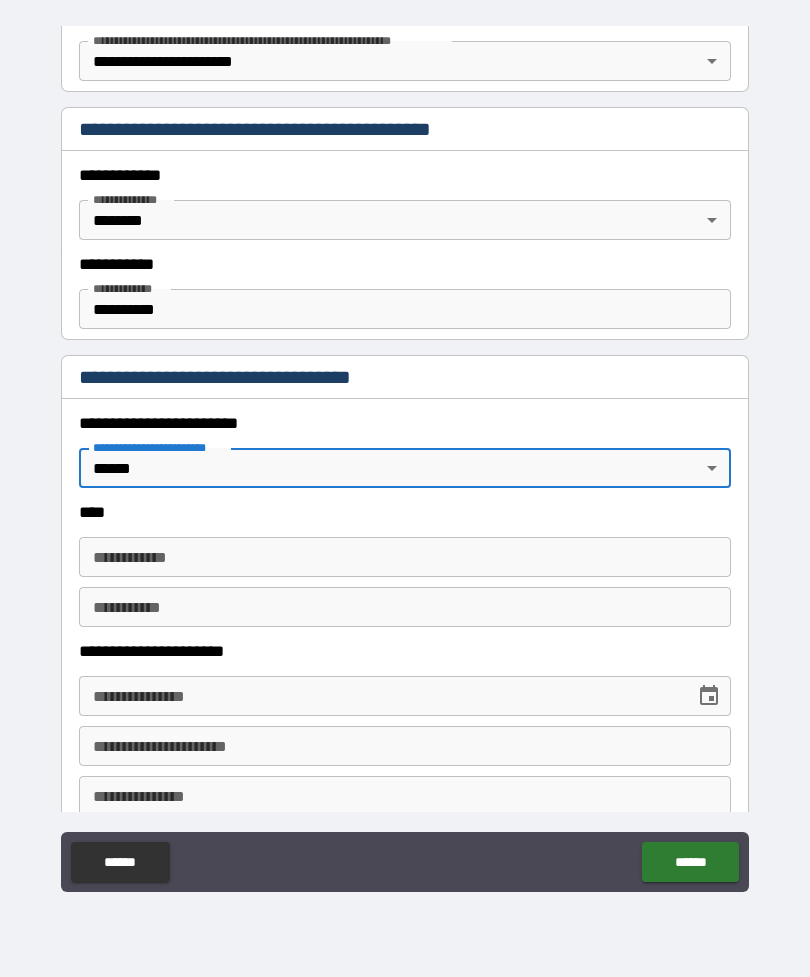 click on "**********" at bounding box center (405, 557) 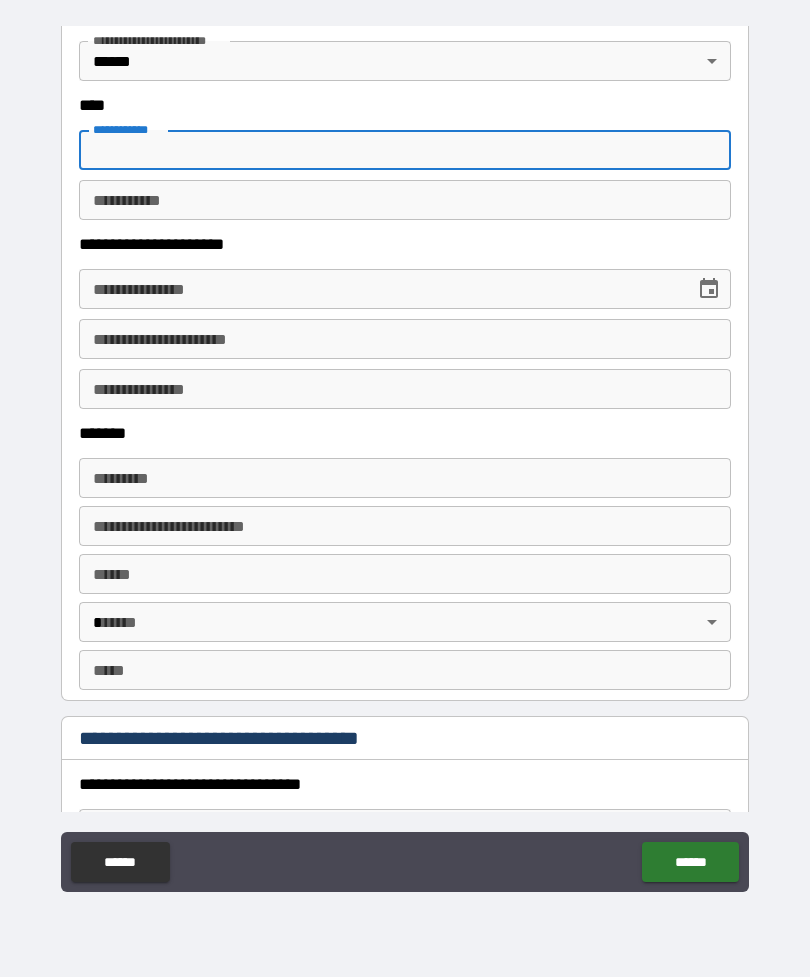 scroll, scrollTop: 816, scrollLeft: 0, axis: vertical 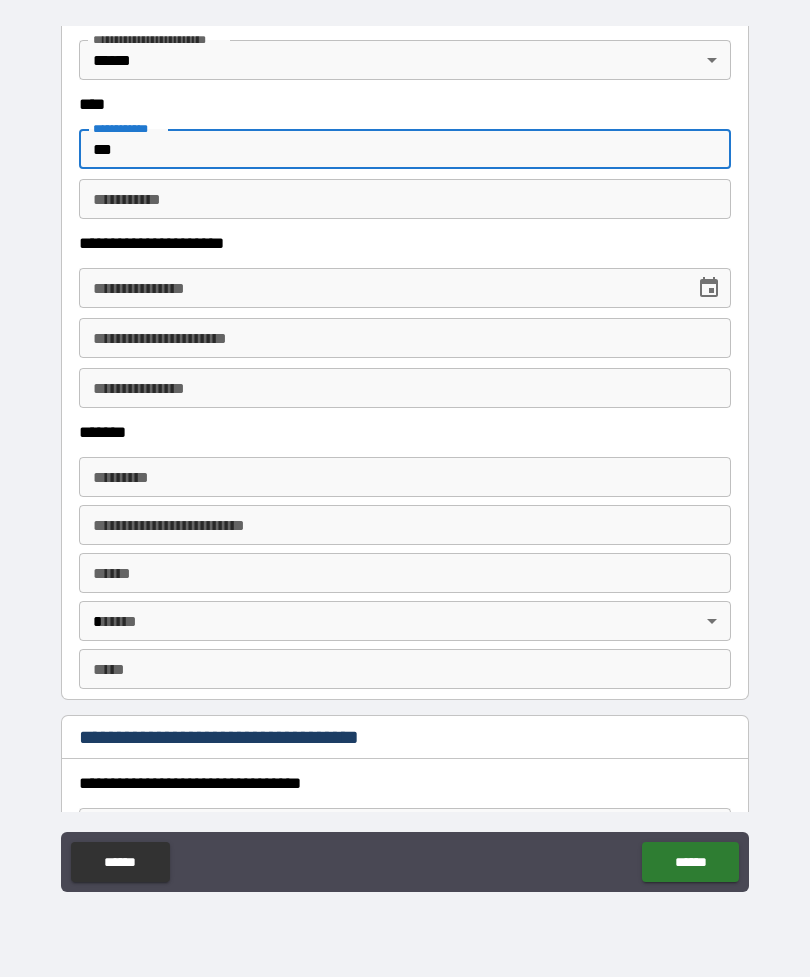 click on "*********   *" at bounding box center (405, 199) 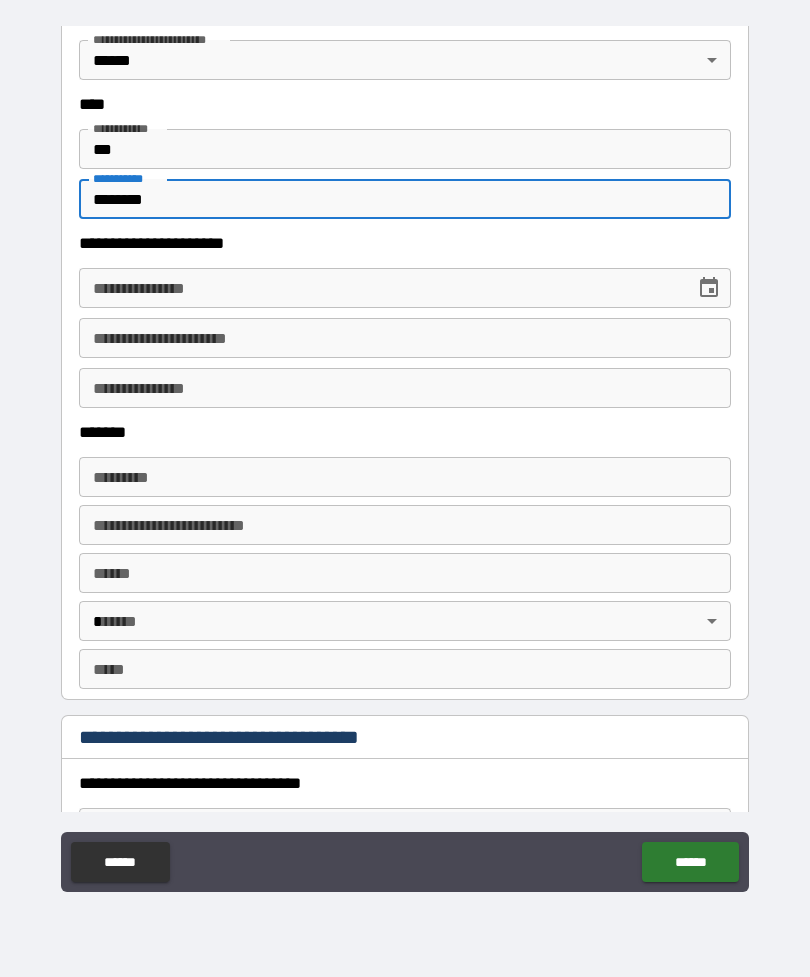 click on "**********" at bounding box center (380, 288) 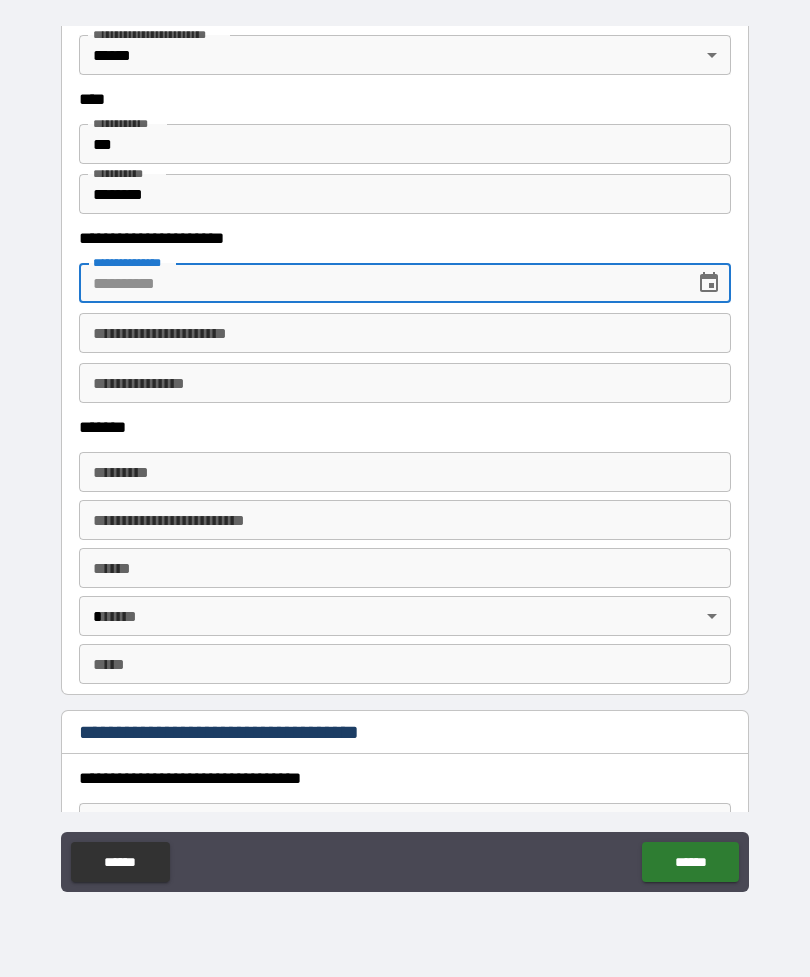 scroll, scrollTop: 823, scrollLeft: 0, axis: vertical 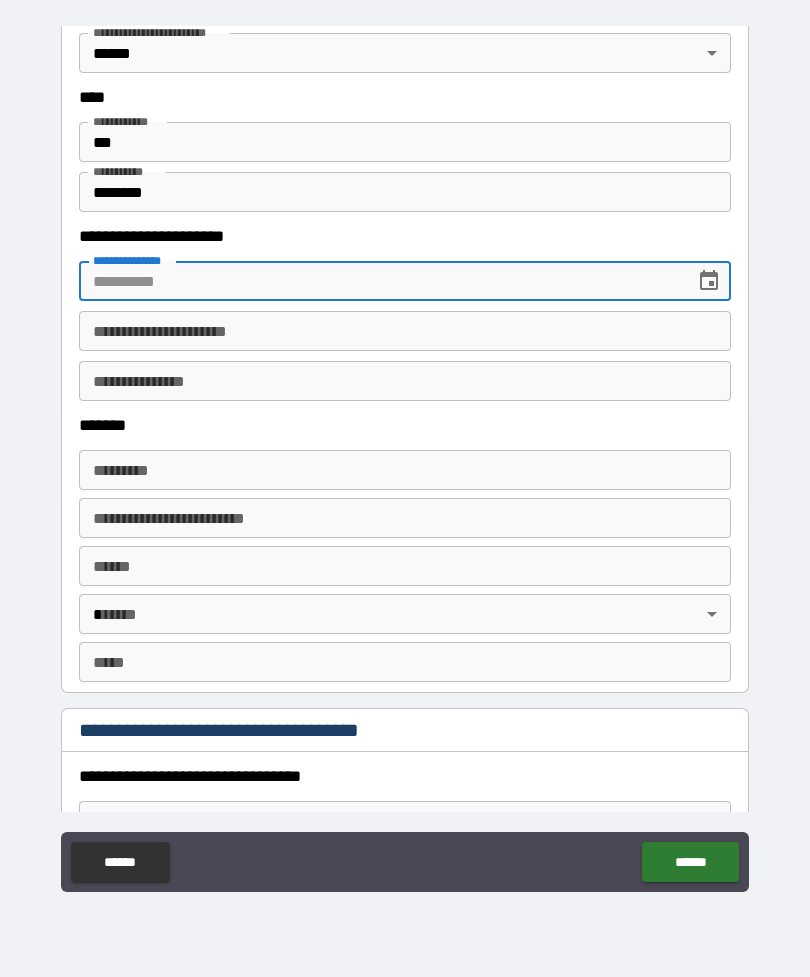 click on "**********" at bounding box center [380, 281] 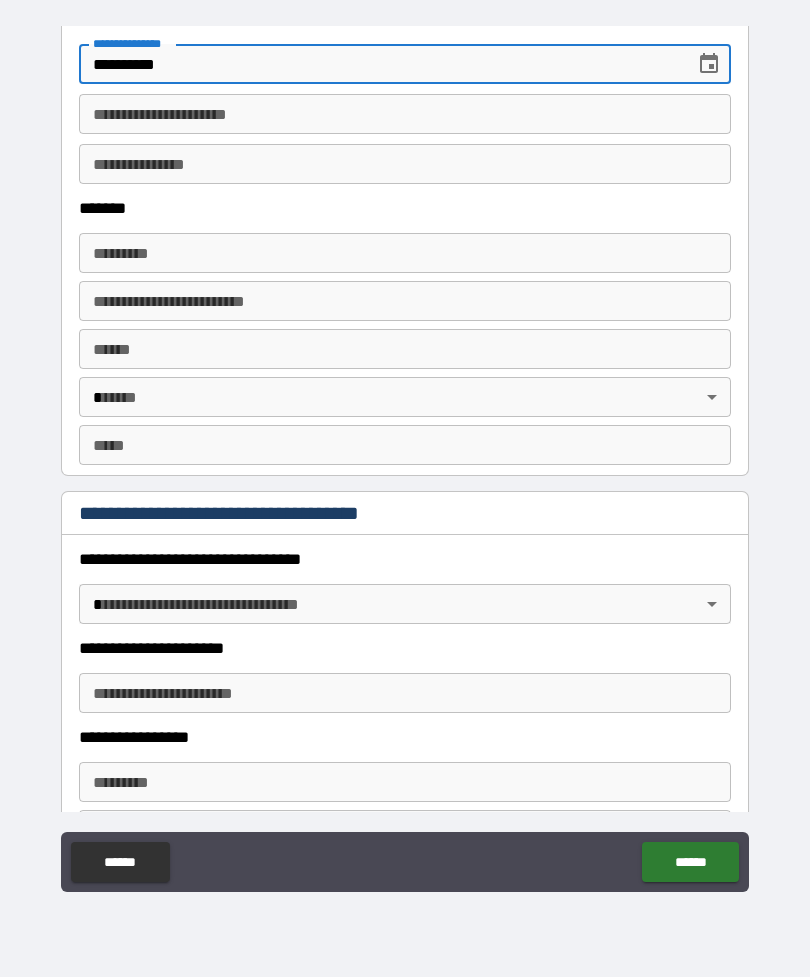 scroll, scrollTop: 1041, scrollLeft: 0, axis: vertical 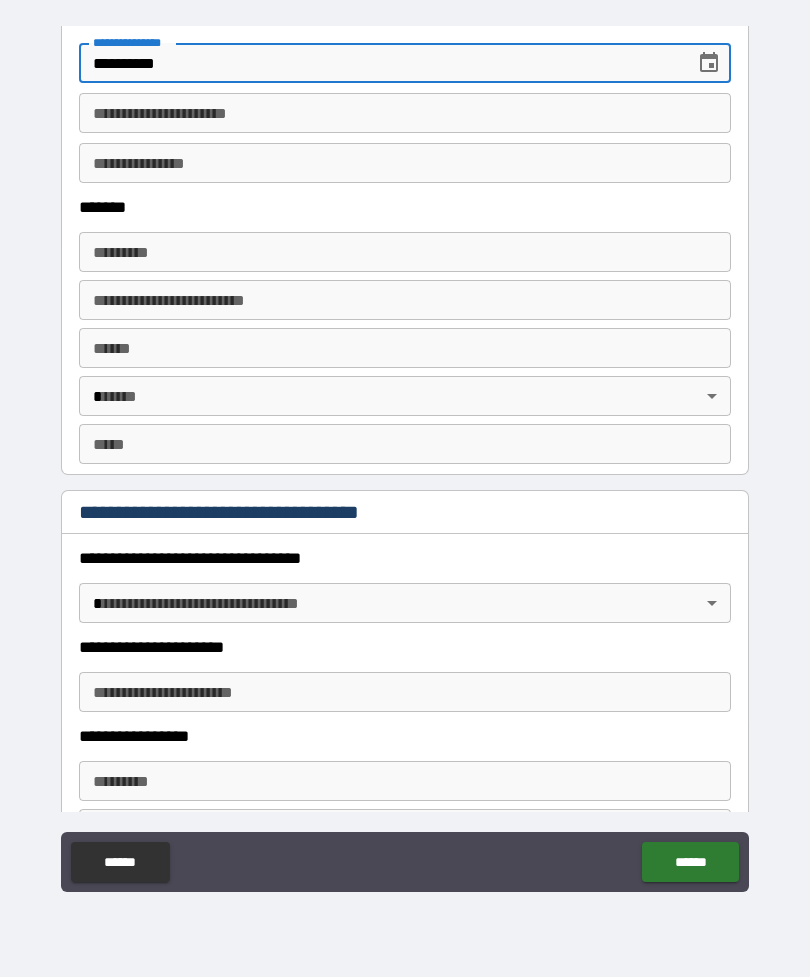 click on "*******   *" at bounding box center [405, 252] 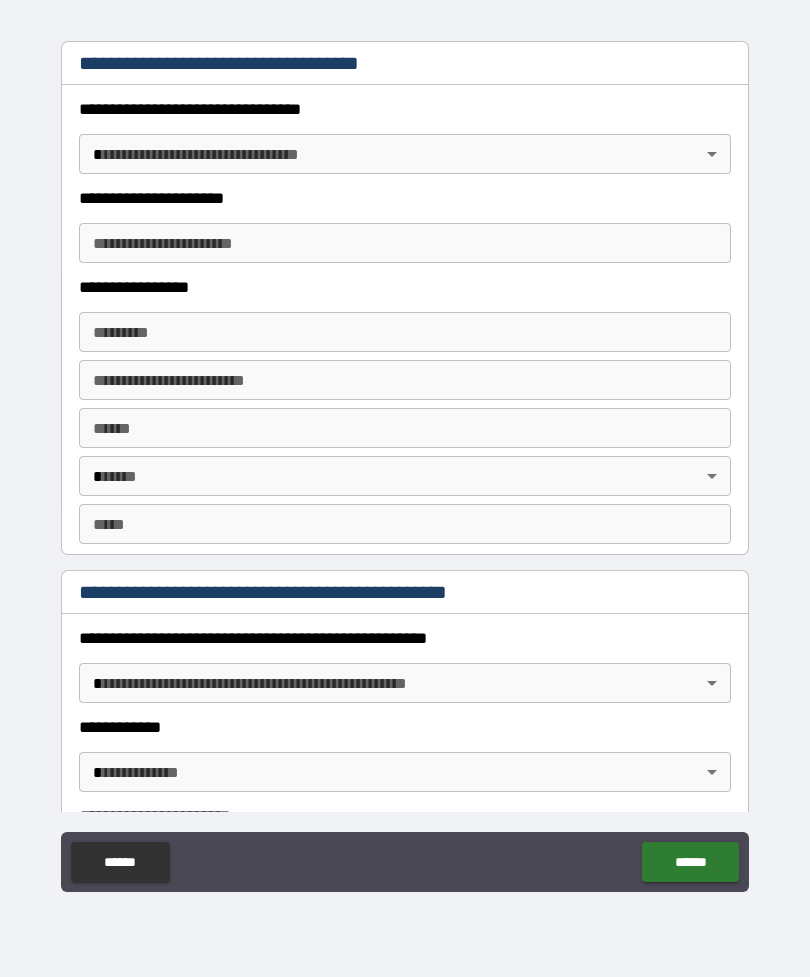 scroll, scrollTop: 1491, scrollLeft: 0, axis: vertical 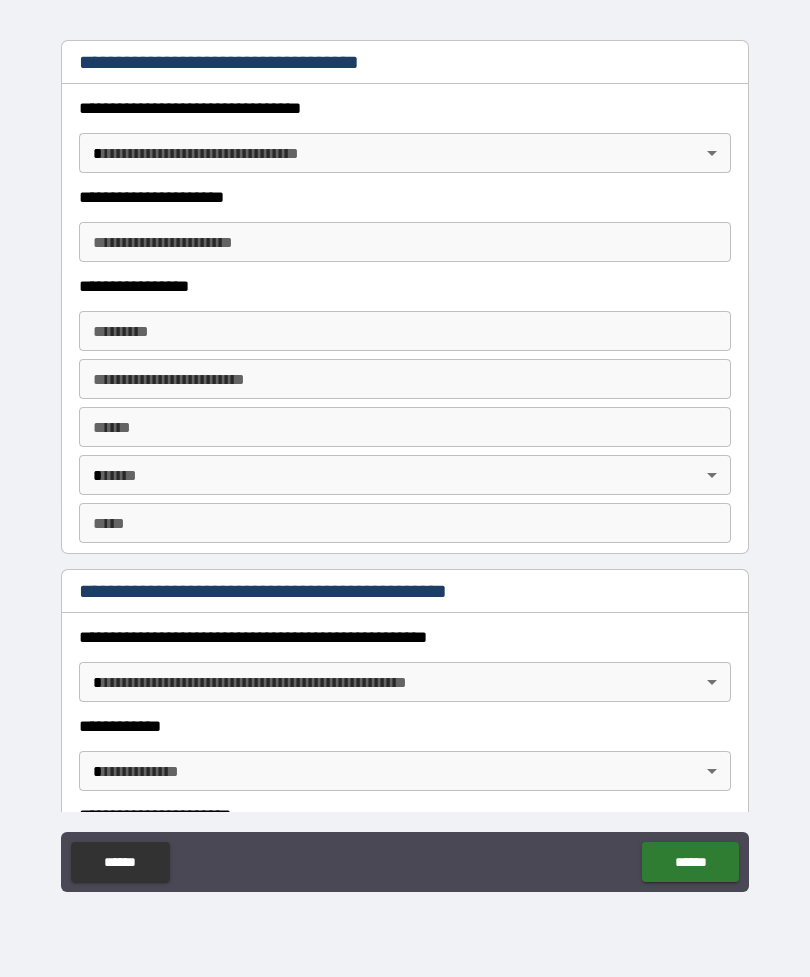 click on "**********" at bounding box center [405, 456] 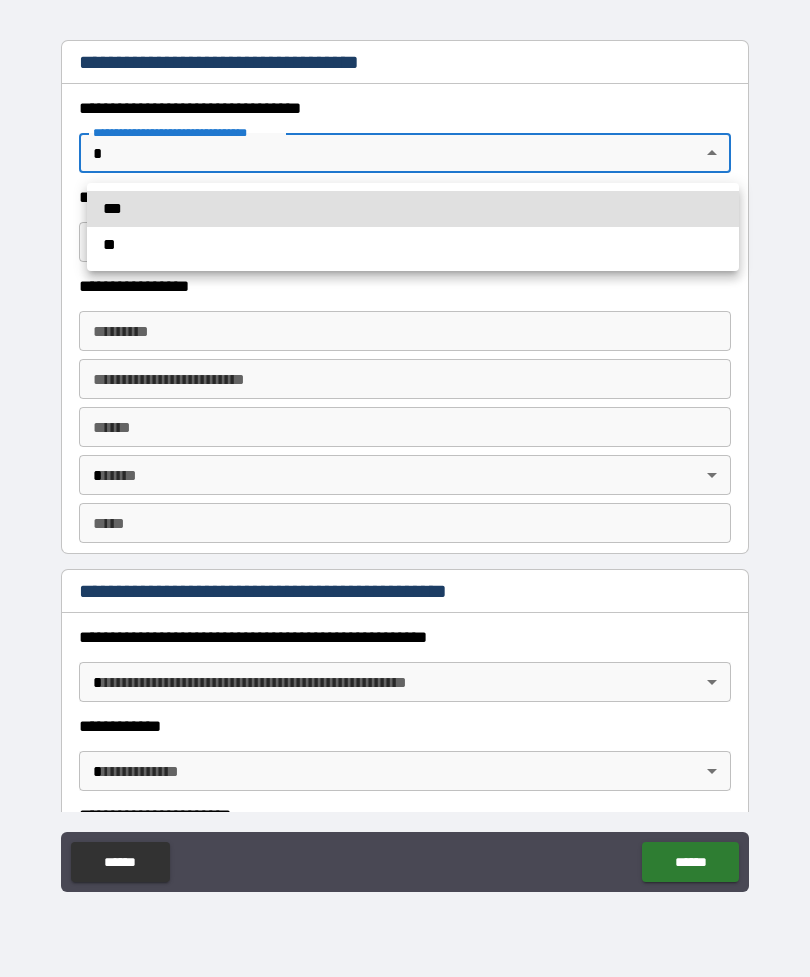 click on "**" at bounding box center (413, 245) 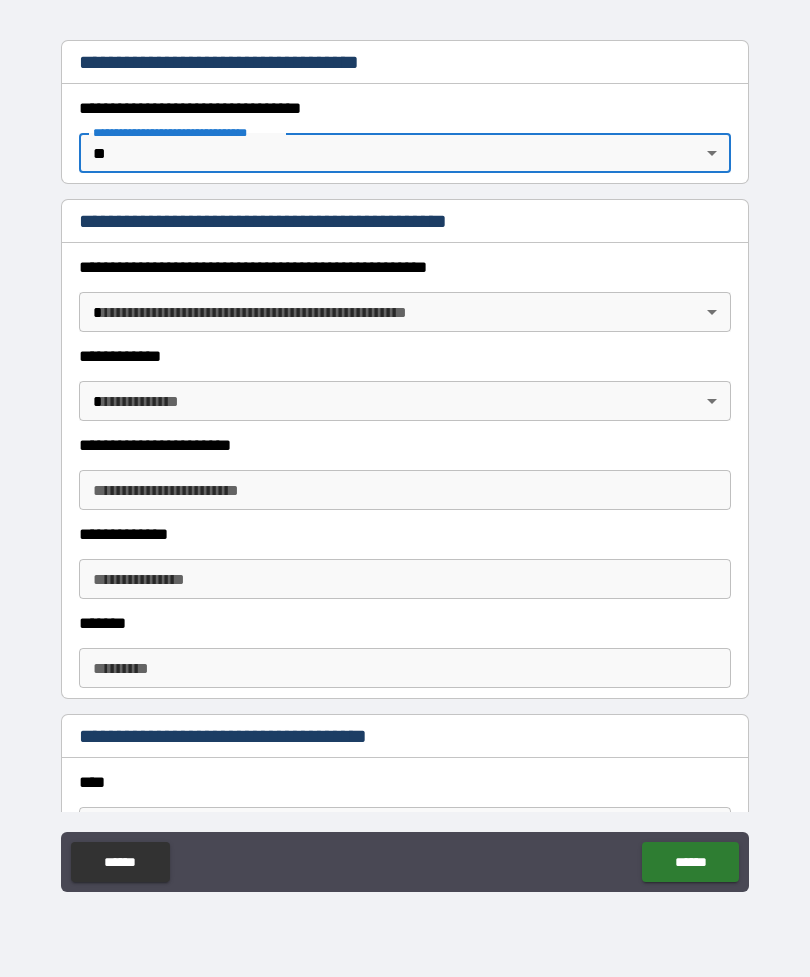 click on "**********" at bounding box center [405, 456] 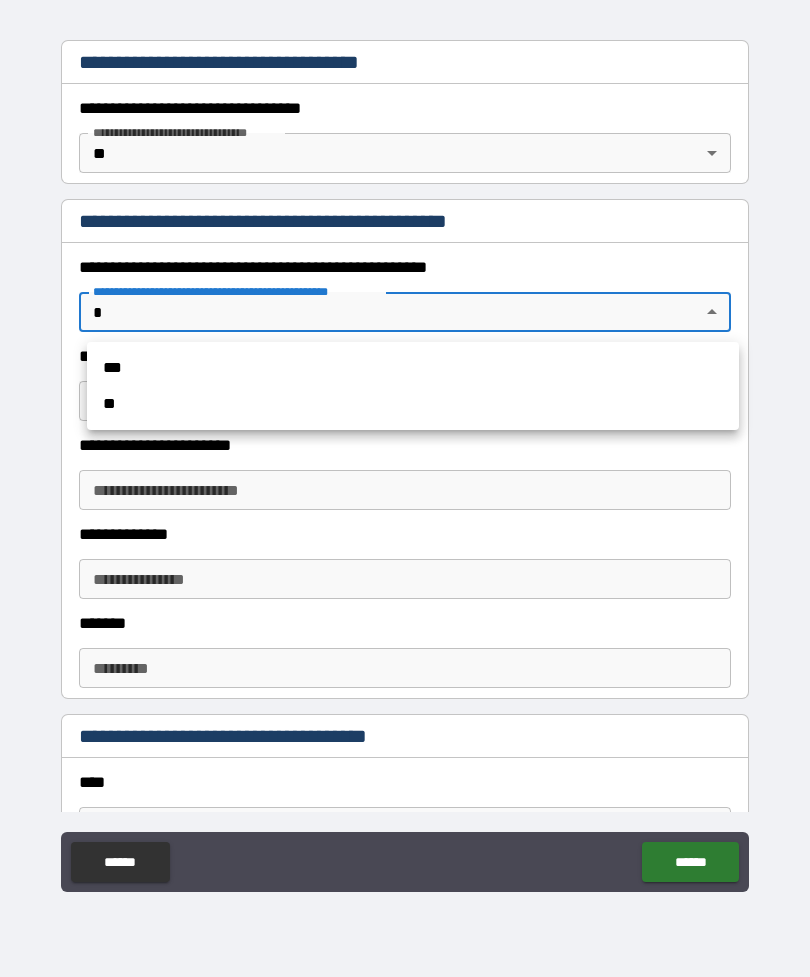 click on "**" at bounding box center [413, 404] 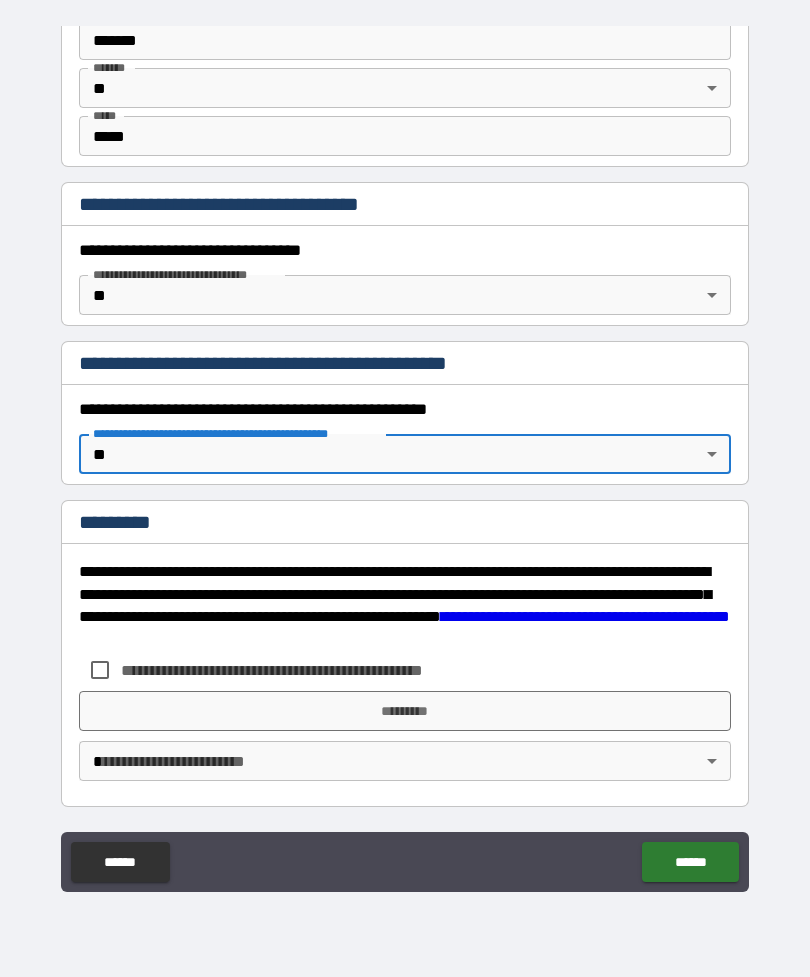 scroll, scrollTop: 1349, scrollLeft: 0, axis: vertical 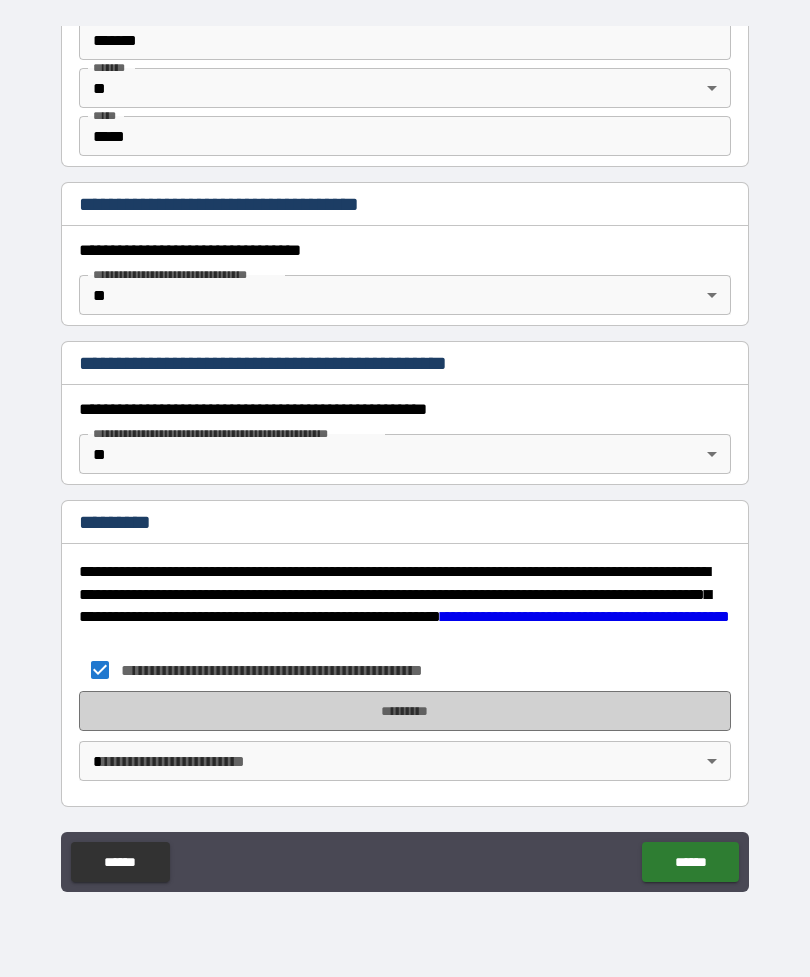 click on "*********" at bounding box center (405, 711) 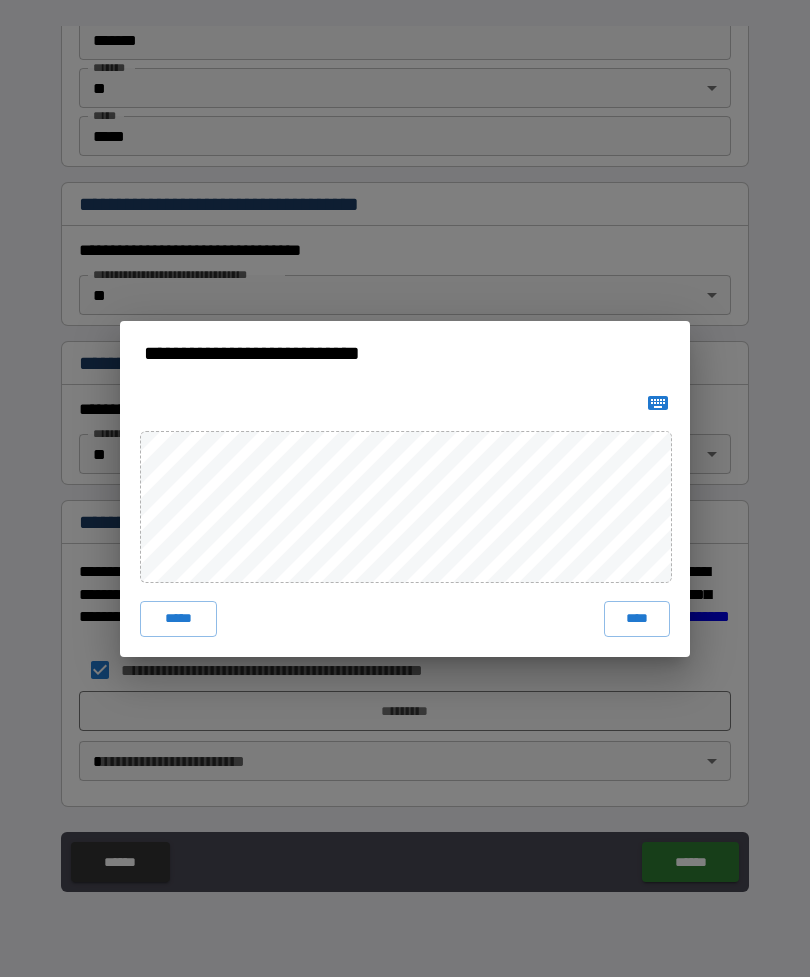 click on "****" at bounding box center (637, 619) 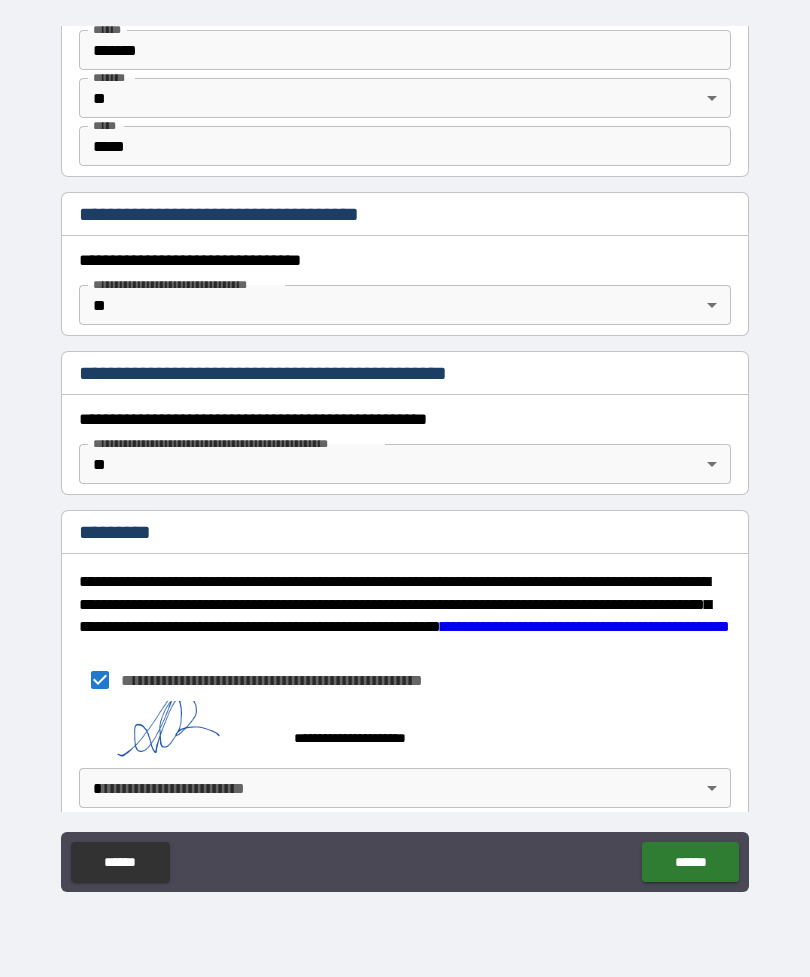 click on "**********" at bounding box center [405, 456] 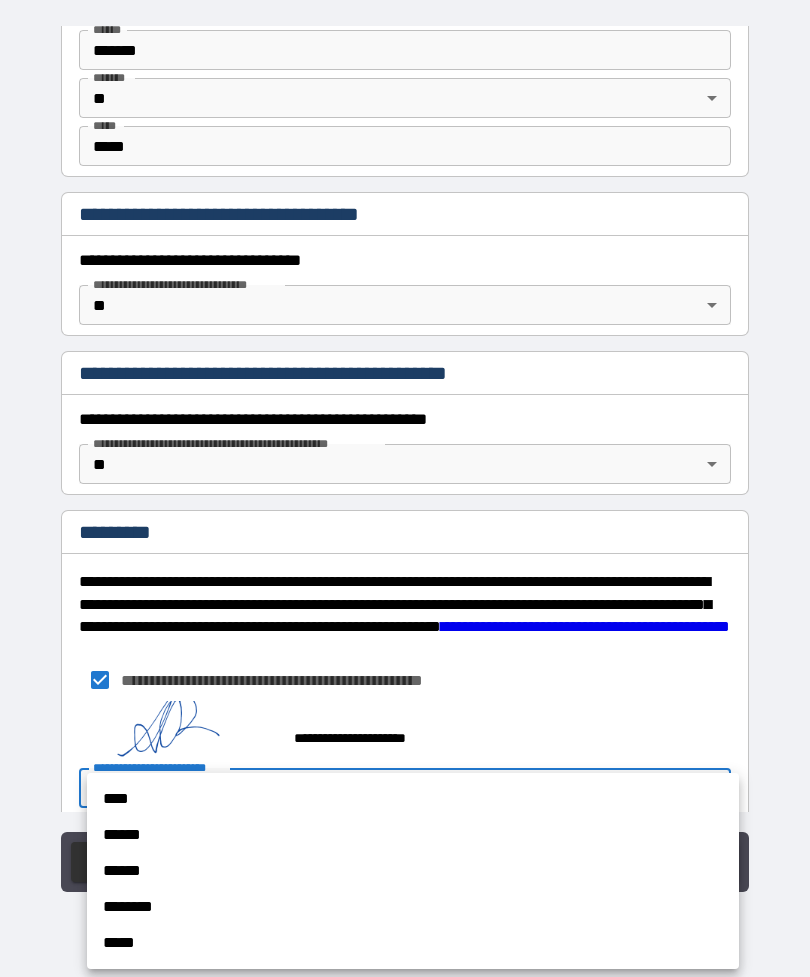 click on "******" at bounding box center (413, 835) 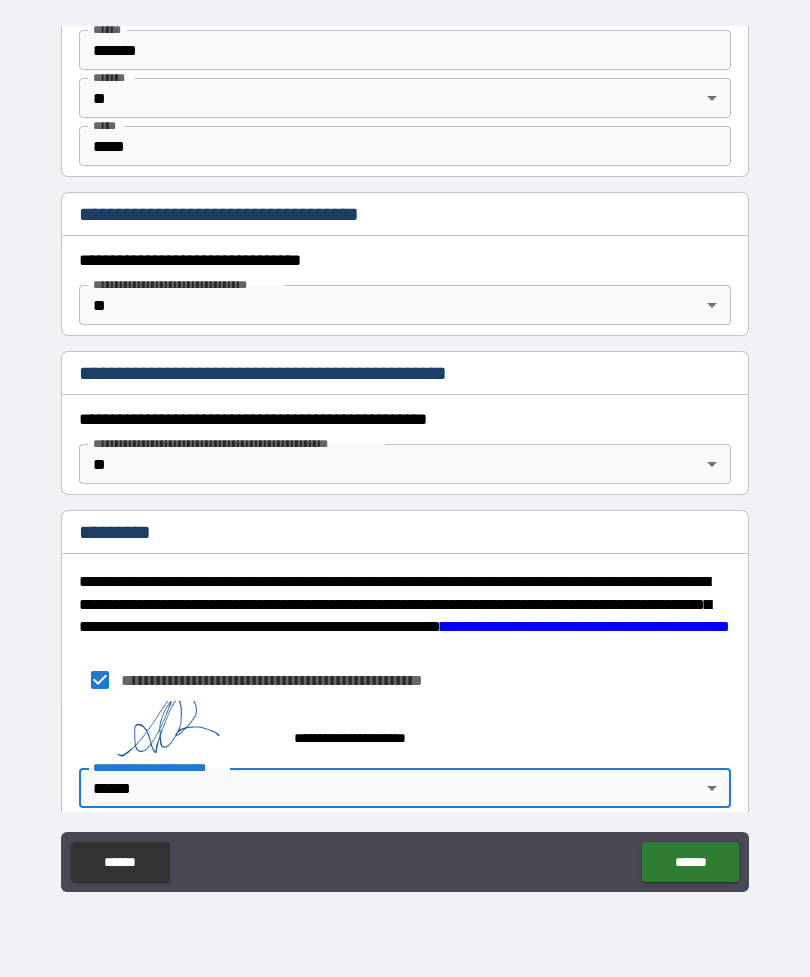 click on "******" at bounding box center [690, 862] 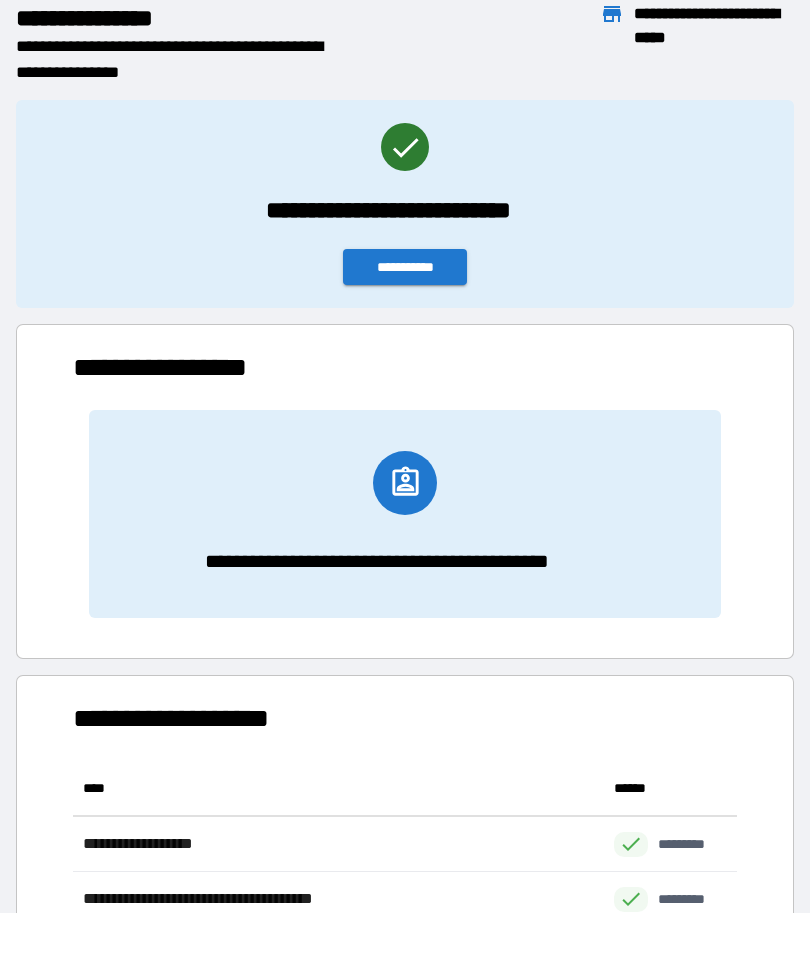 scroll, scrollTop: 1, scrollLeft: 1, axis: both 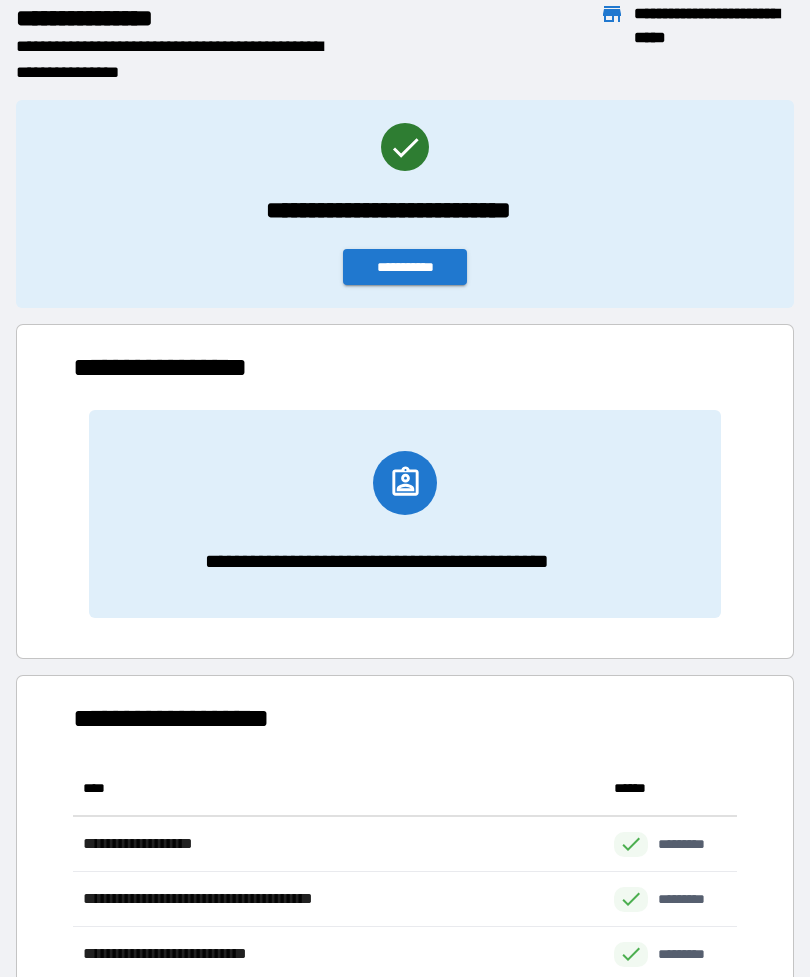 click on "**********" at bounding box center (405, 267) 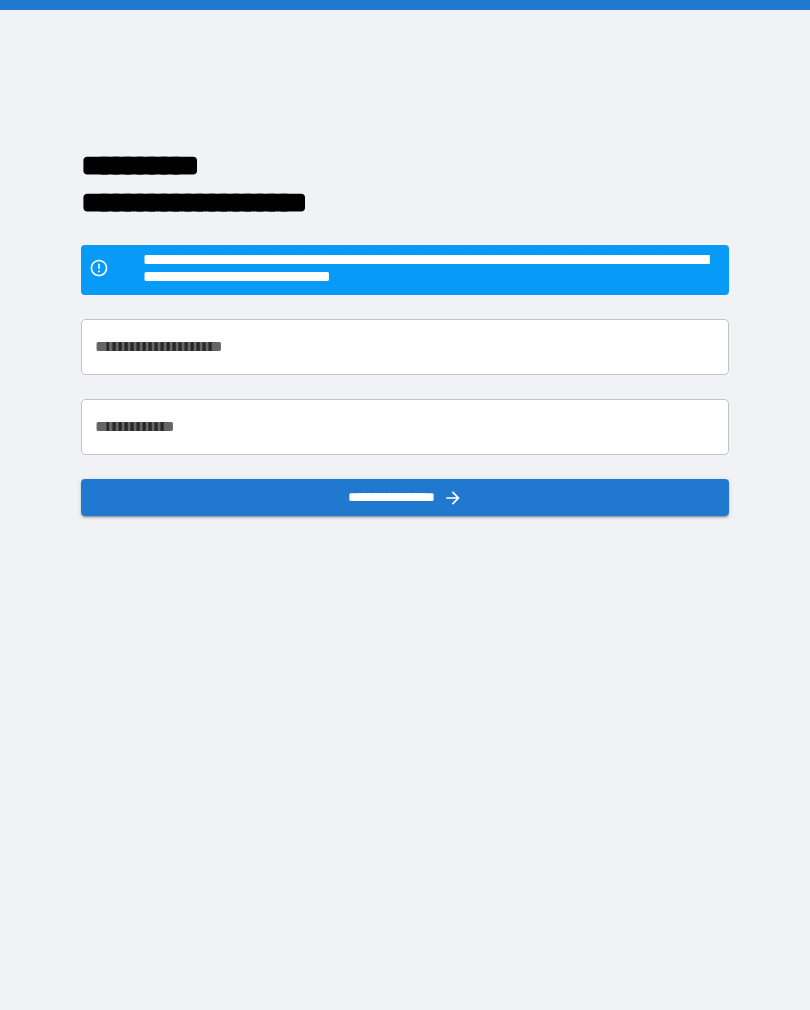 scroll, scrollTop: 31, scrollLeft: 0, axis: vertical 